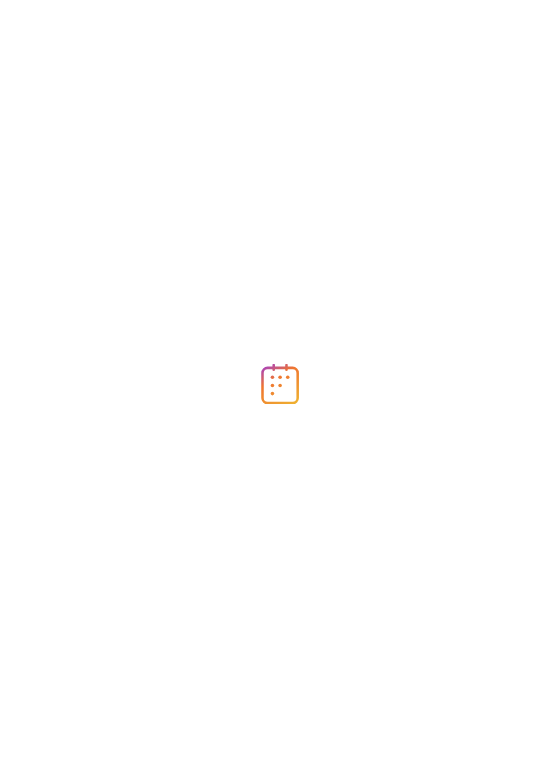 scroll, scrollTop: 0, scrollLeft: 0, axis: both 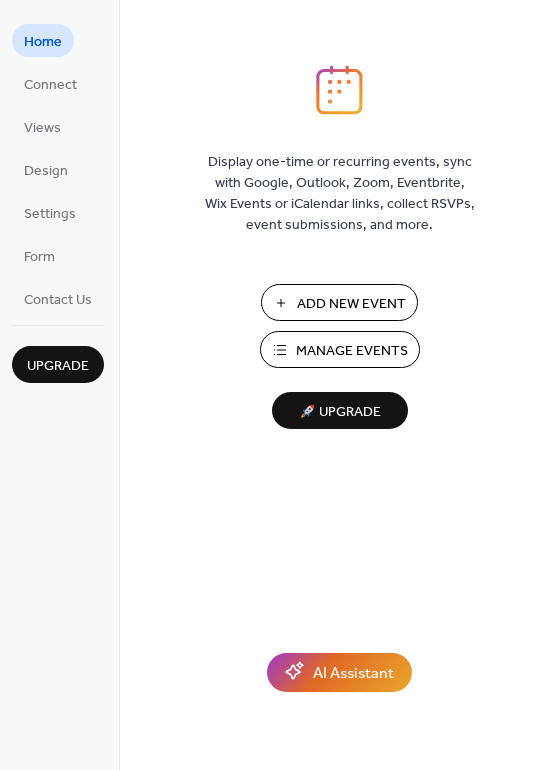 click on "Add New Event" at bounding box center (351, 304) 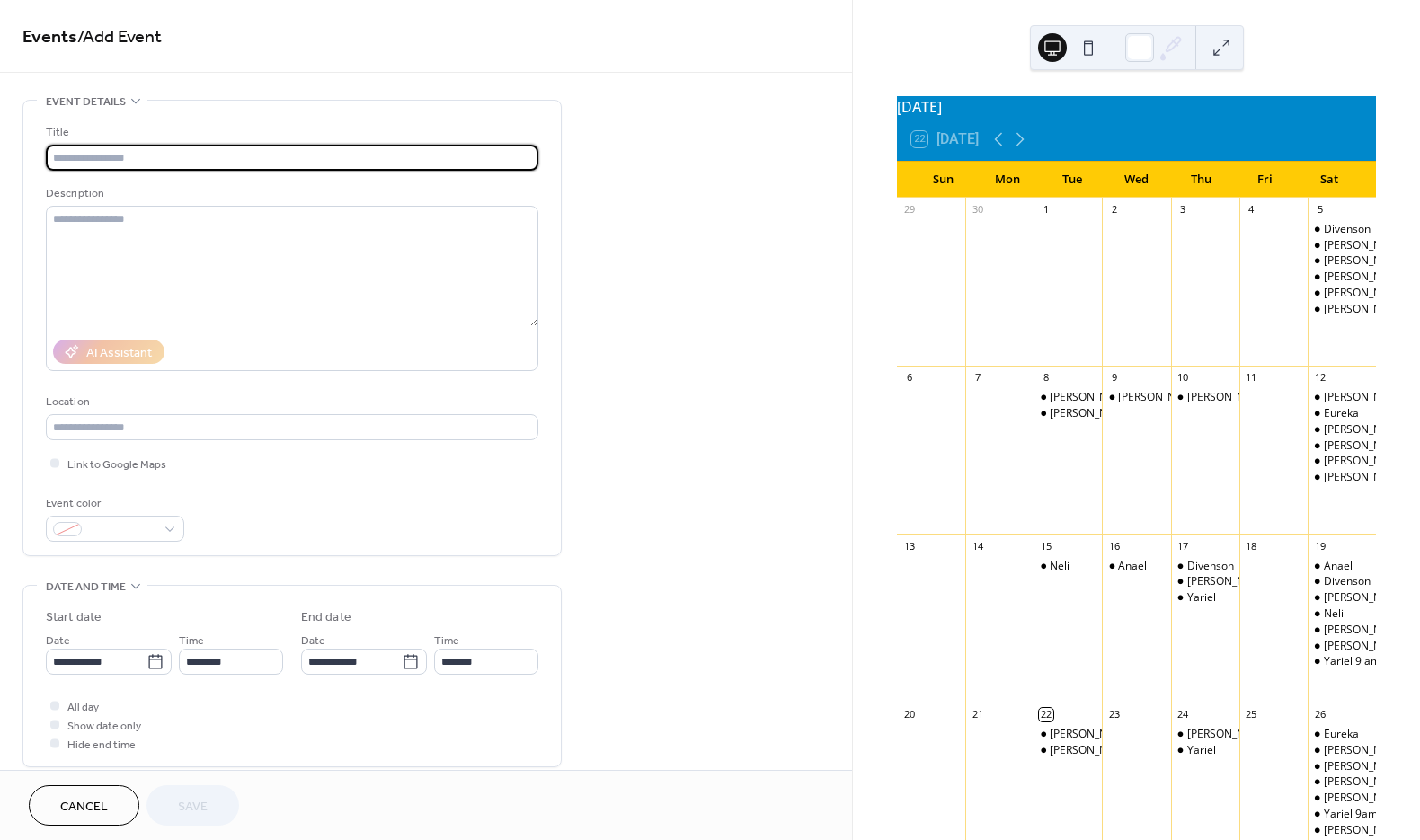 scroll, scrollTop: 0, scrollLeft: 0, axis: both 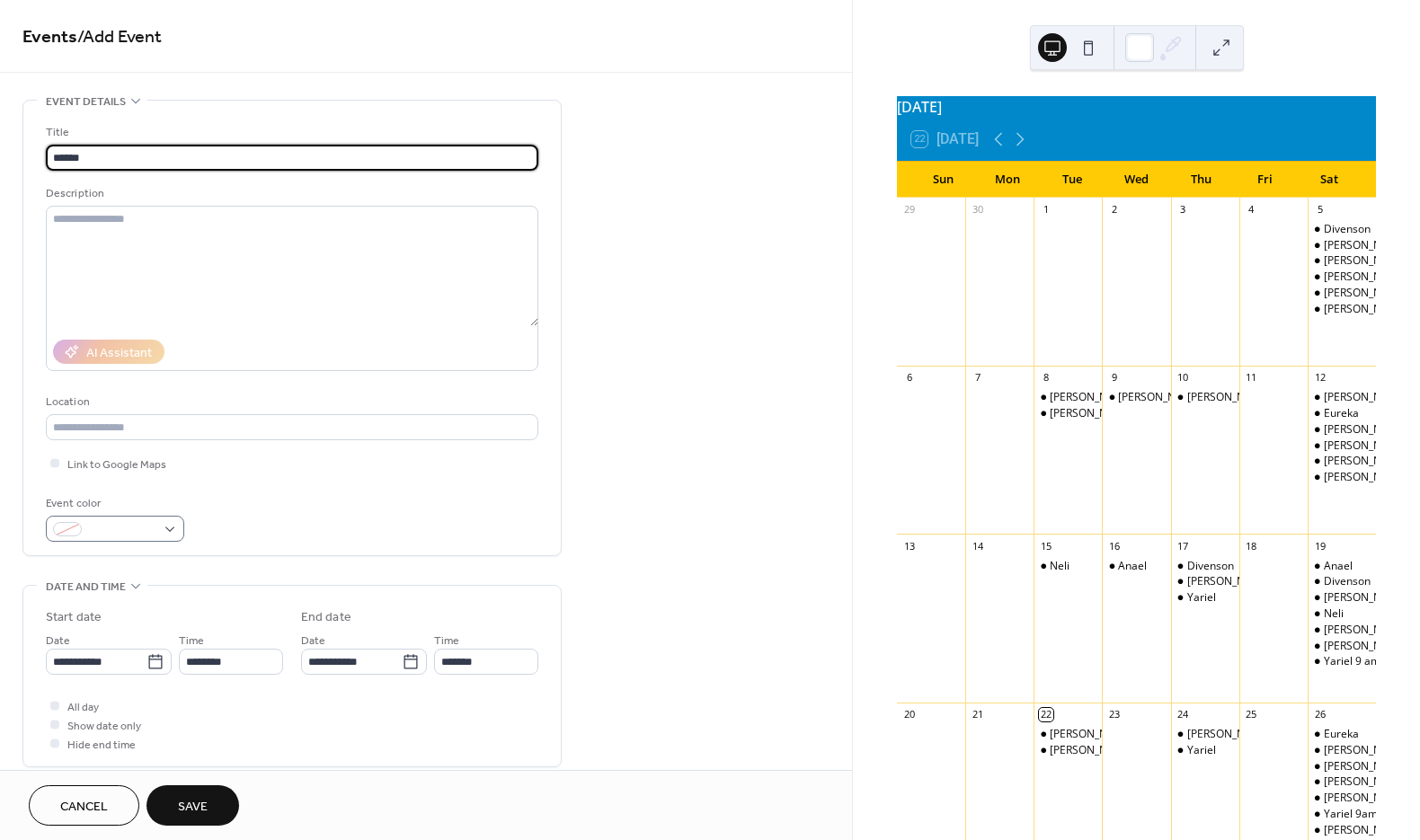 type on "******" 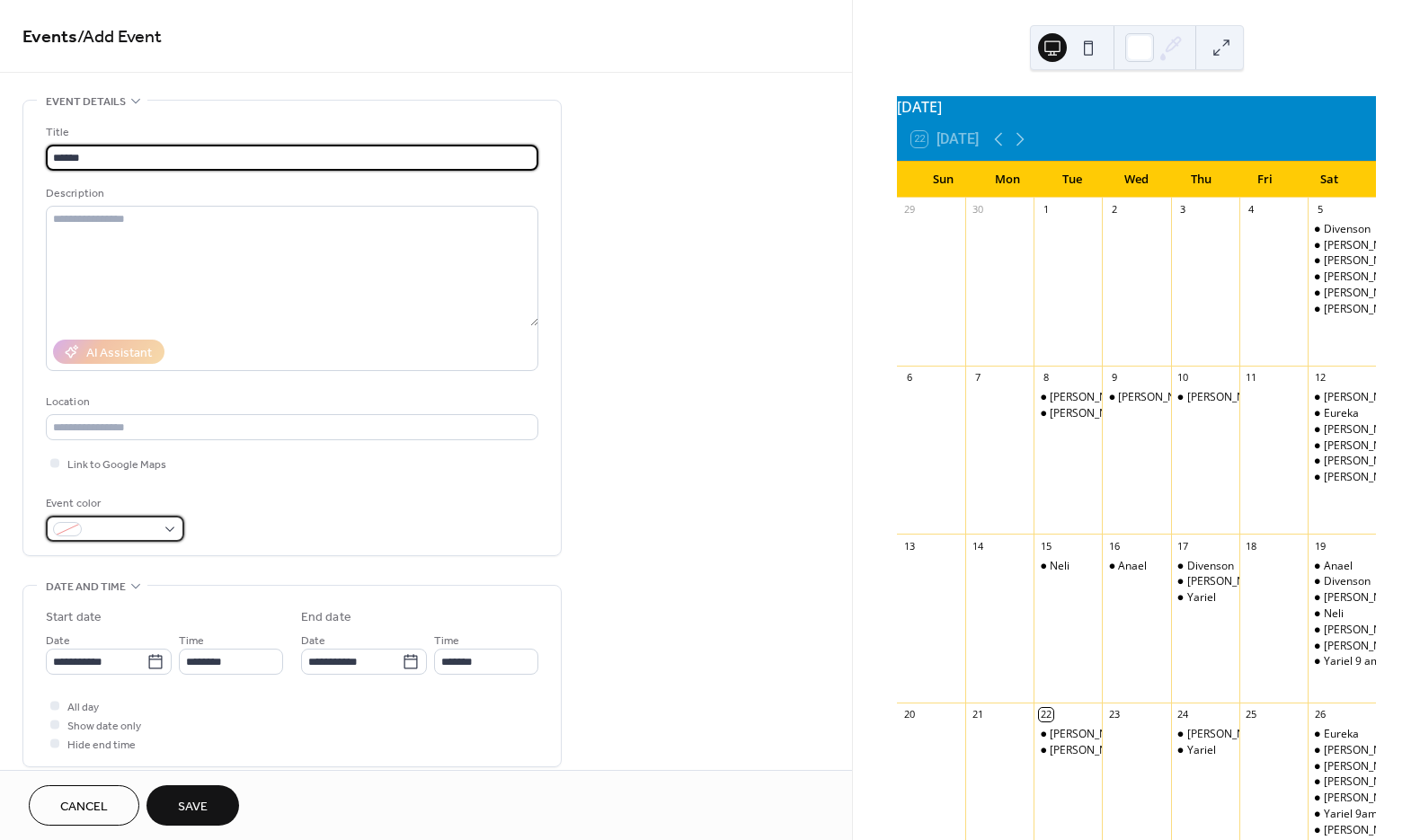 click at bounding box center (115, 528) 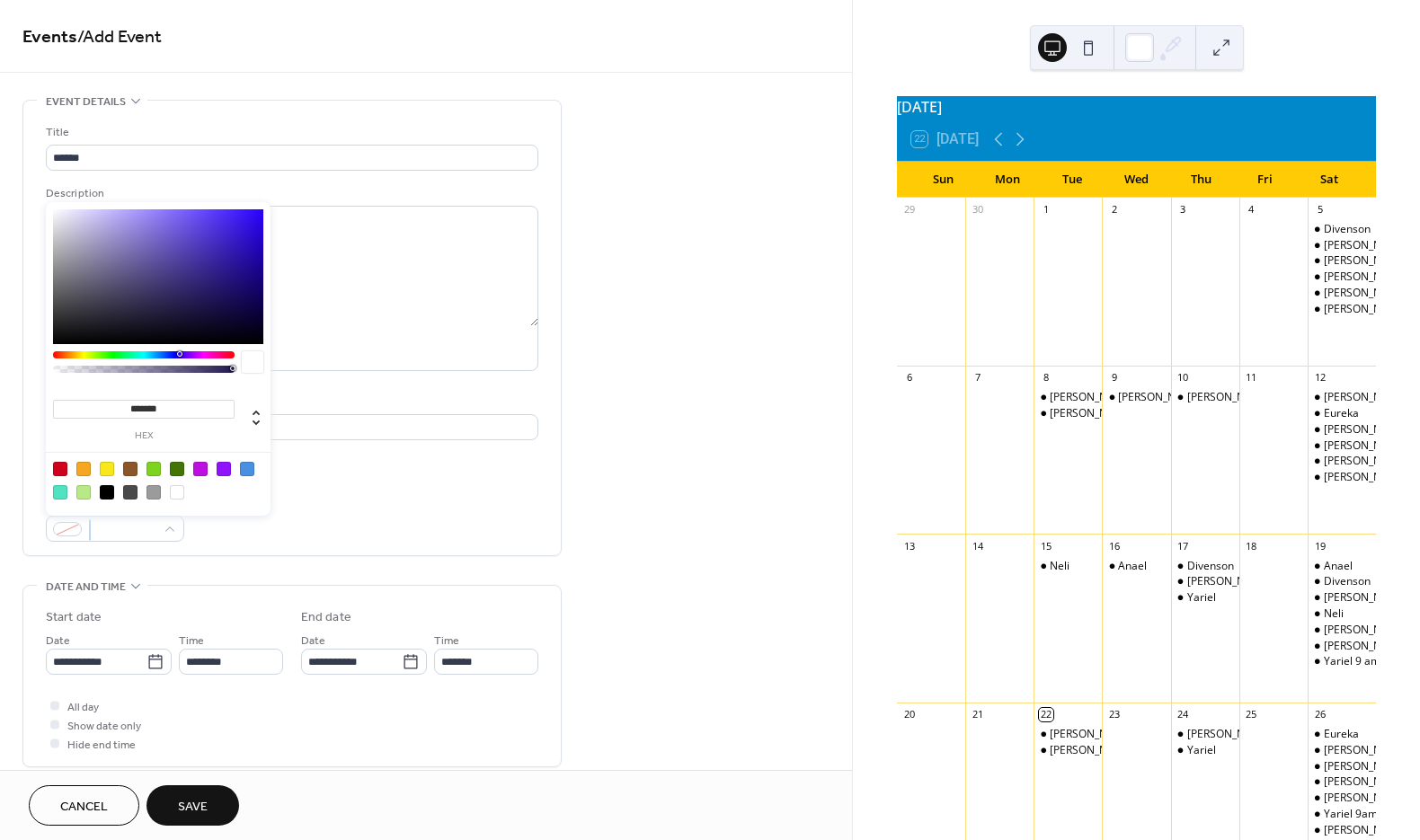 click at bounding box center (107, 492) 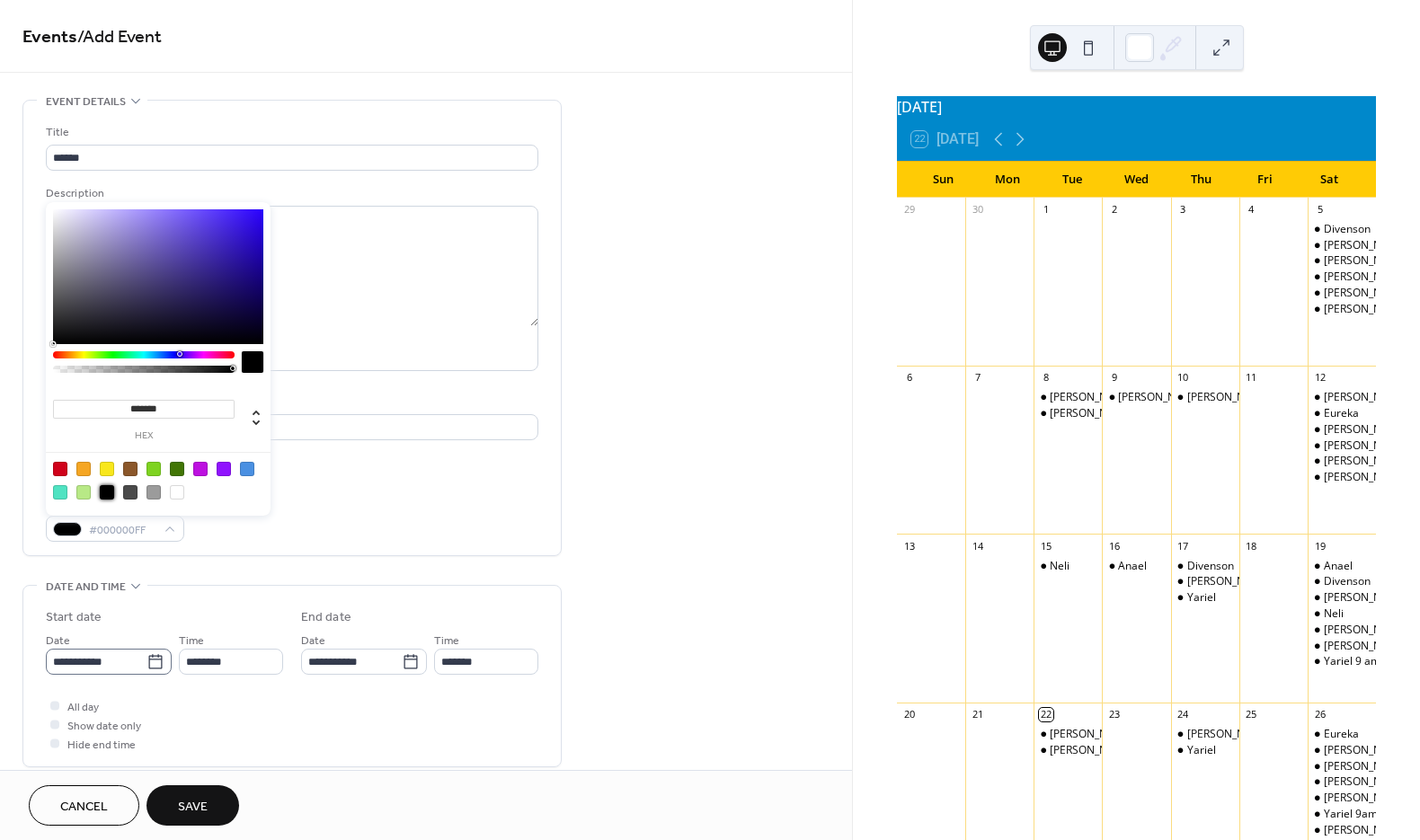 click 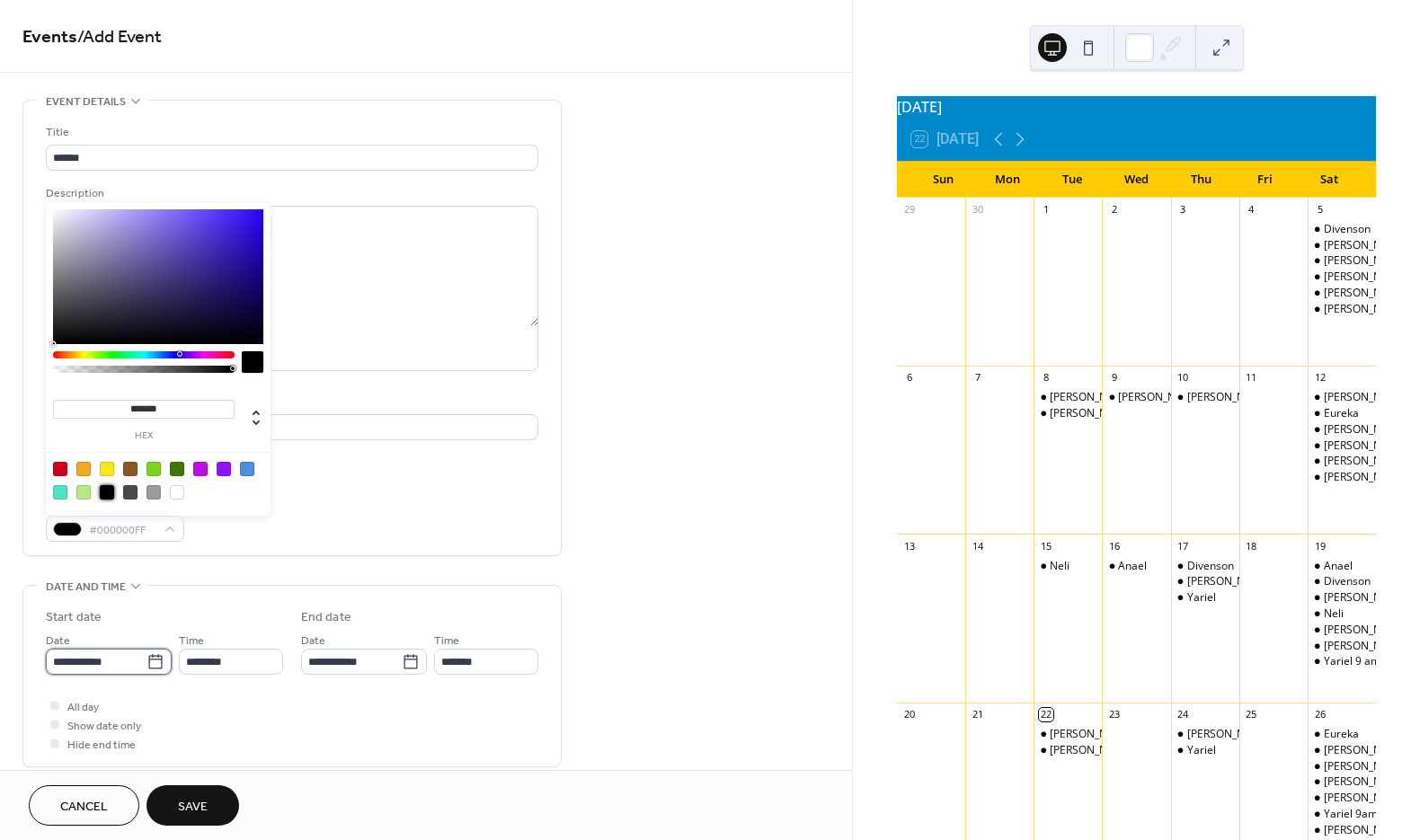 click on "**********" at bounding box center (96, 661) 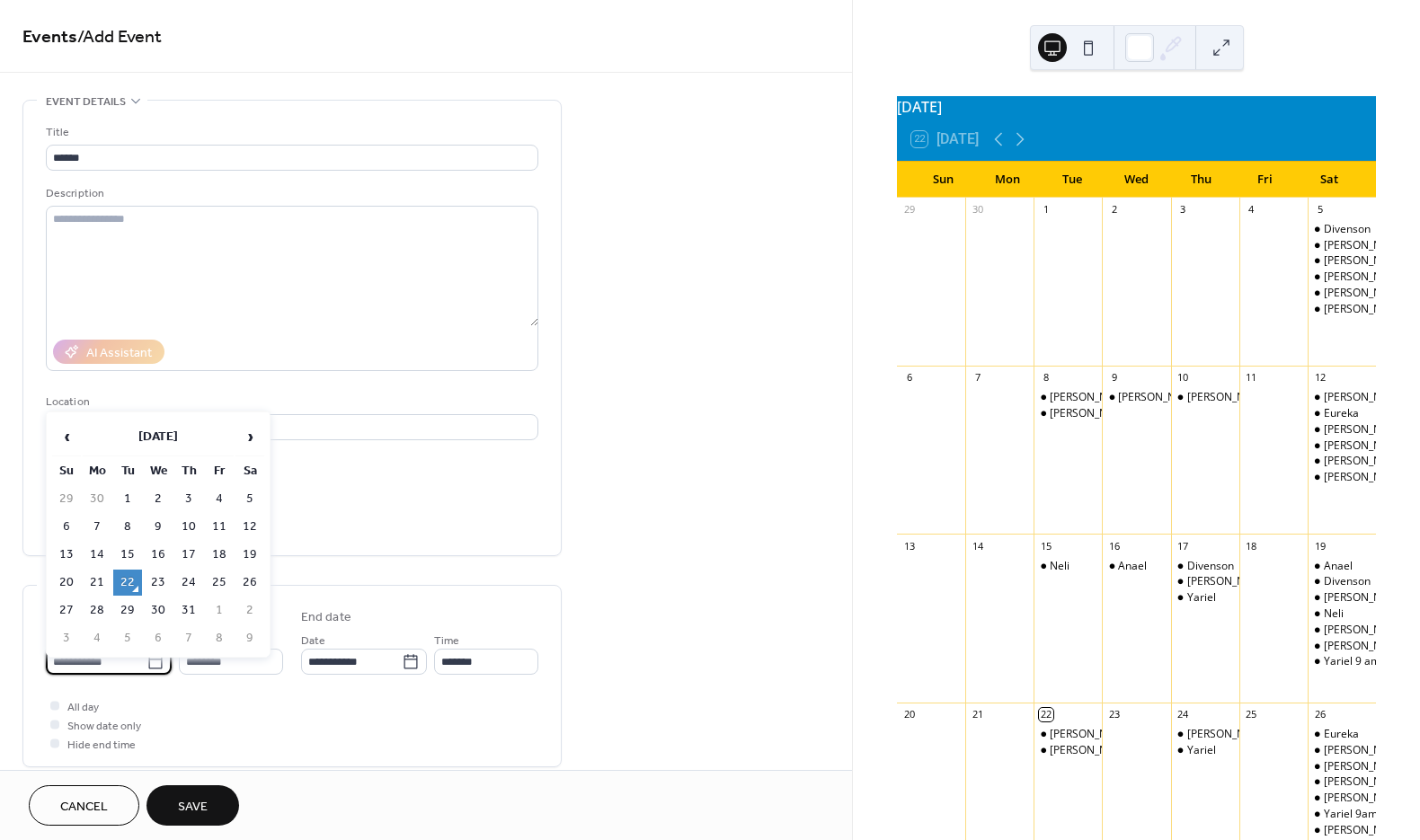 click on "**********" at bounding box center (96, 661) 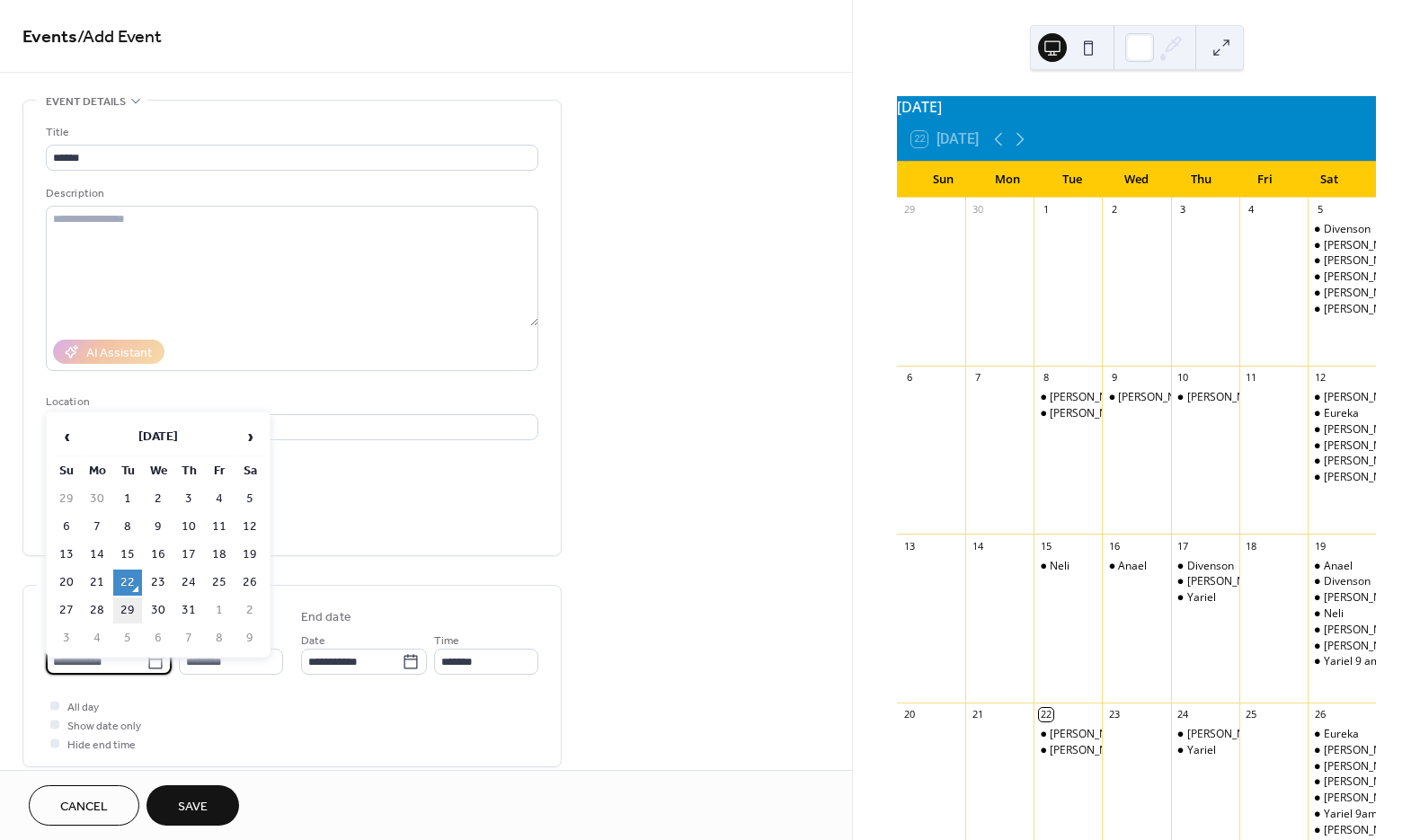 click on "29" at bounding box center [128, 610] 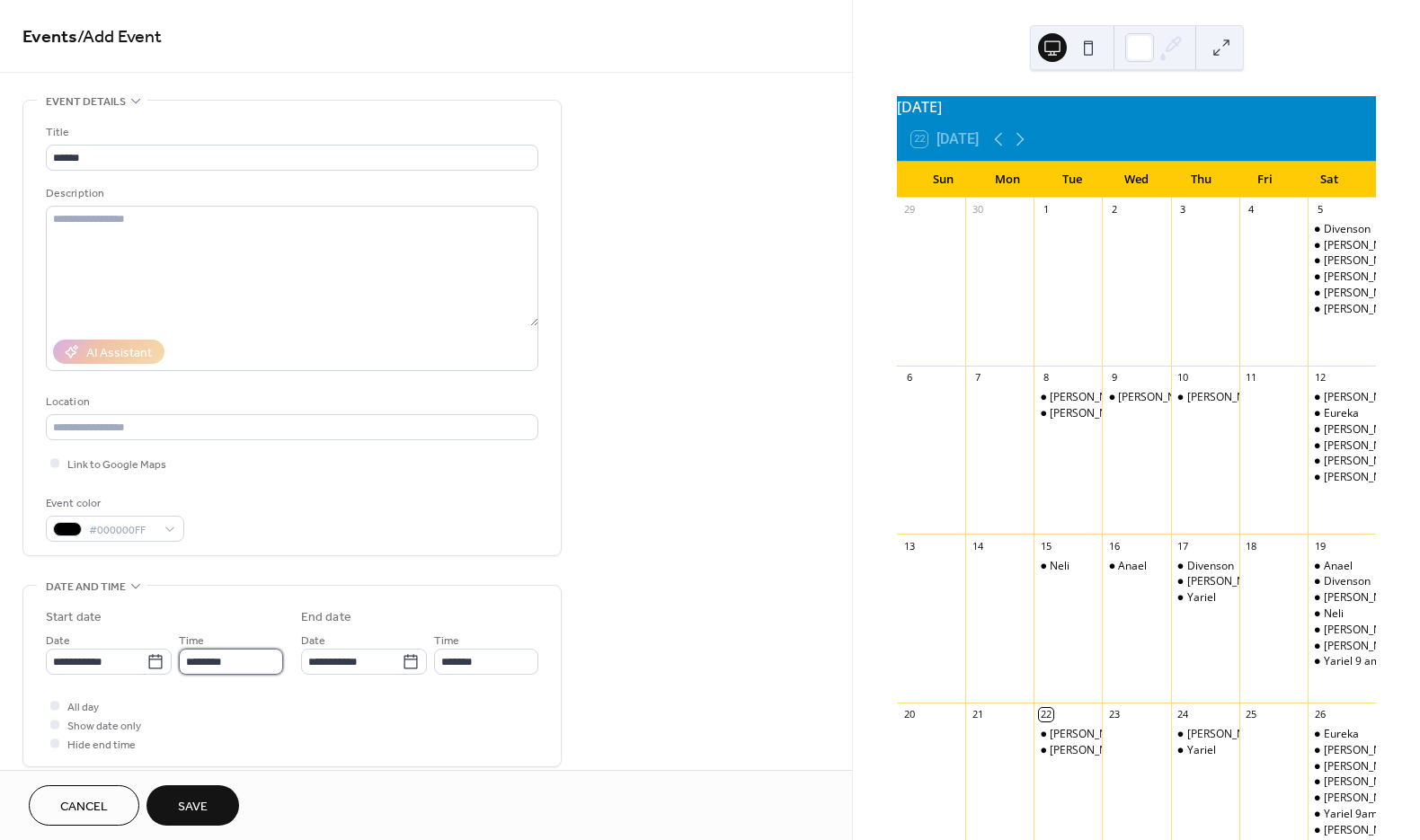 click on "********" at bounding box center (231, 661) 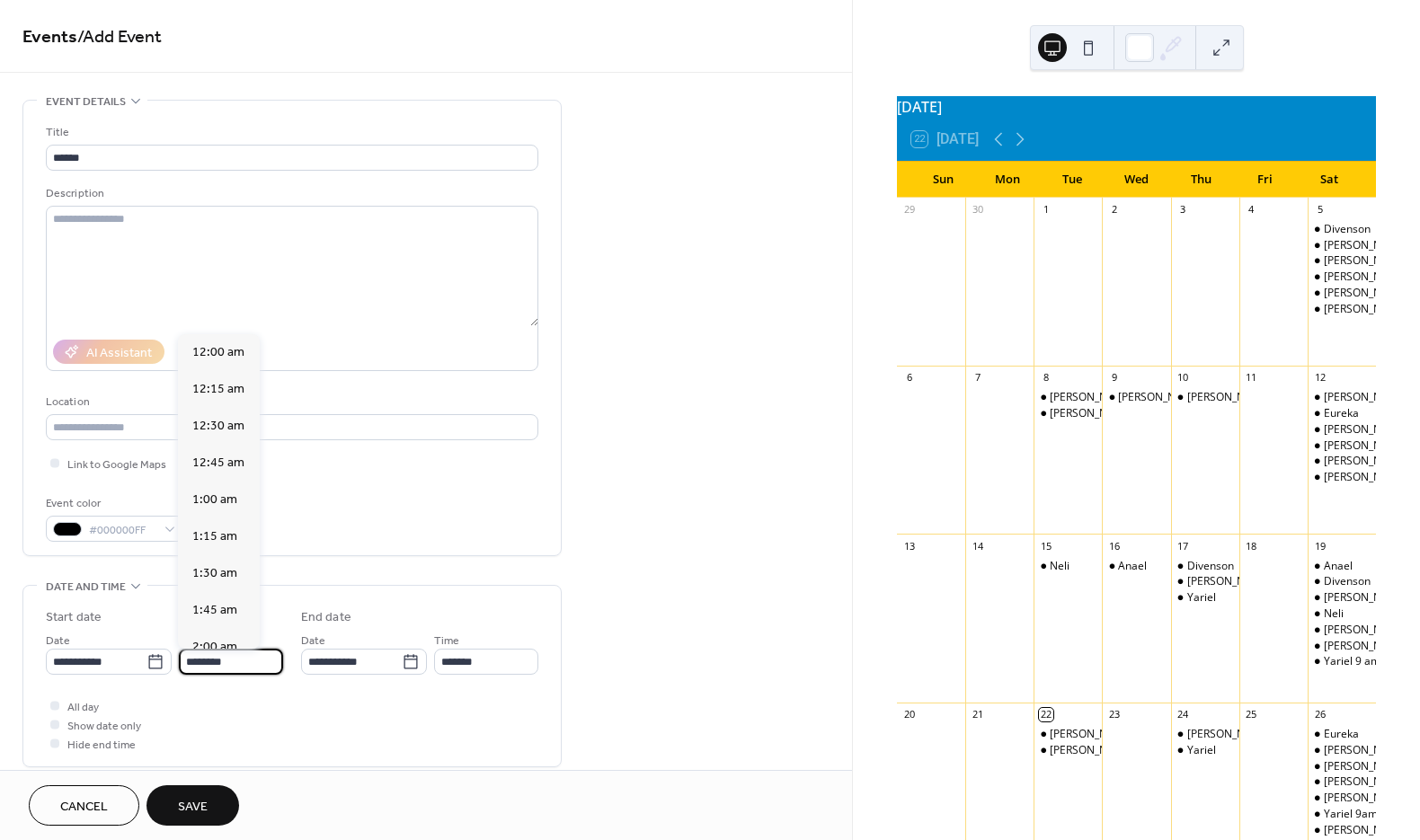 scroll, scrollTop: 1786, scrollLeft: 0, axis: vertical 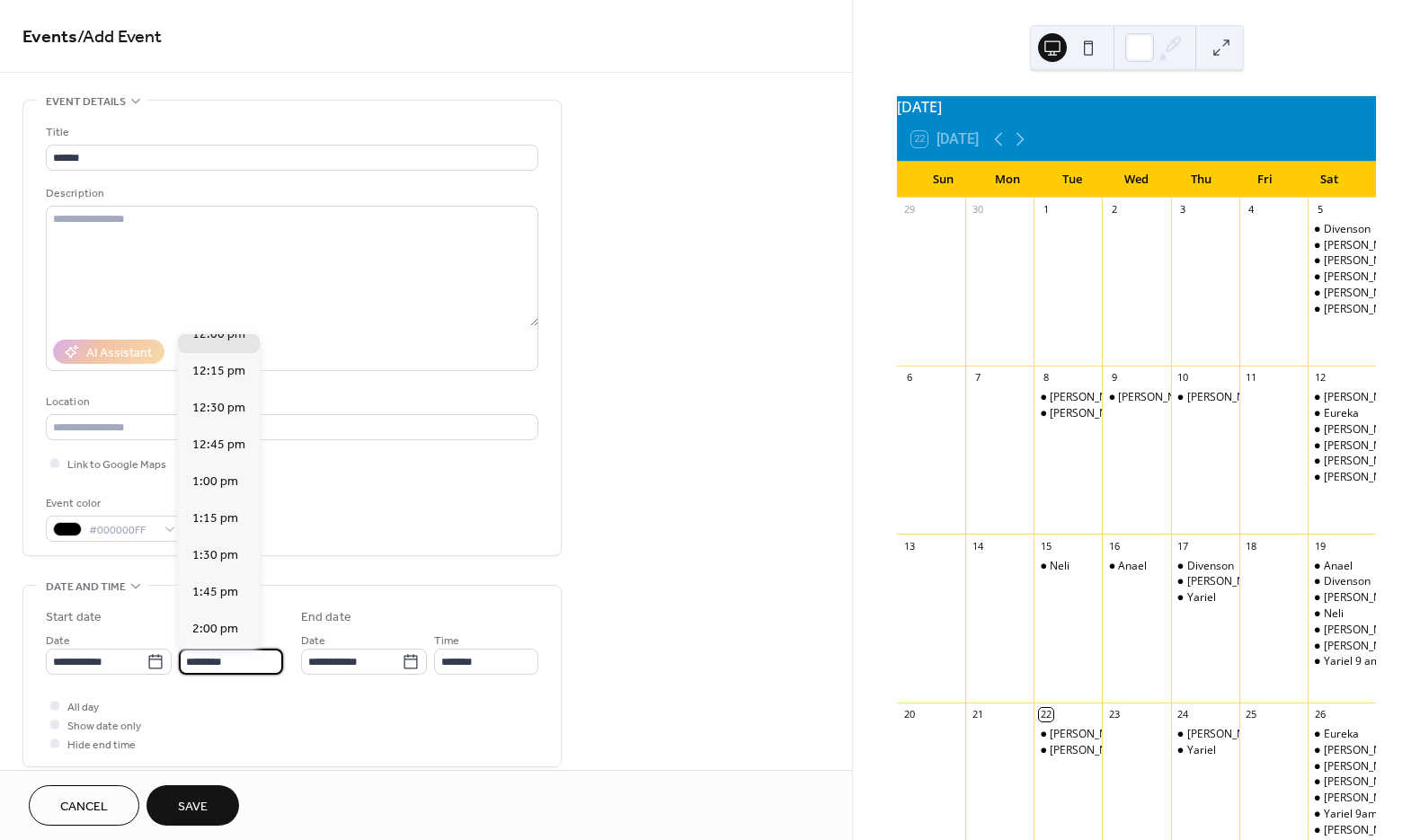click on "Event color #000000FF" at bounding box center (292, 517) 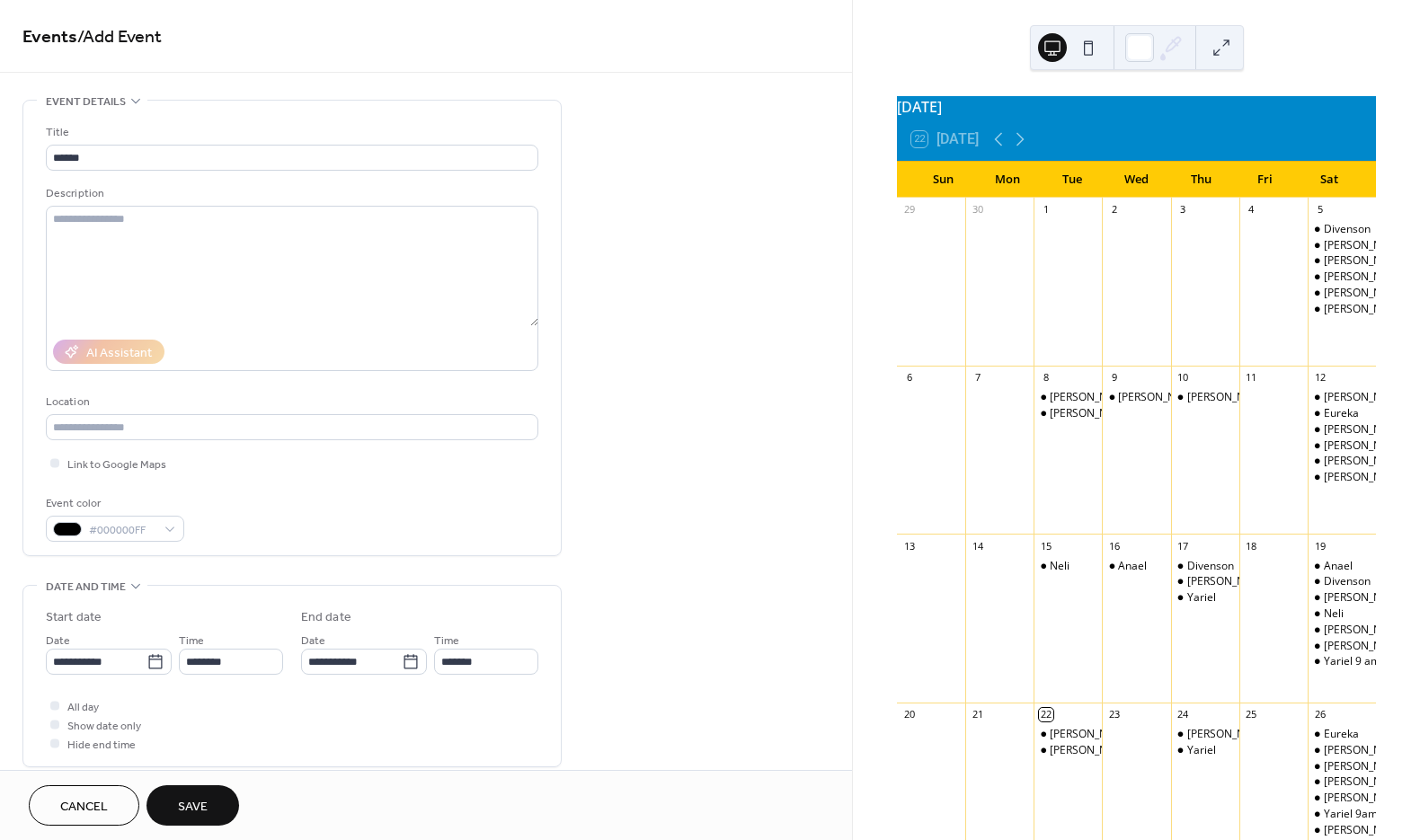 click on "Save" at bounding box center (192, 807) 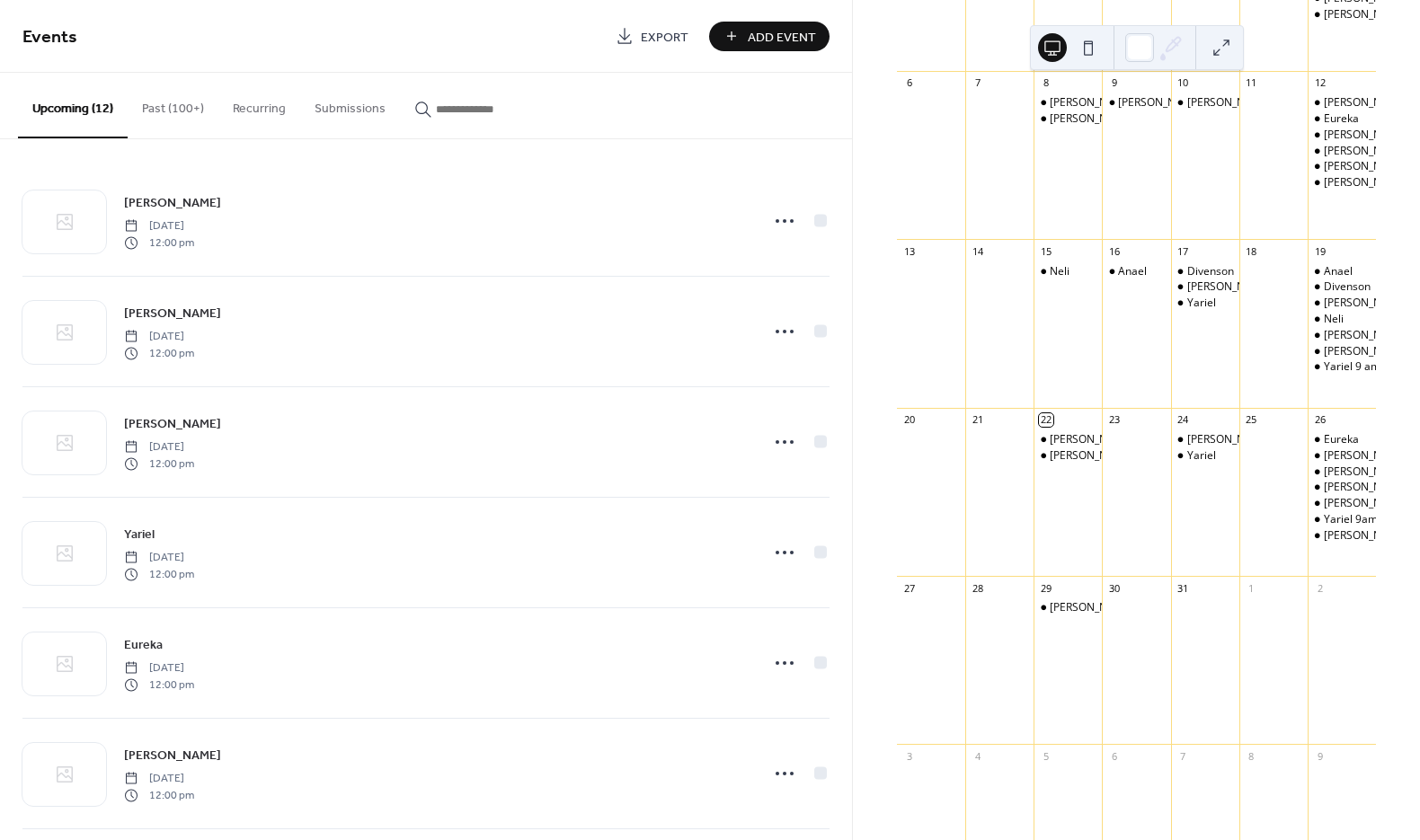 scroll, scrollTop: 299, scrollLeft: 0, axis: vertical 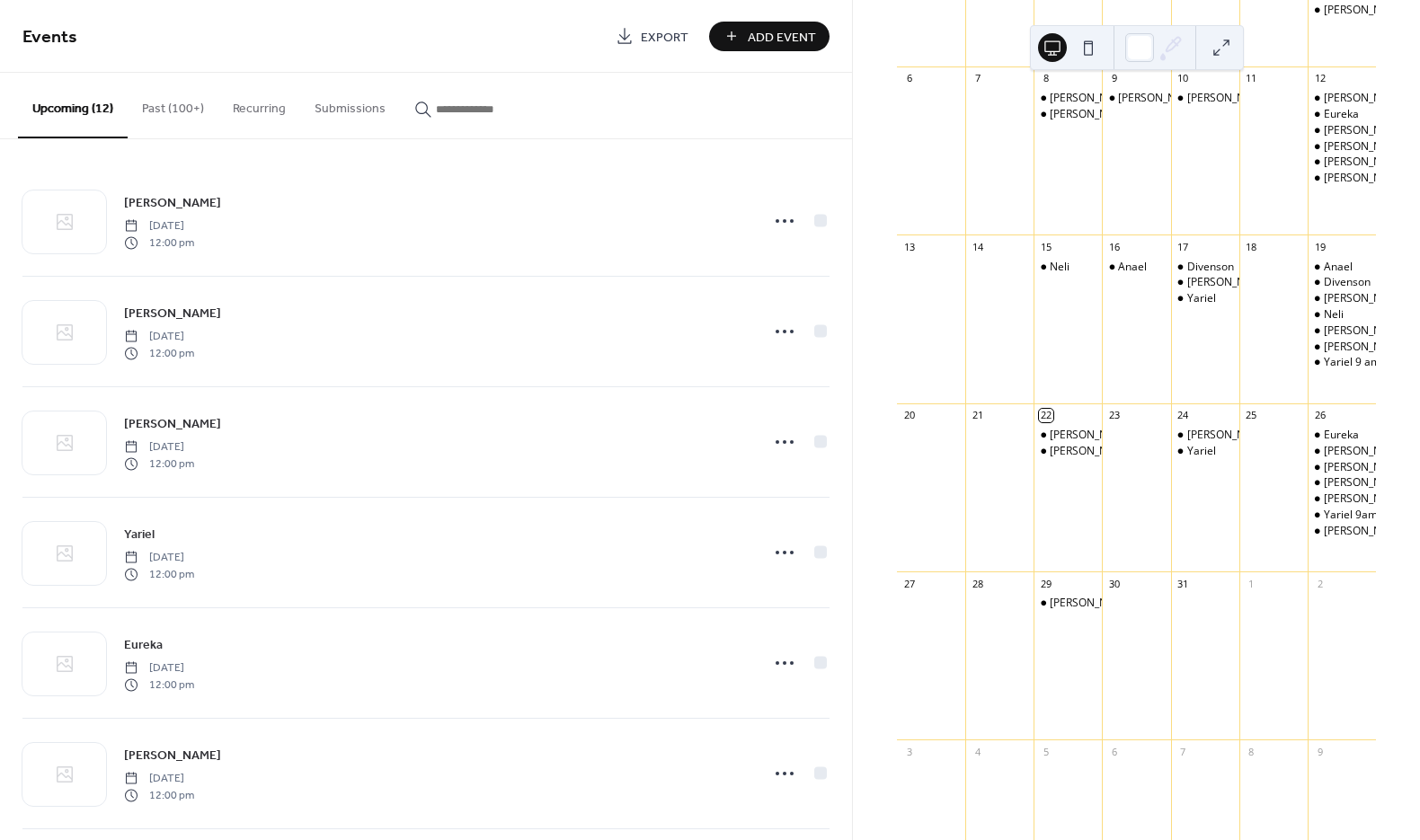 click on "Add Event" at bounding box center [782, 37] 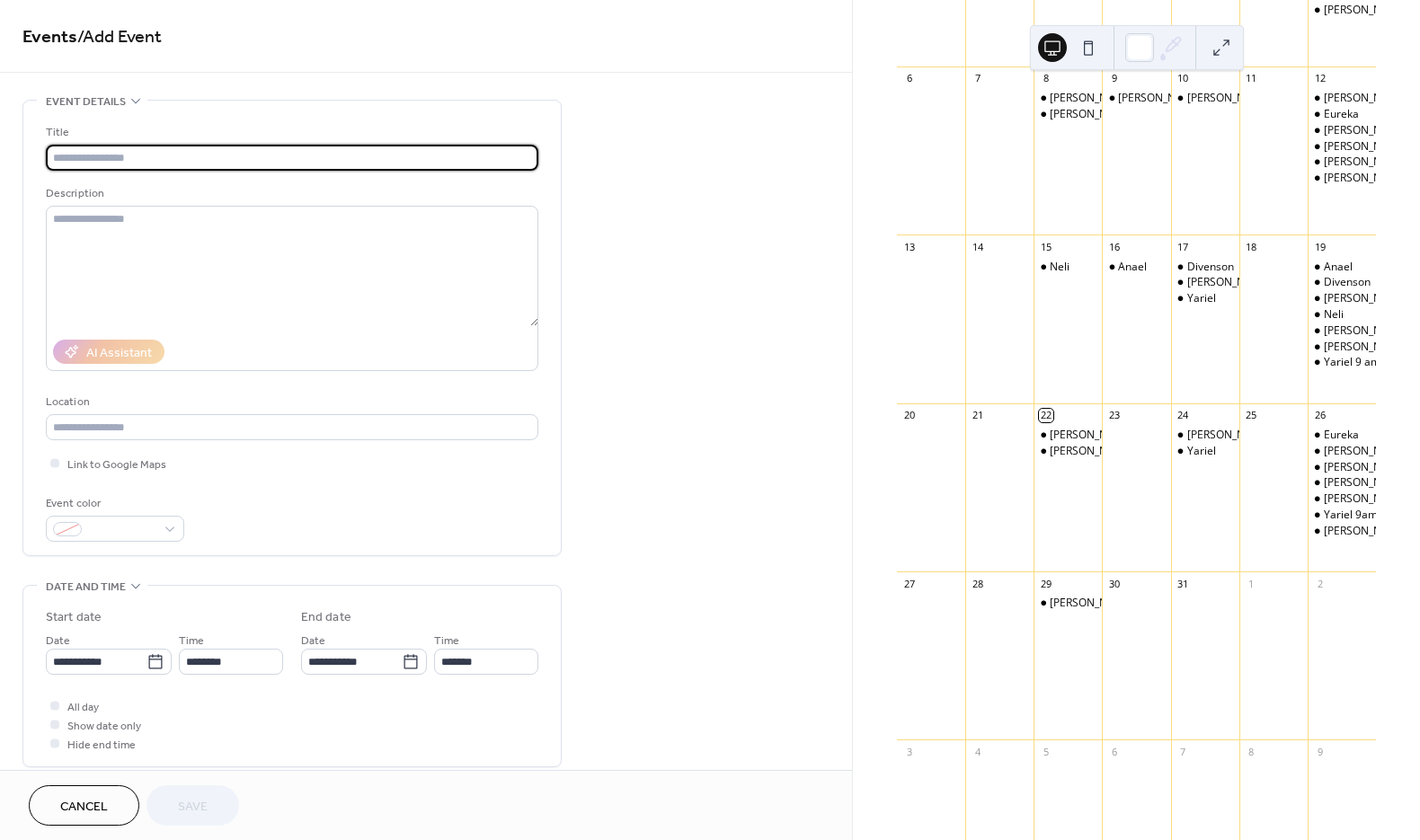 click at bounding box center (292, 157) 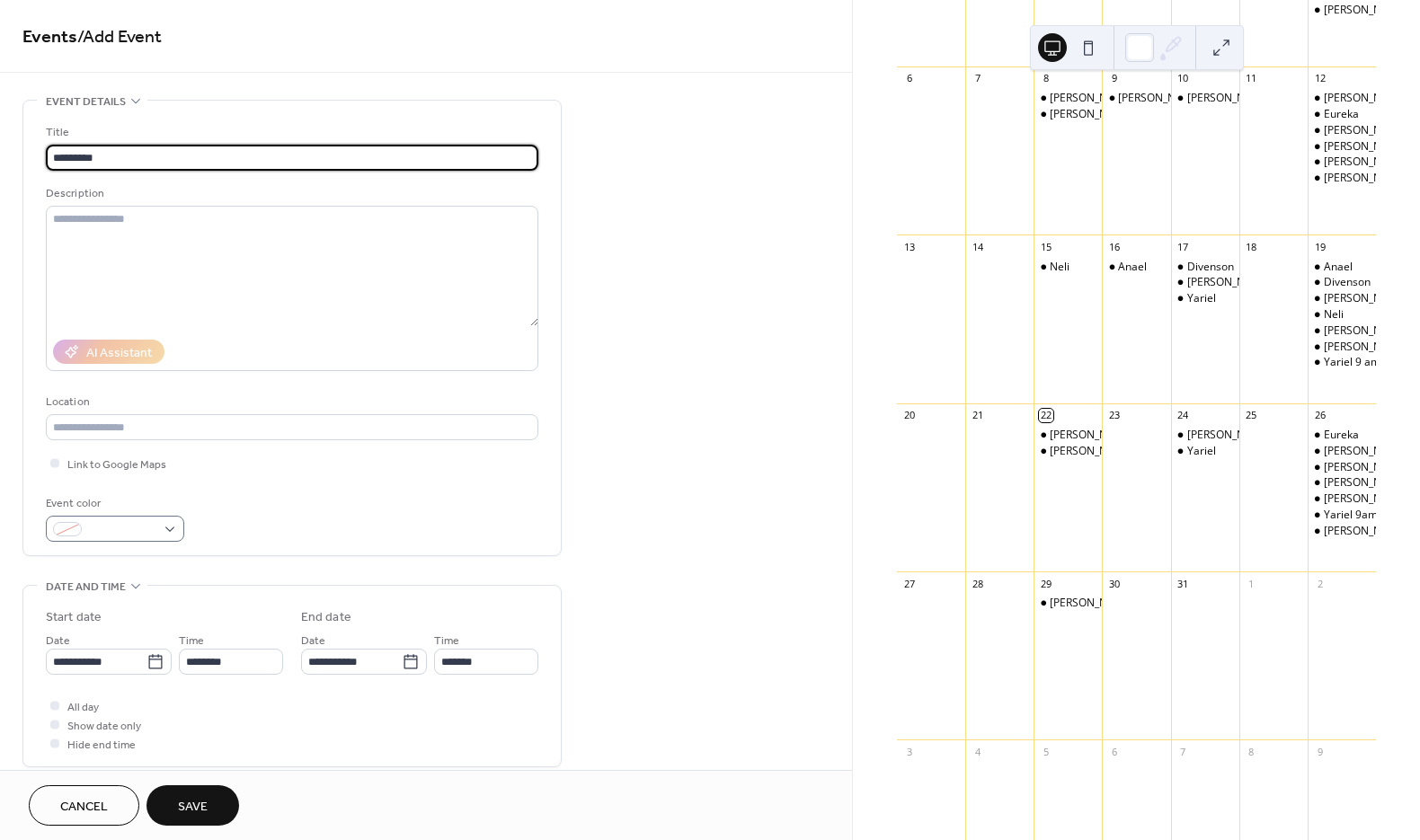 type on "*********" 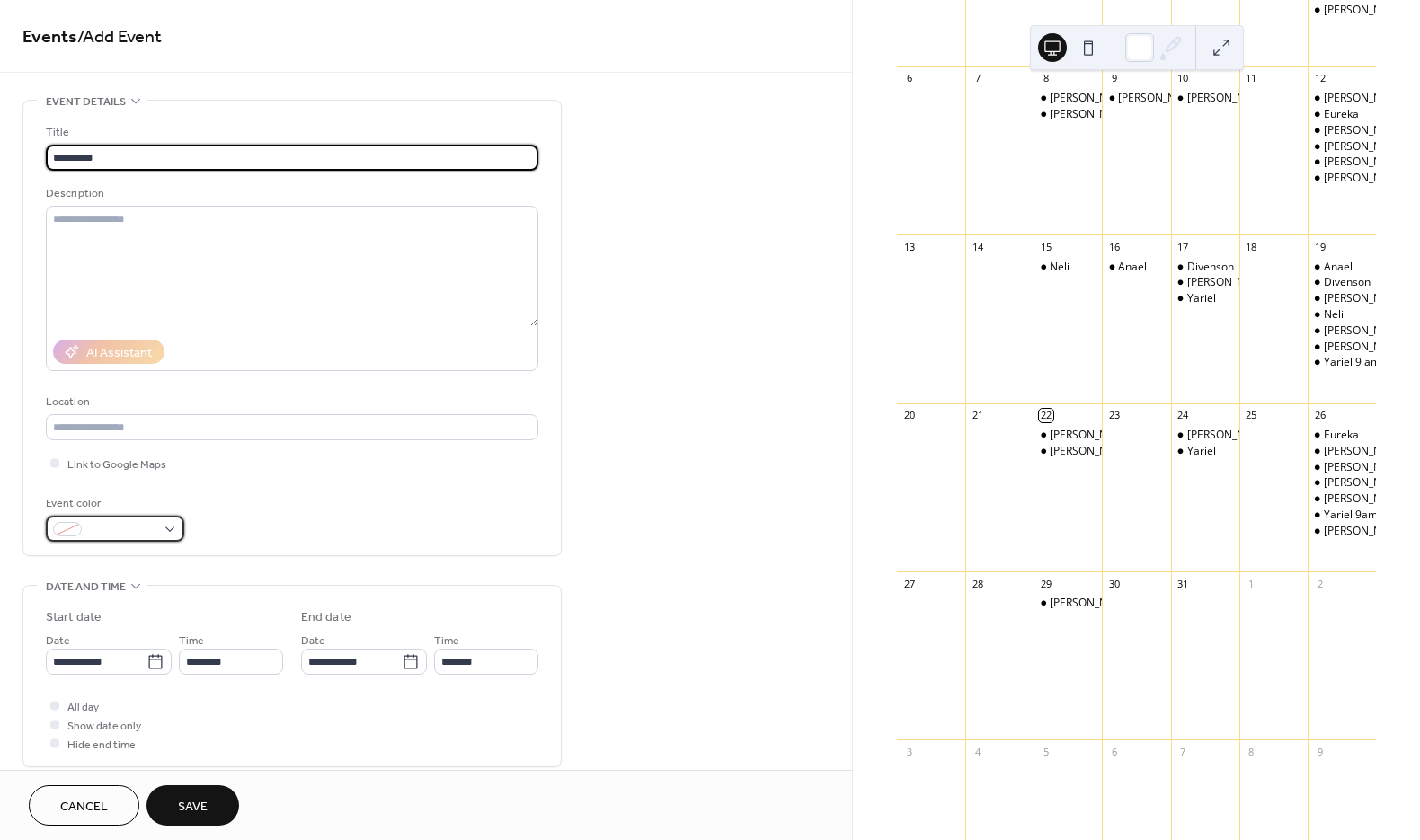 click at bounding box center [122, 530] 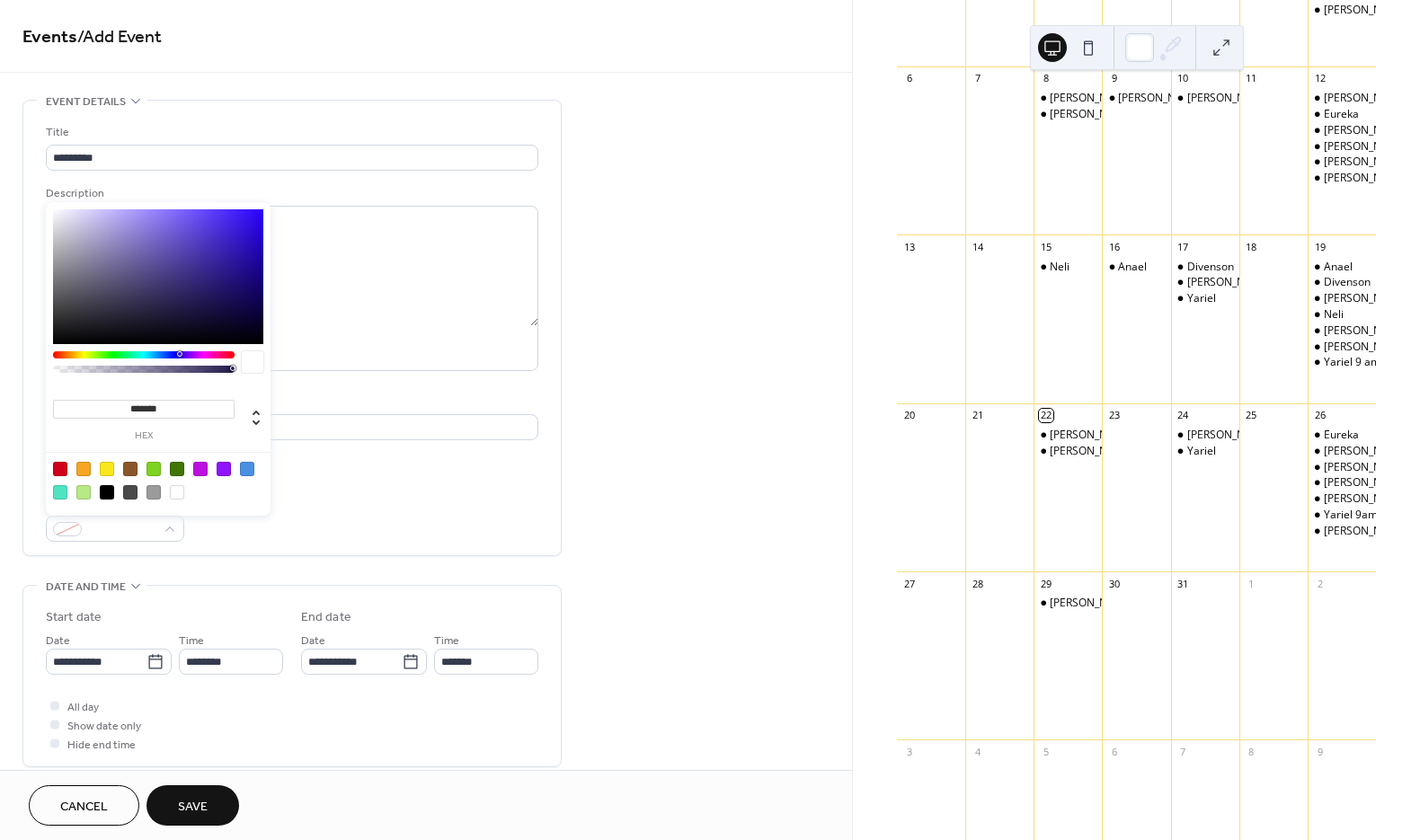 click at bounding box center (107, 492) 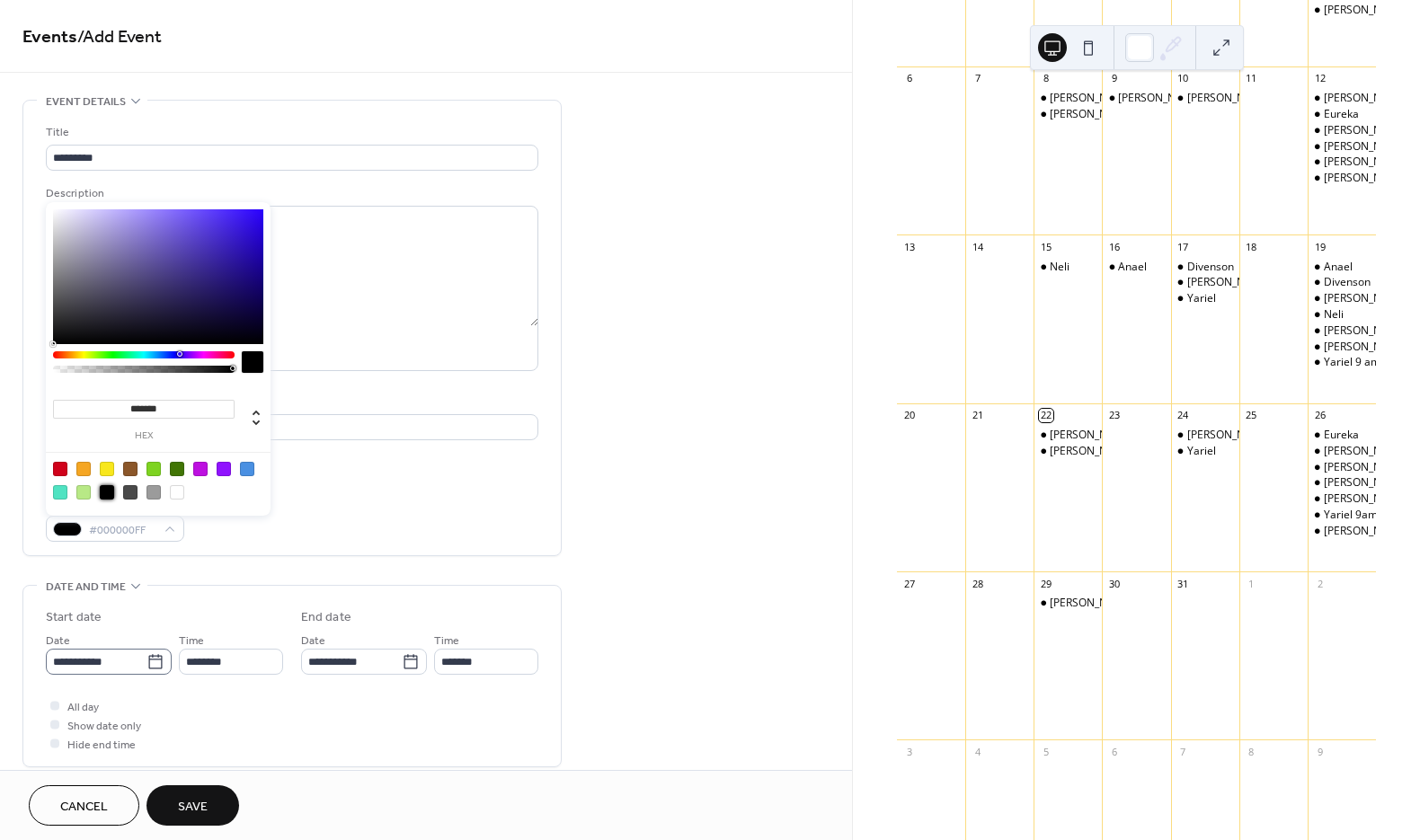 click 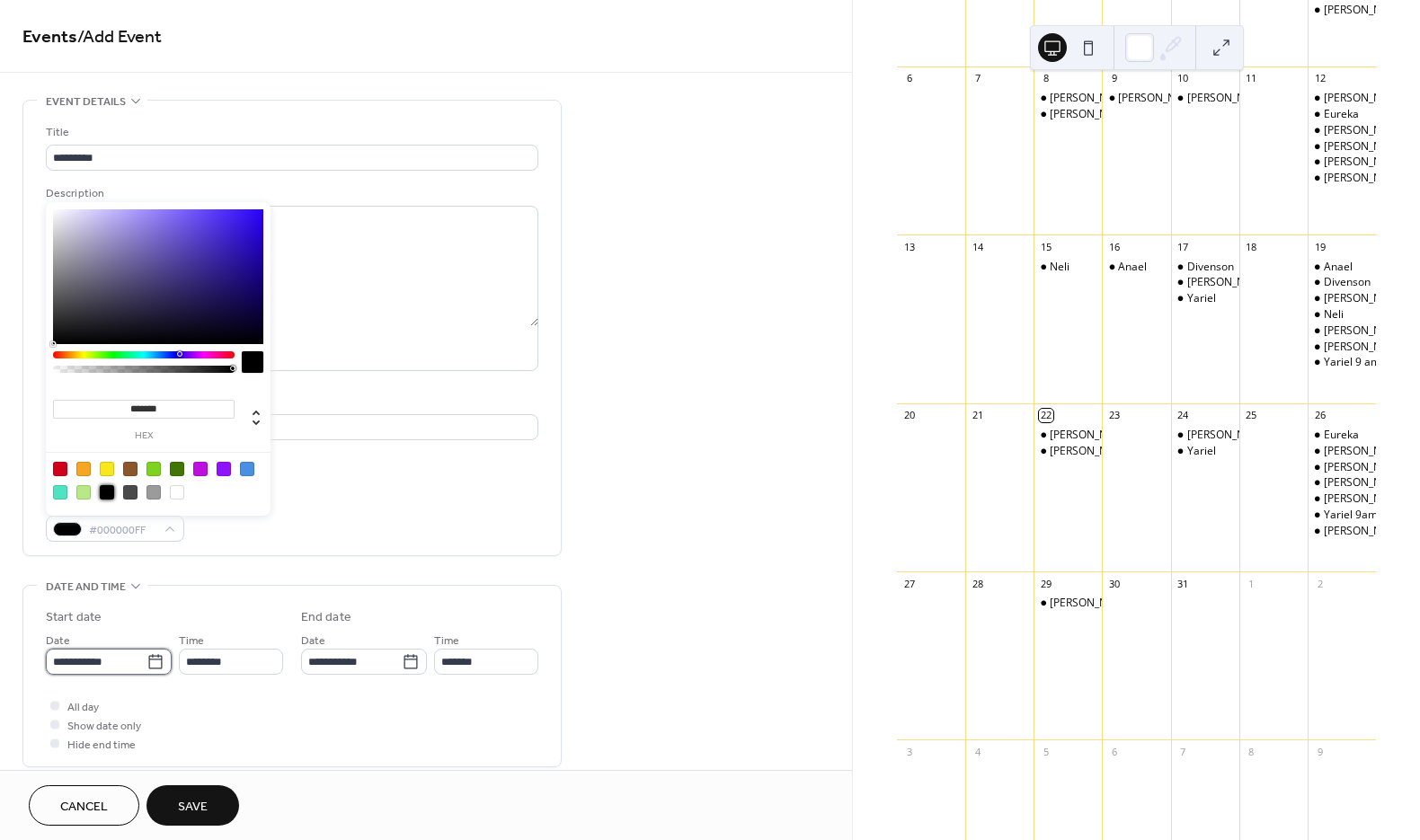 click on "**********" at bounding box center (96, 661) 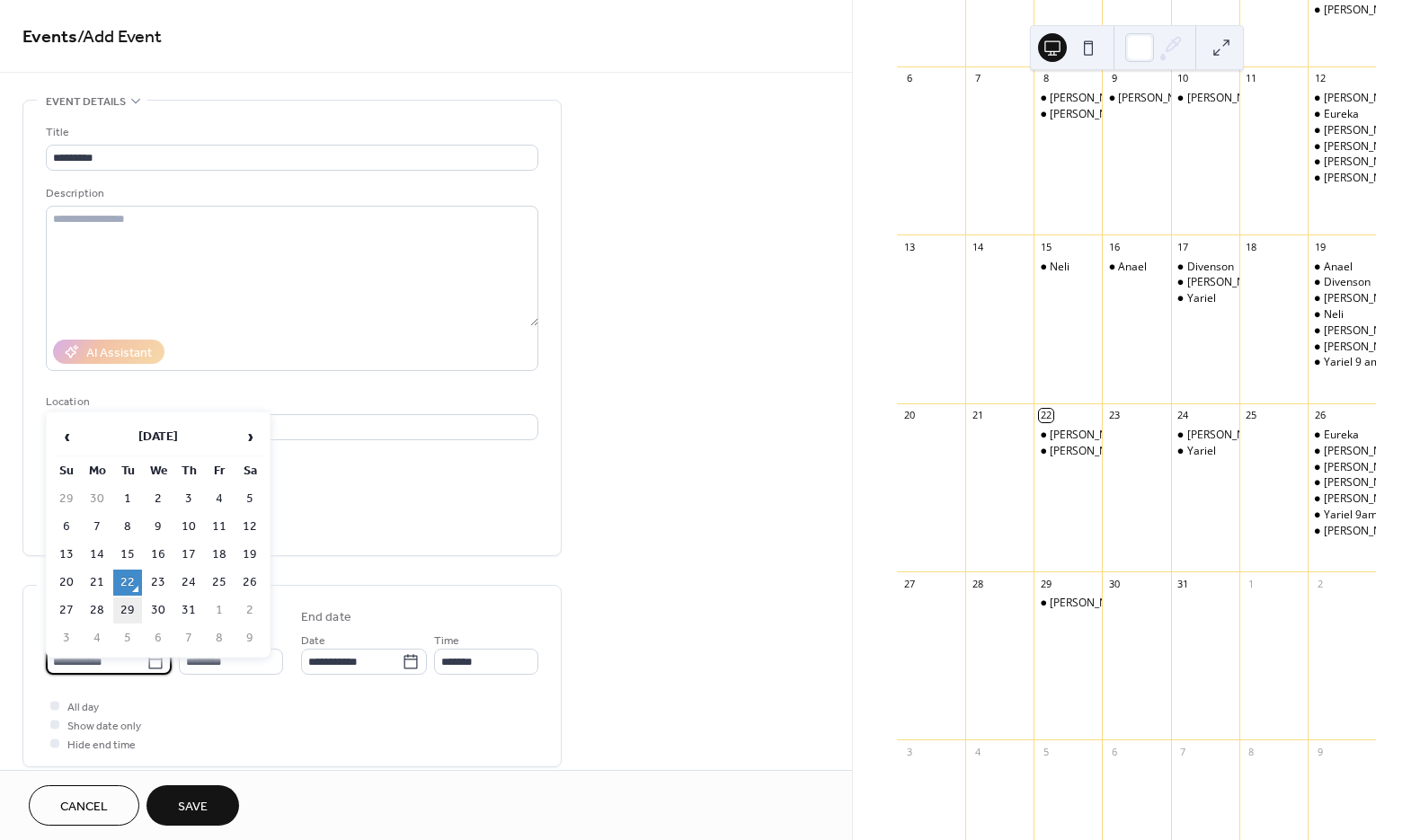 click on "29" at bounding box center (128, 610) 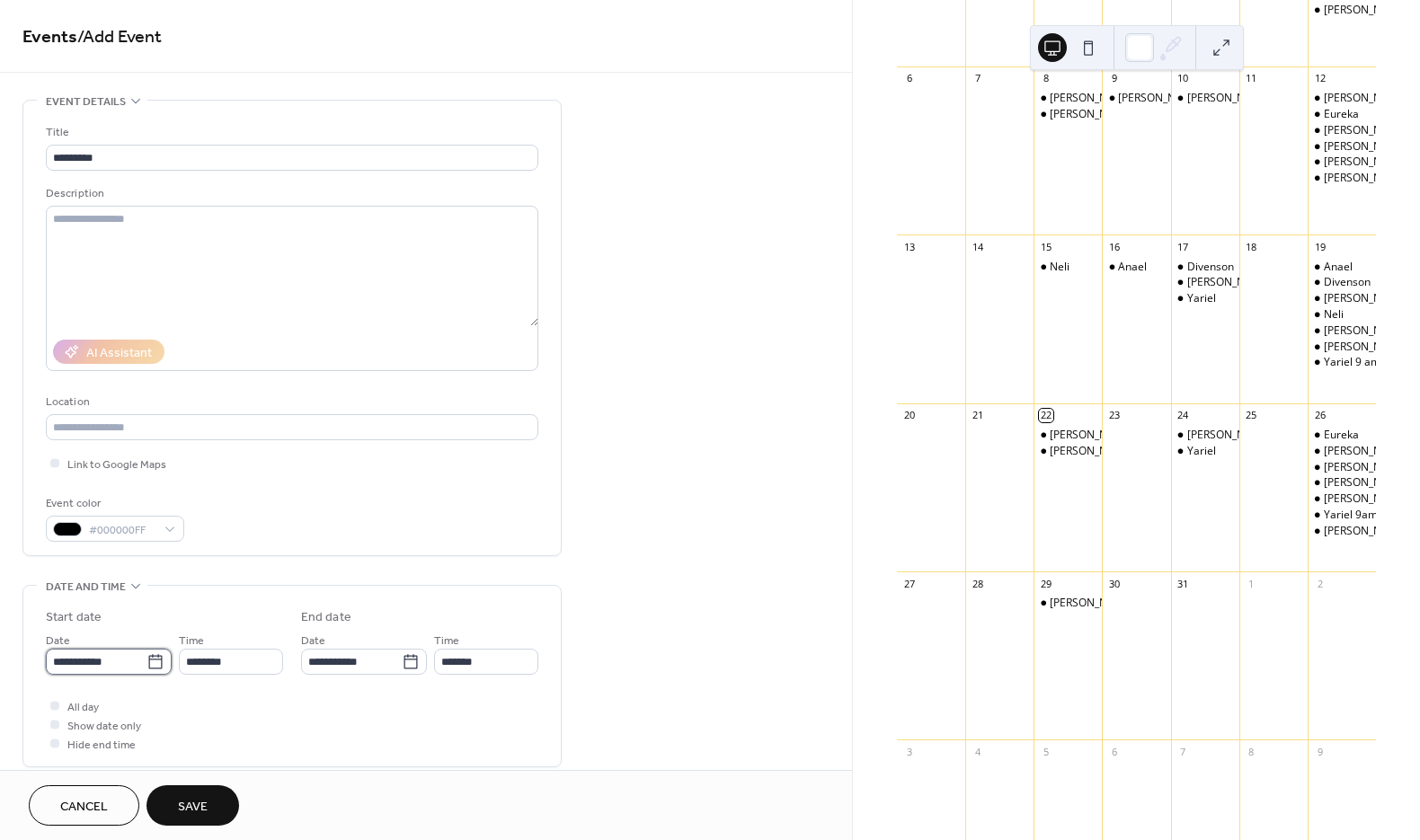click on "**********" at bounding box center [96, 661] 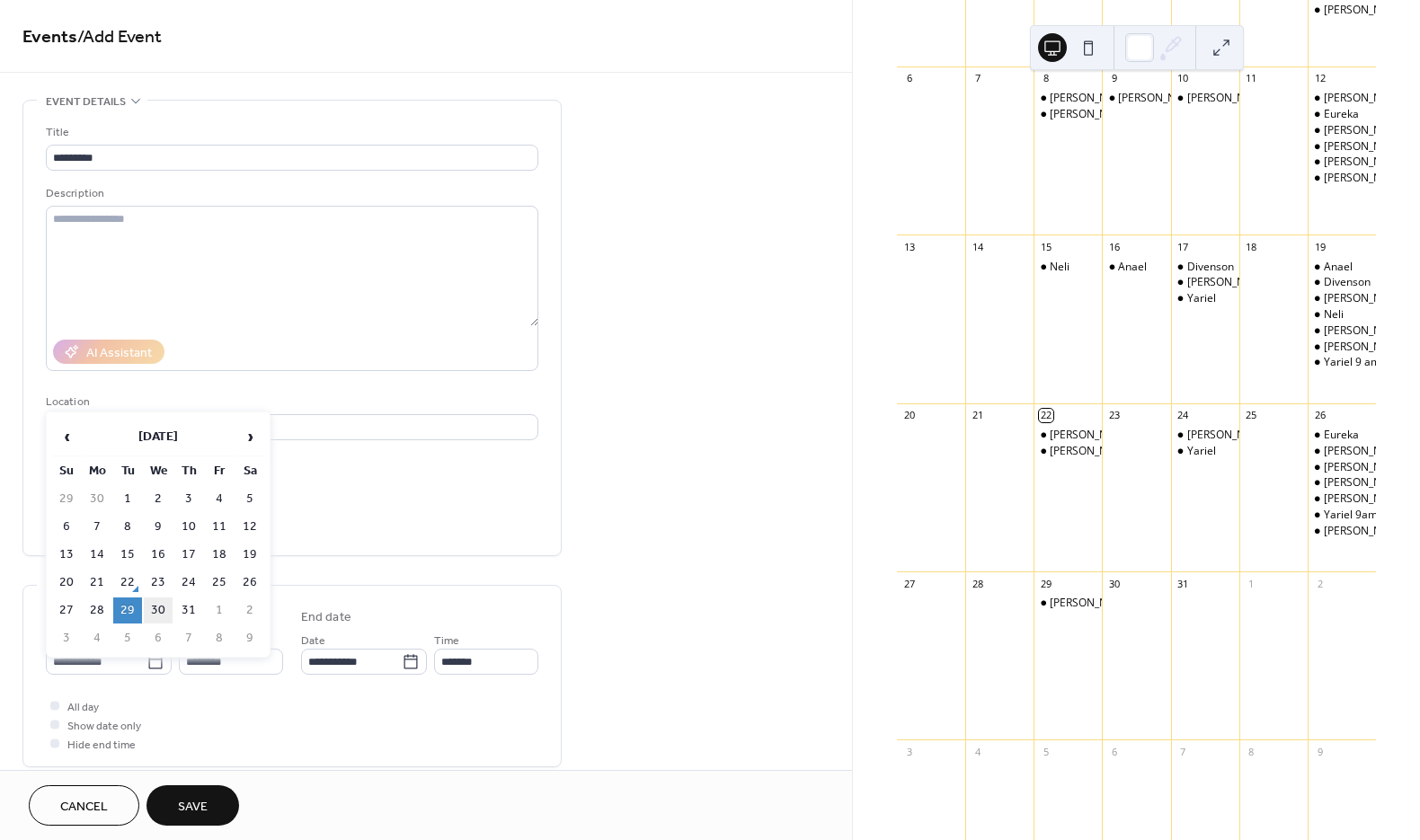 click on "30" at bounding box center [158, 610] 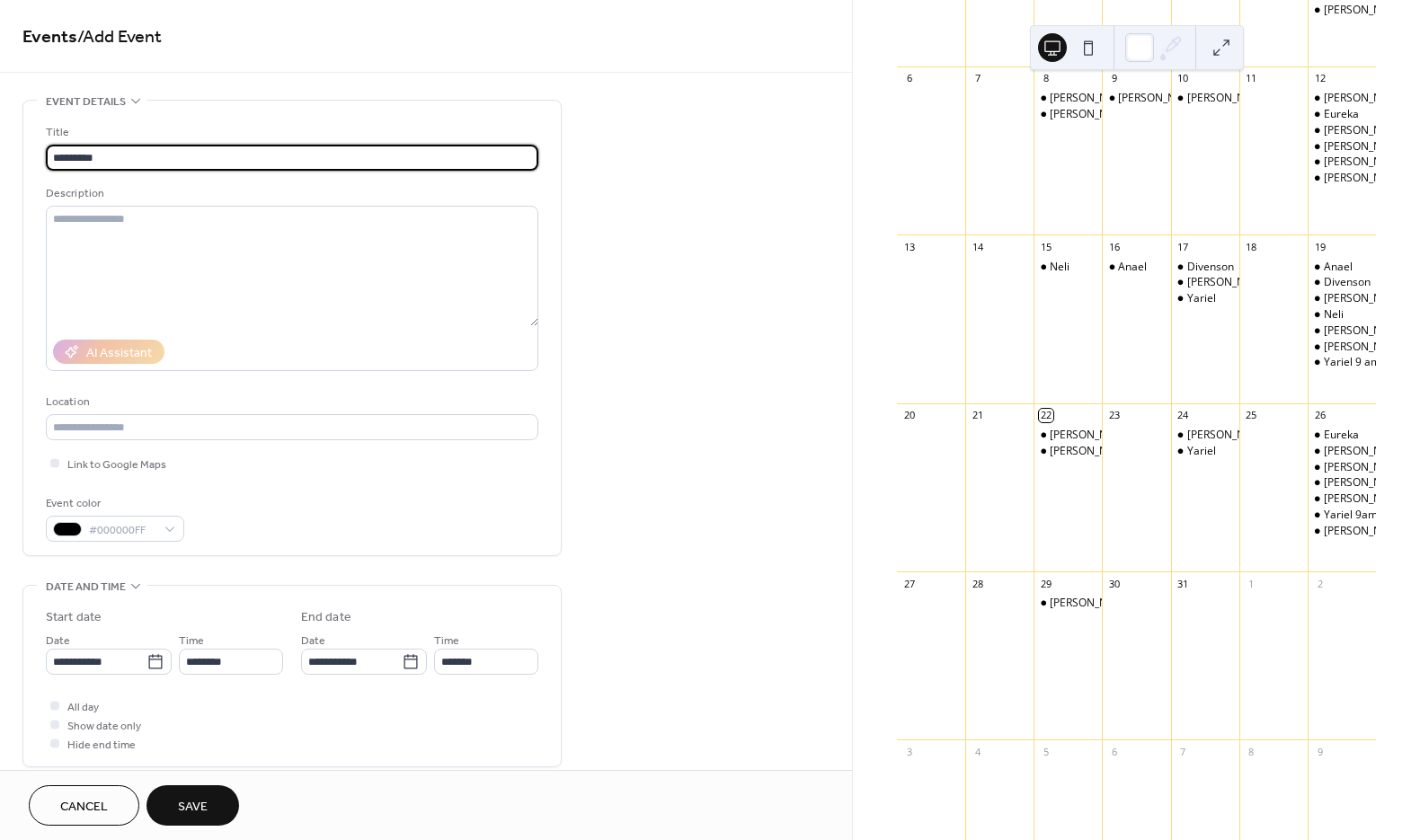 drag, startPoint x: 110, startPoint y: 152, endPoint x: -44, endPoint y: 175, distance: 155.70806 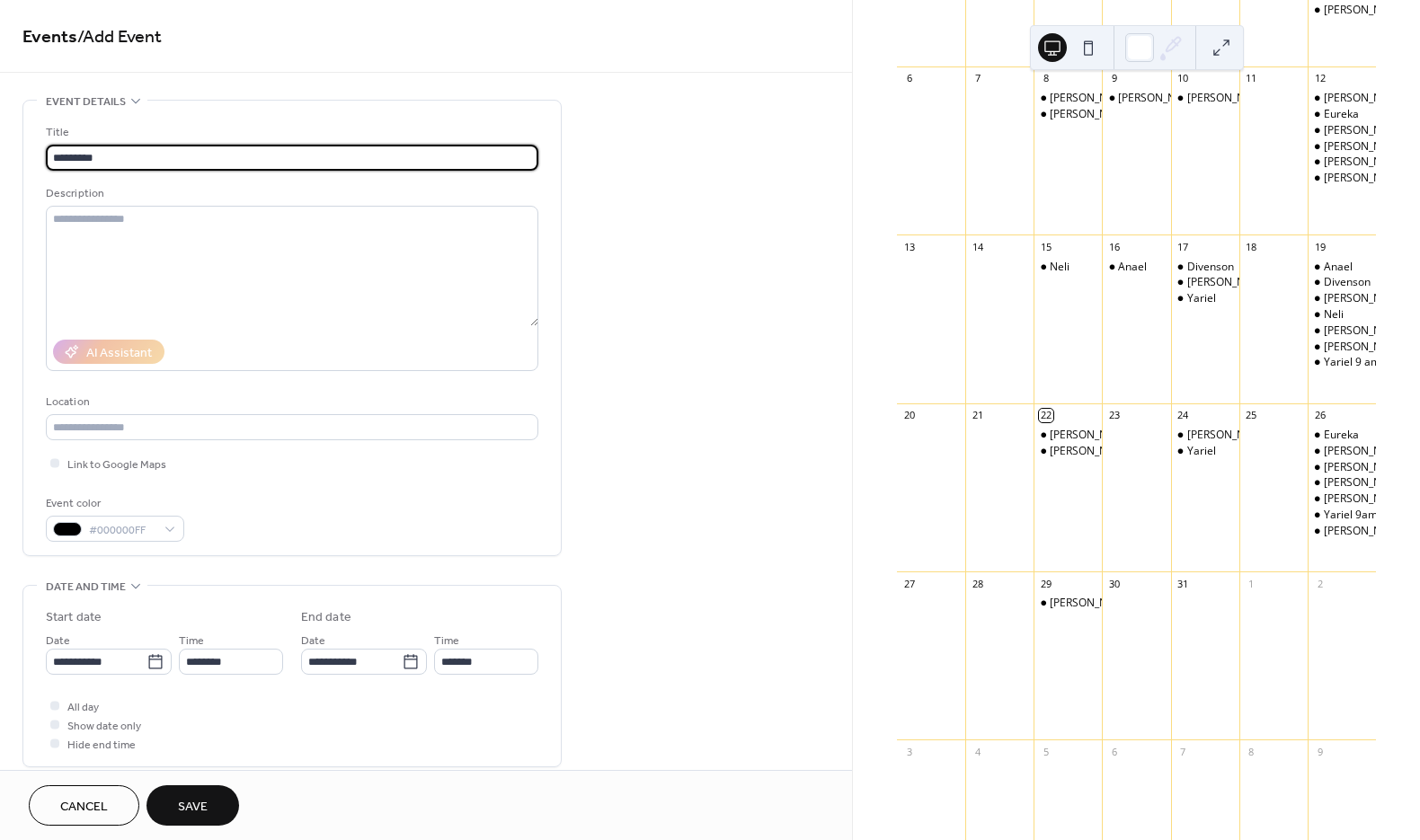 click on "**********" at bounding box center (710, 420) 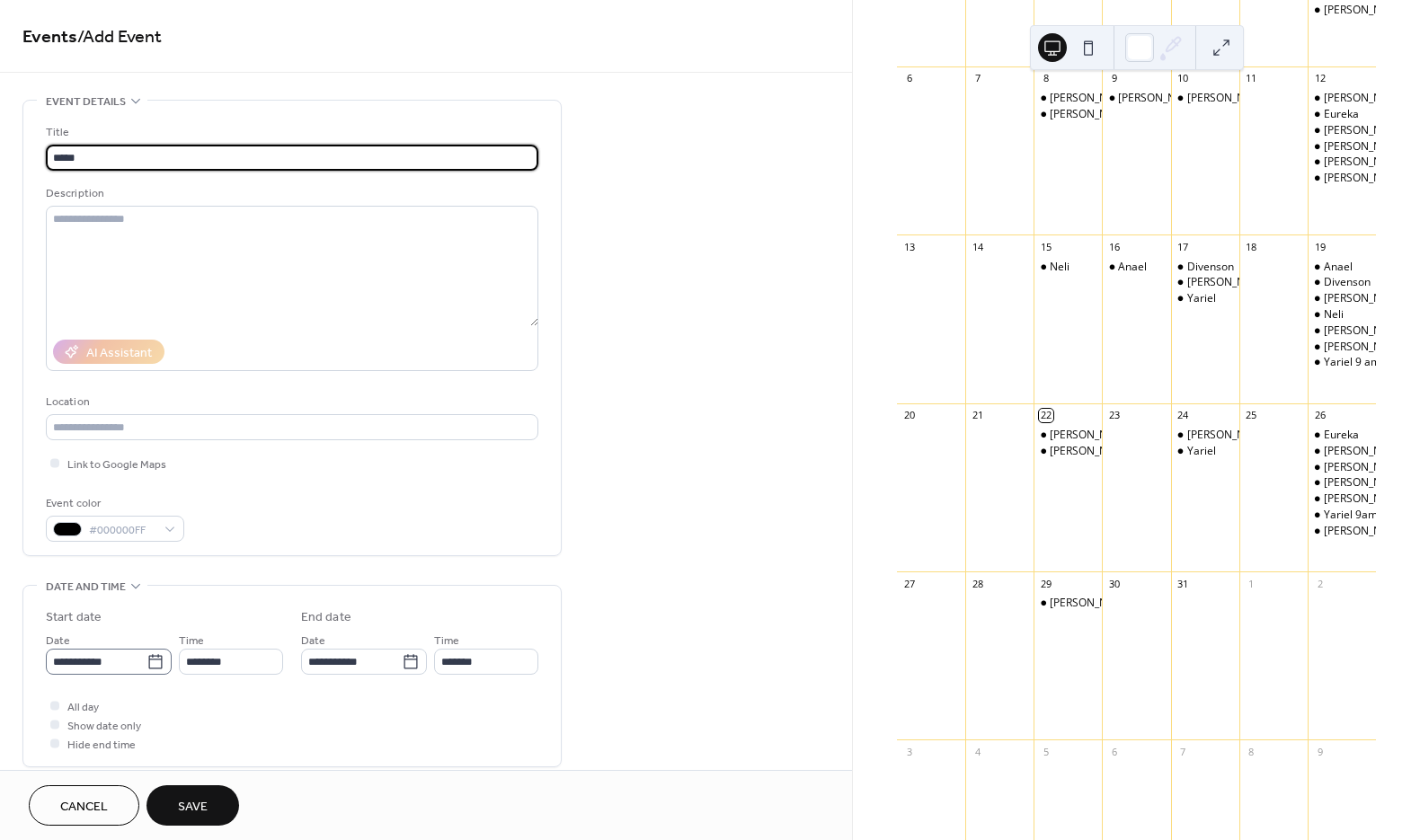 type on "*****" 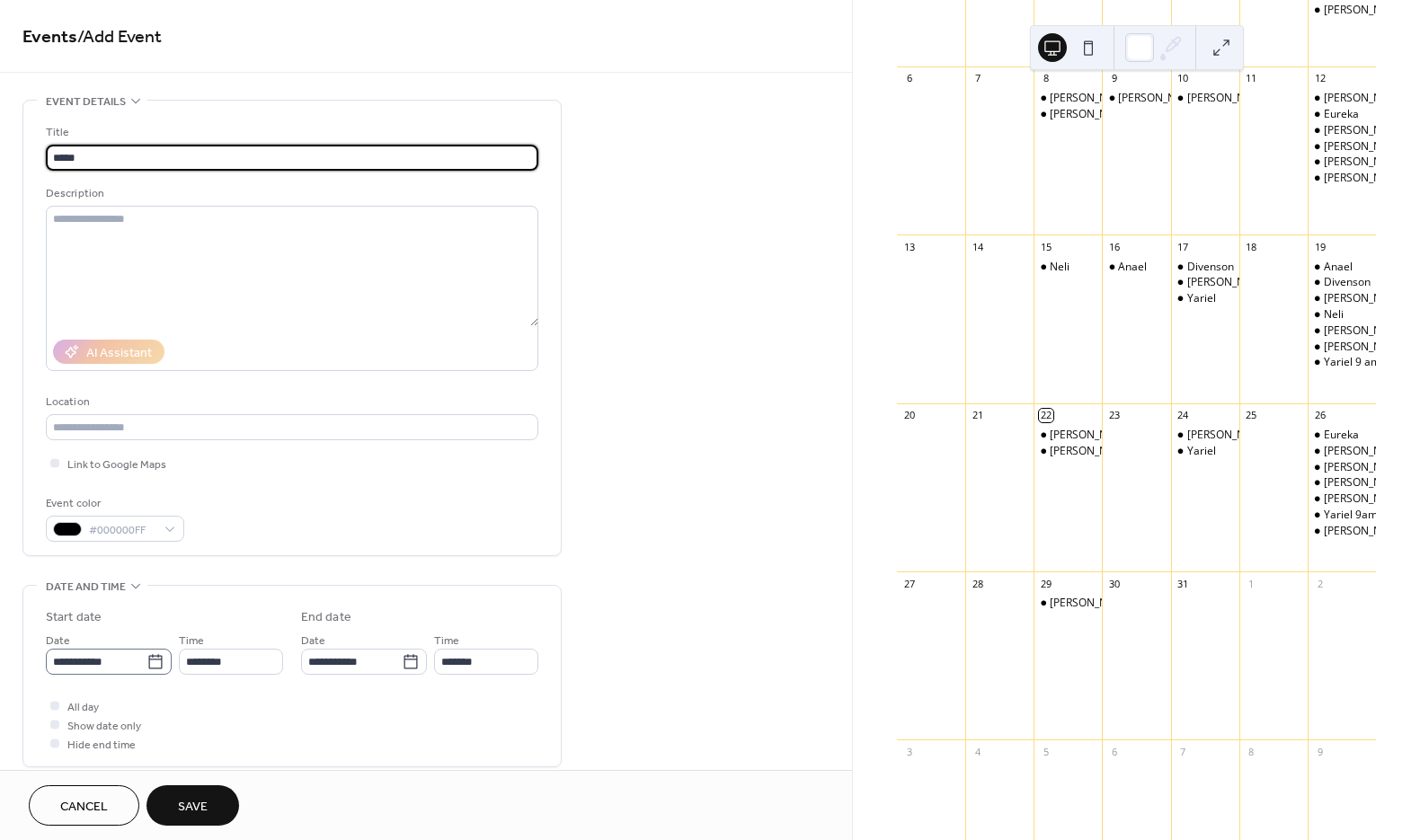 click 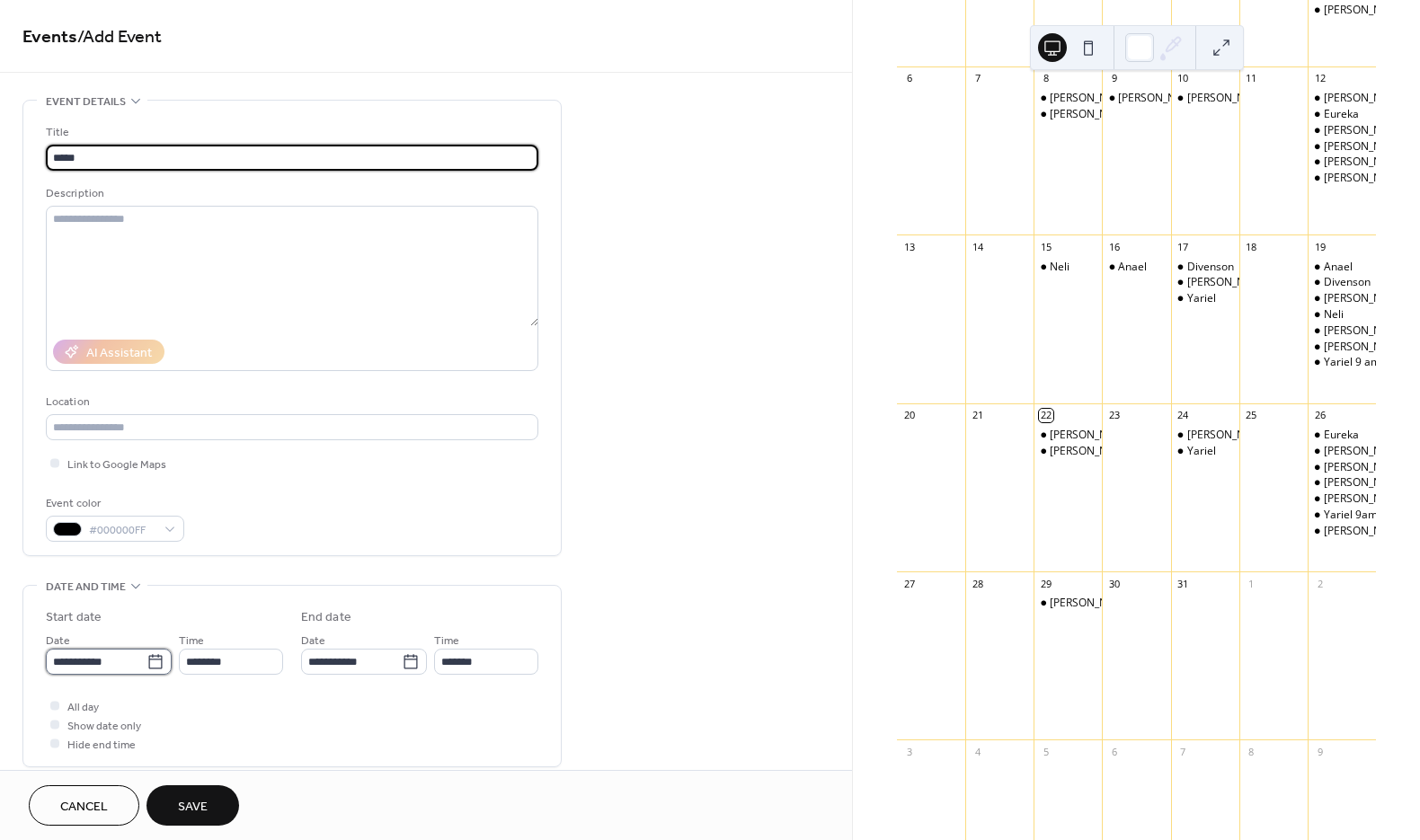 click on "**********" at bounding box center (96, 661) 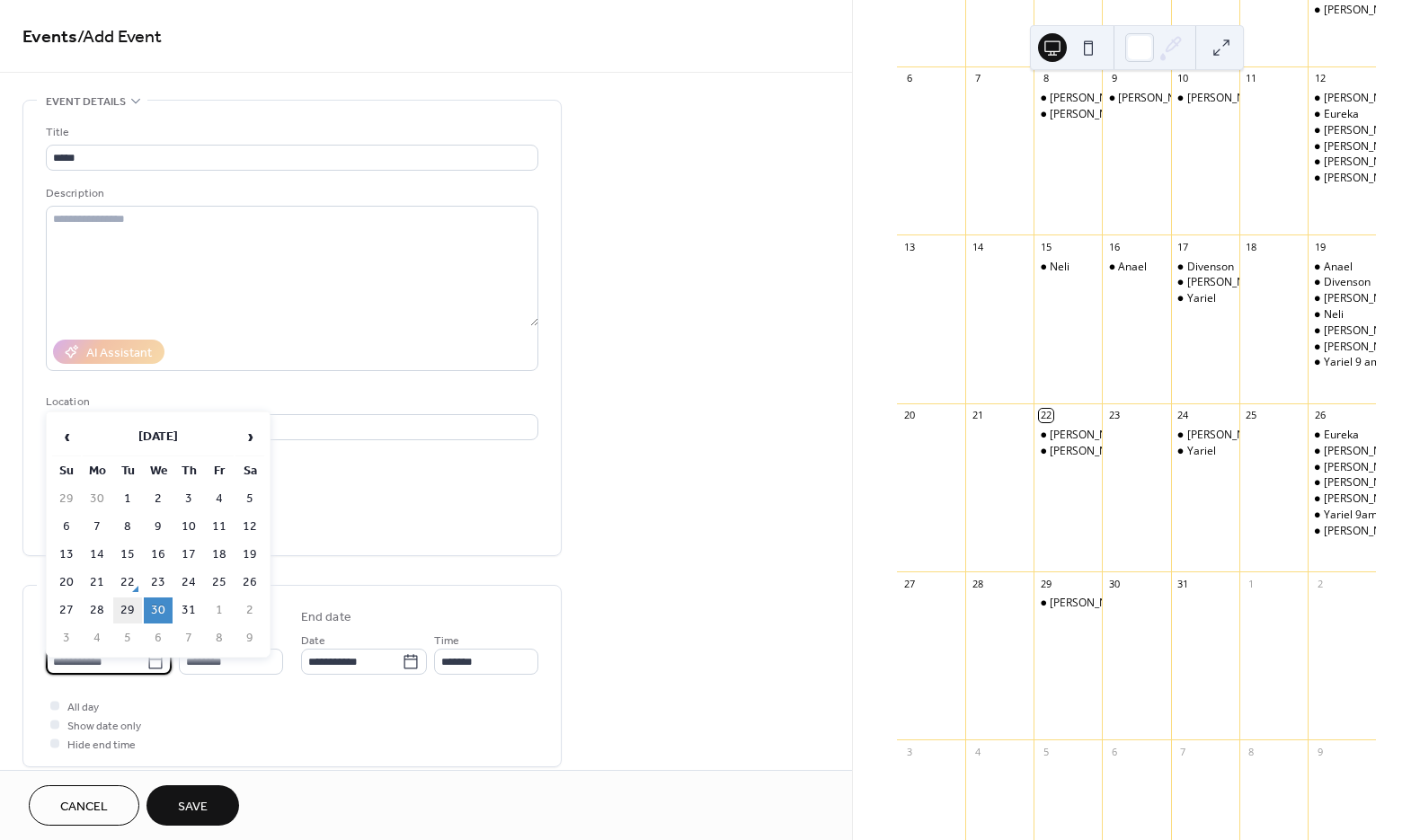 click on "29" at bounding box center (128, 610) 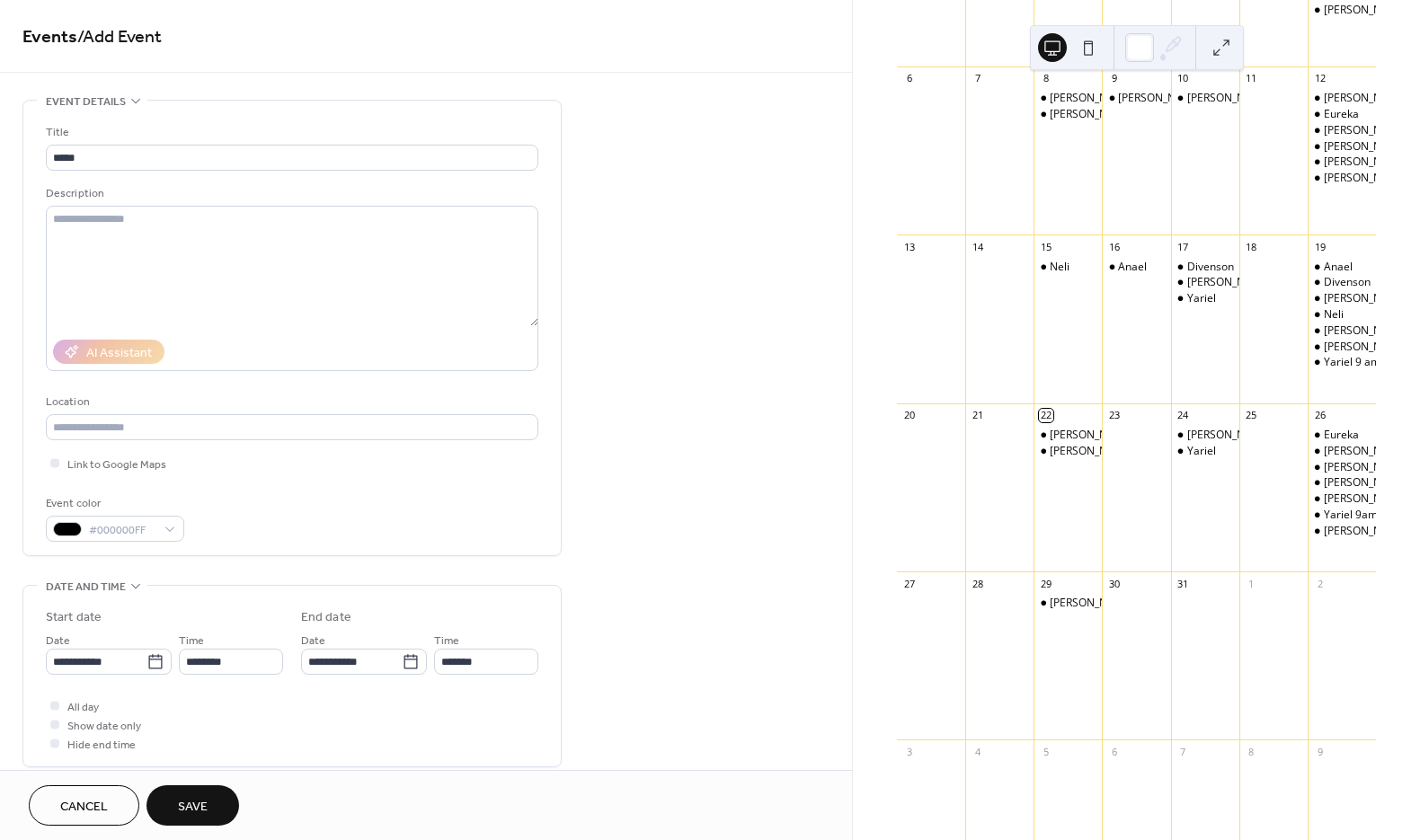 click on "**********" at bounding box center (426, 647) 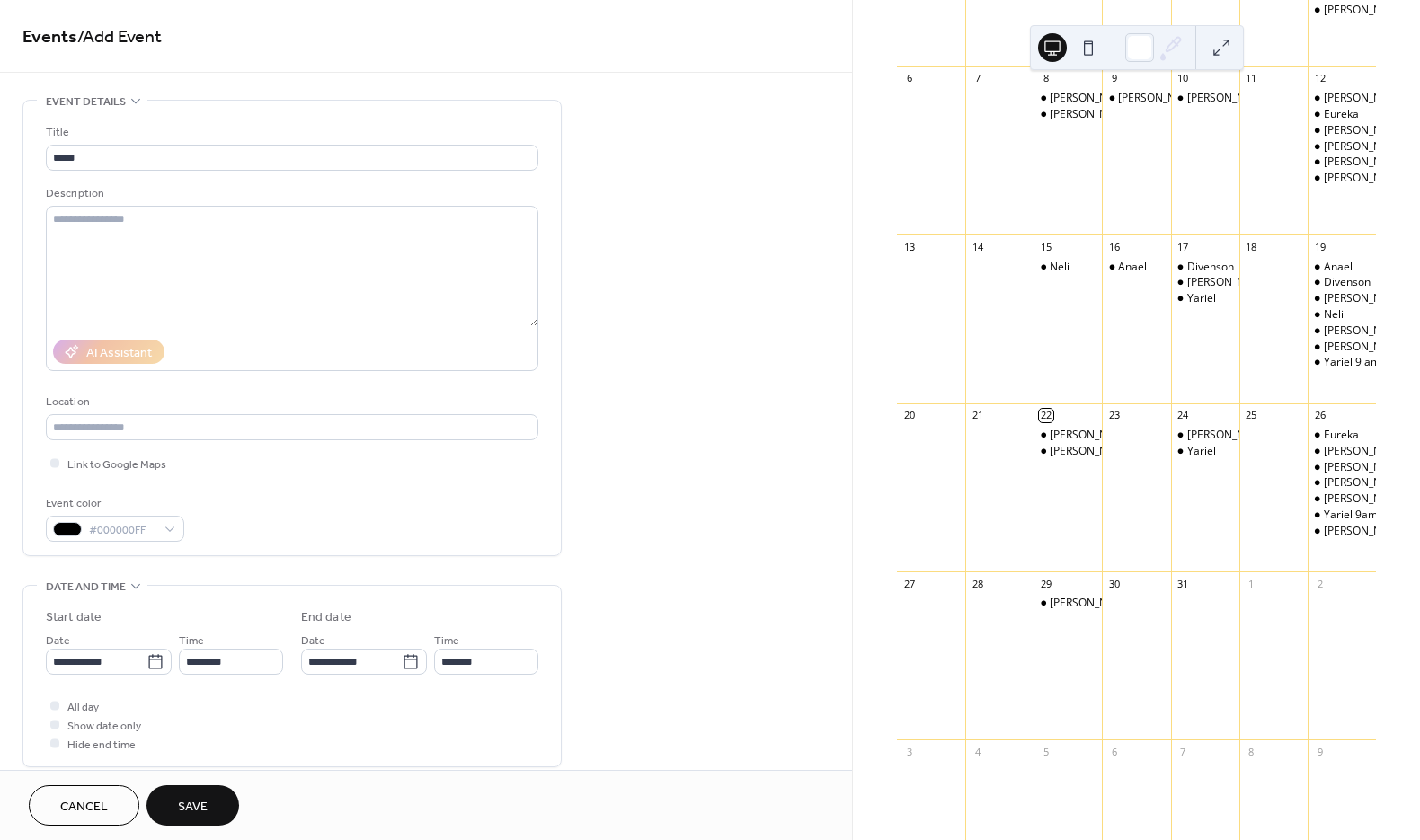 click on "Save" at bounding box center [192, 807] 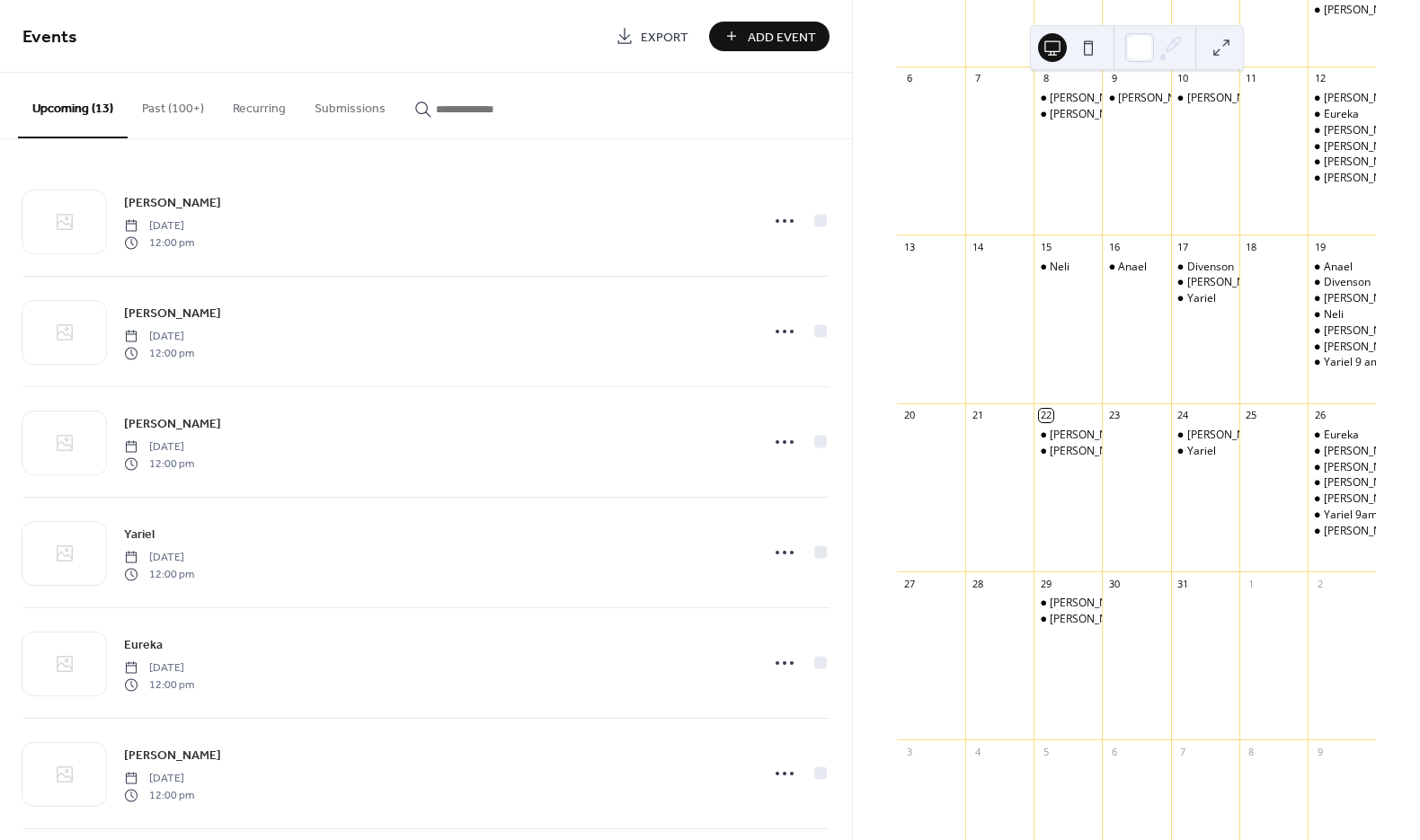 click on "Add Event" at bounding box center (782, 37) 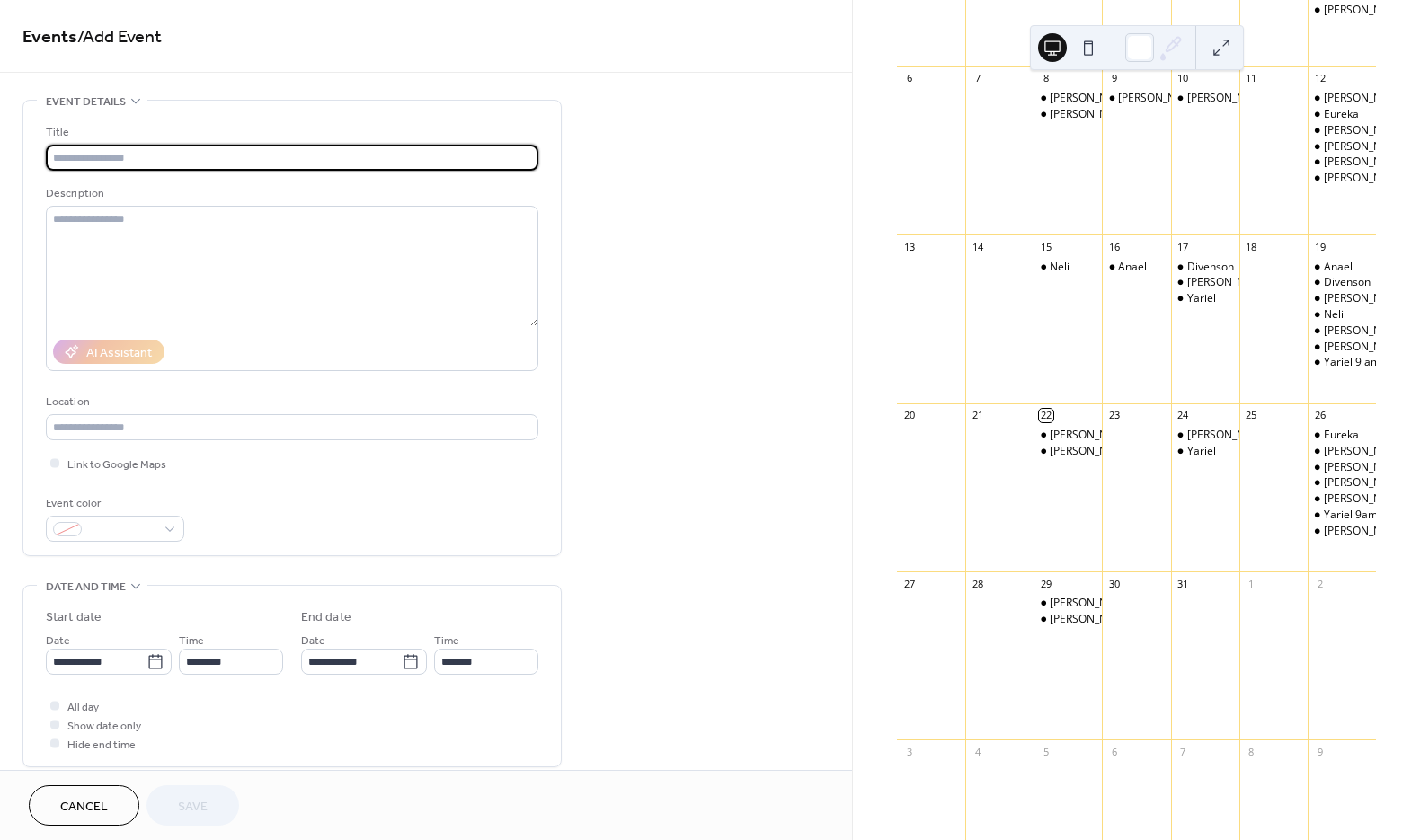 click at bounding box center [292, 157] 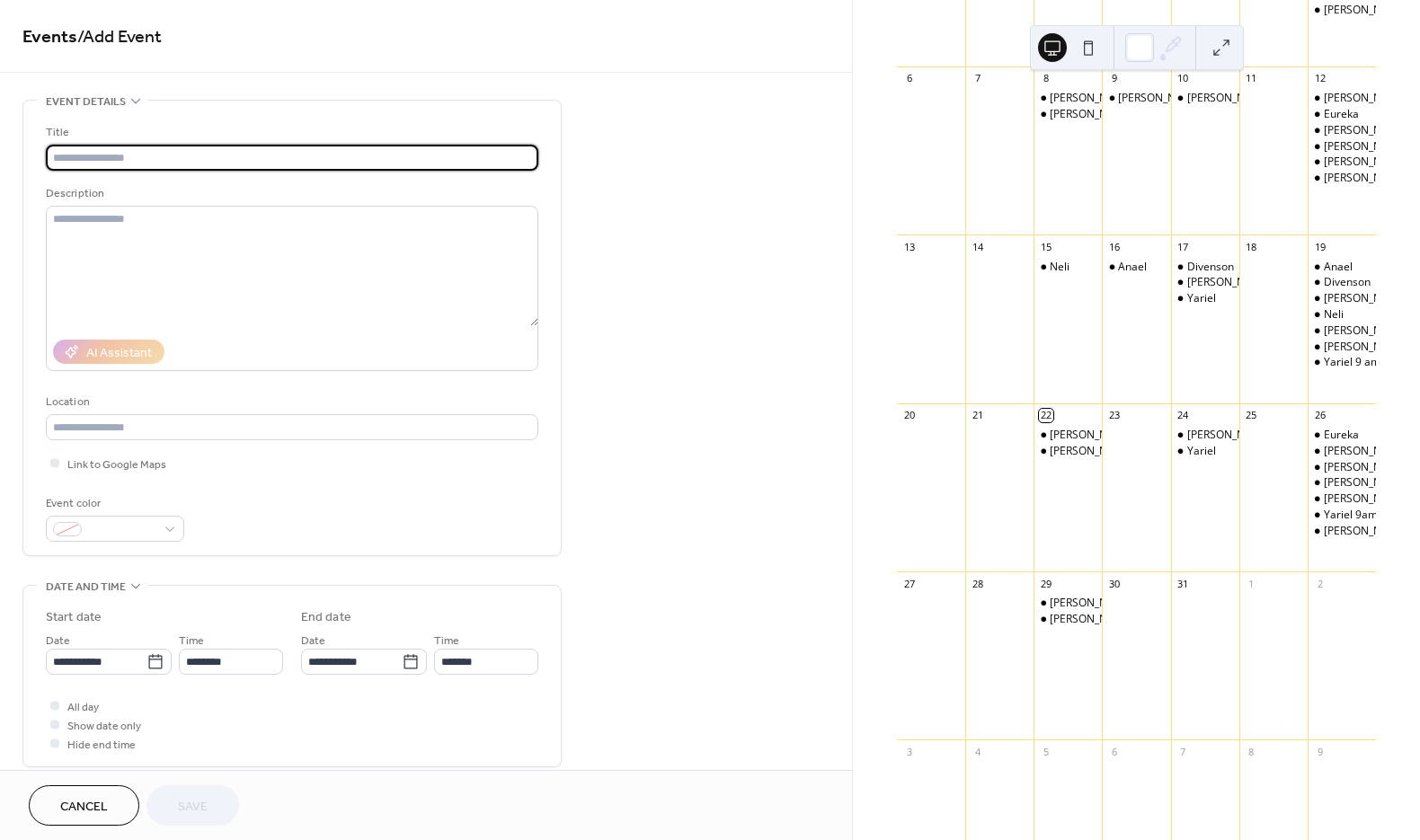 type on "*" 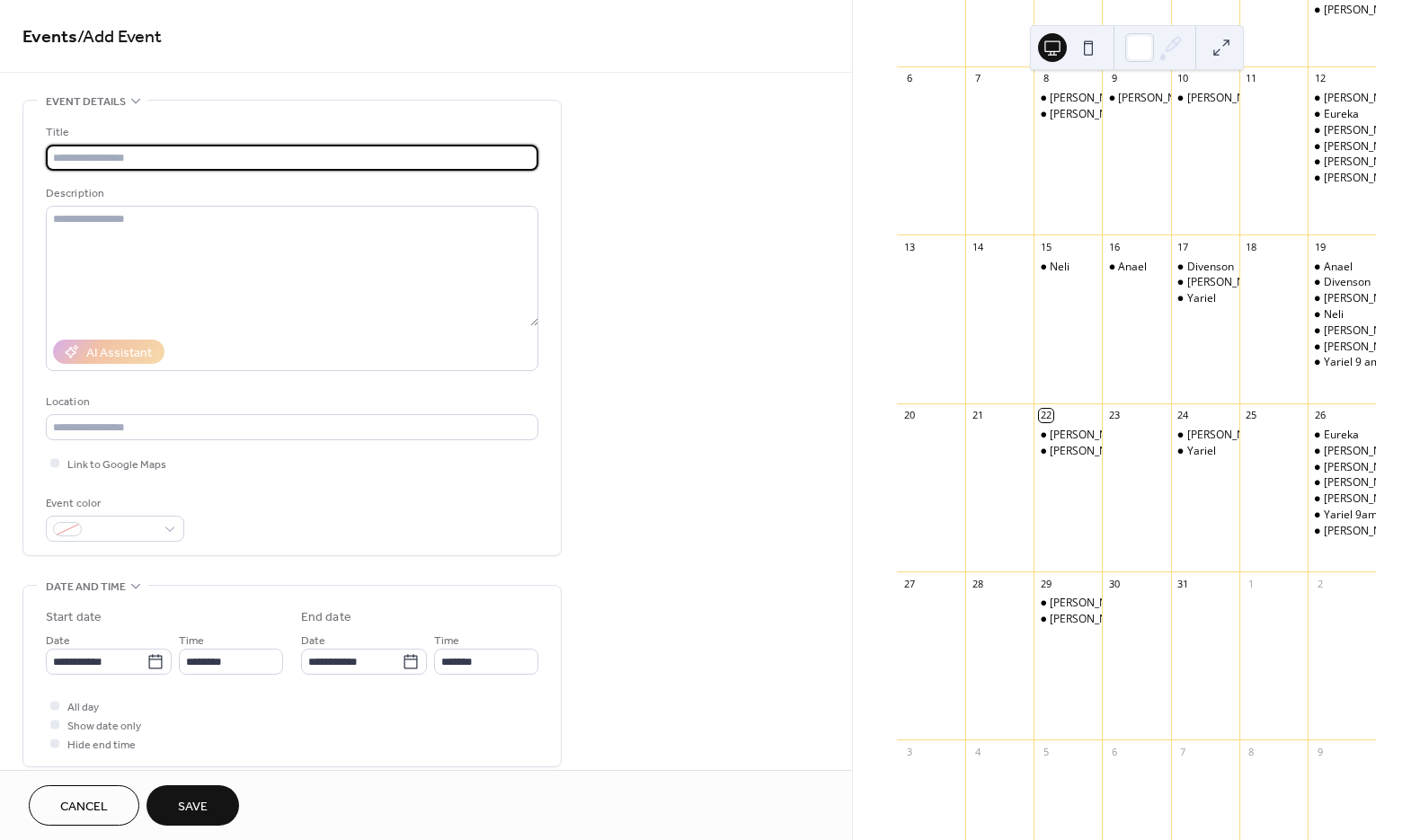 type on "*" 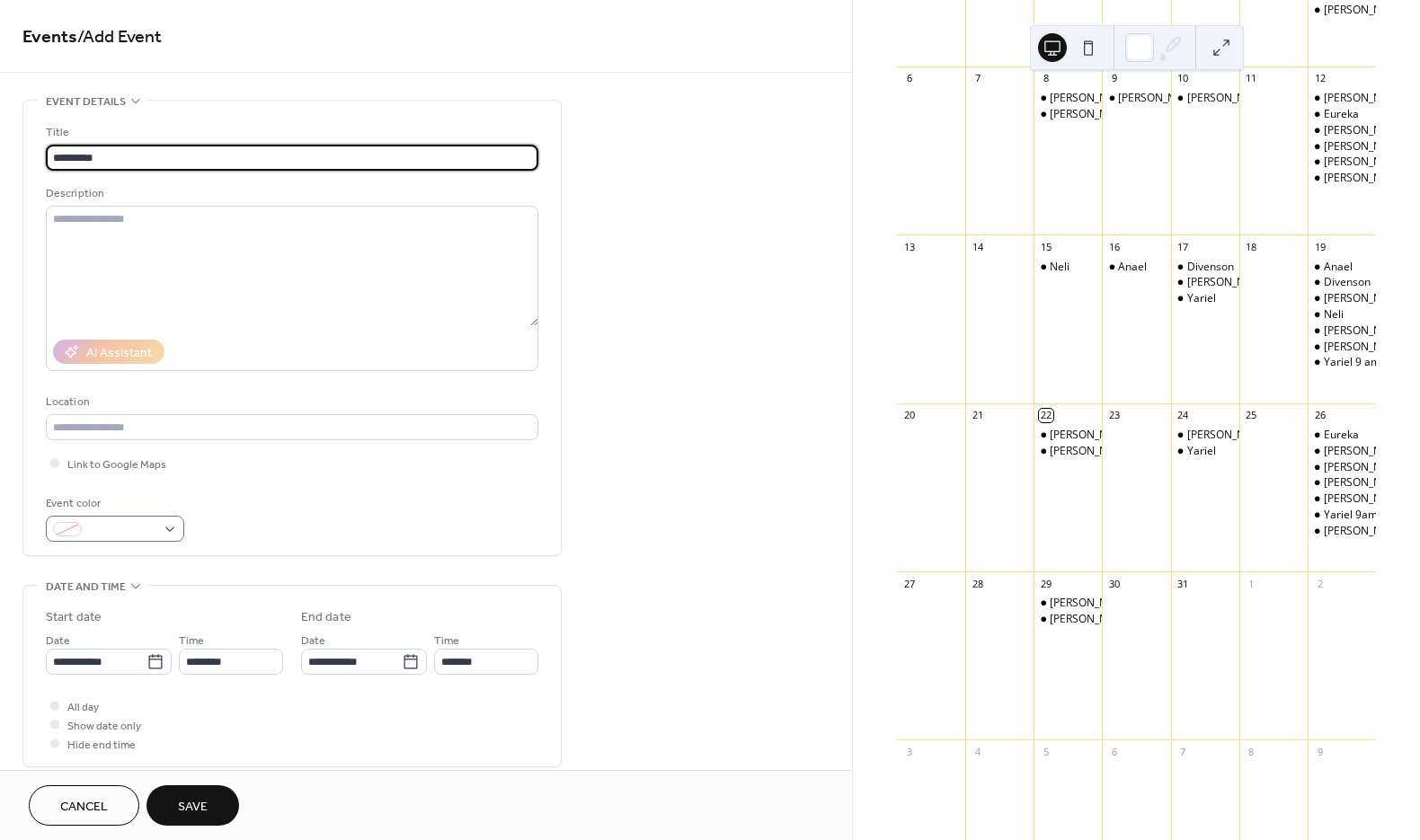 type on "*********" 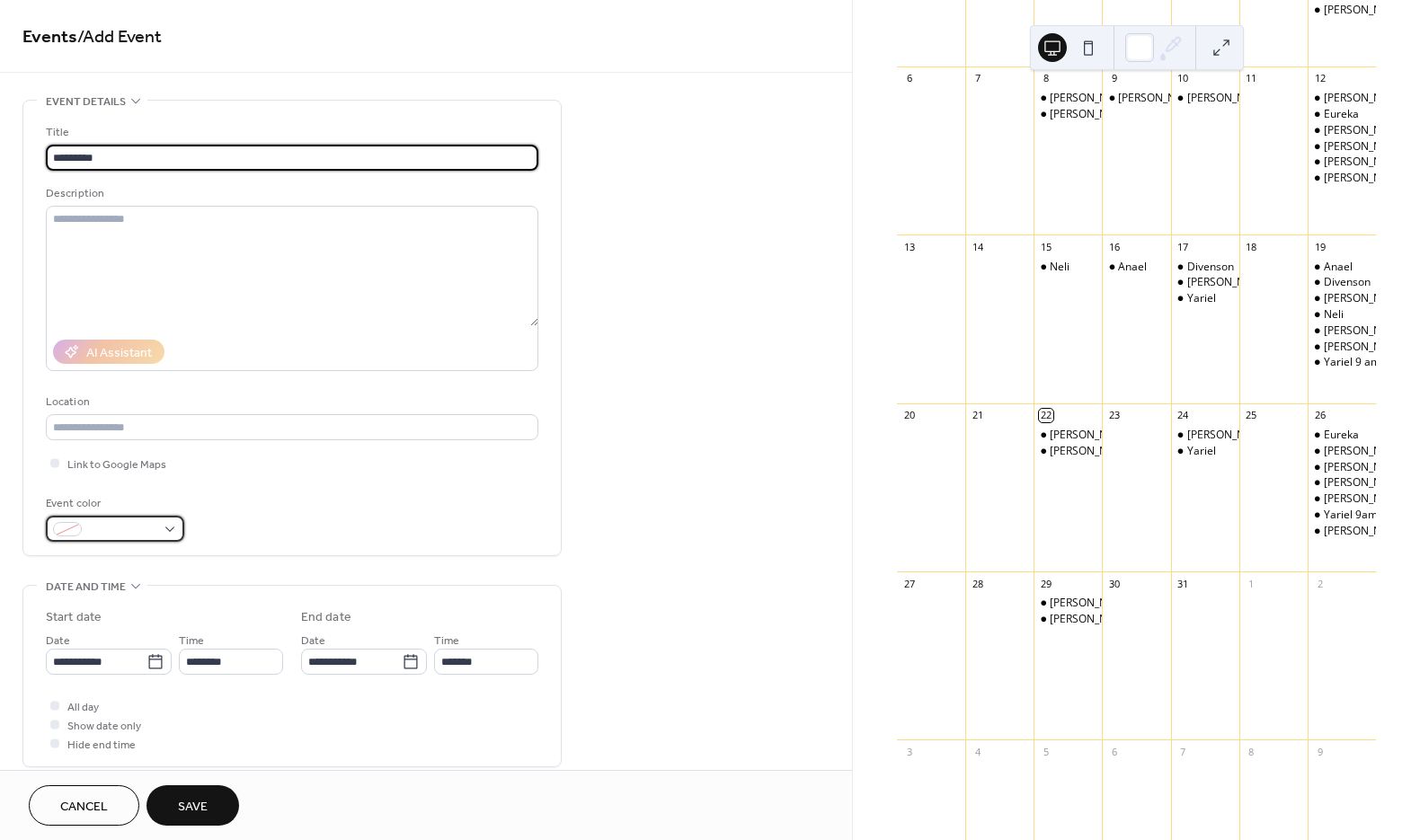 click on "**********" at bounding box center (710, 420) 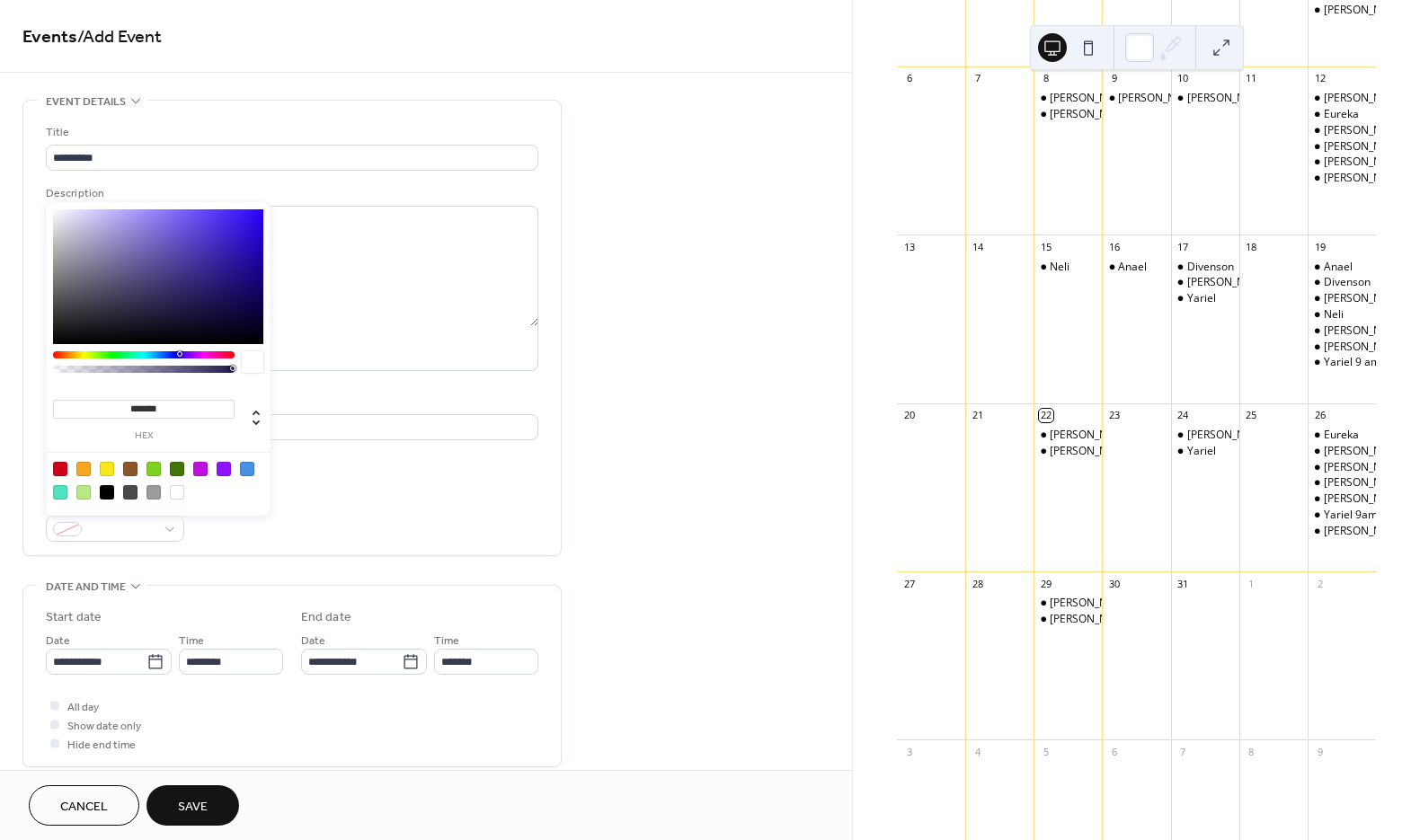 click at bounding box center [107, 492] 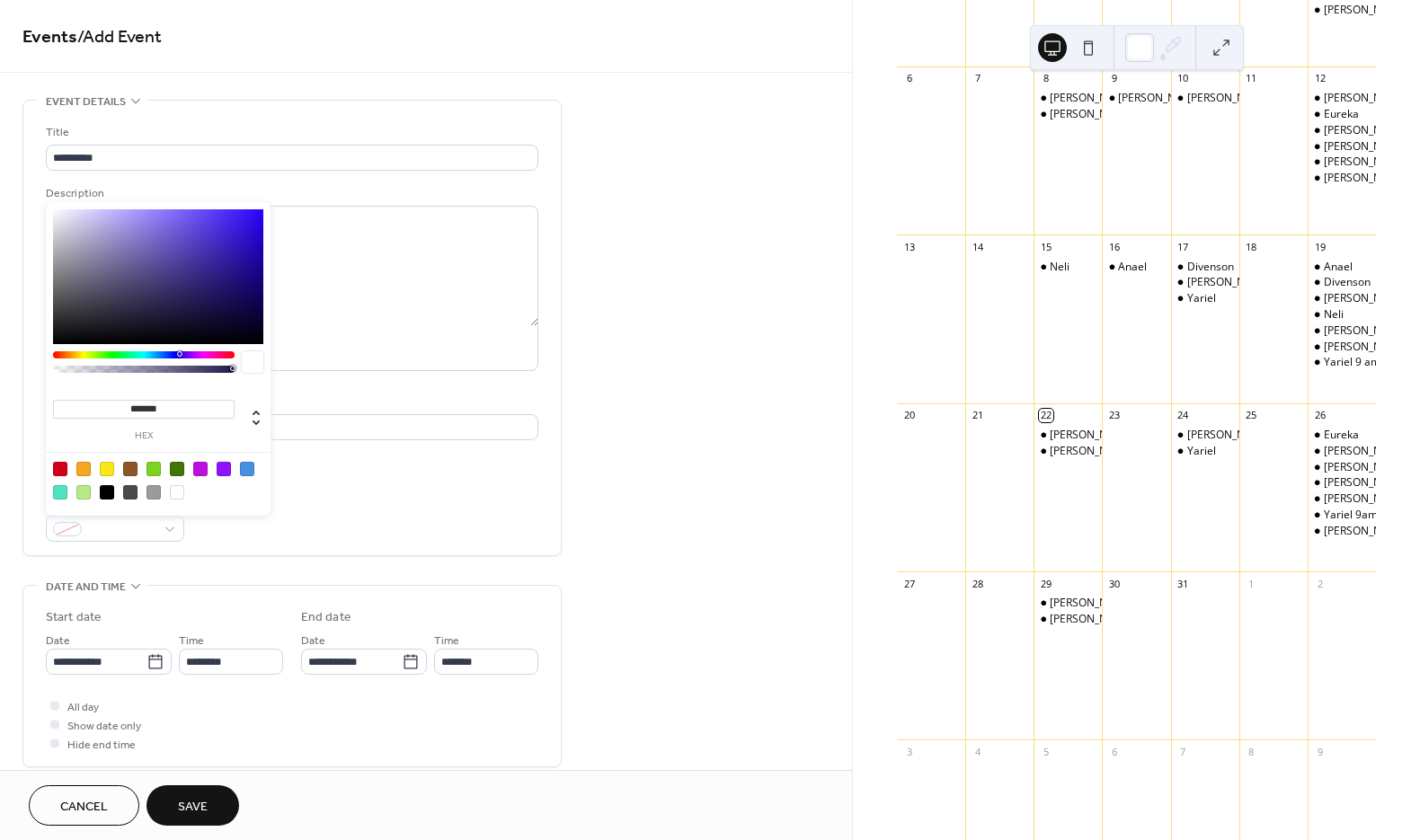 type on "*******" 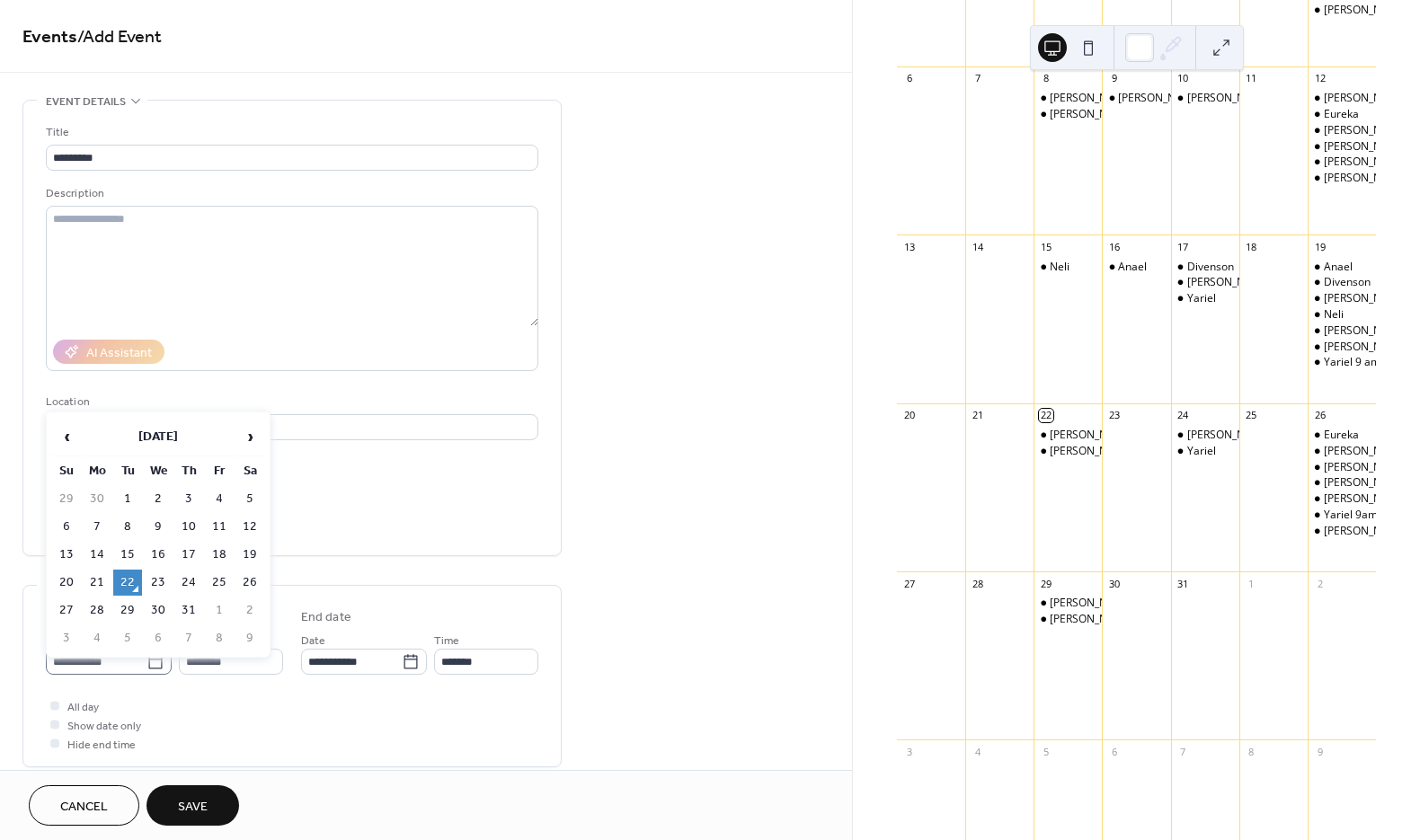 click 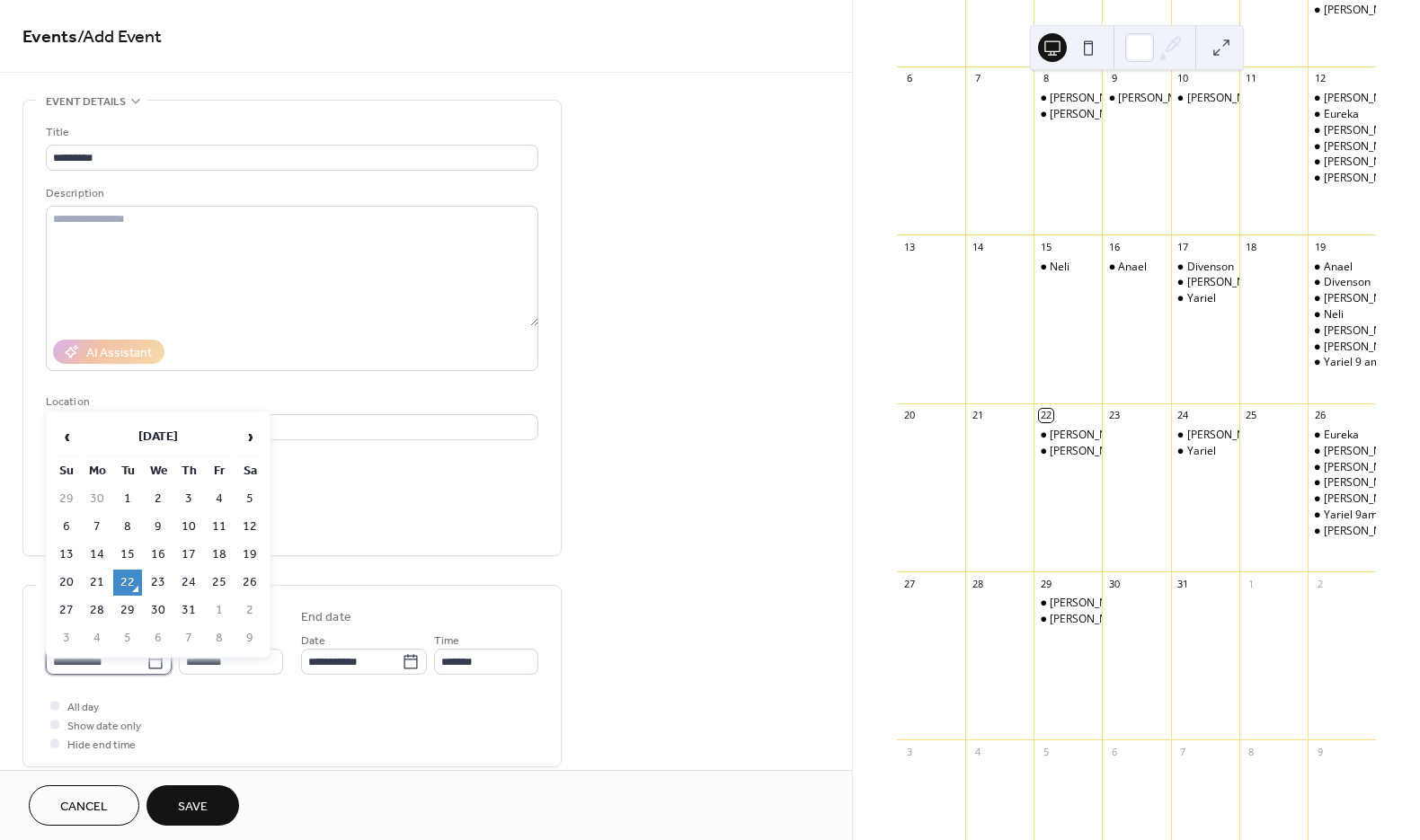 click on "**********" at bounding box center [96, 661] 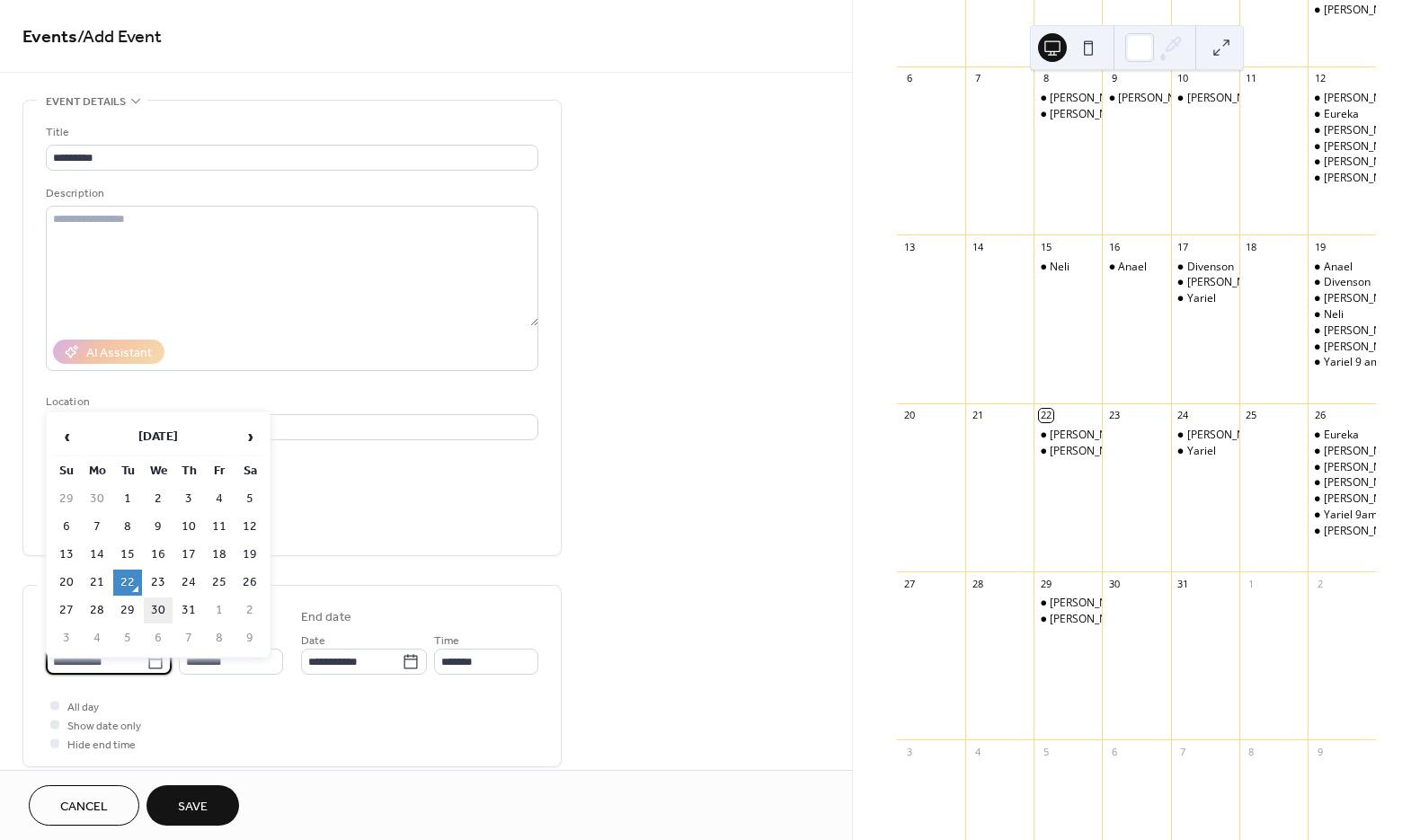 click on "30" at bounding box center (158, 610) 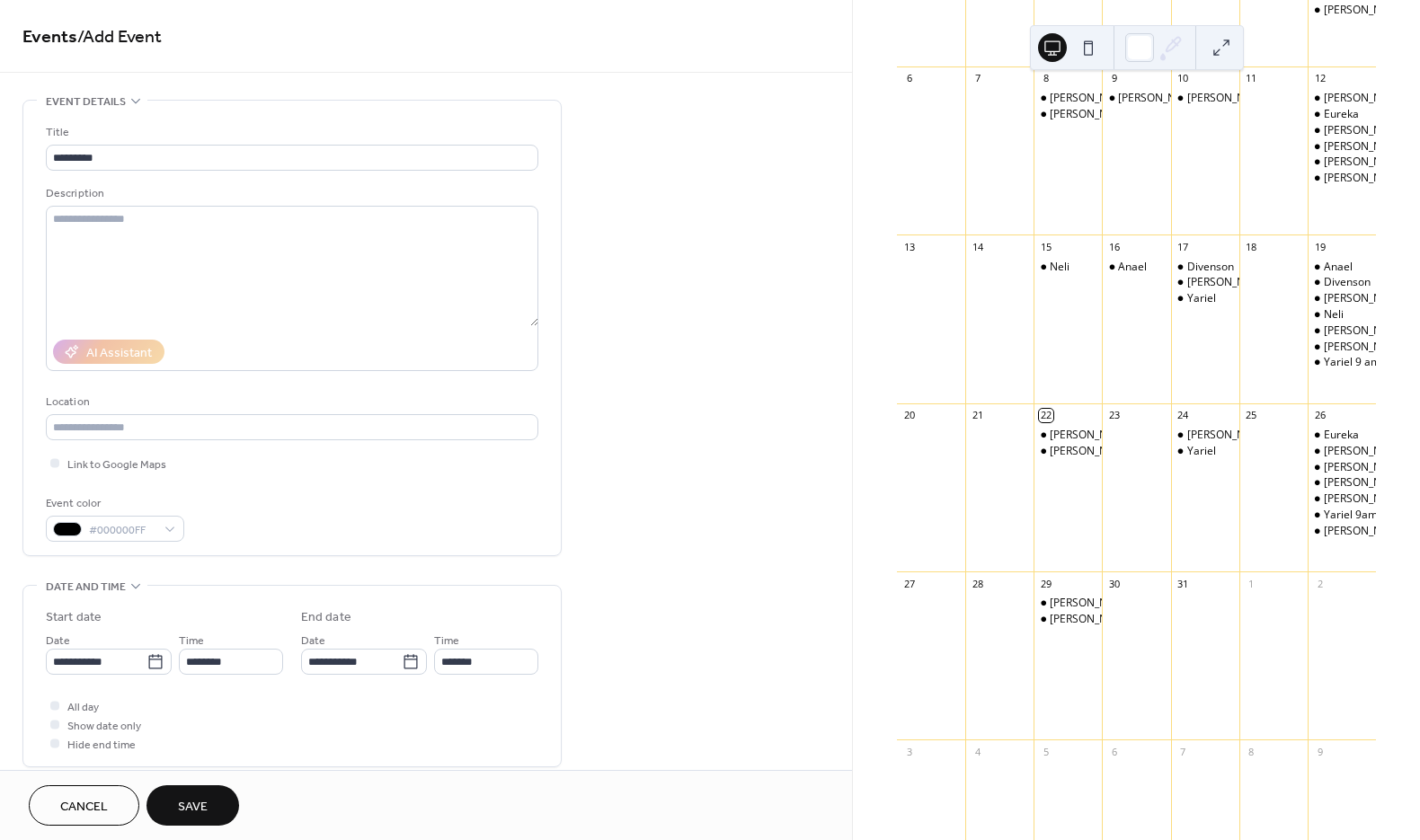 click on "Save" at bounding box center (192, 807) 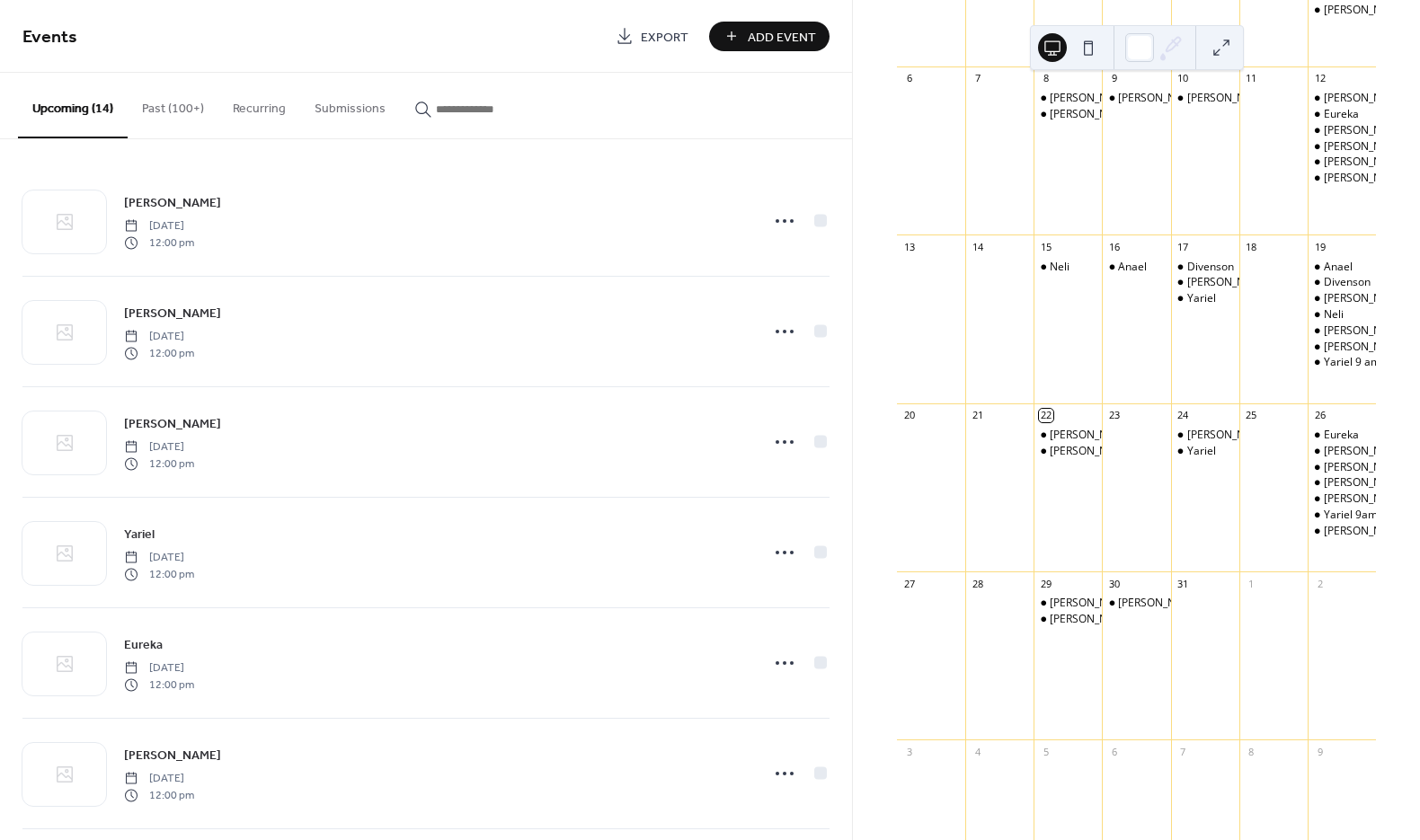 click on "Add Event" at bounding box center (782, 37) 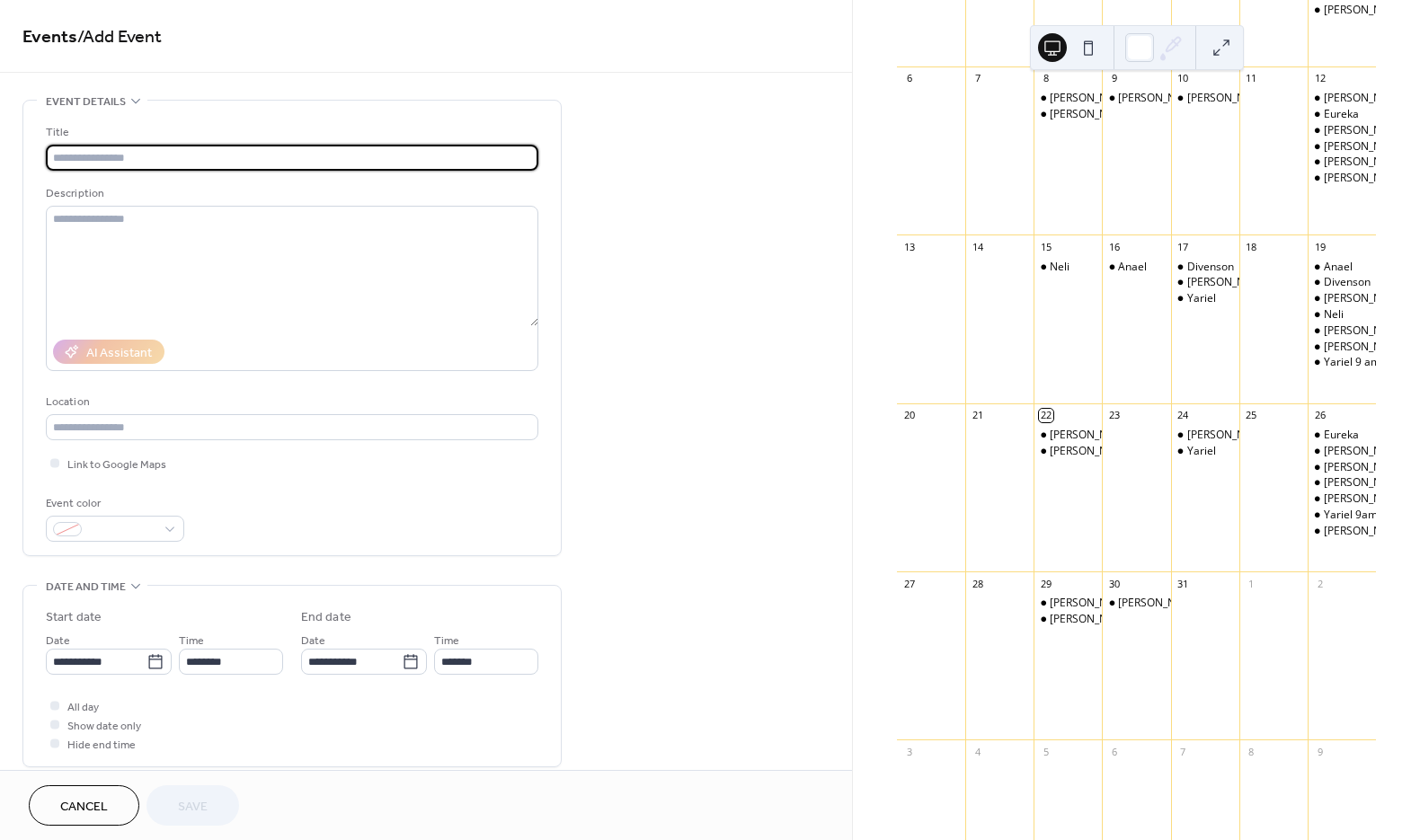 click on "Title" at bounding box center [290, 132] 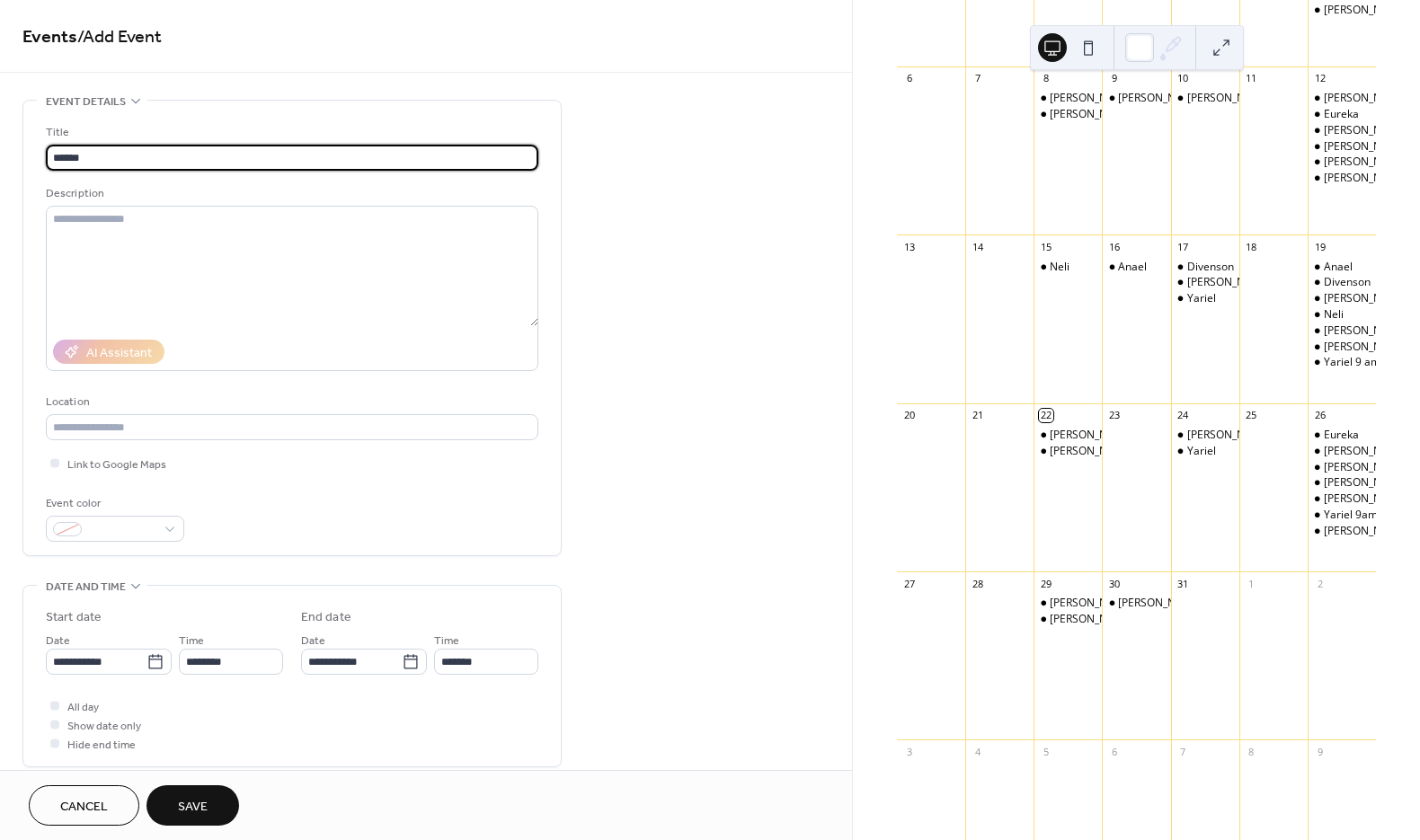 type on "*****" 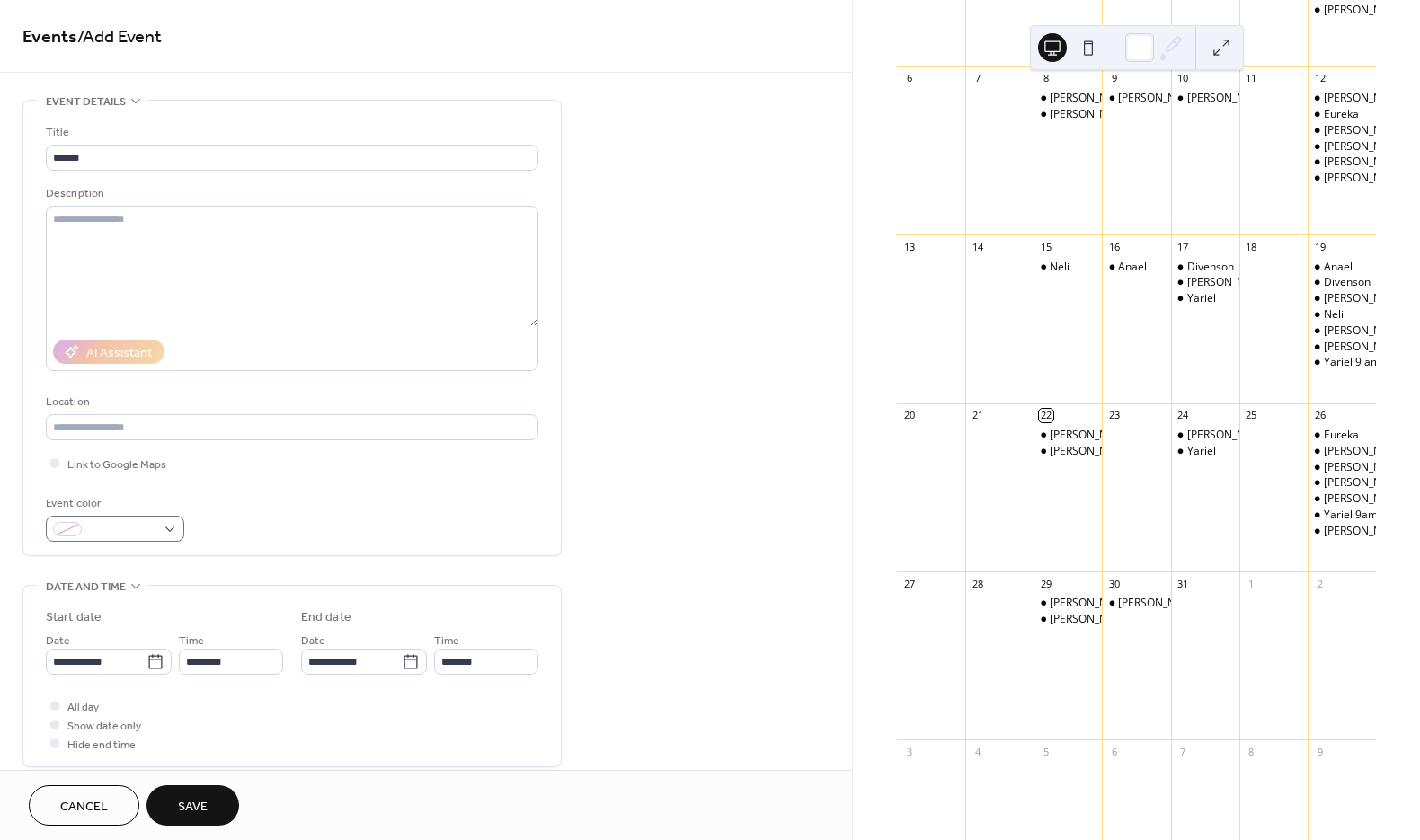 click on "Event color" at bounding box center [115, 517] 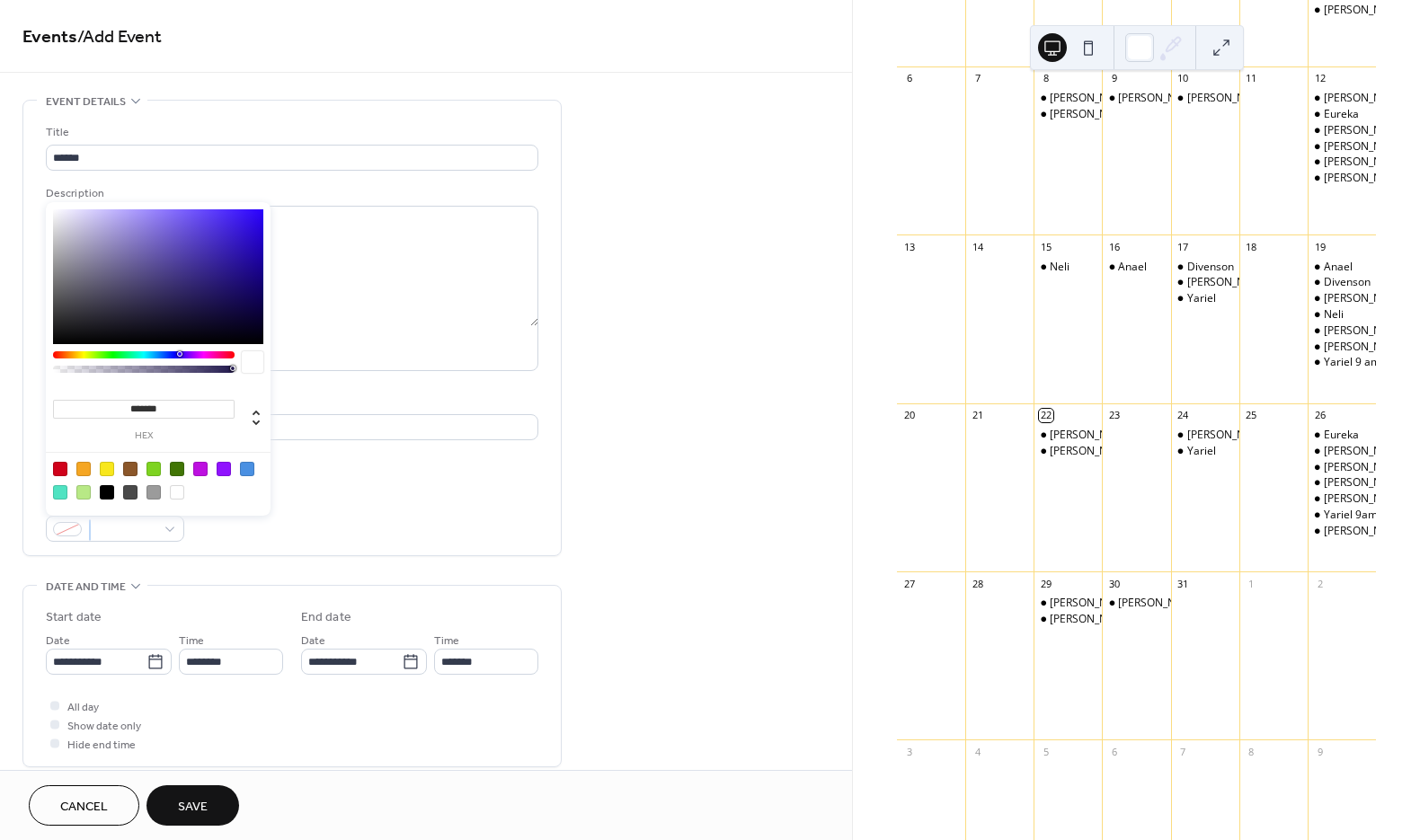 click at bounding box center (158, 480) 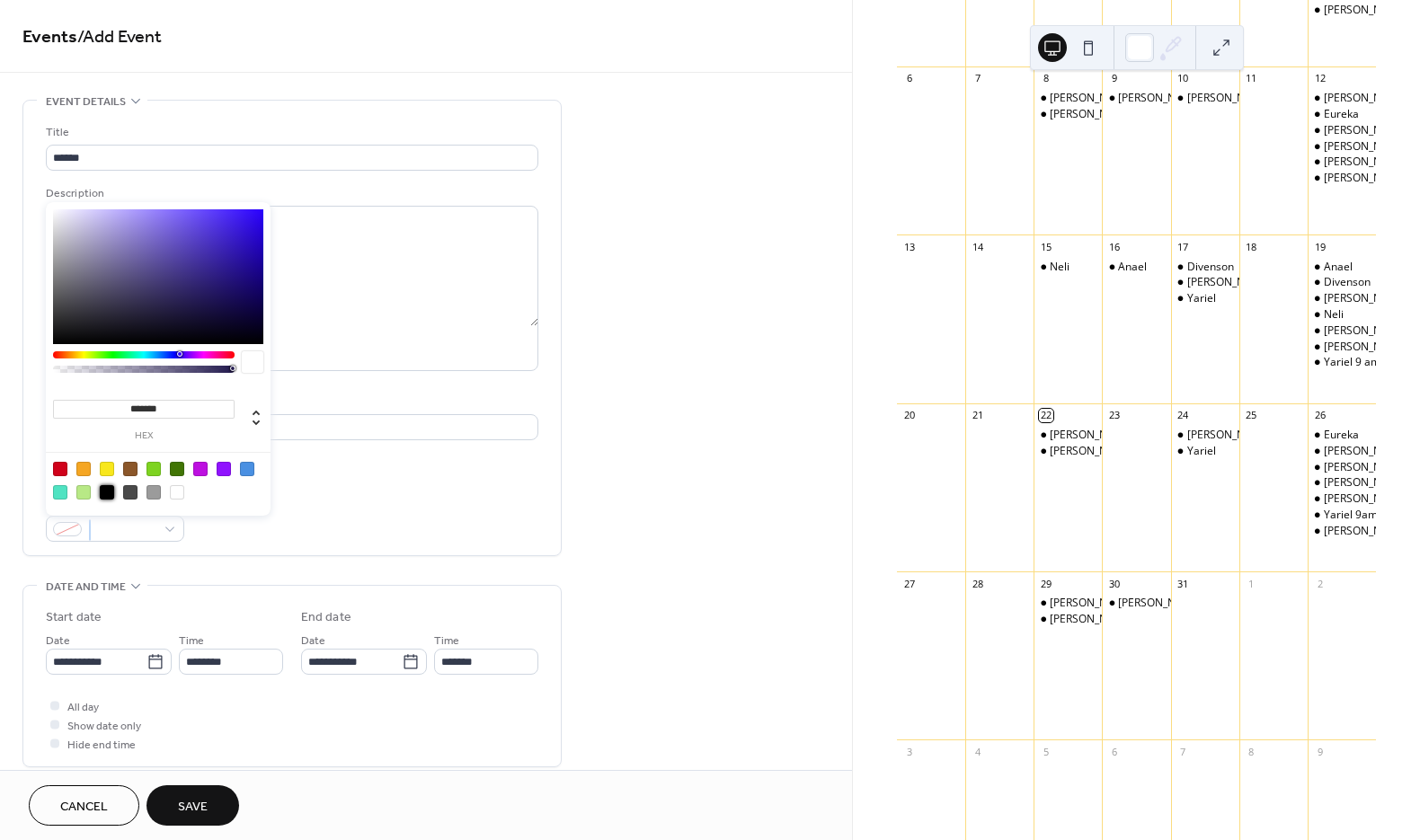 click at bounding box center [107, 492] 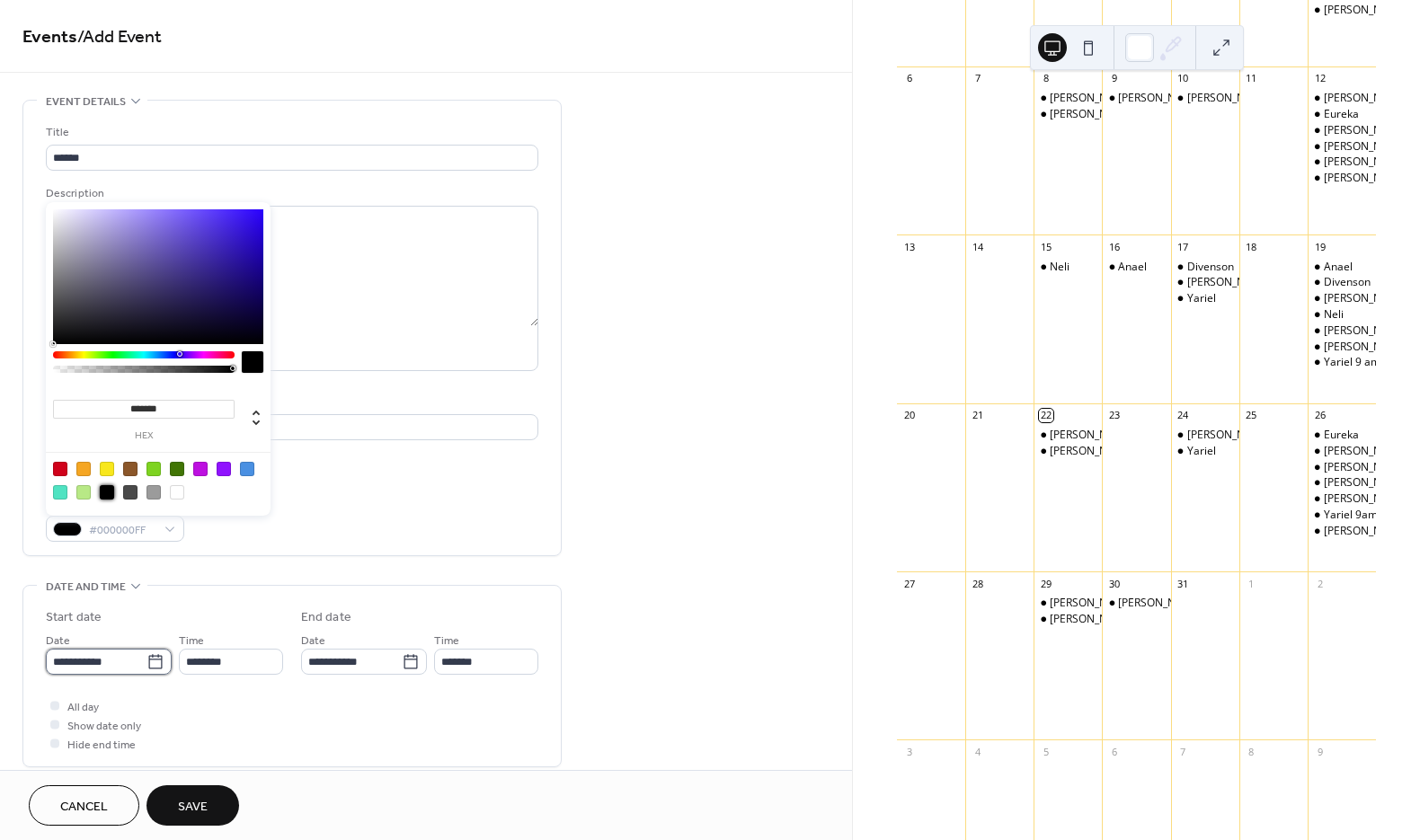 click on "**********" at bounding box center (96, 661) 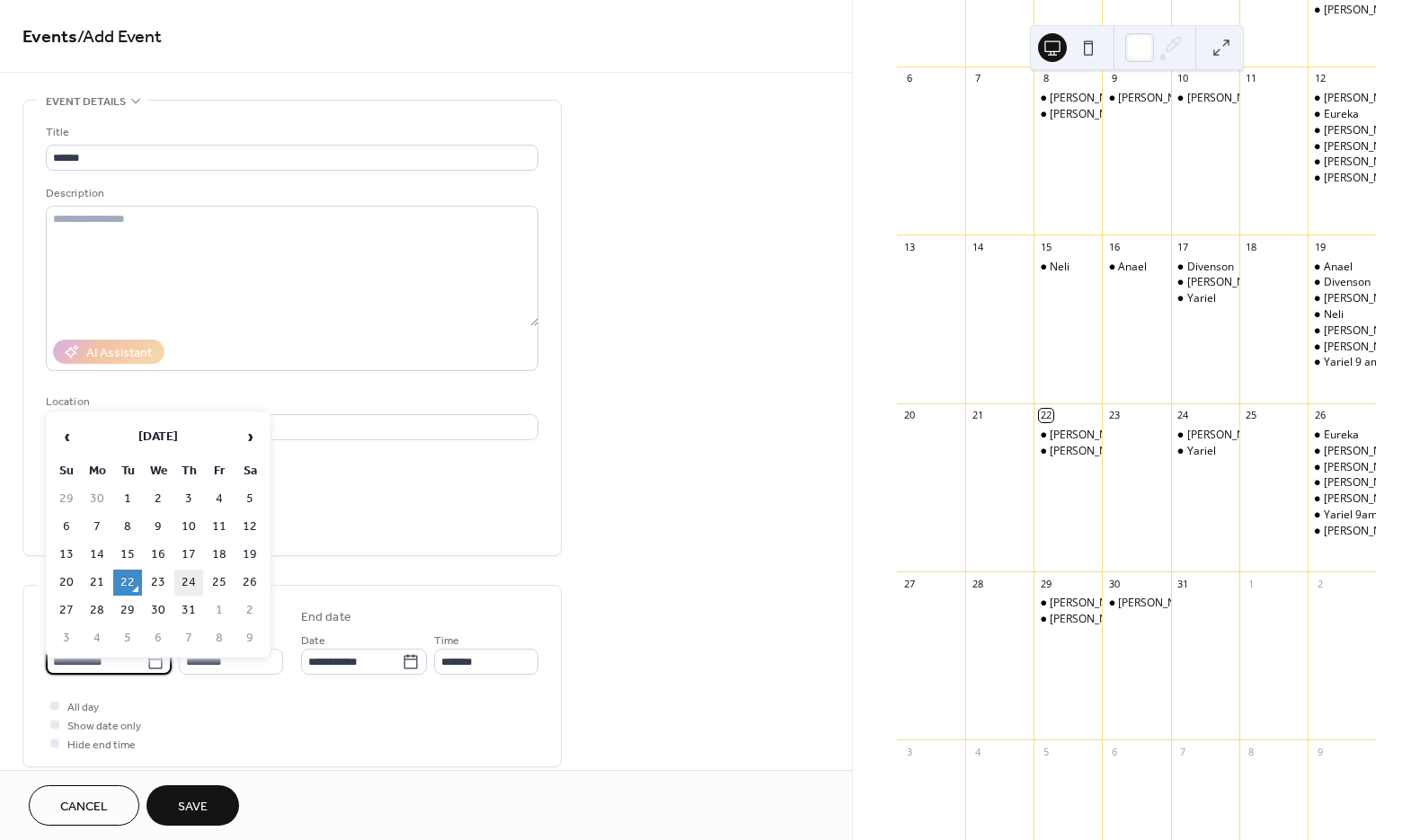 click on "24" at bounding box center [189, 582] 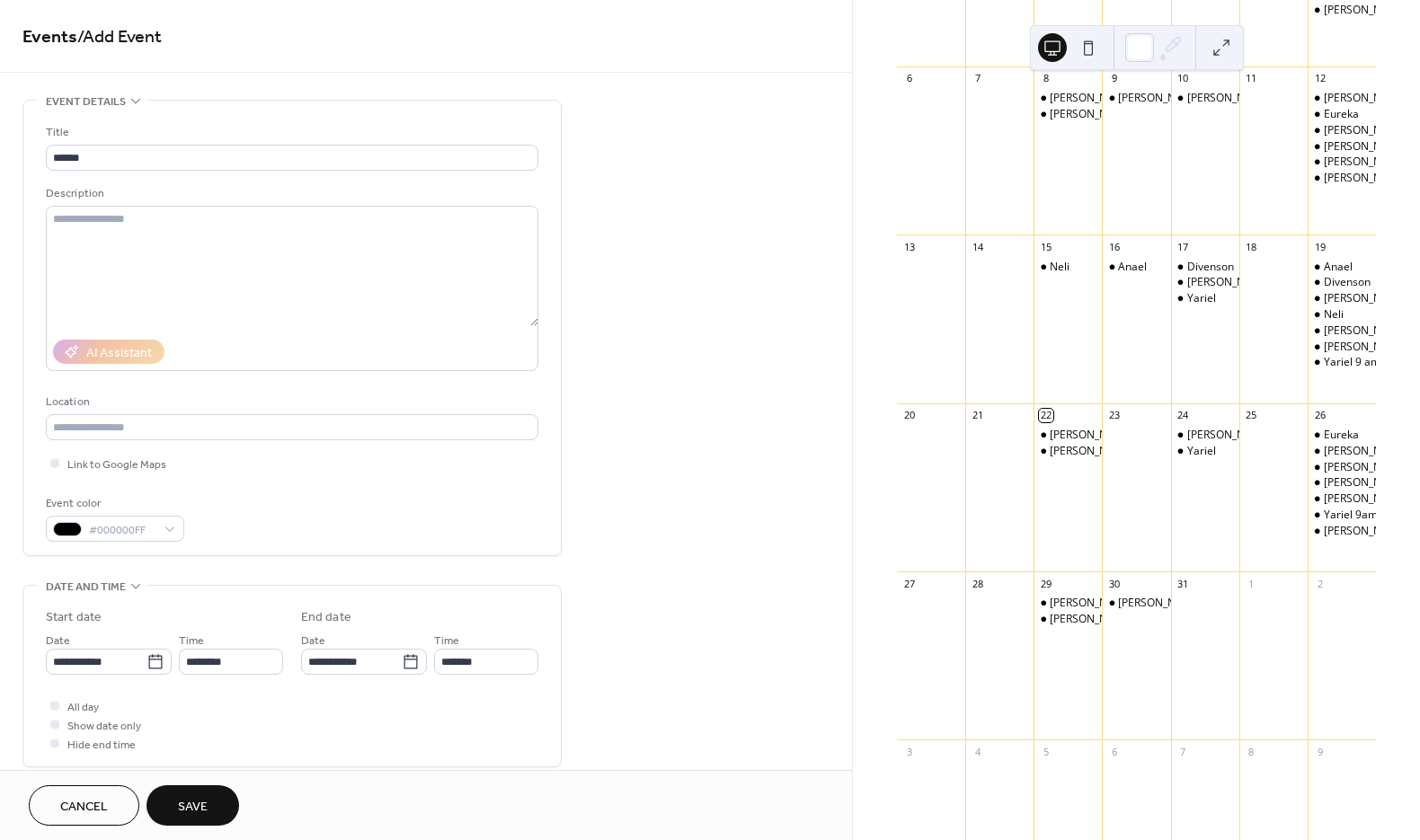 click on "Save" at bounding box center (192, 807) 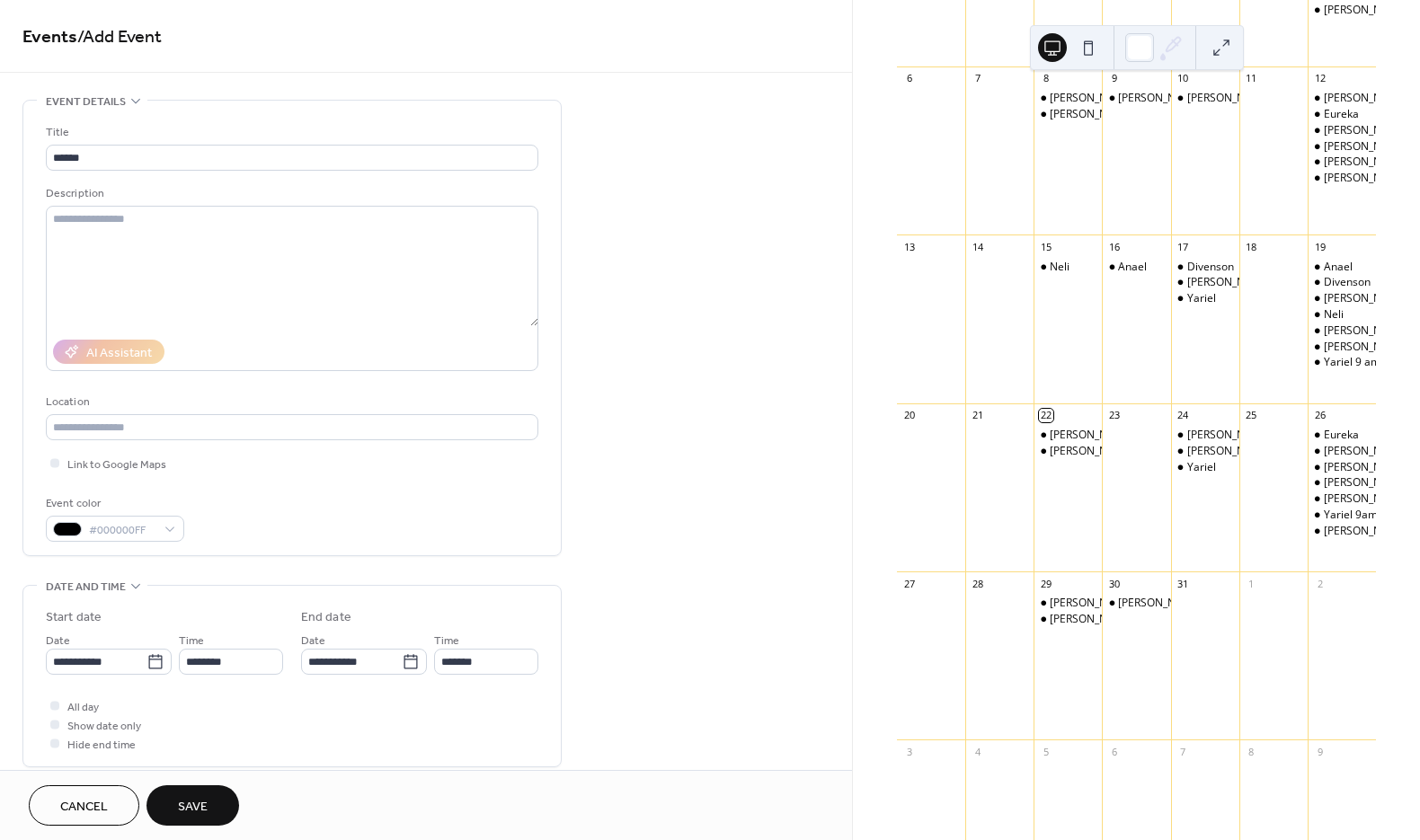 click on "**********" at bounding box center (426, 420) 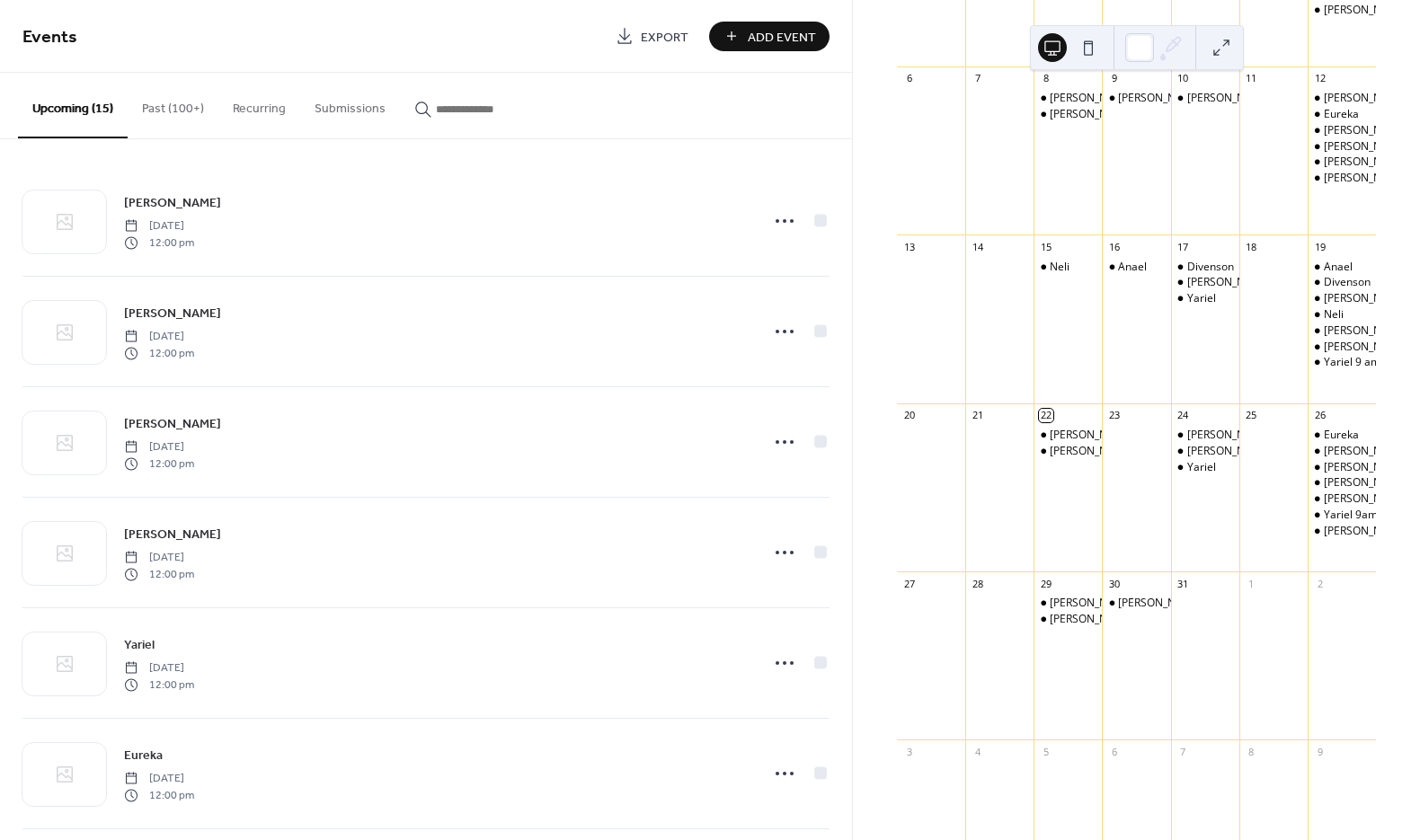 click on "Add Event" at bounding box center [782, 37] 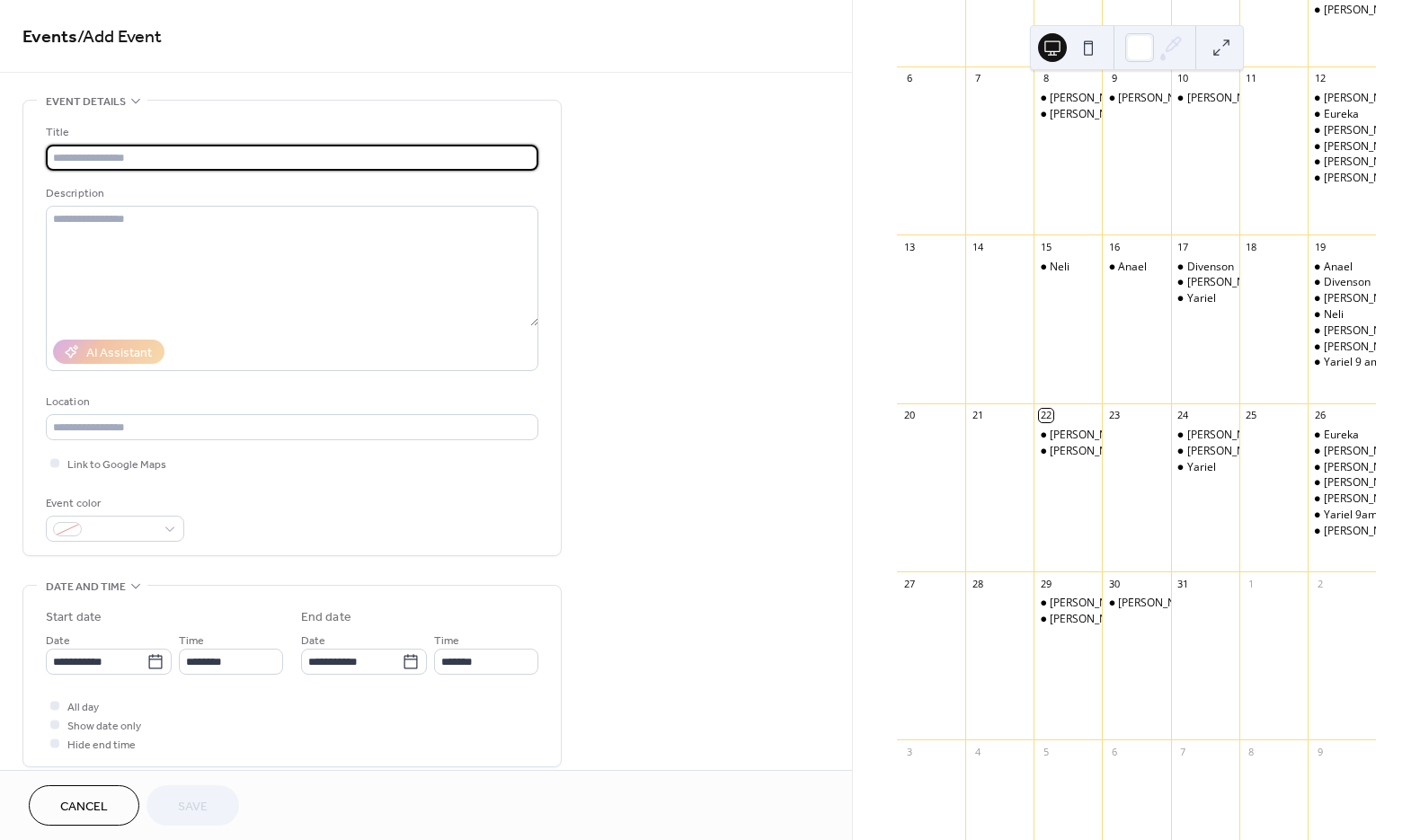 click at bounding box center (292, 157) 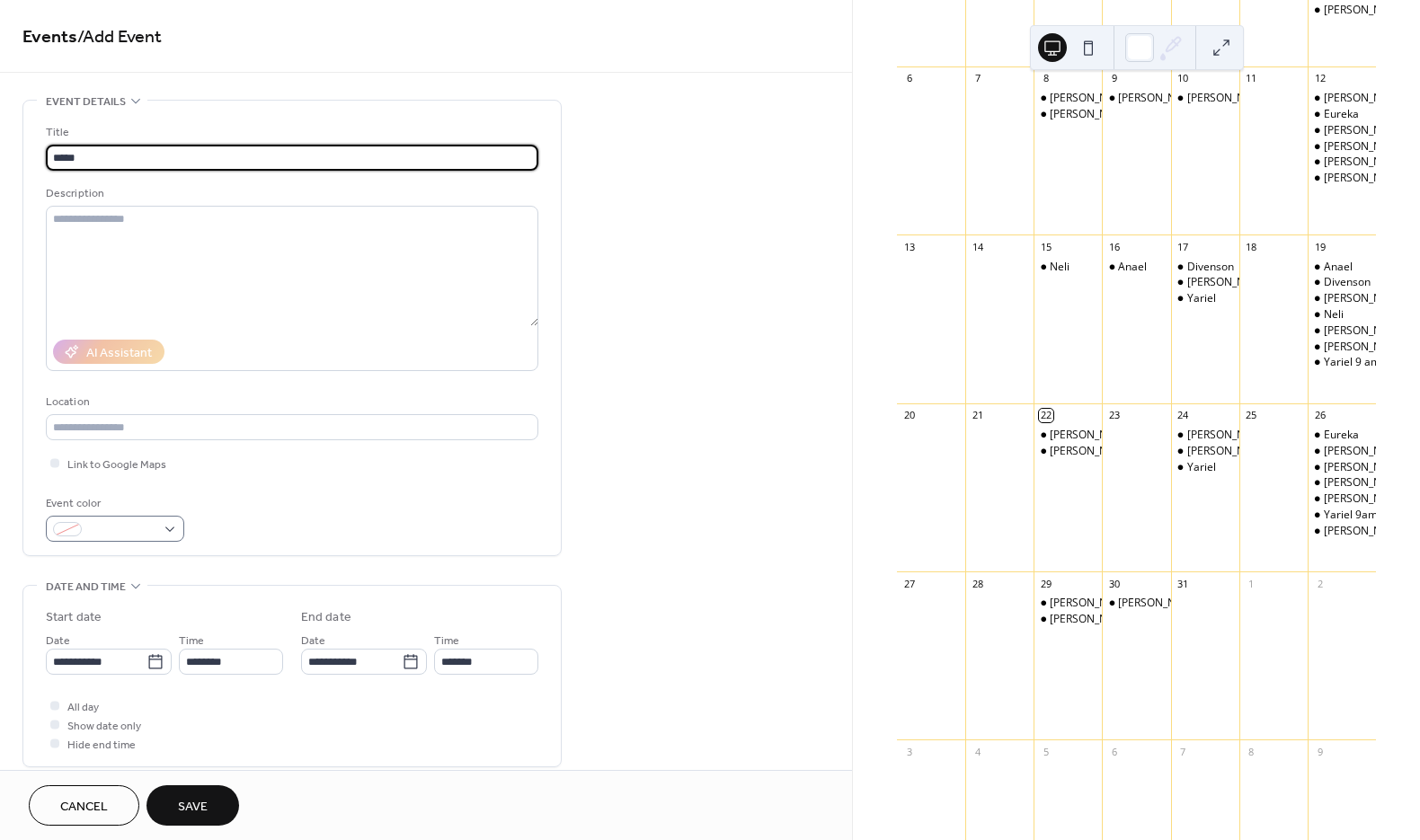 type on "*****" 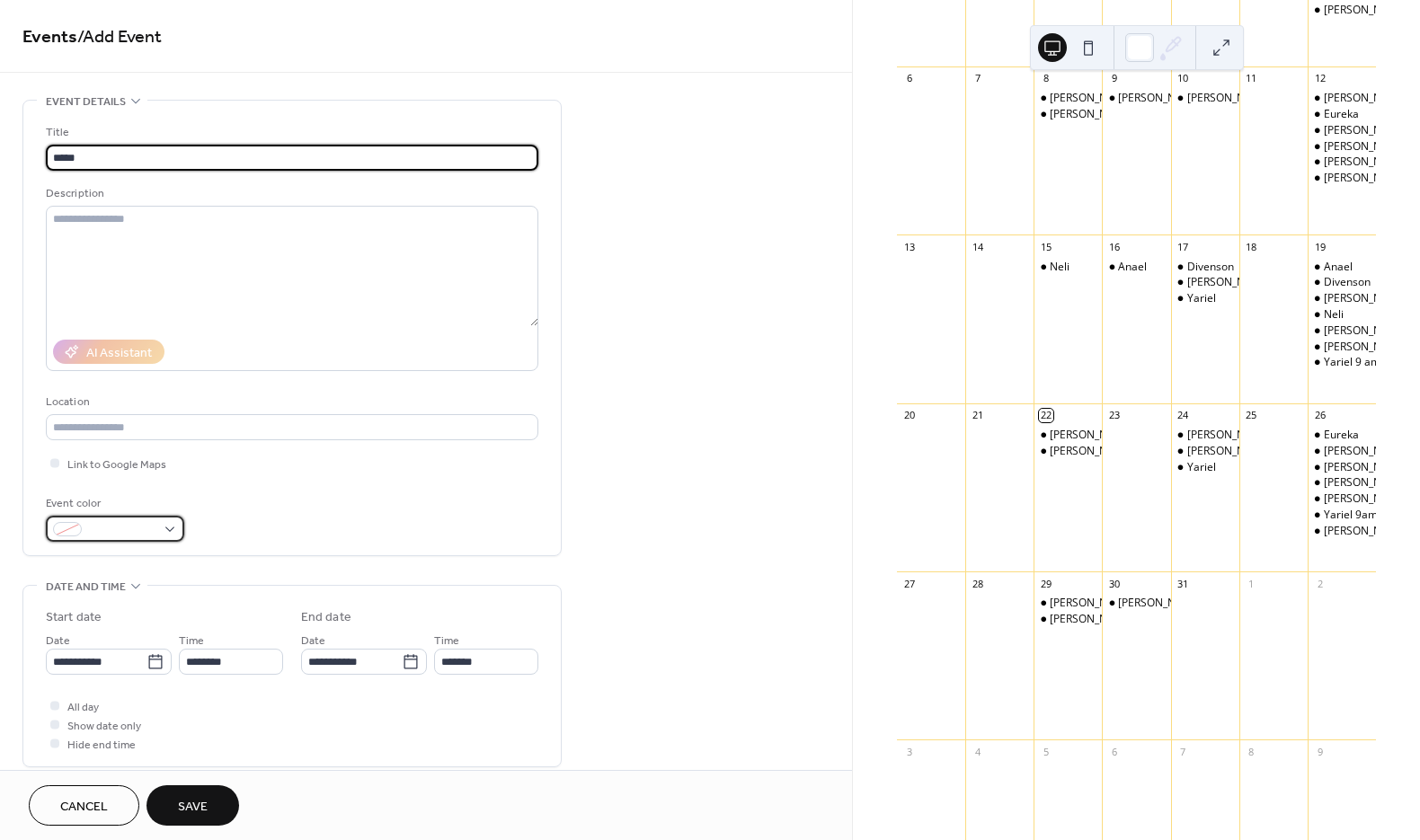 click at bounding box center (122, 530) 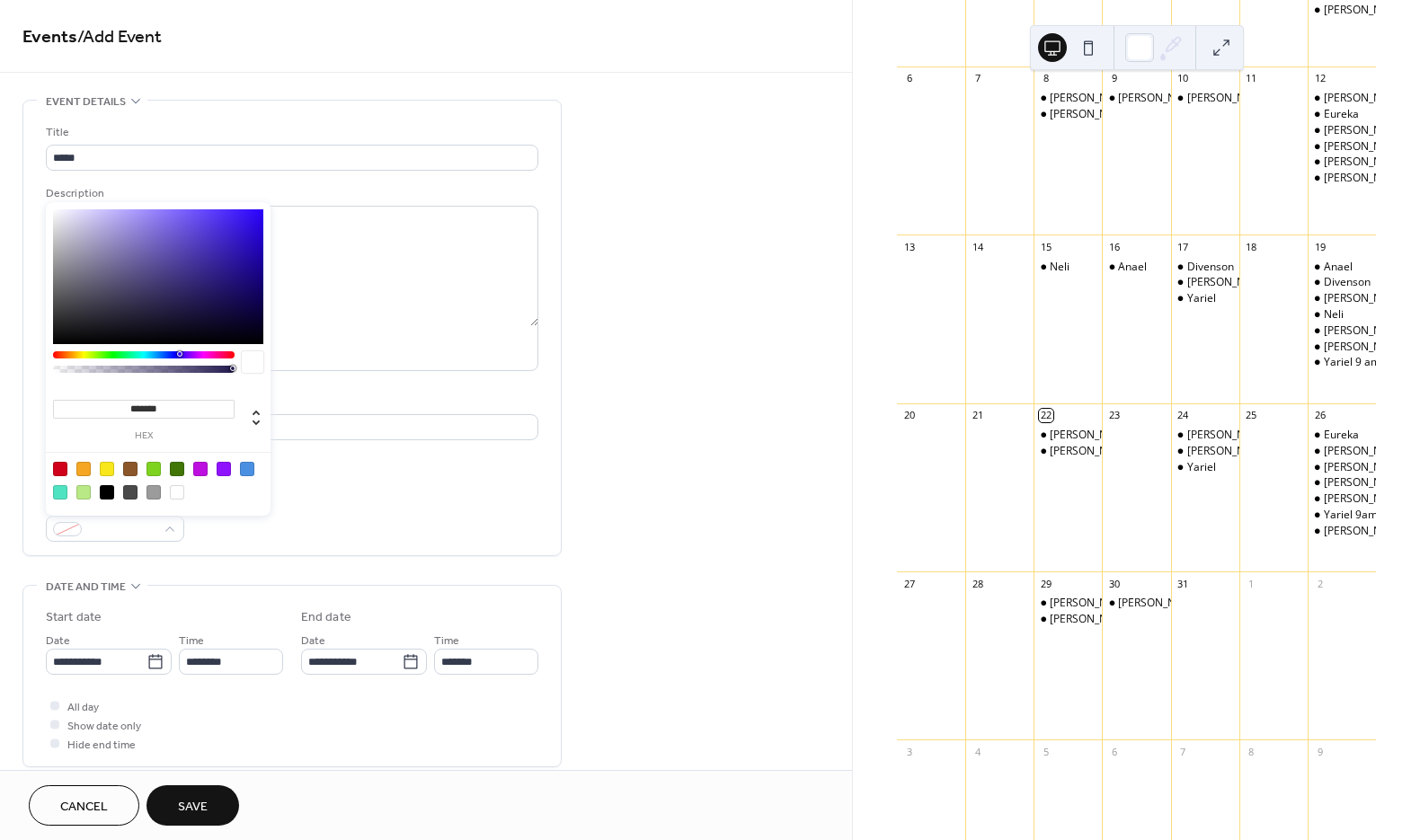 click at bounding box center (158, 480) 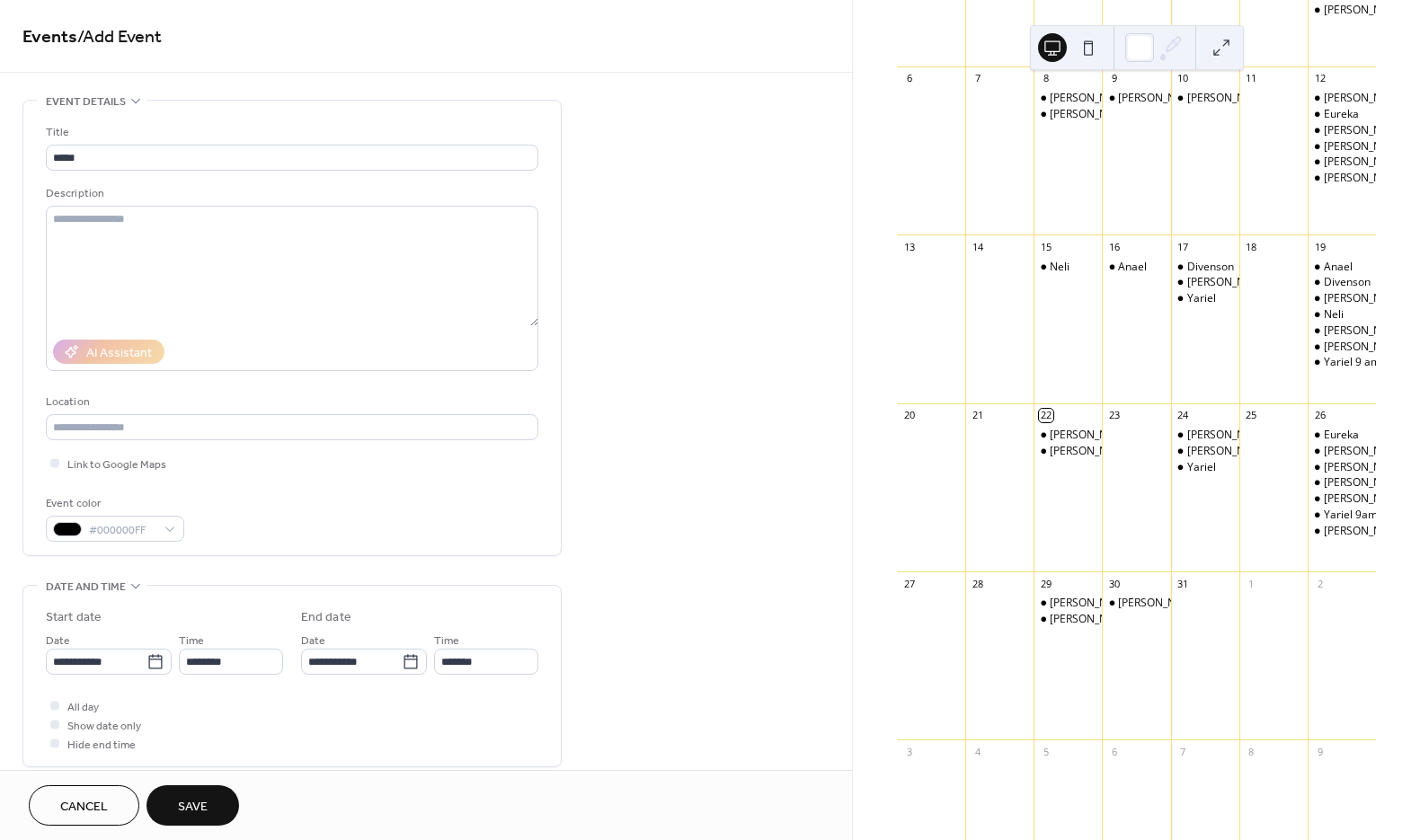 click on "Event color #000000FF" at bounding box center [292, 517] 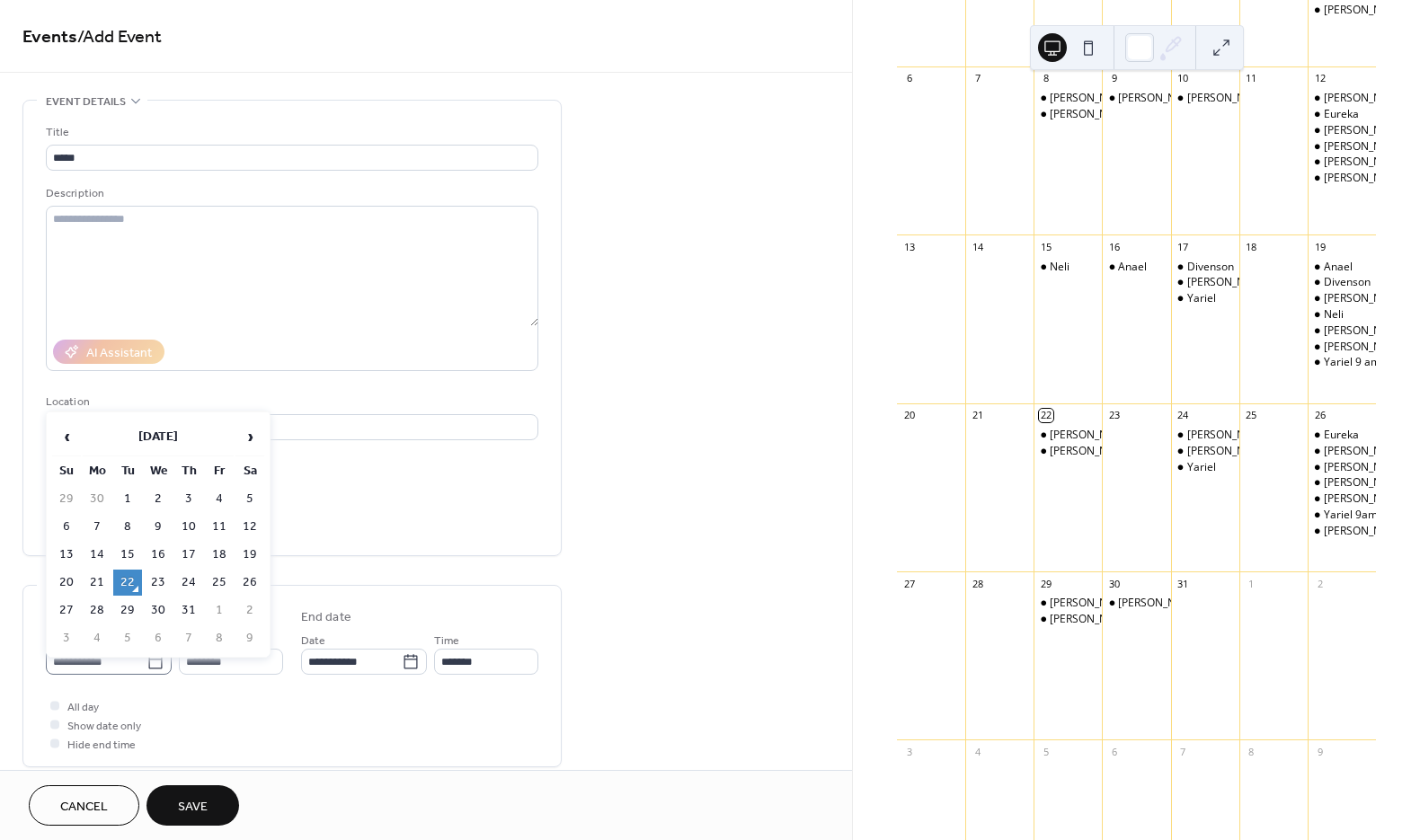 click 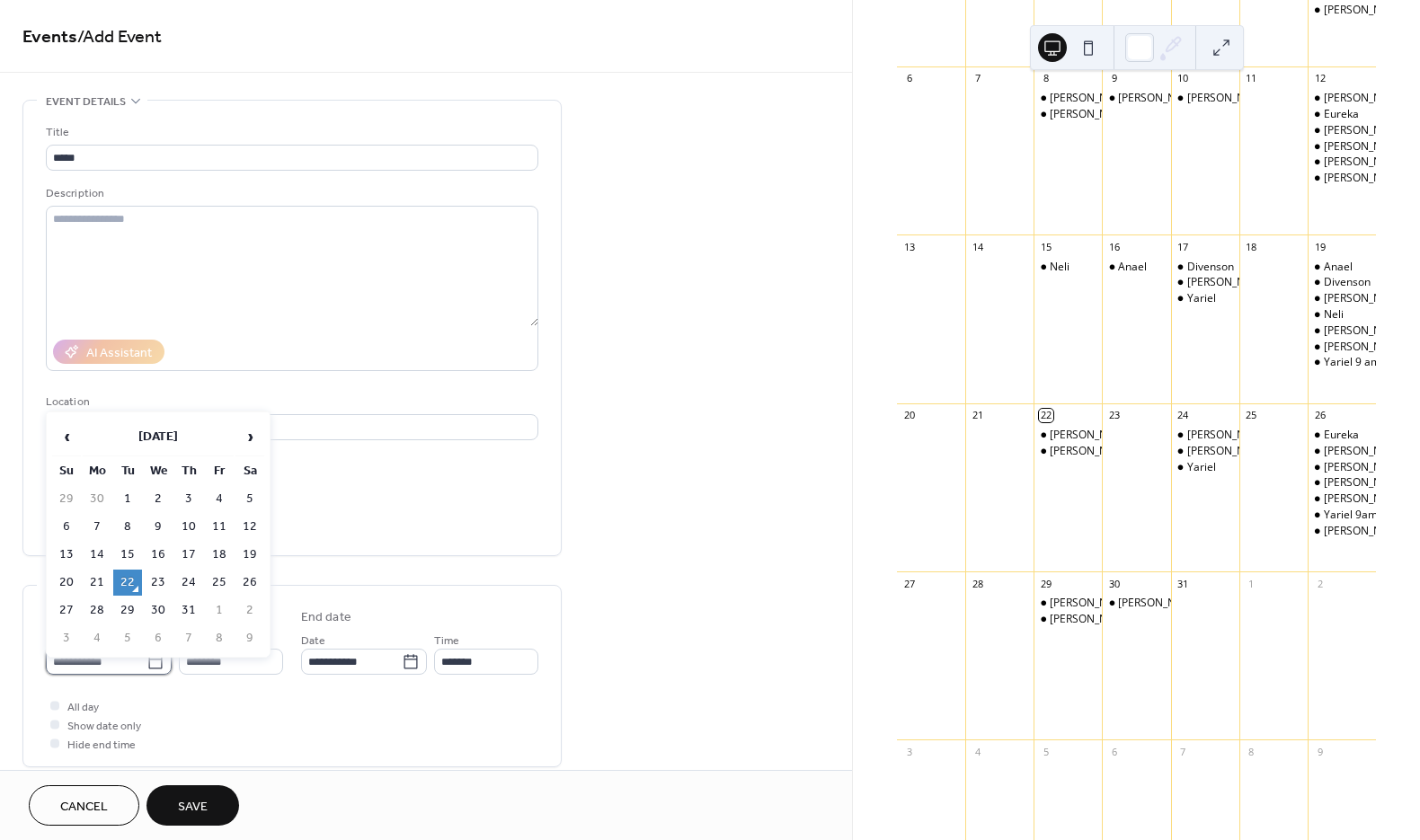 click on "**********" at bounding box center (96, 661) 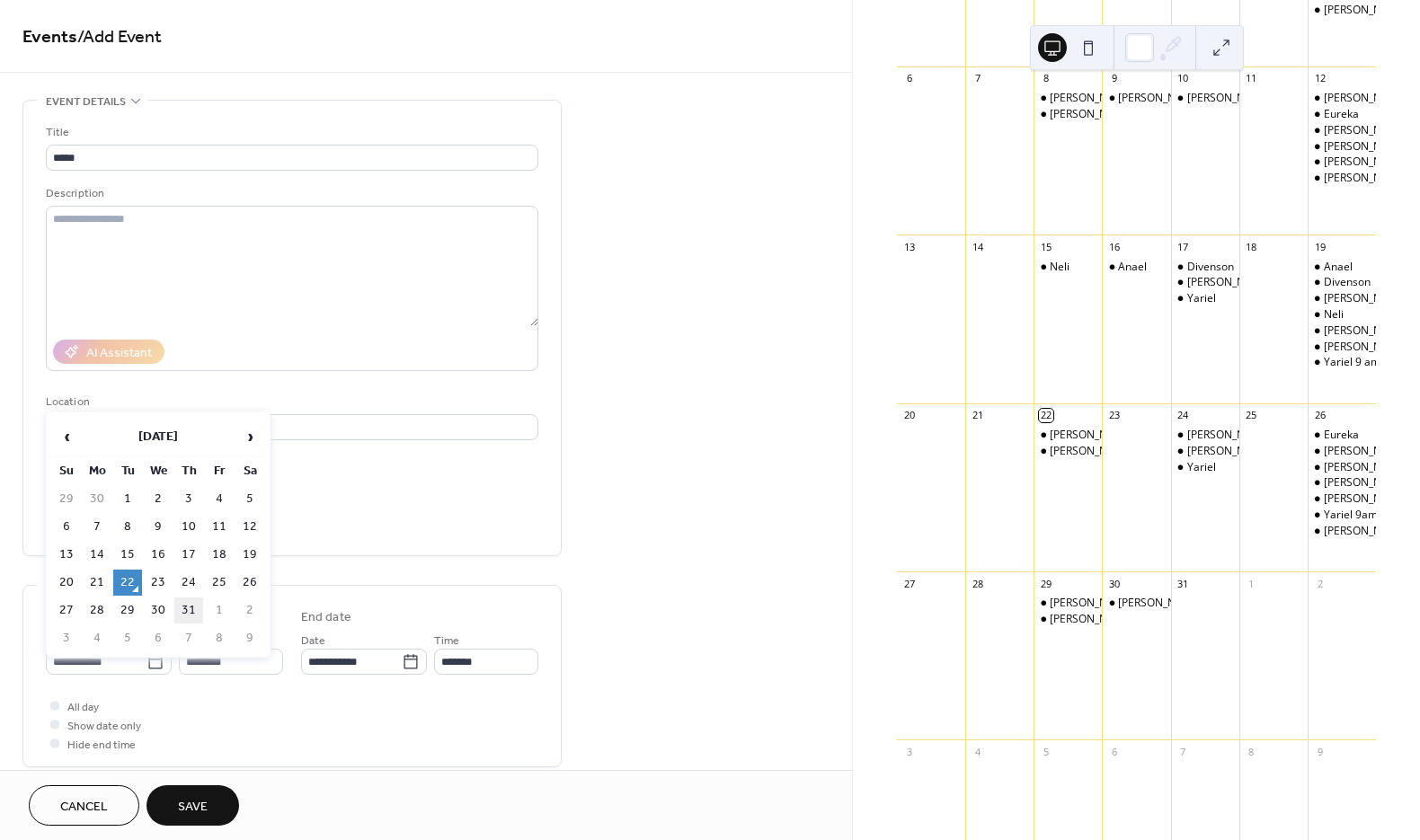 click on "31" at bounding box center (189, 610) 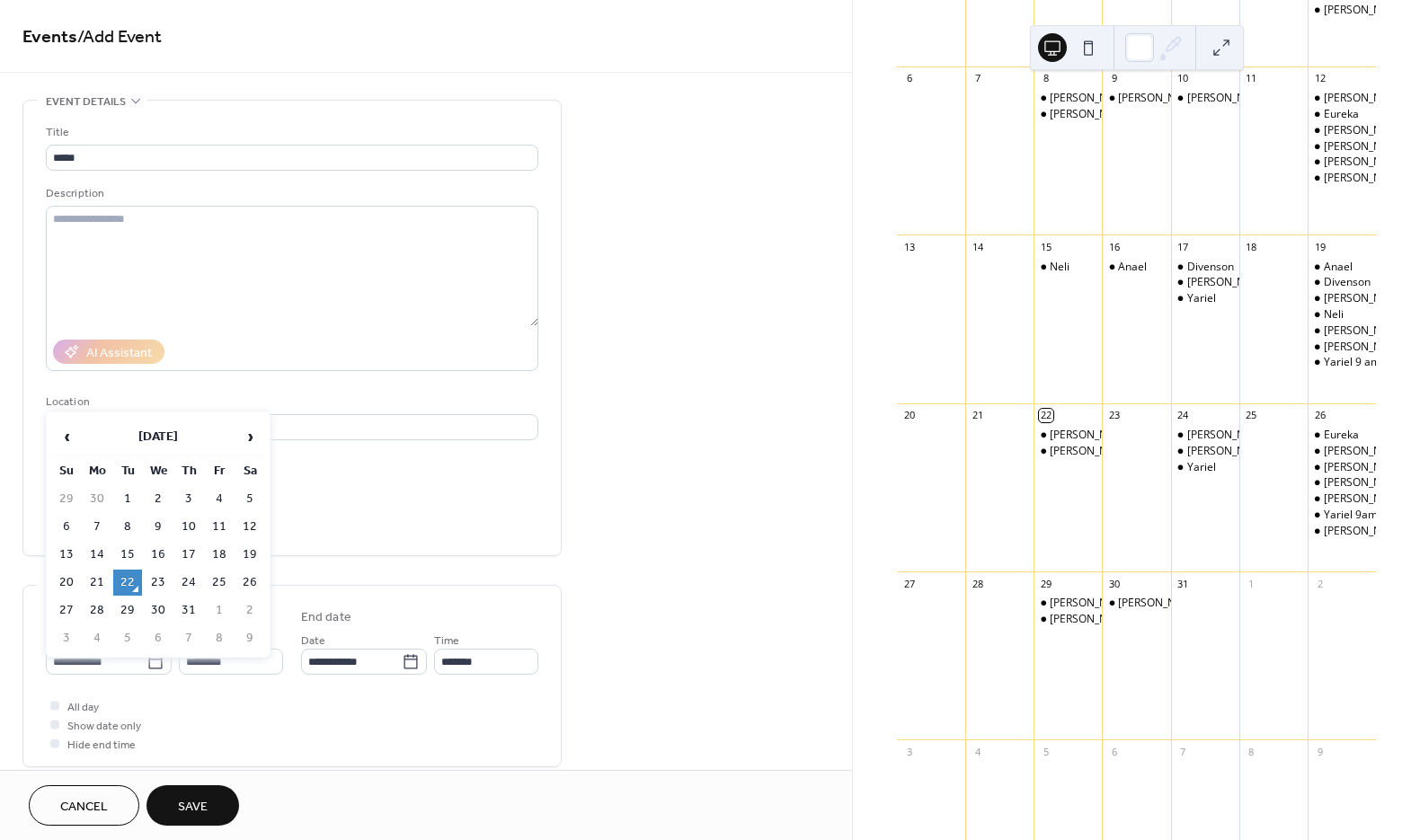 type on "**********" 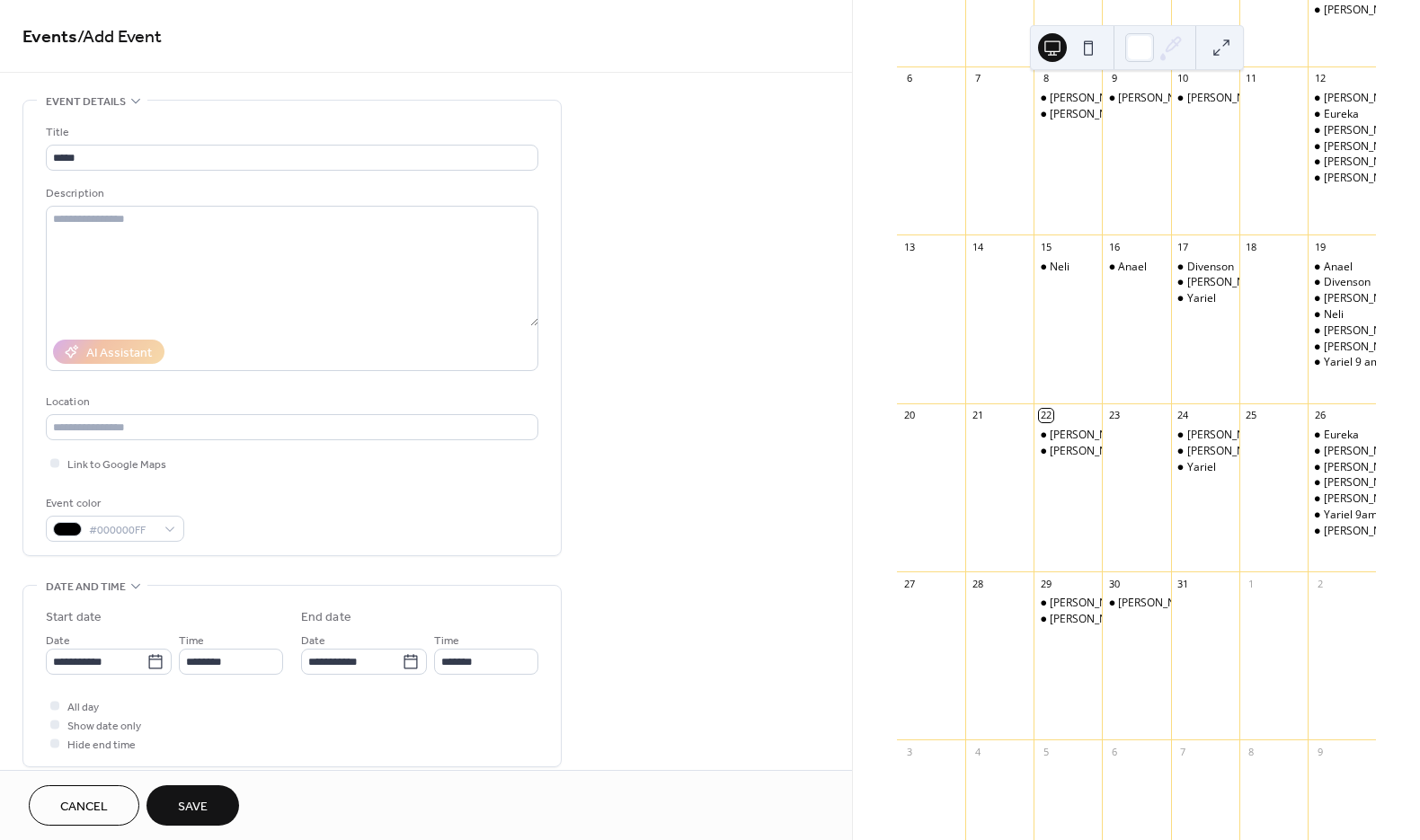 click on "Save" at bounding box center [192, 807] 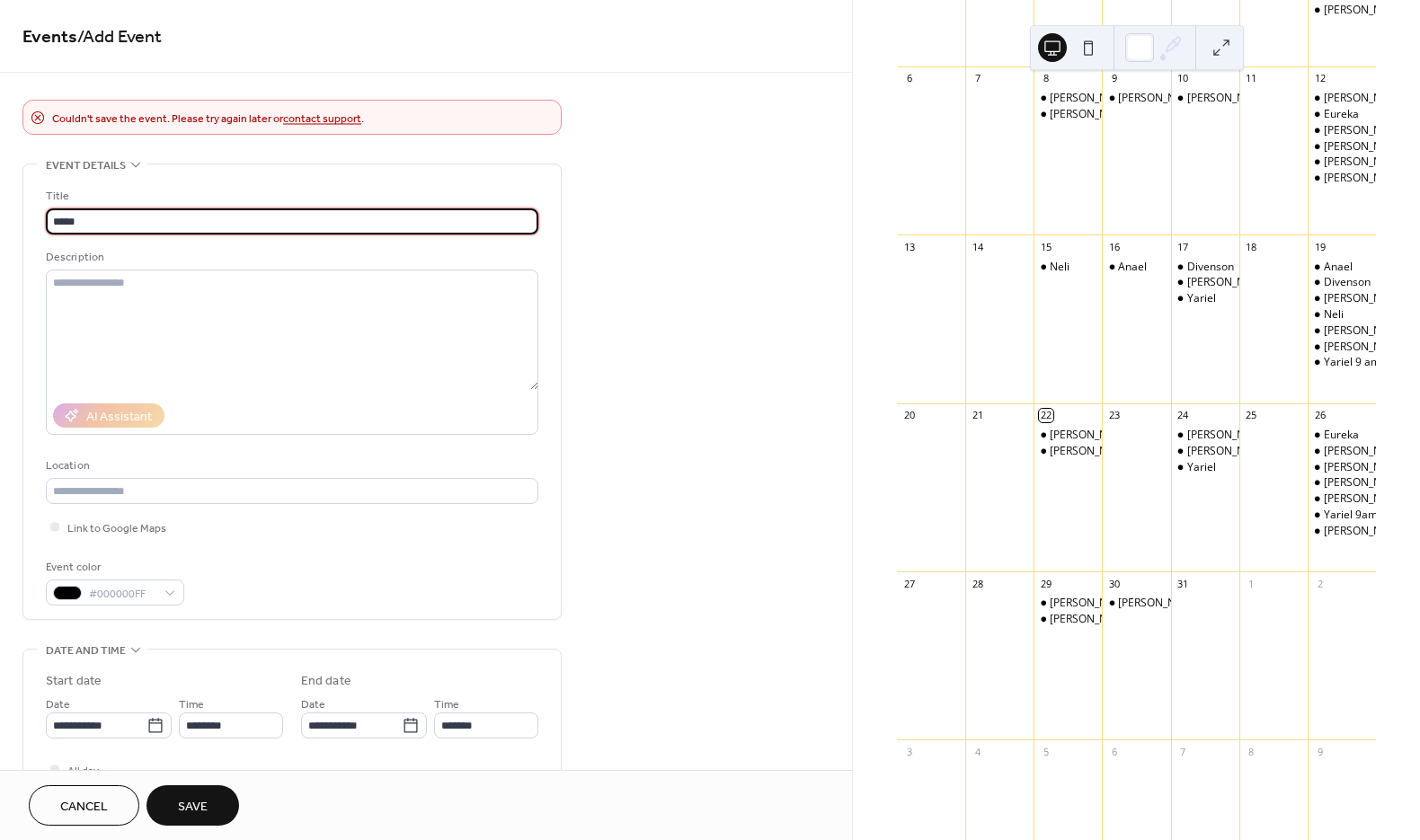 click on "*****" at bounding box center [292, 221] 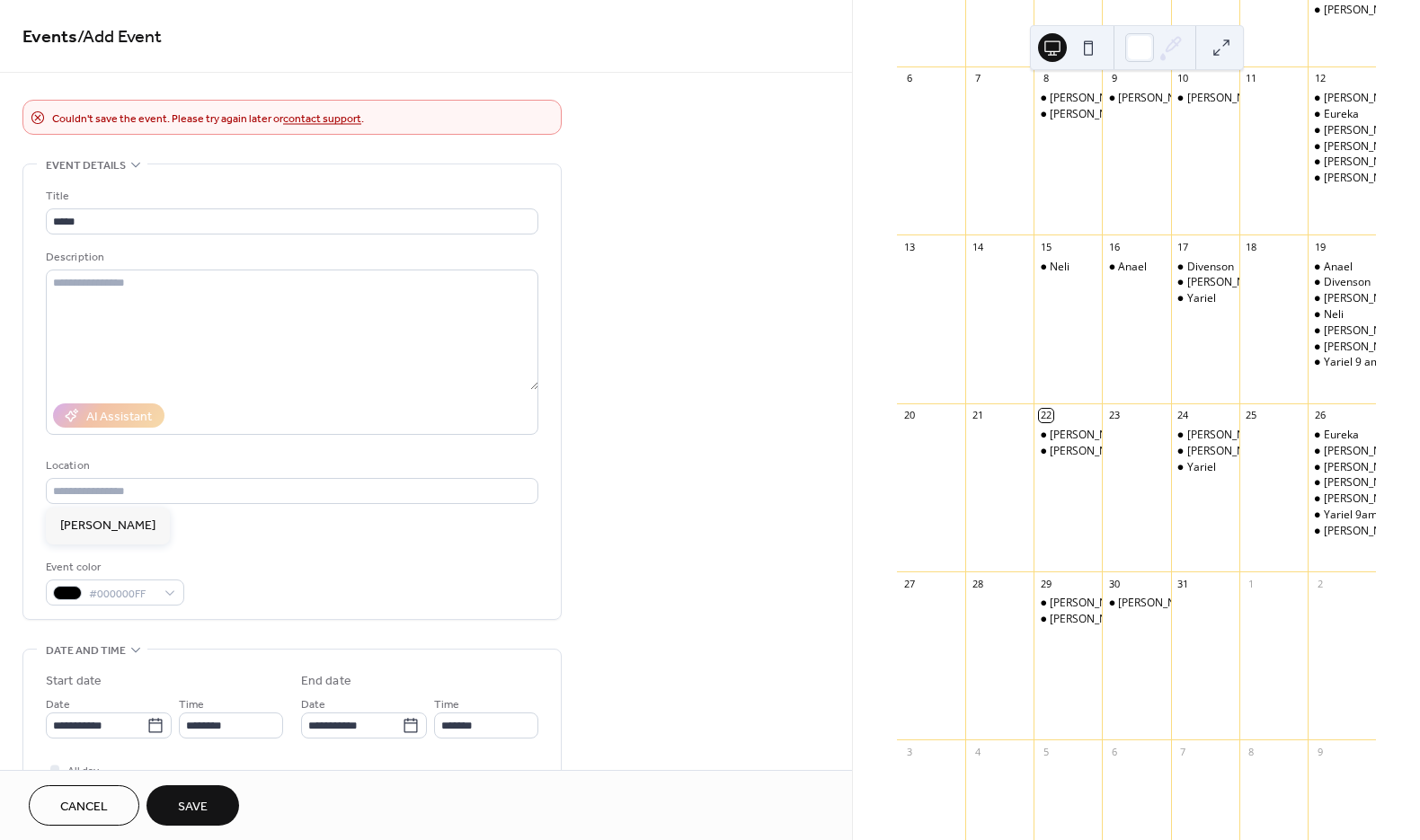 drag, startPoint x: 459, startPoint y: 457, endPoint x: 345, endPoint y: 574, distance: 163.35544 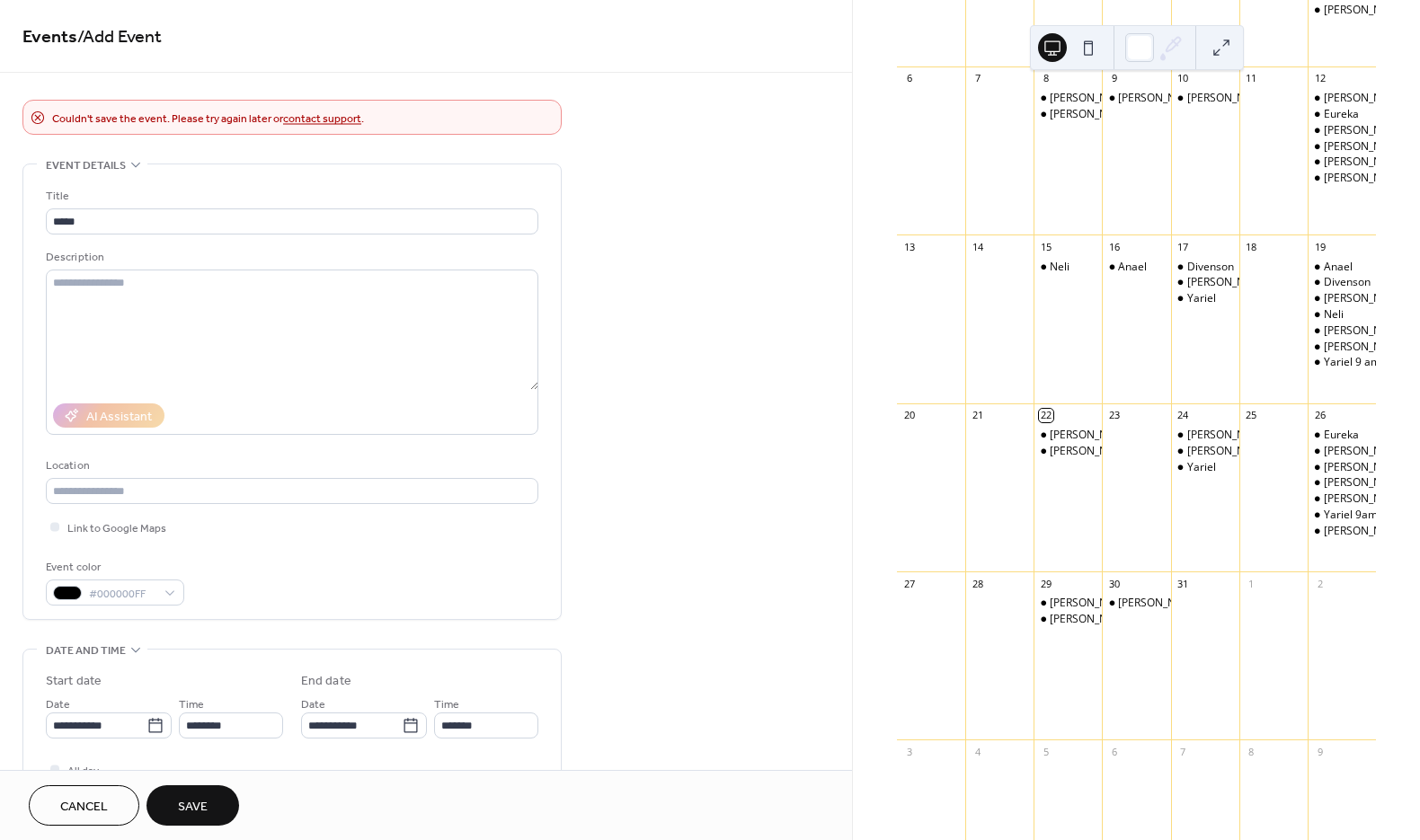 click on "Cancel" at bounding box center [84, 807] 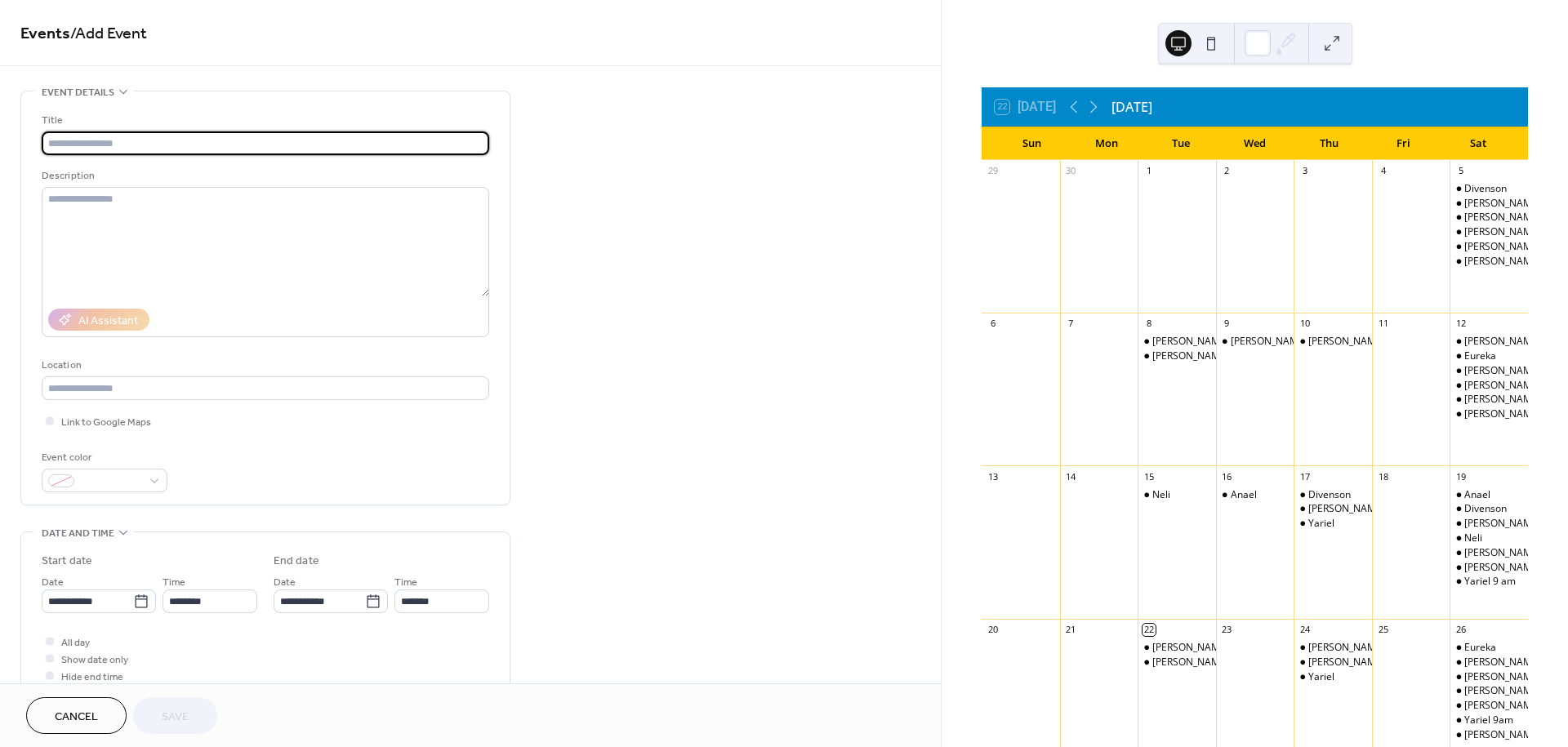 scroll, scrollTop: 0, scrollLeft: 0, axis: both 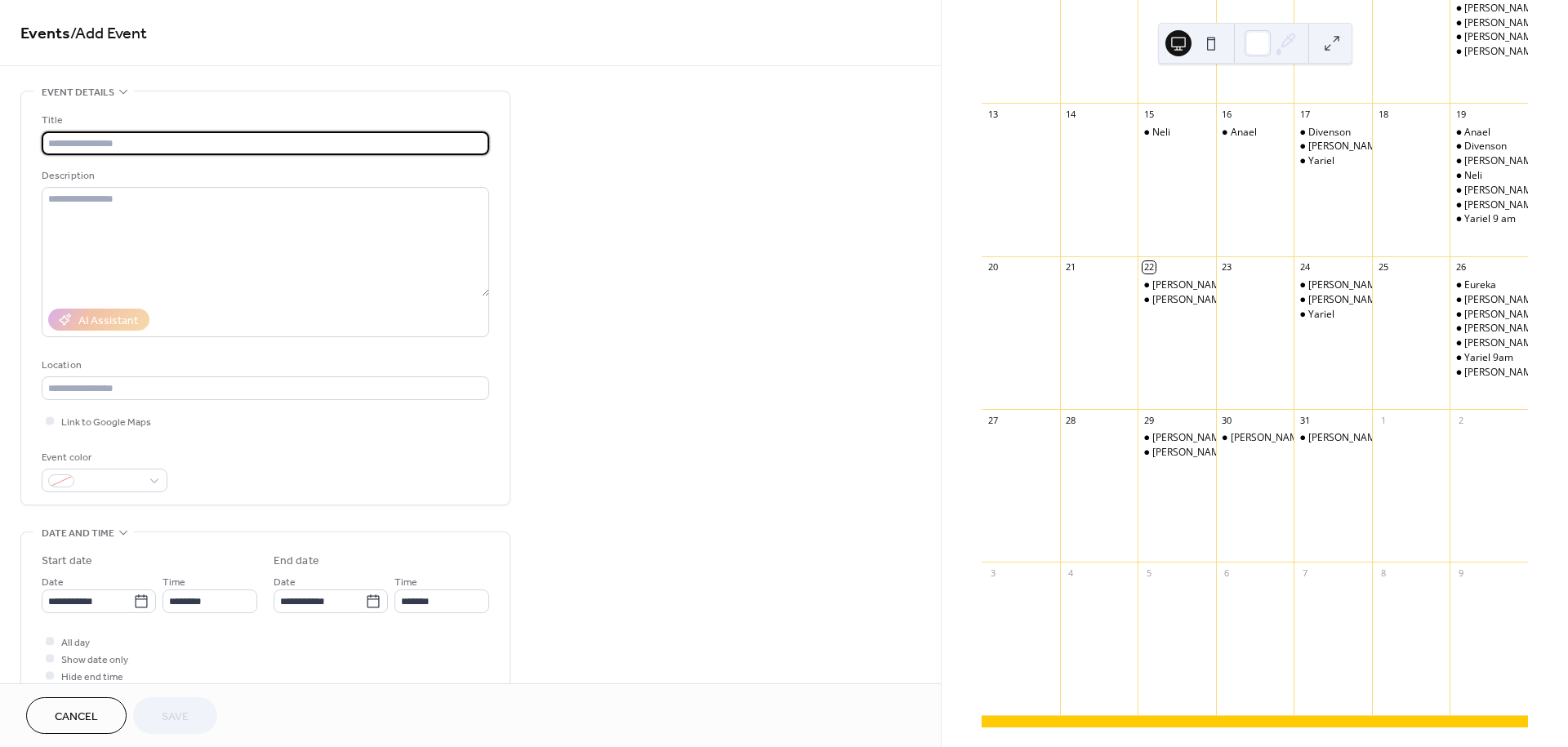 click at bounding box center (265, 143) 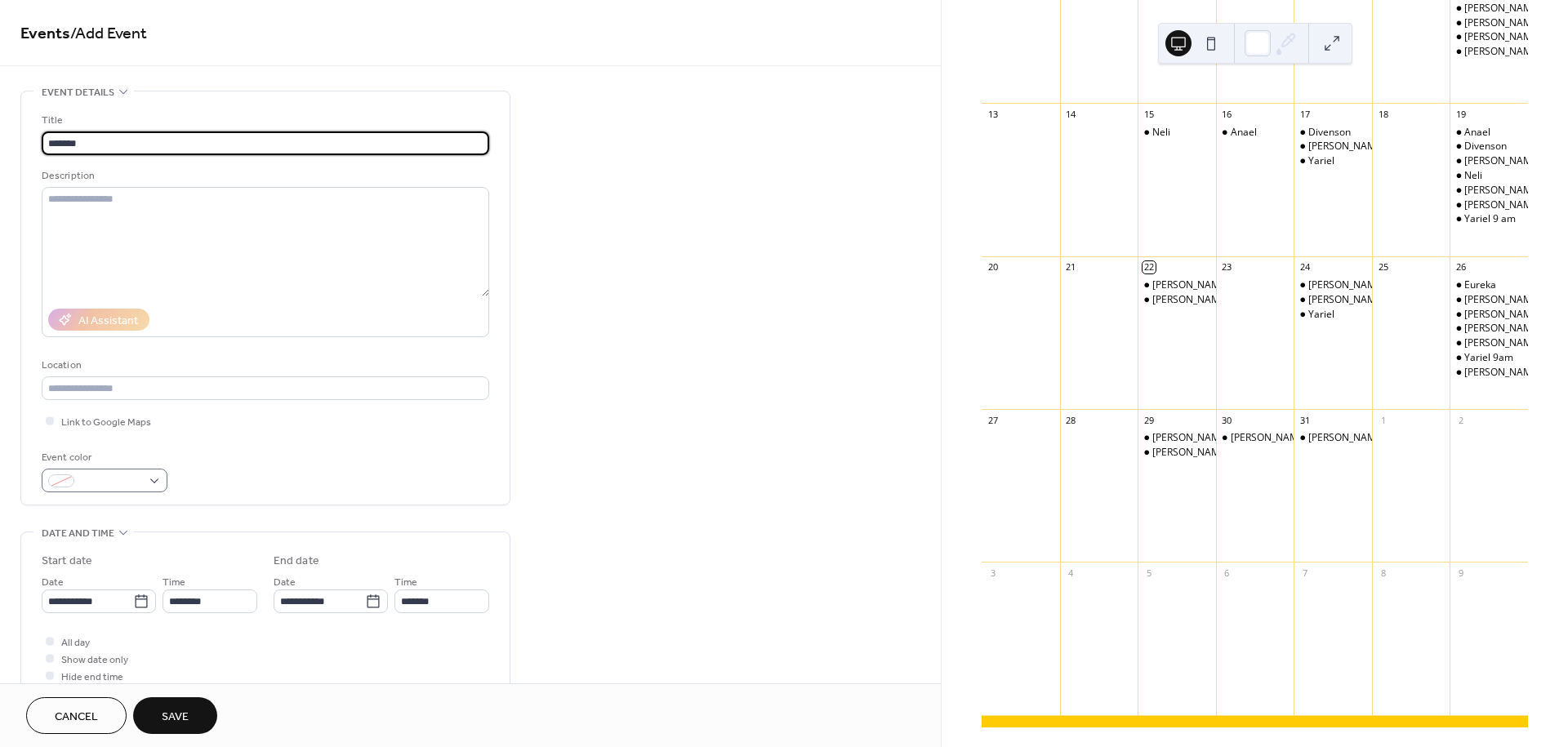 type on "*******" 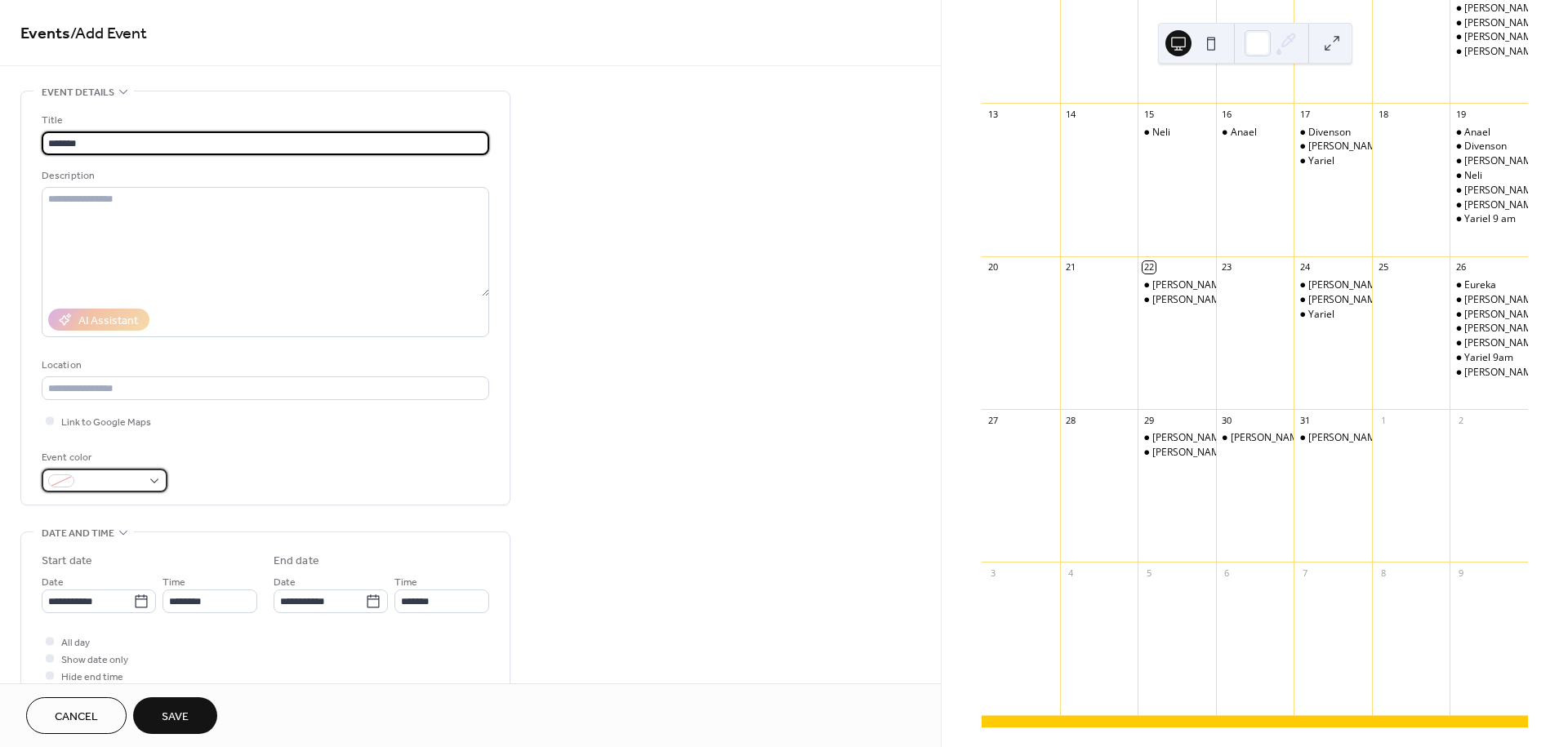 click at bounding box center (111, 482) 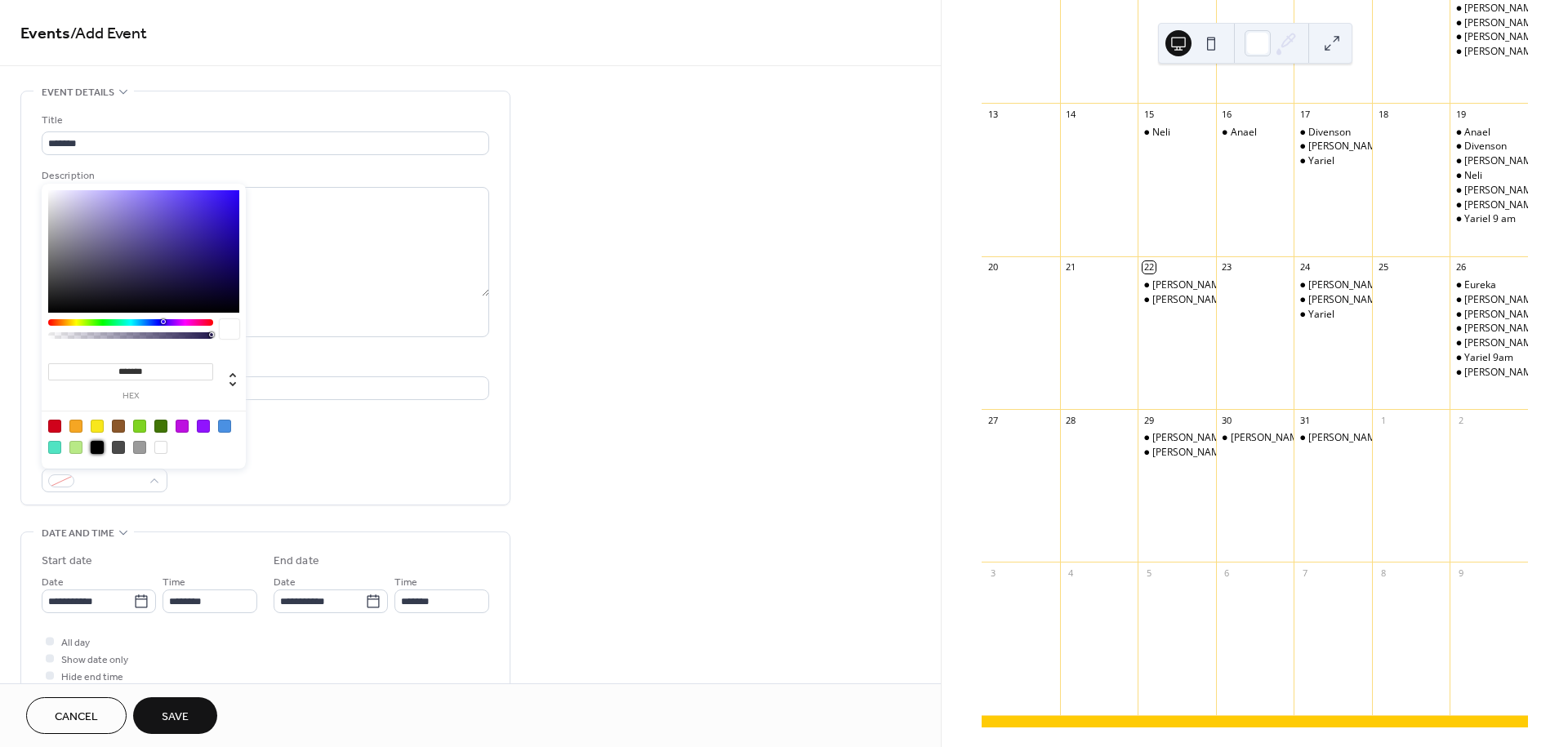 click at bounding box center (97, 447) 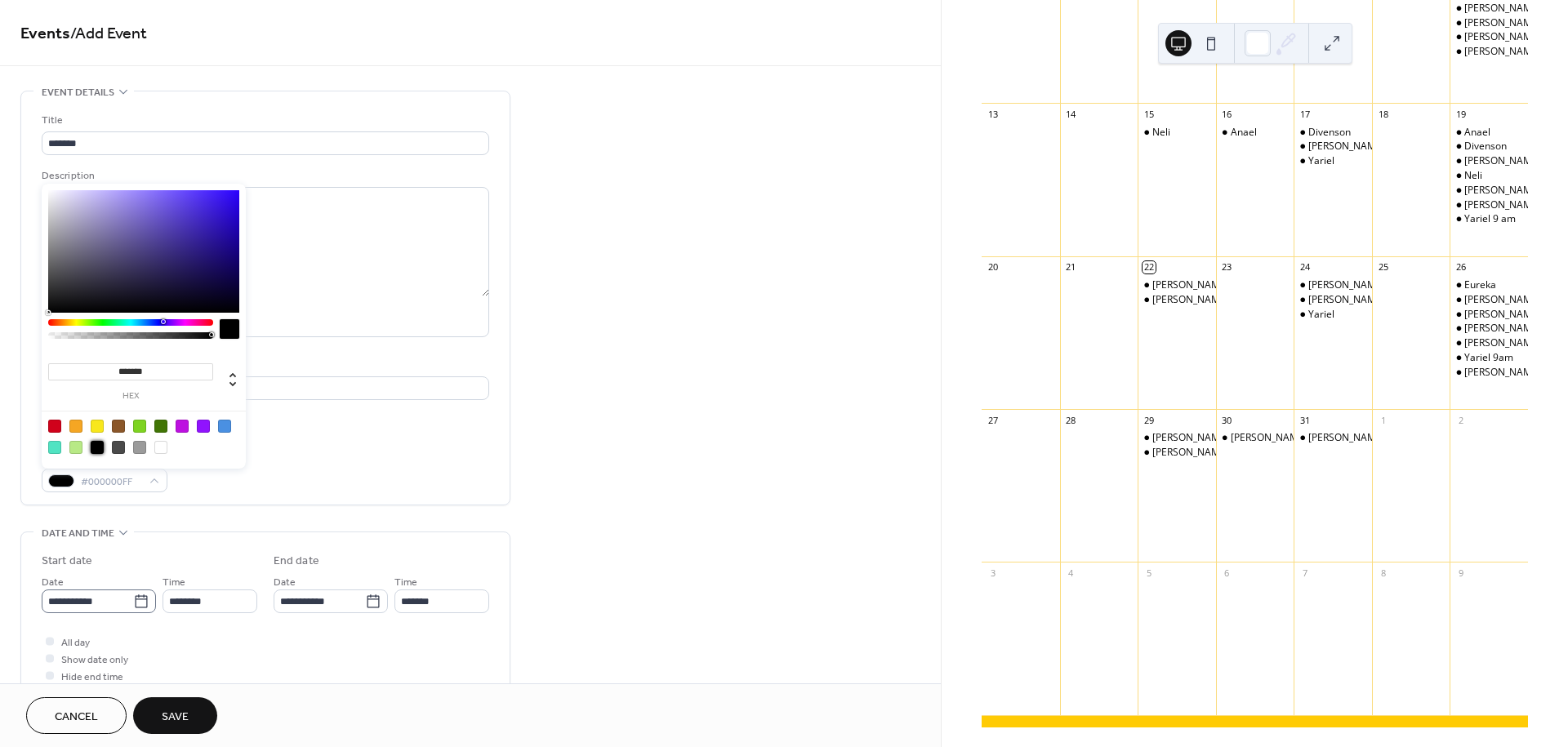 click 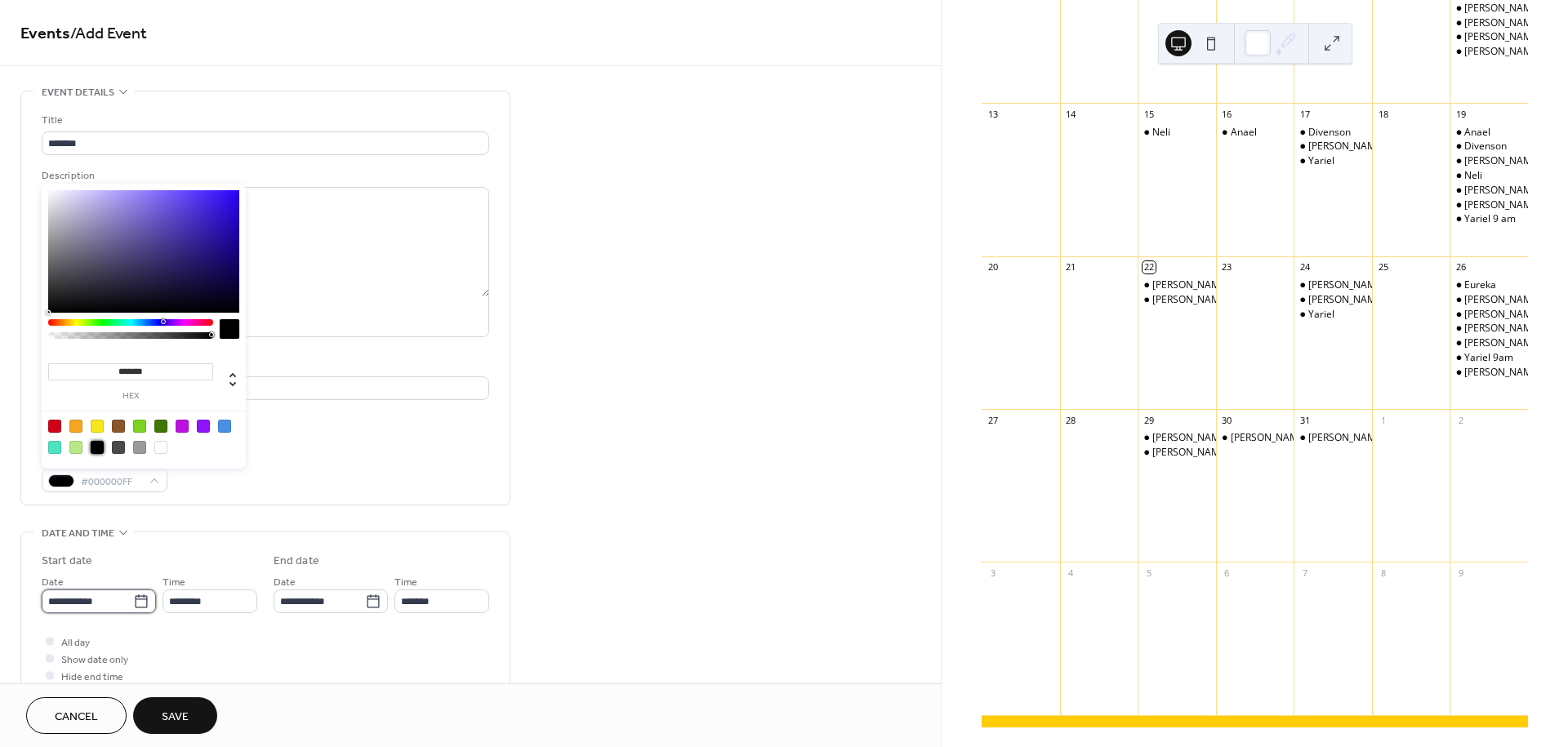 click on "**********" at bounding box center [87, 601] 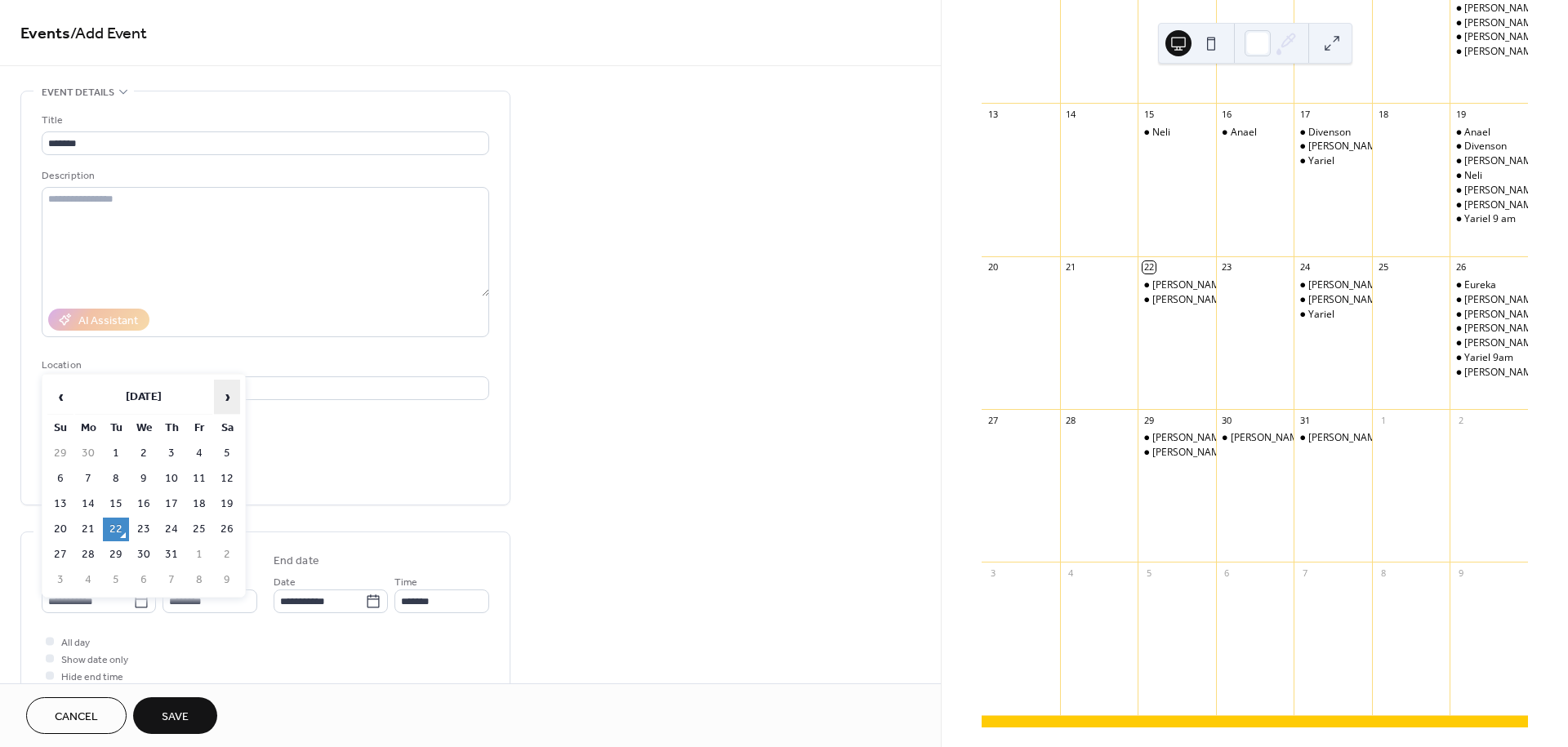 click on "›" at bounding box center (227, 397) 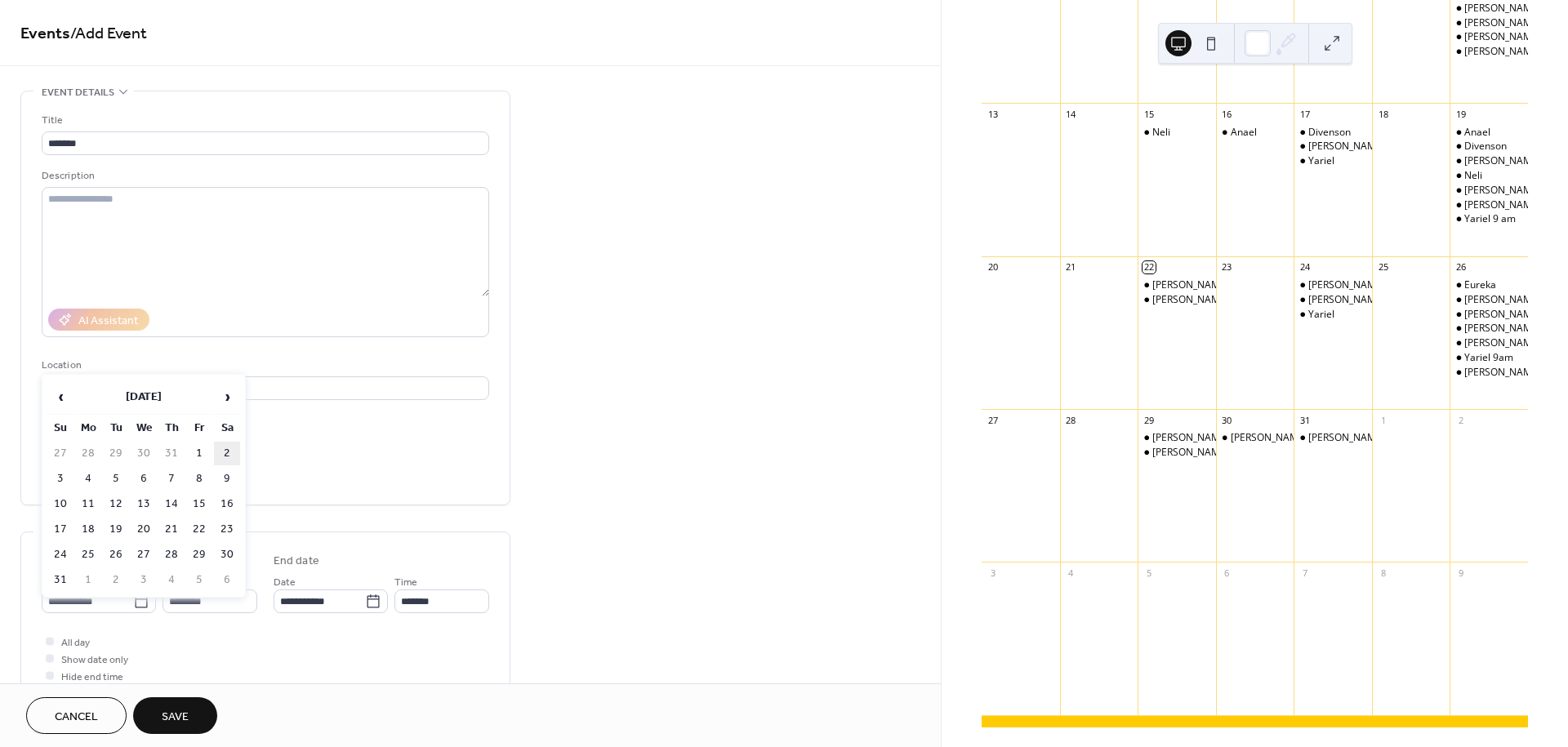 click on "2" at bounding box center (227, 453) 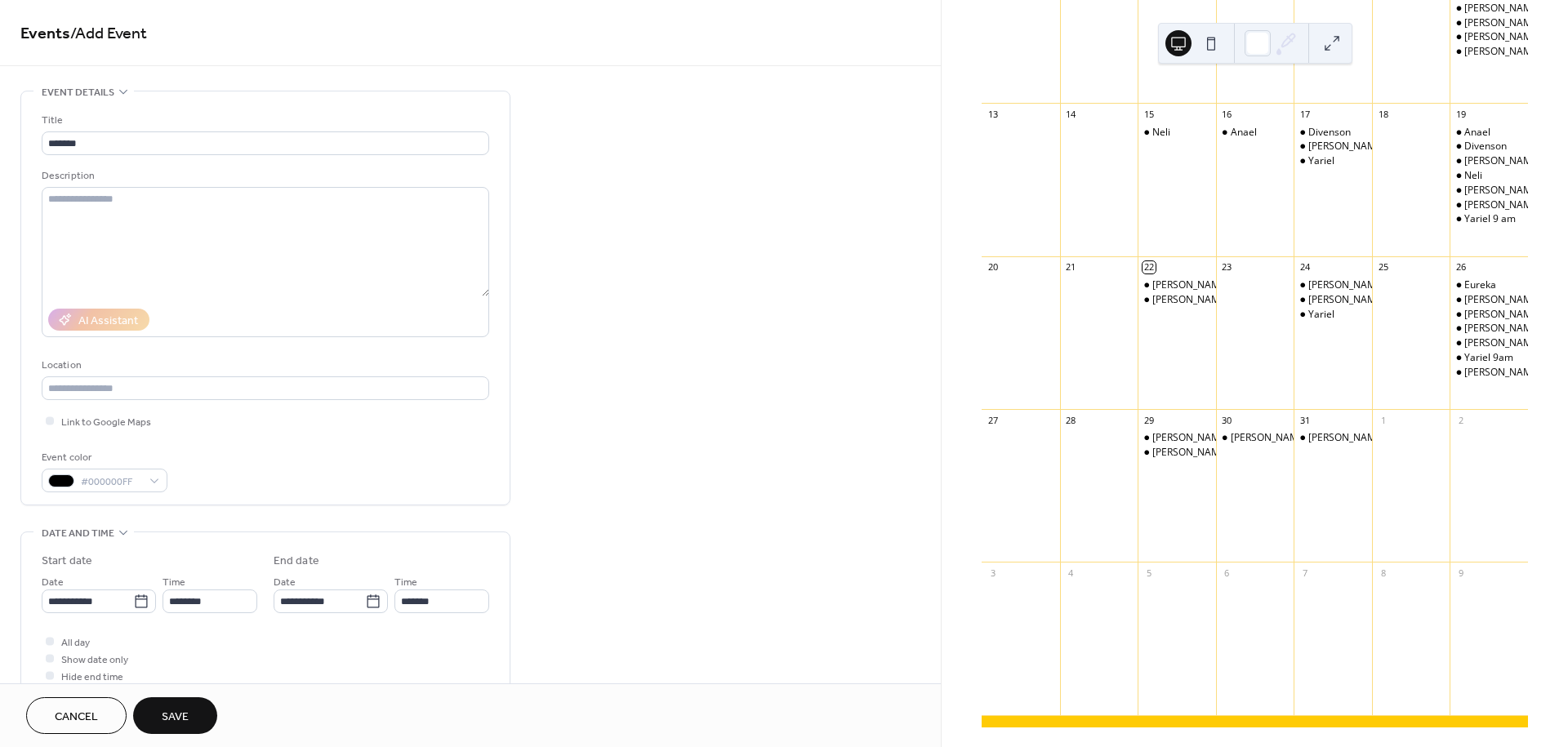 click on "Save" at bounding box center [175, 715] 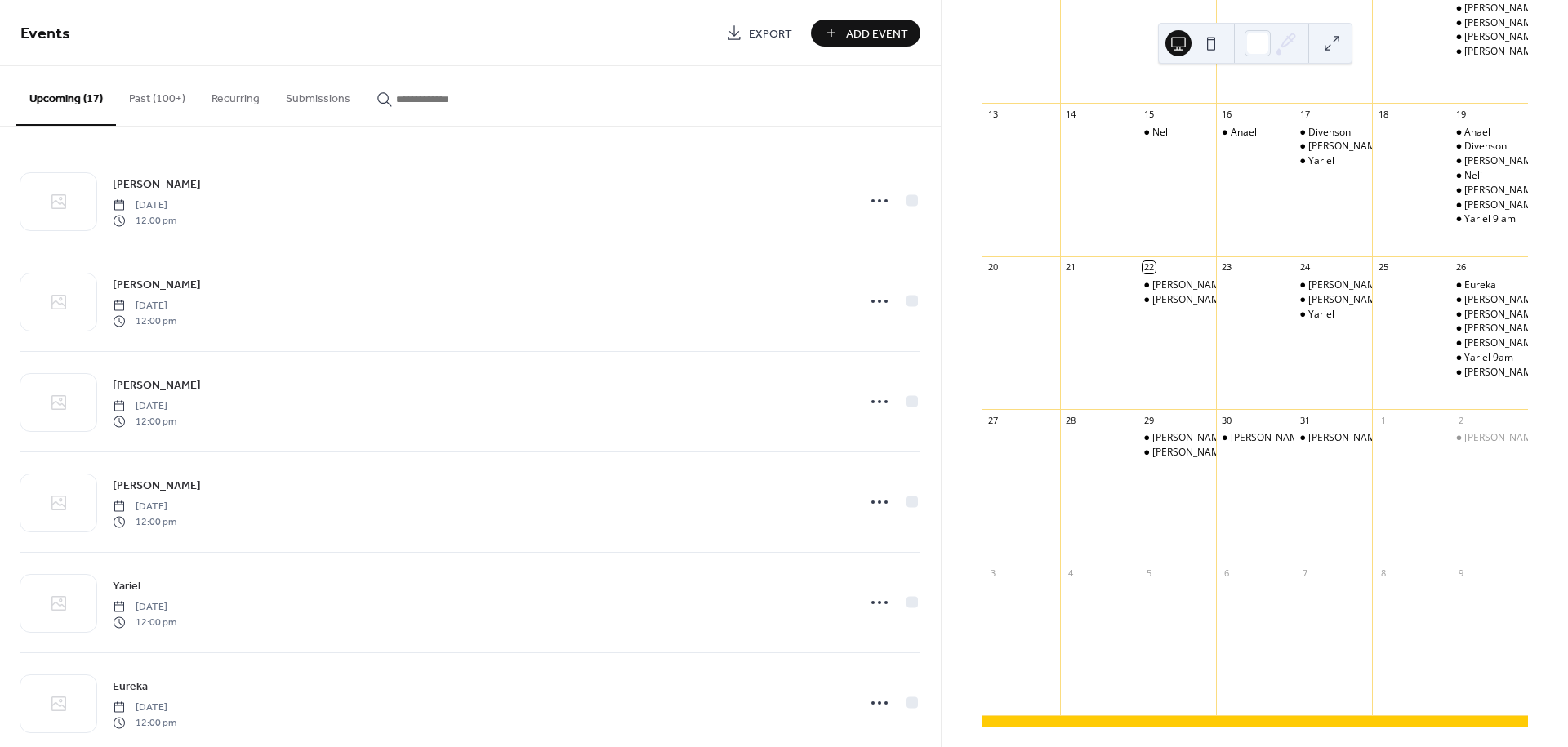 click on "Add Event" at bounding box center (877, 33) 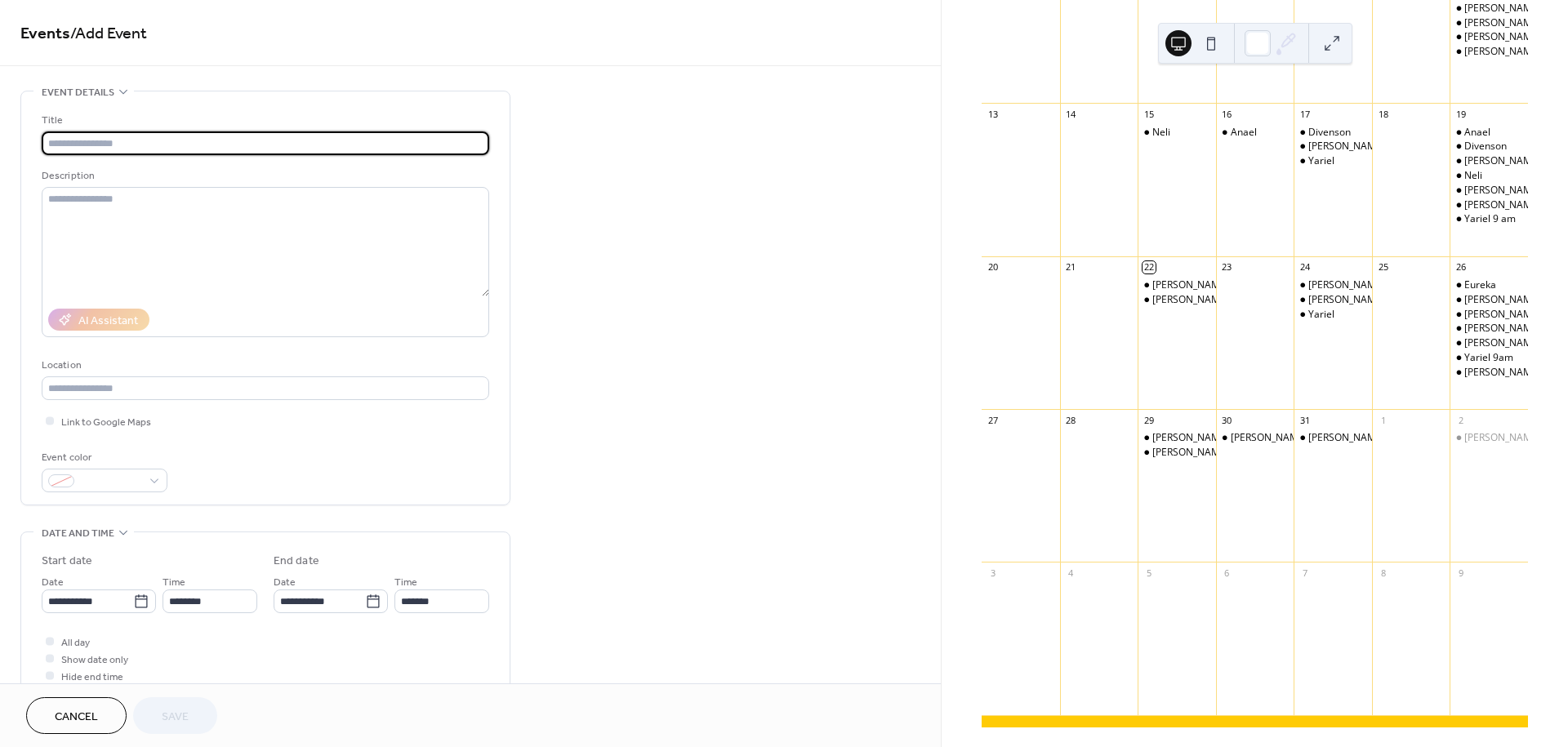 click at bounding box center (265, 143) 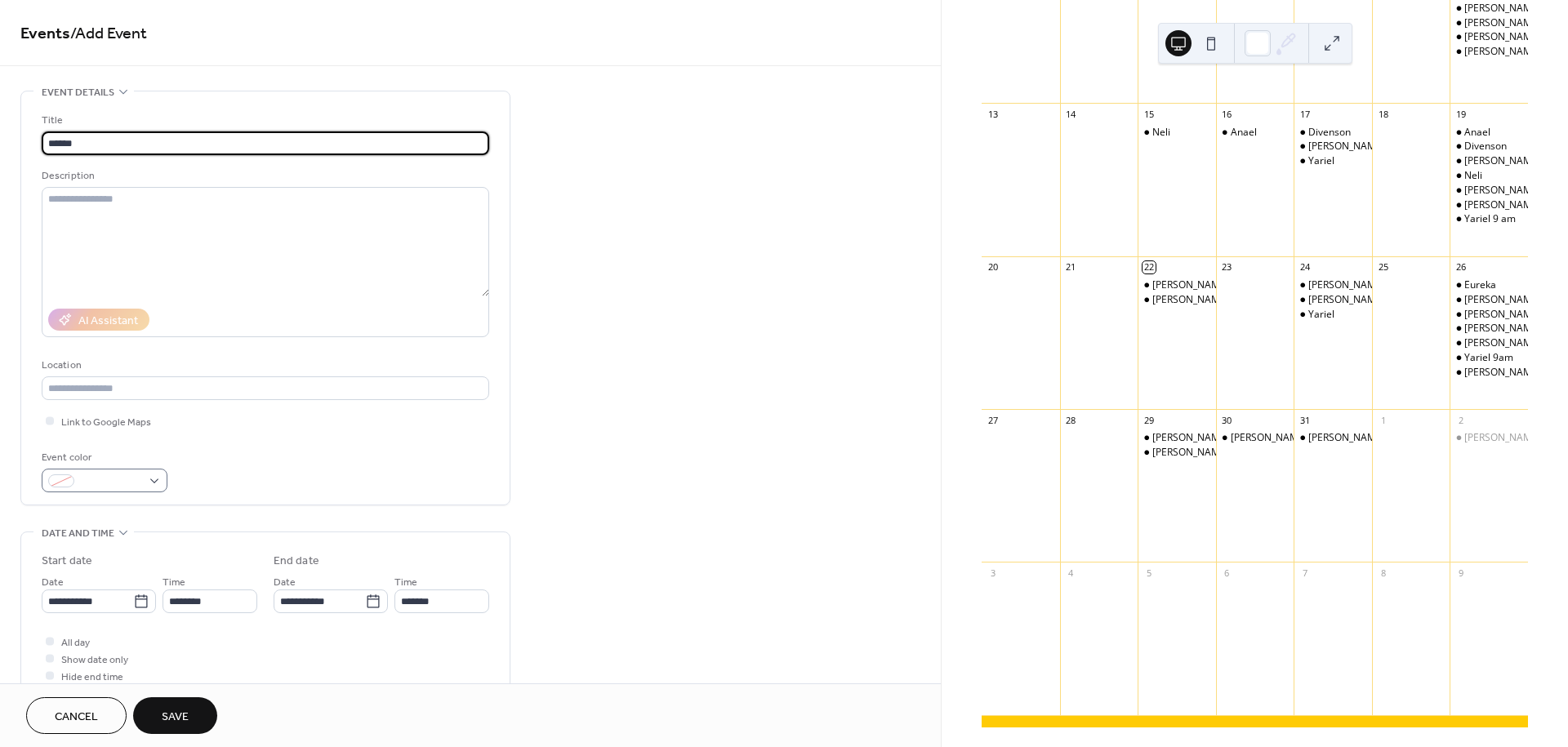 type on "******" 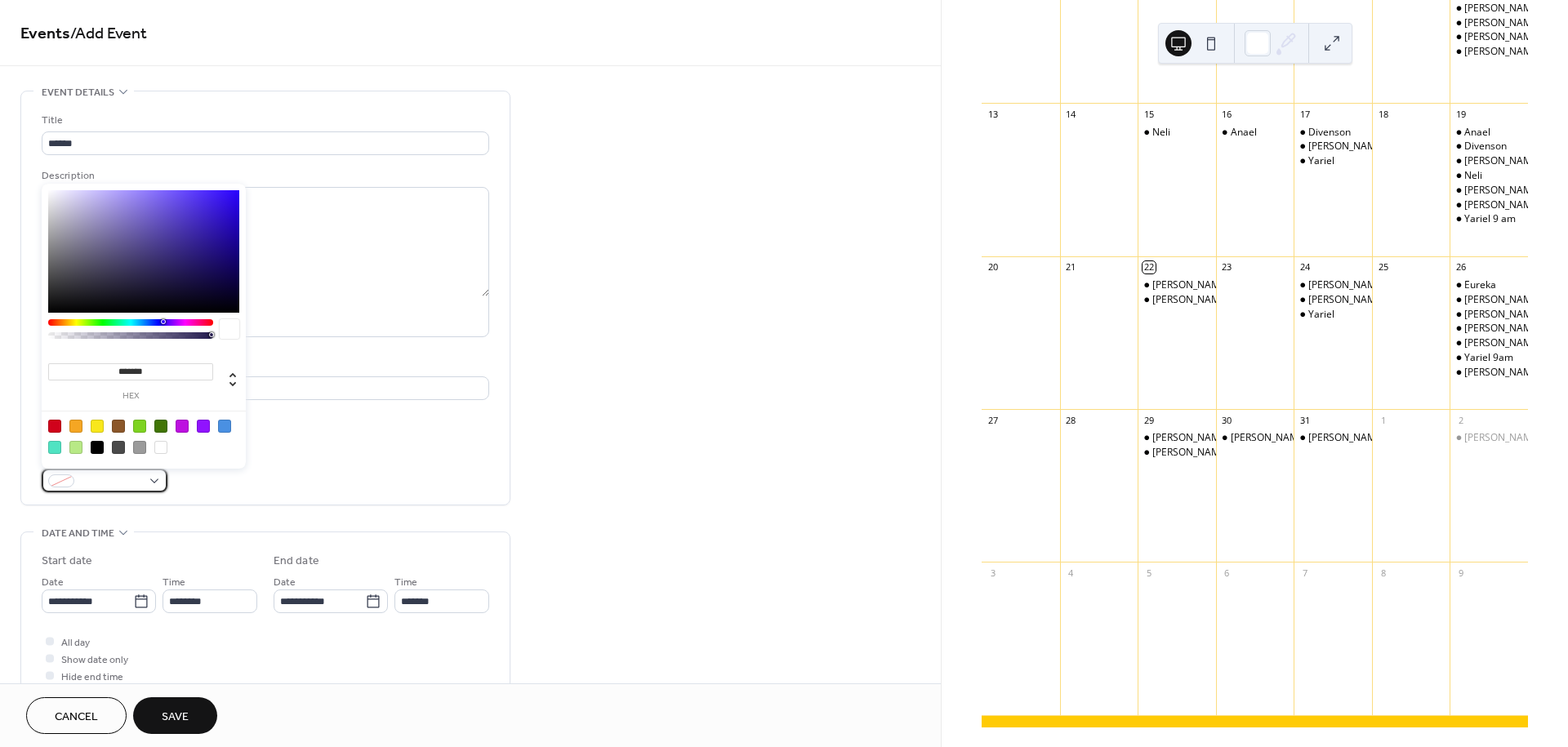 click at bounding box center (111, 482) 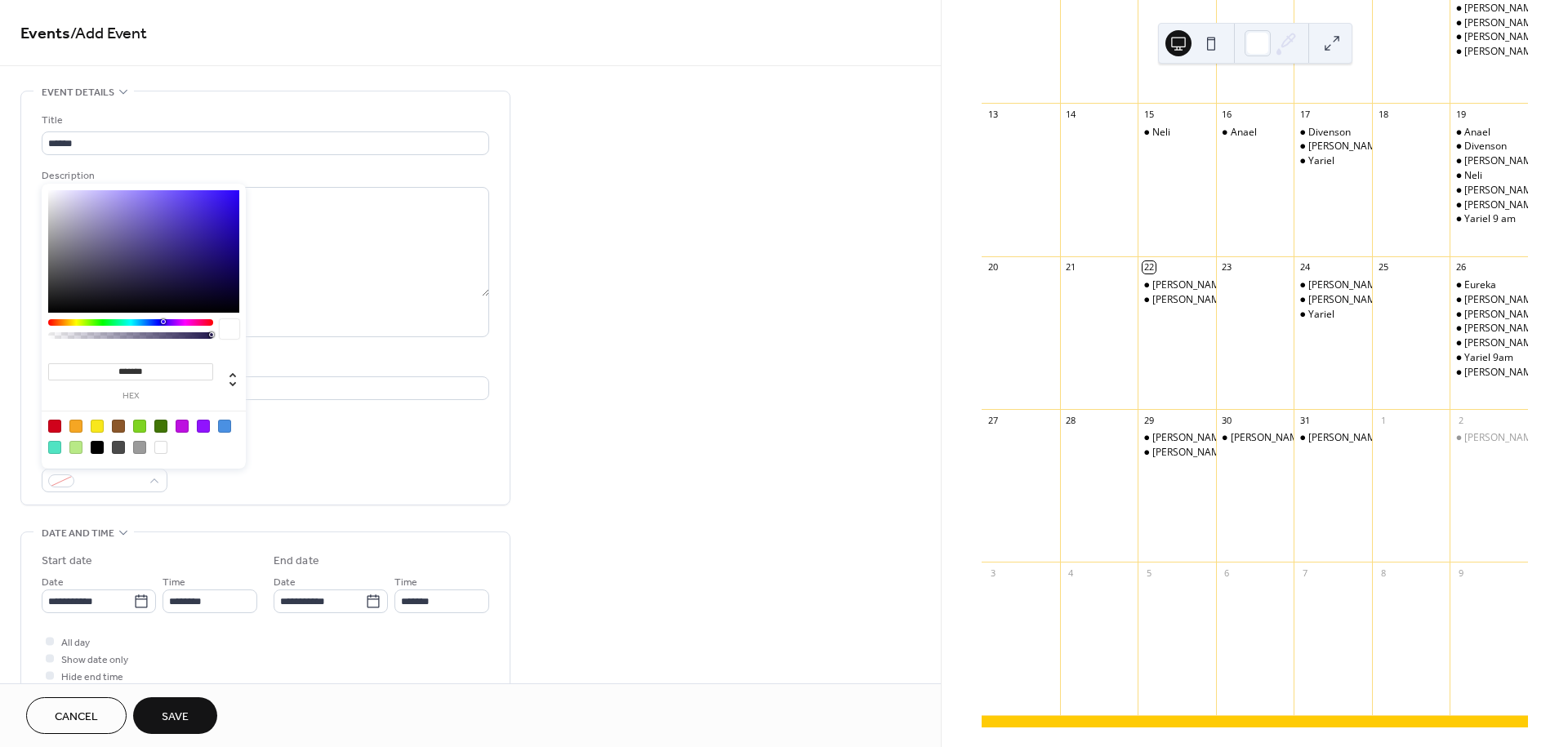 click at bounding box center (97, 447) 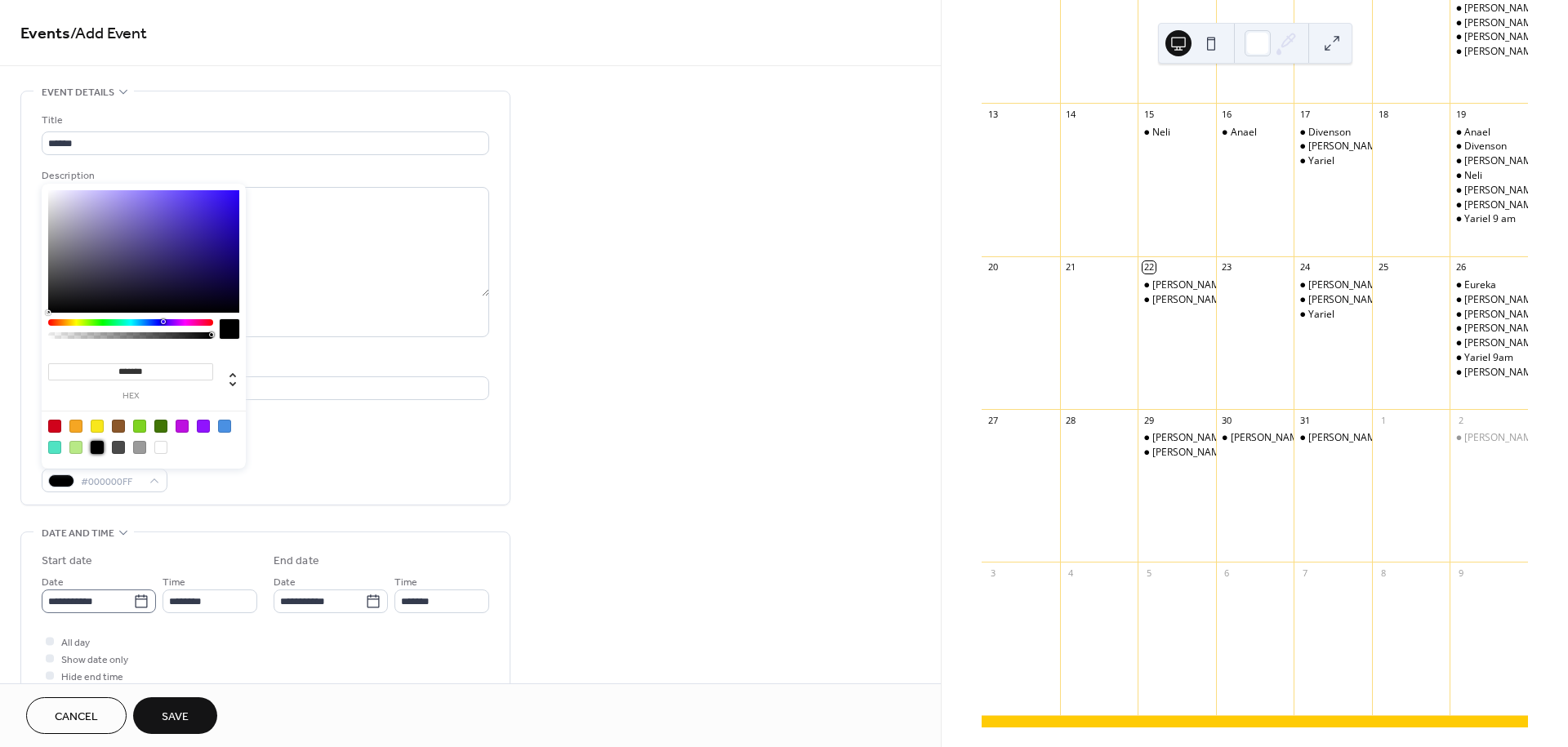 click 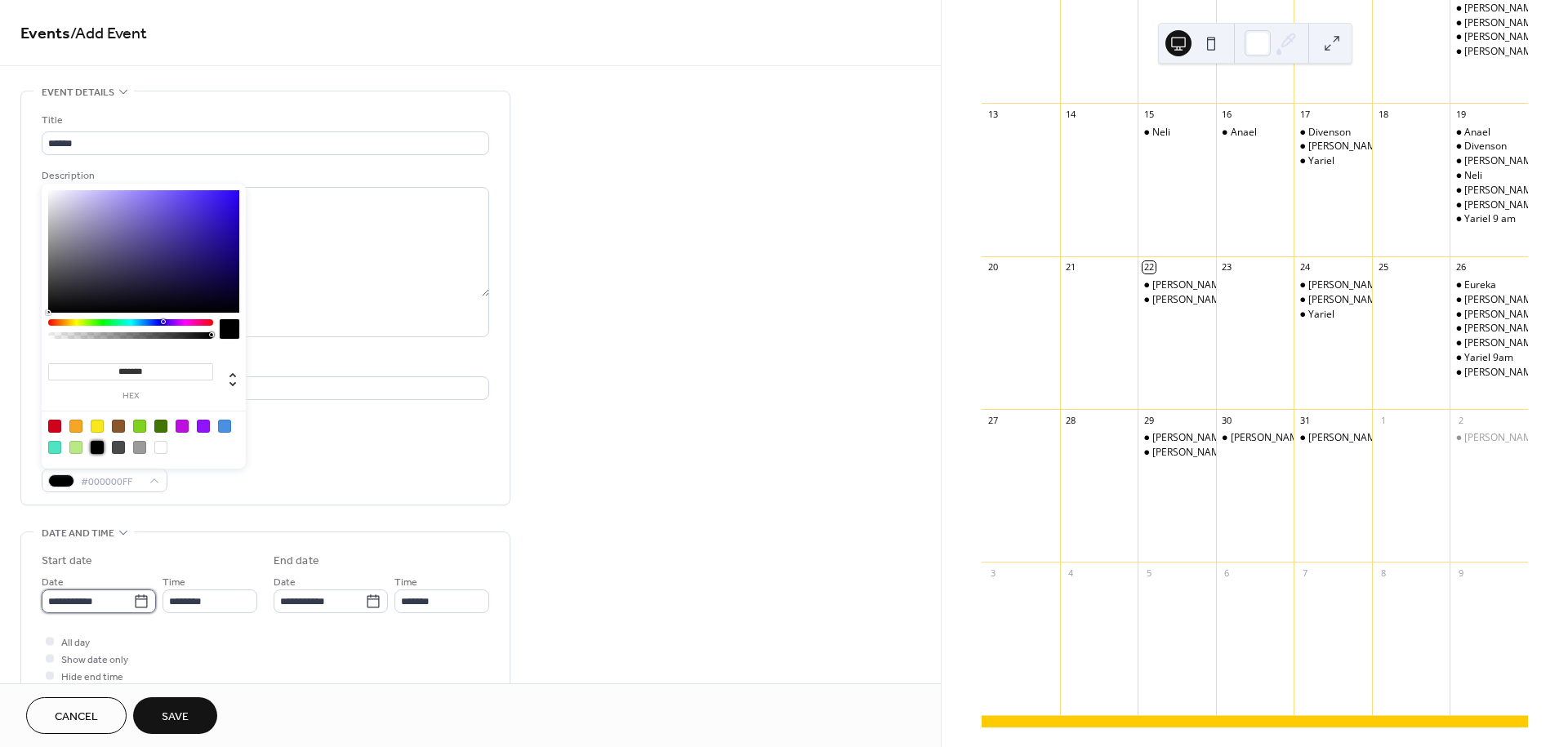 click on "**********" at bounding box center [87, 601] 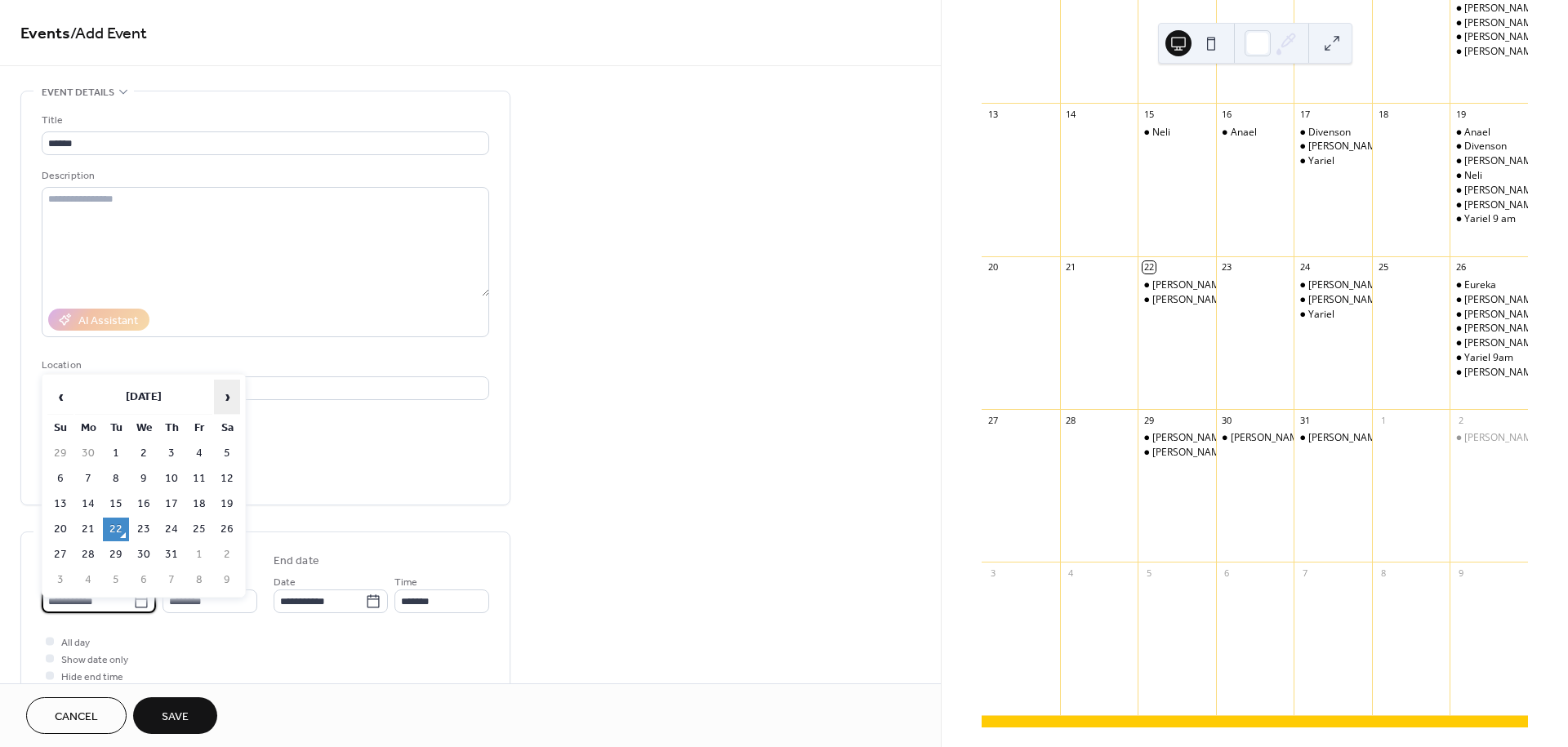 click on "›" at bounding box center (227, 397) 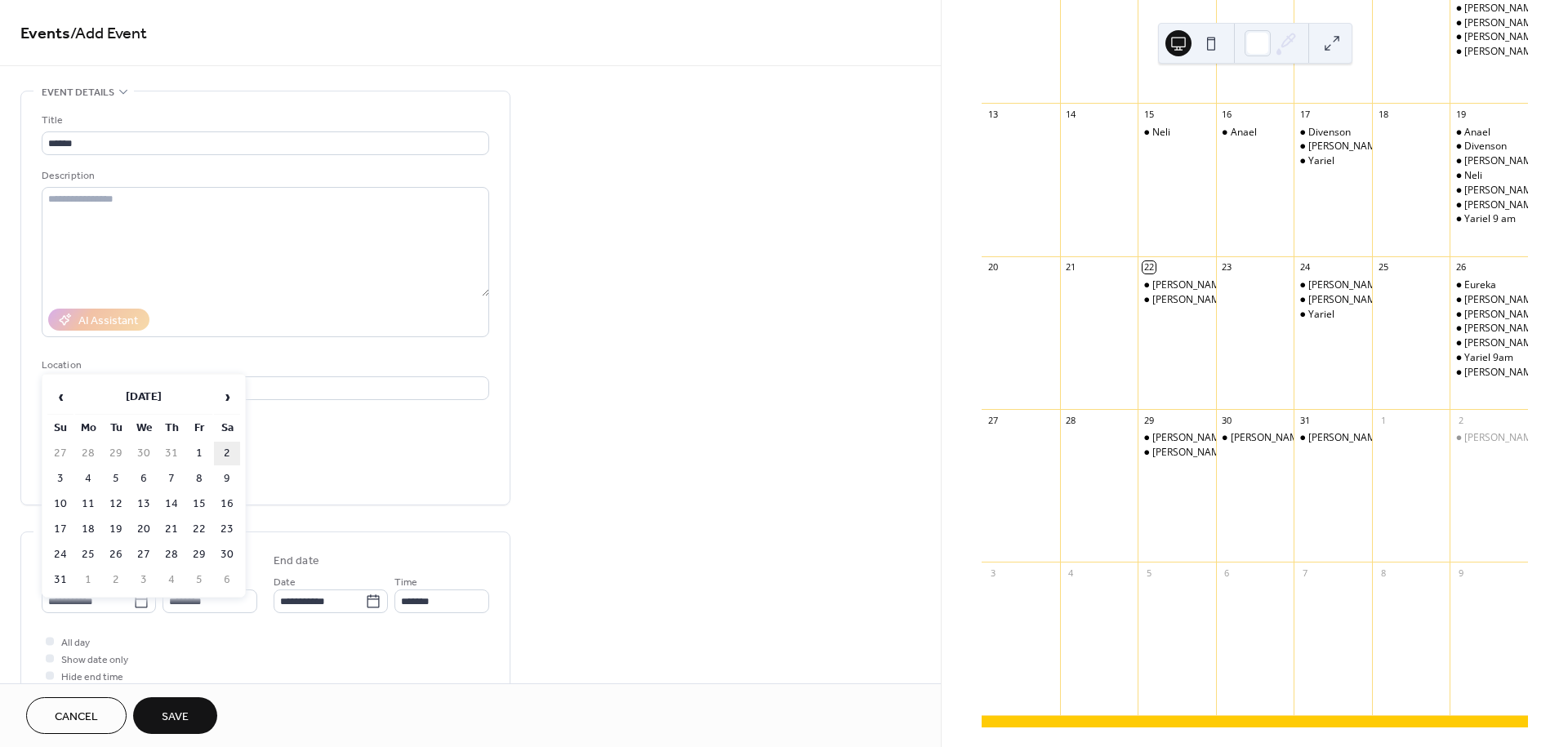 click on "2" at bounding box center (227, 453) 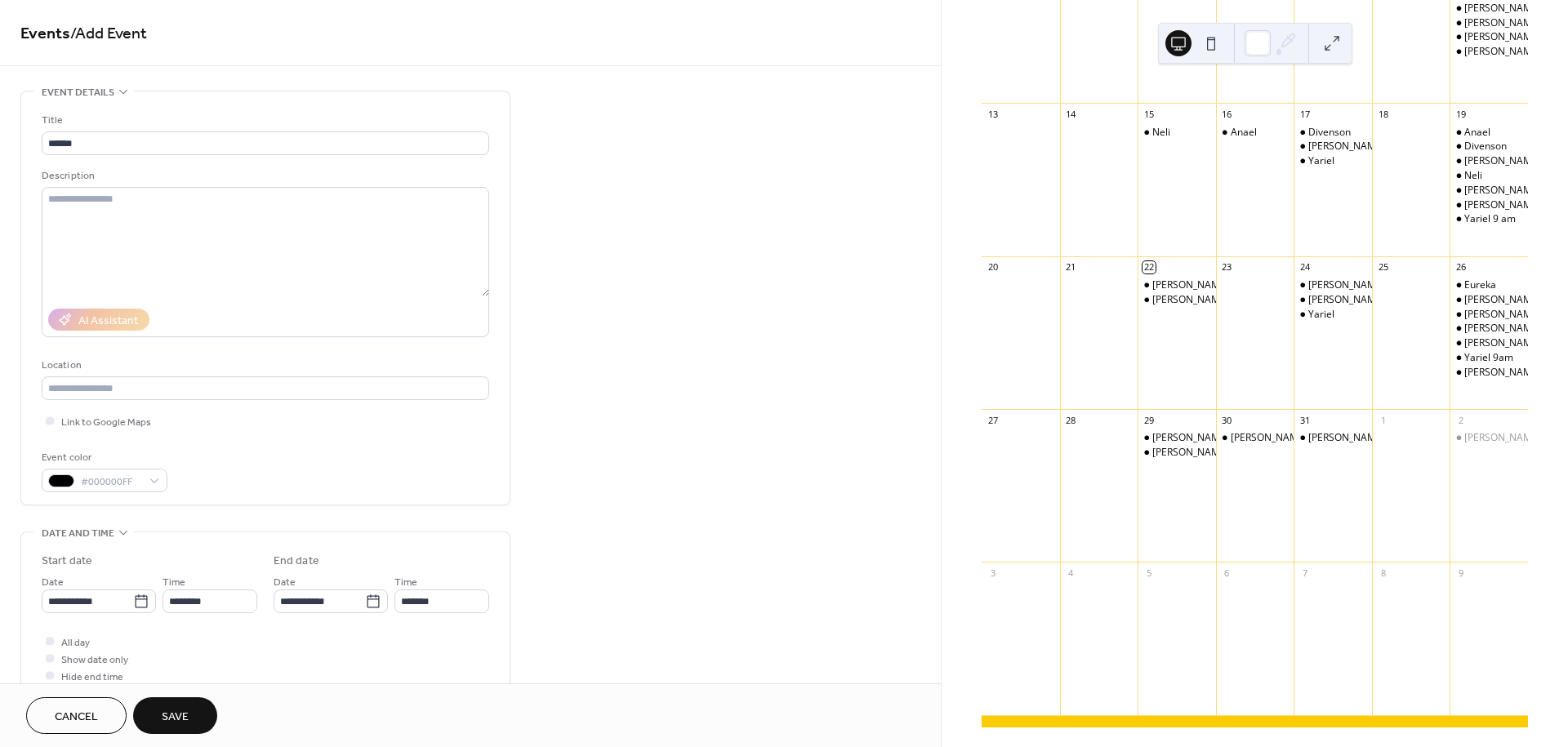 click on "Event color #000000FF" at bounding box center [265, 470] 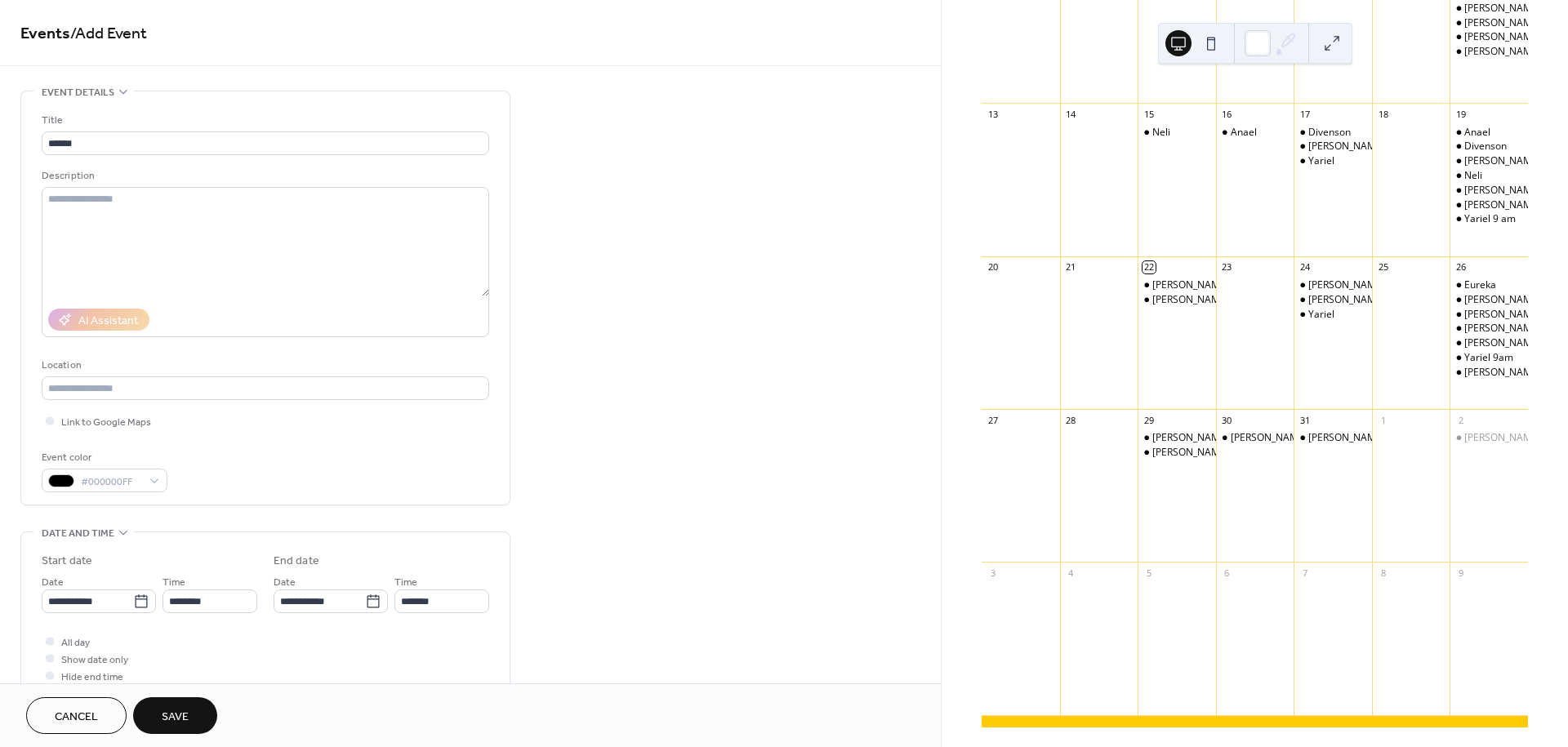 click on "Save" at bounding box center [175, 717] 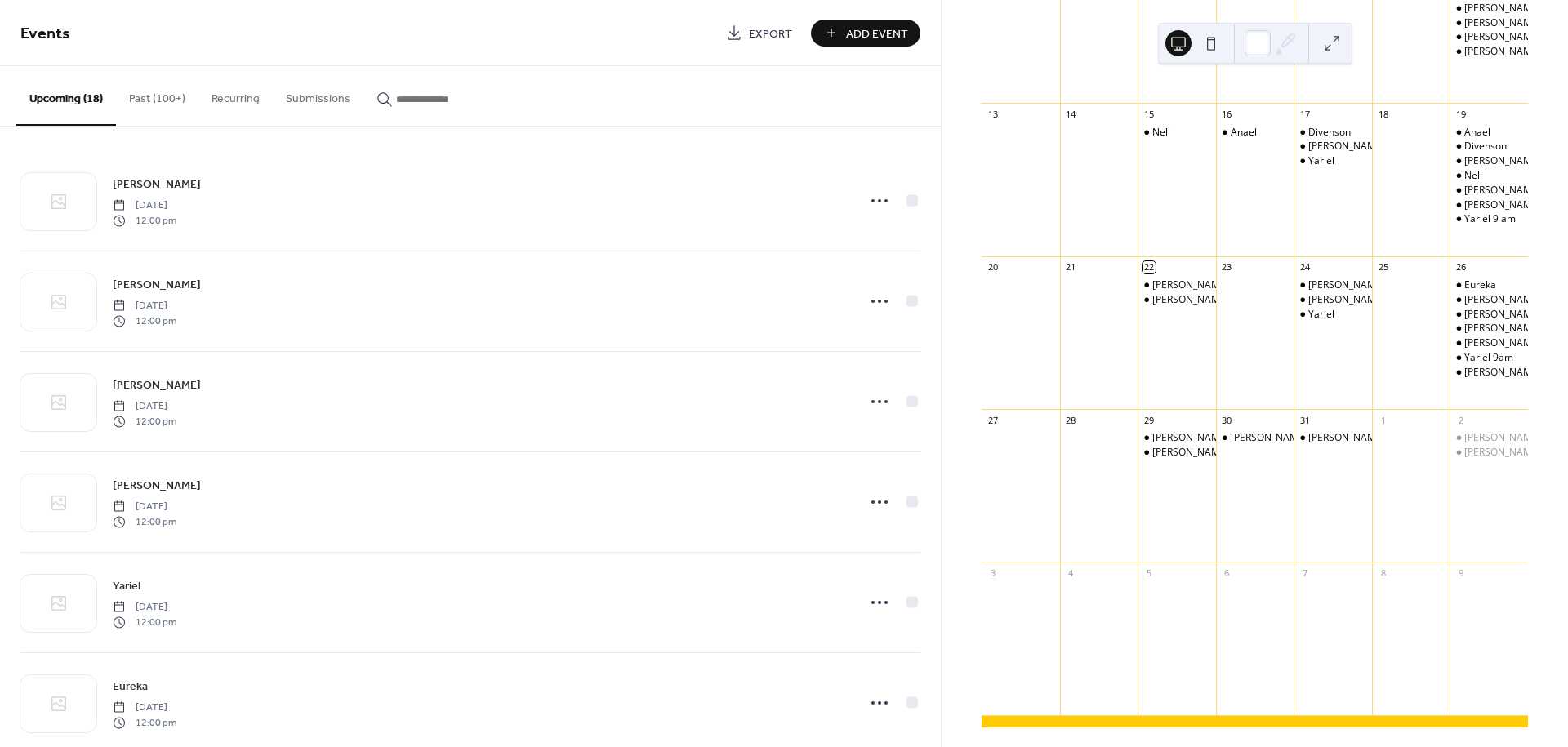 click on "Add Event" at bounding box center [877, 33] 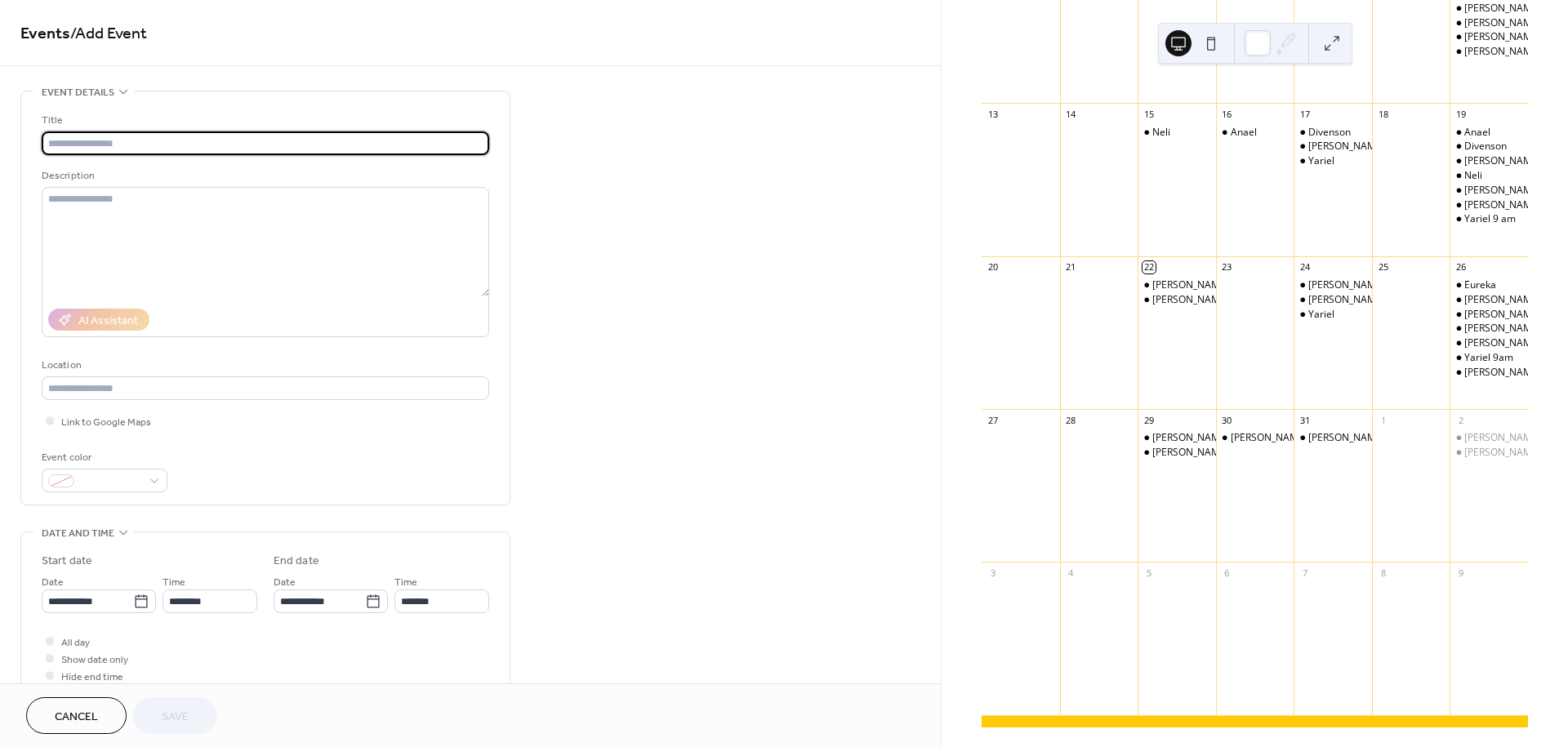 click at bounding box center [265, 143] 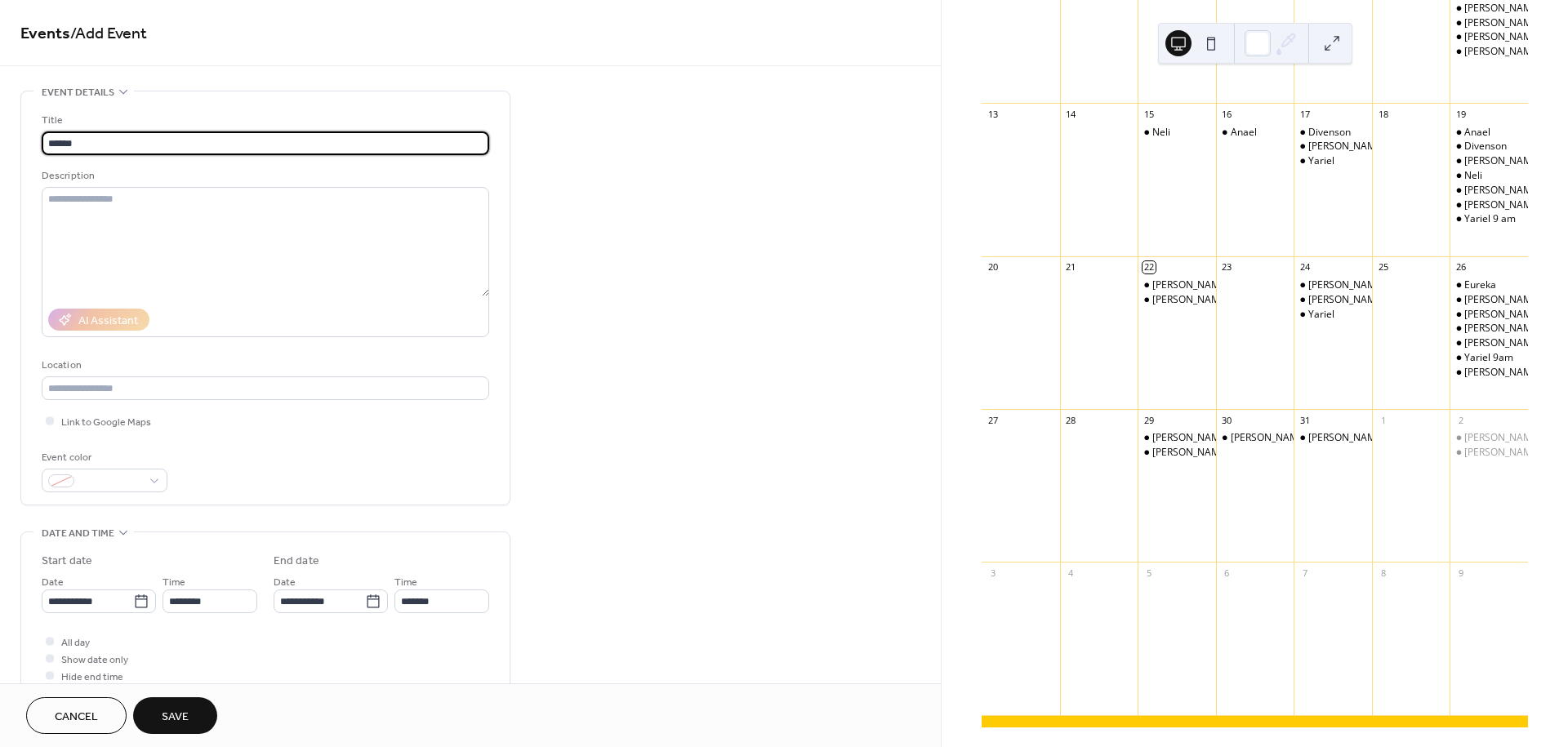 type on "*****" 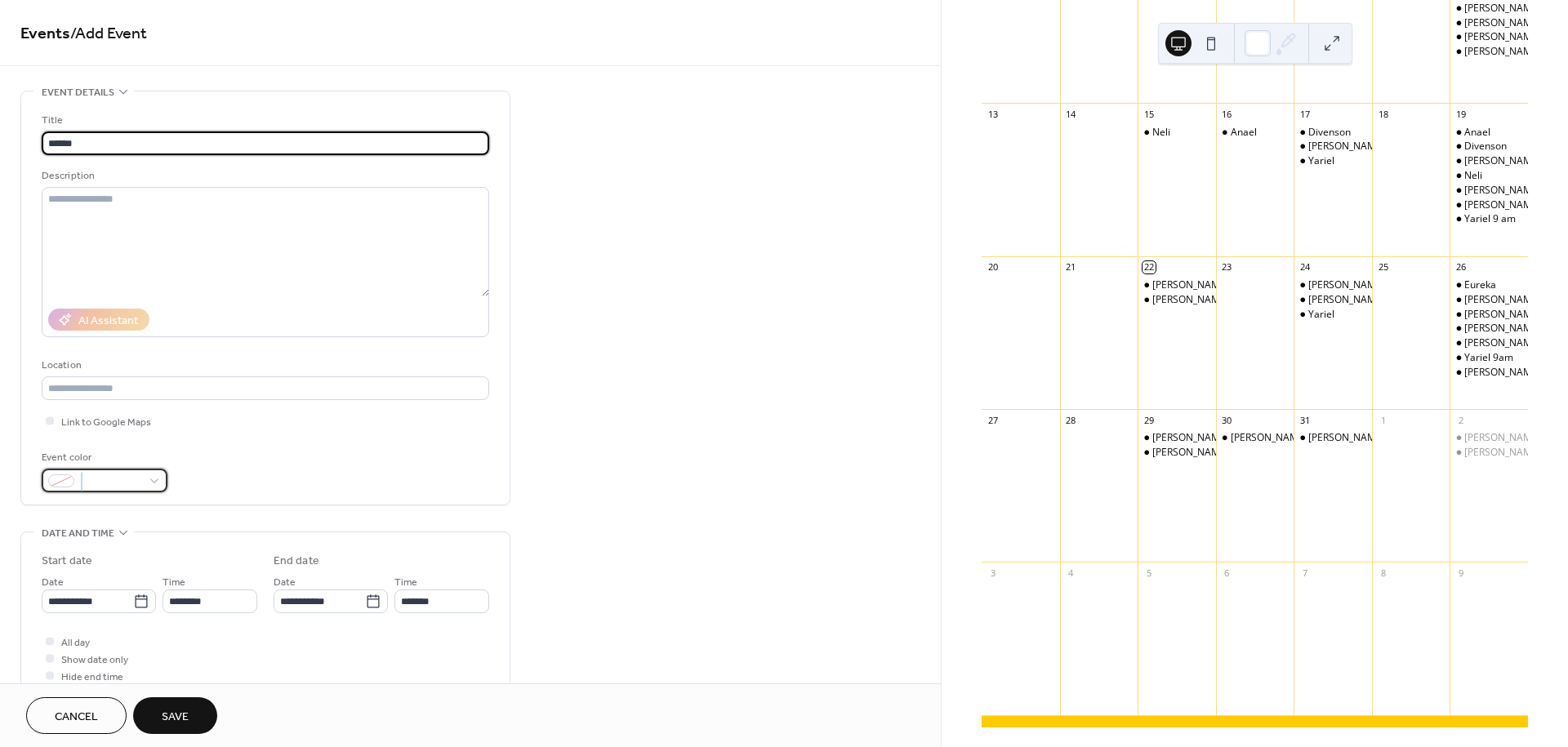 click on "Title ***** Description AI Assistant Location Link to Google Maps Event color" at bounding box center [265, 298] 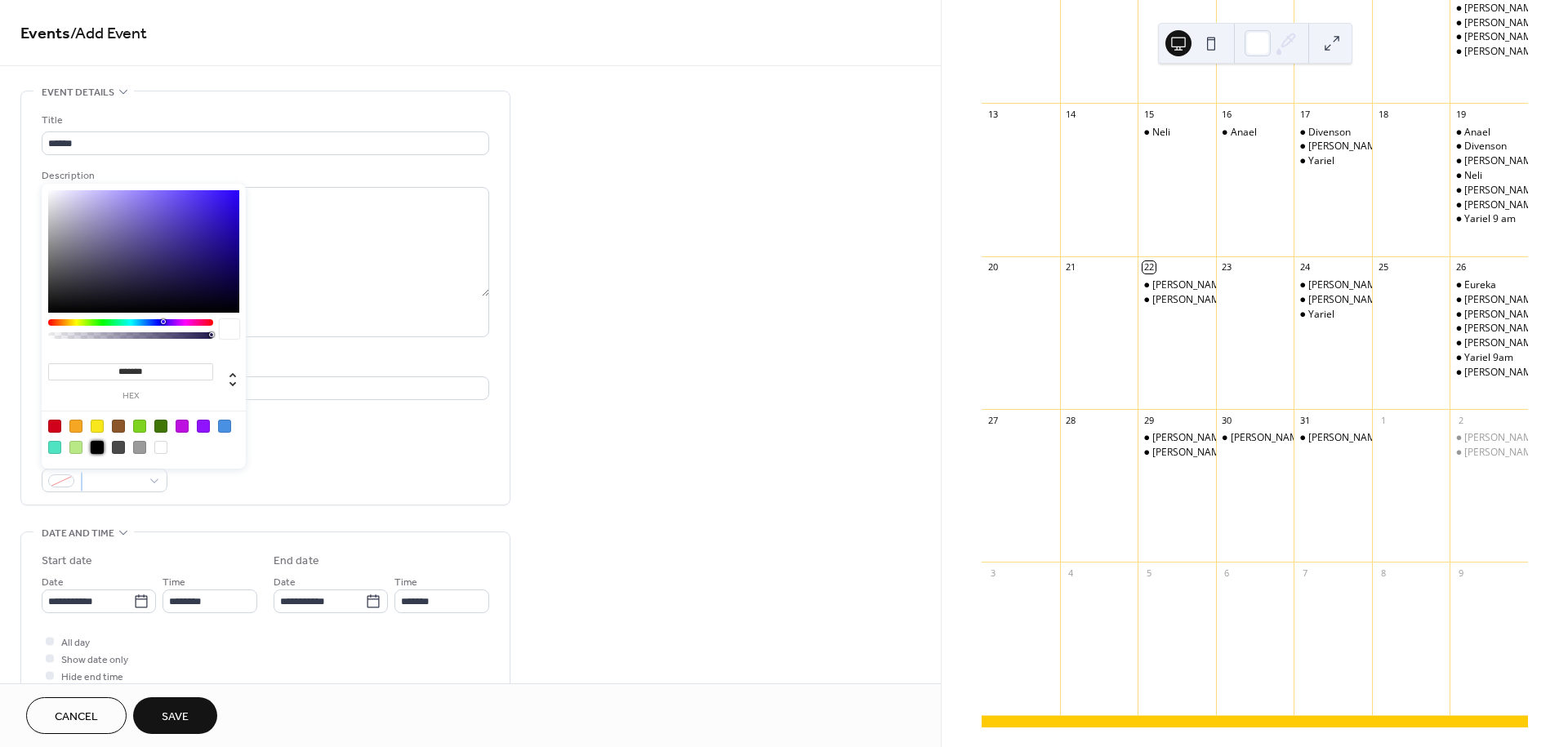 click at bounding box center (97, 447) 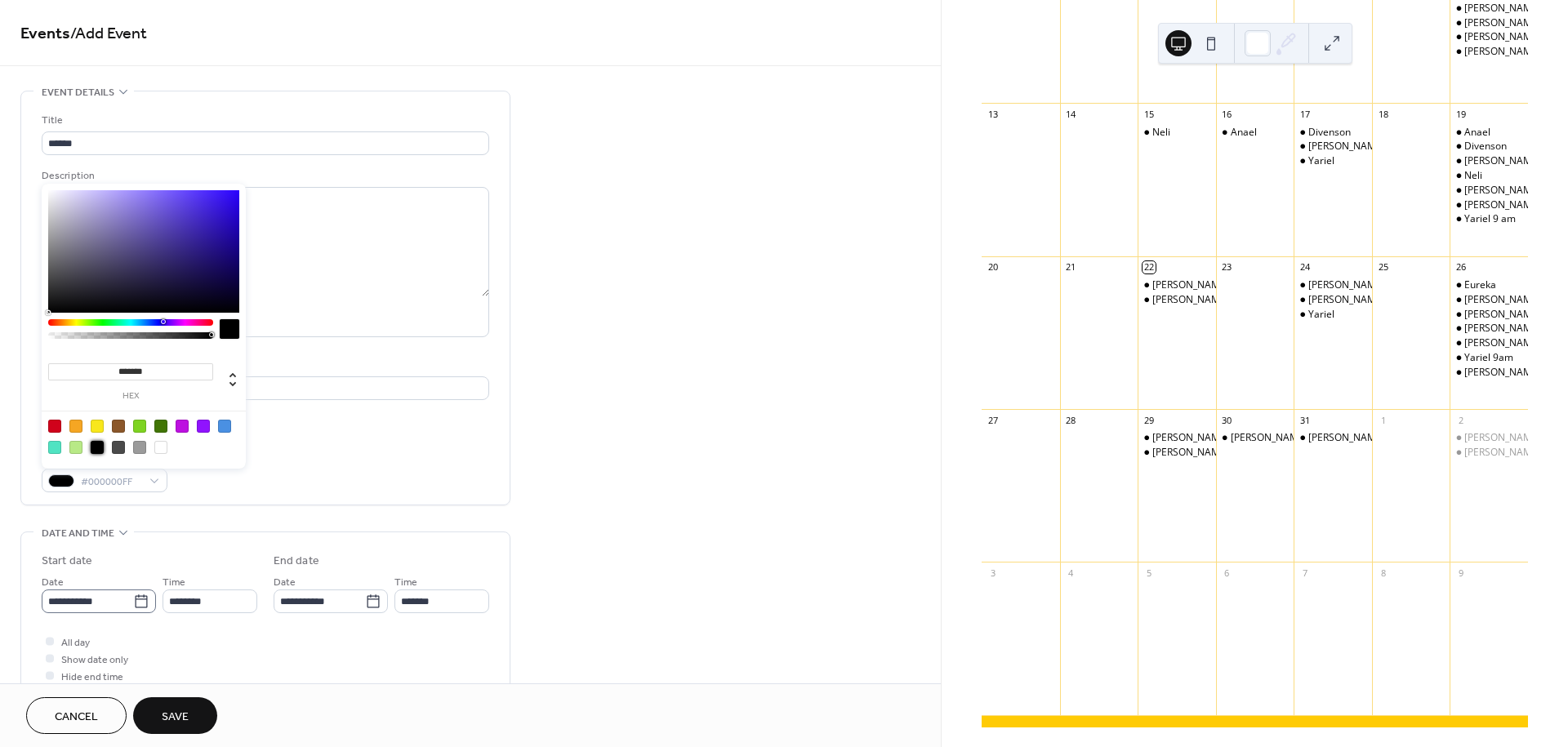 click 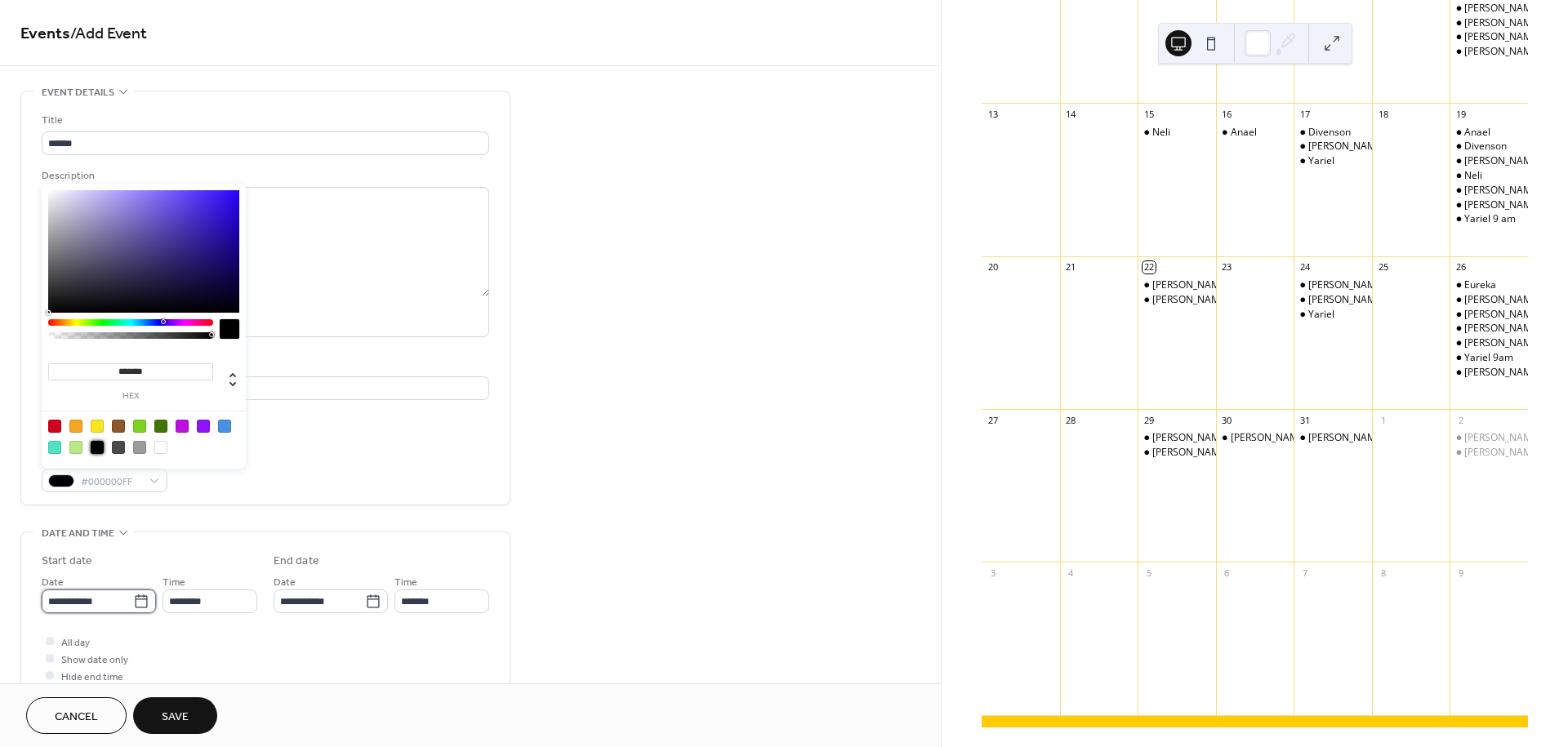click on "**********" at bounding box center [87, 601] 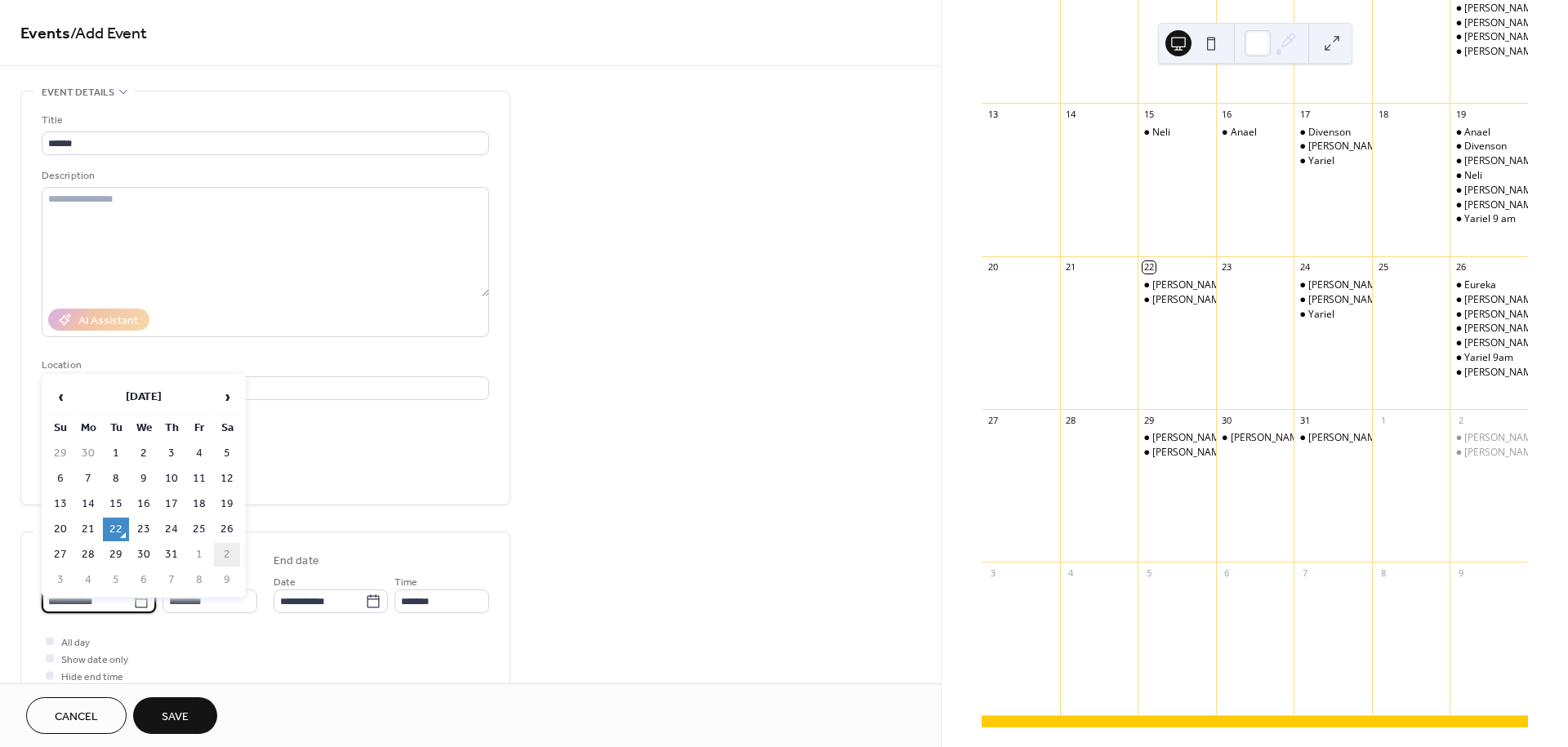 click on "2" at bounding box center (227, 554) 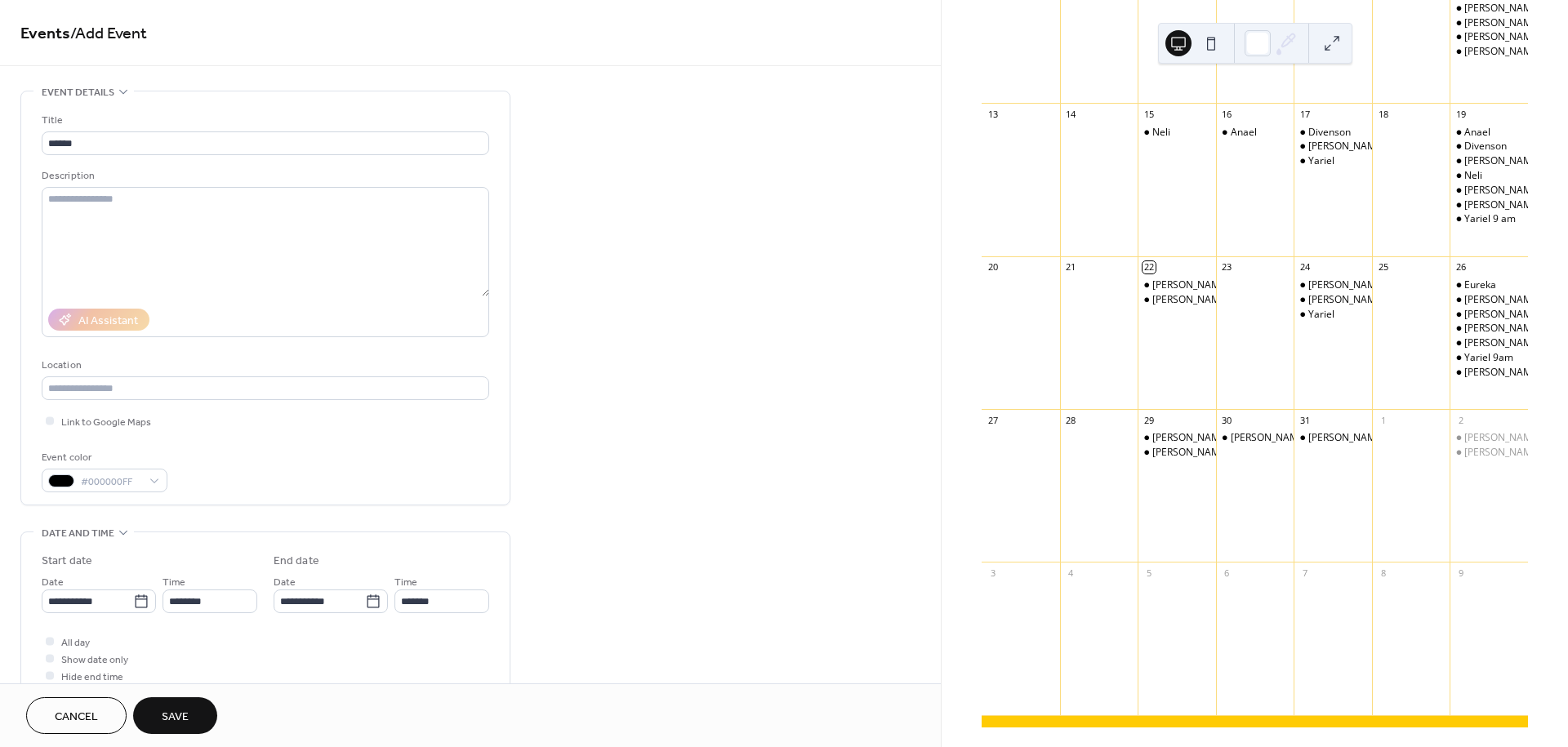 click on "Save" at bounding box center [175, 715] 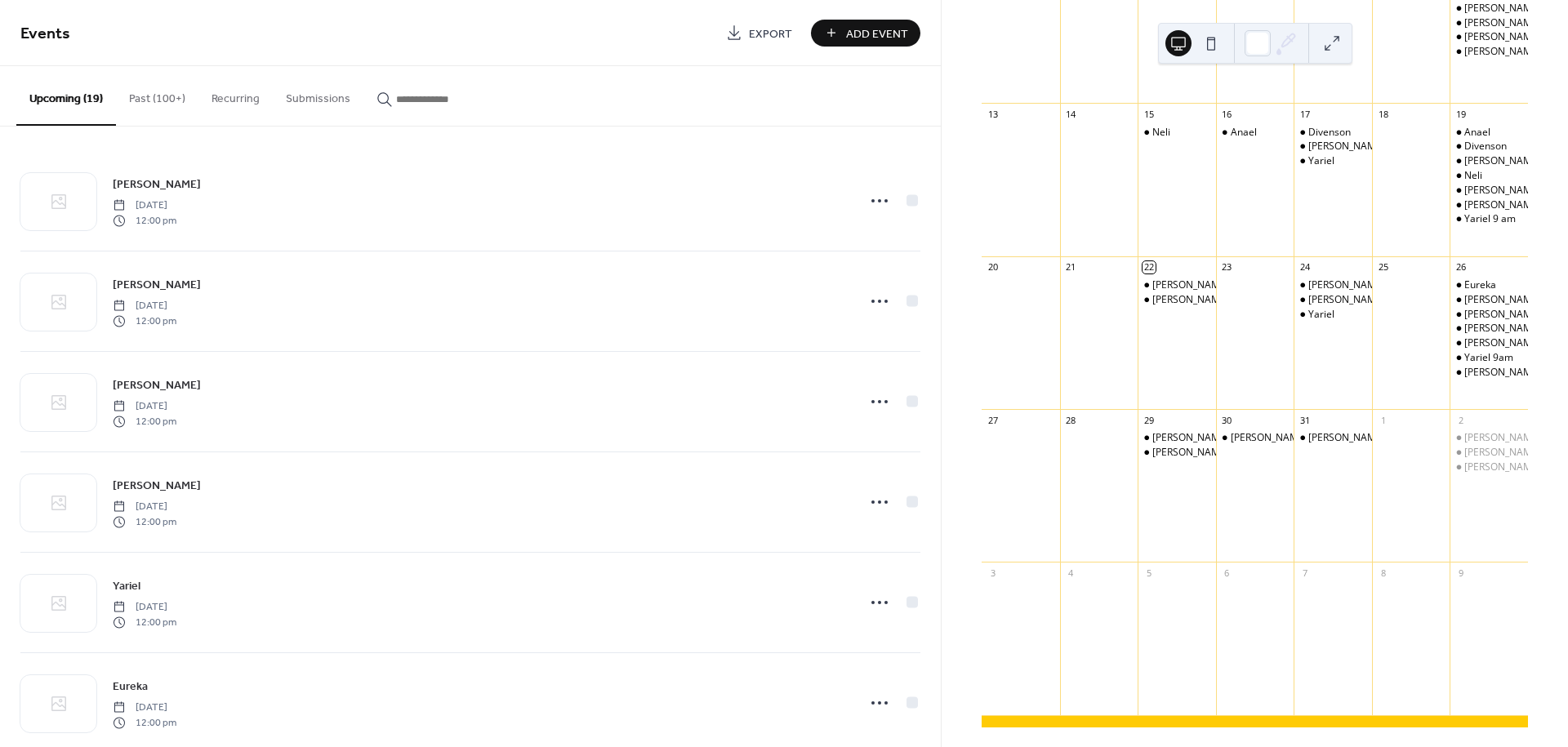 click on "Add Event" at bounding box center [866, 33] 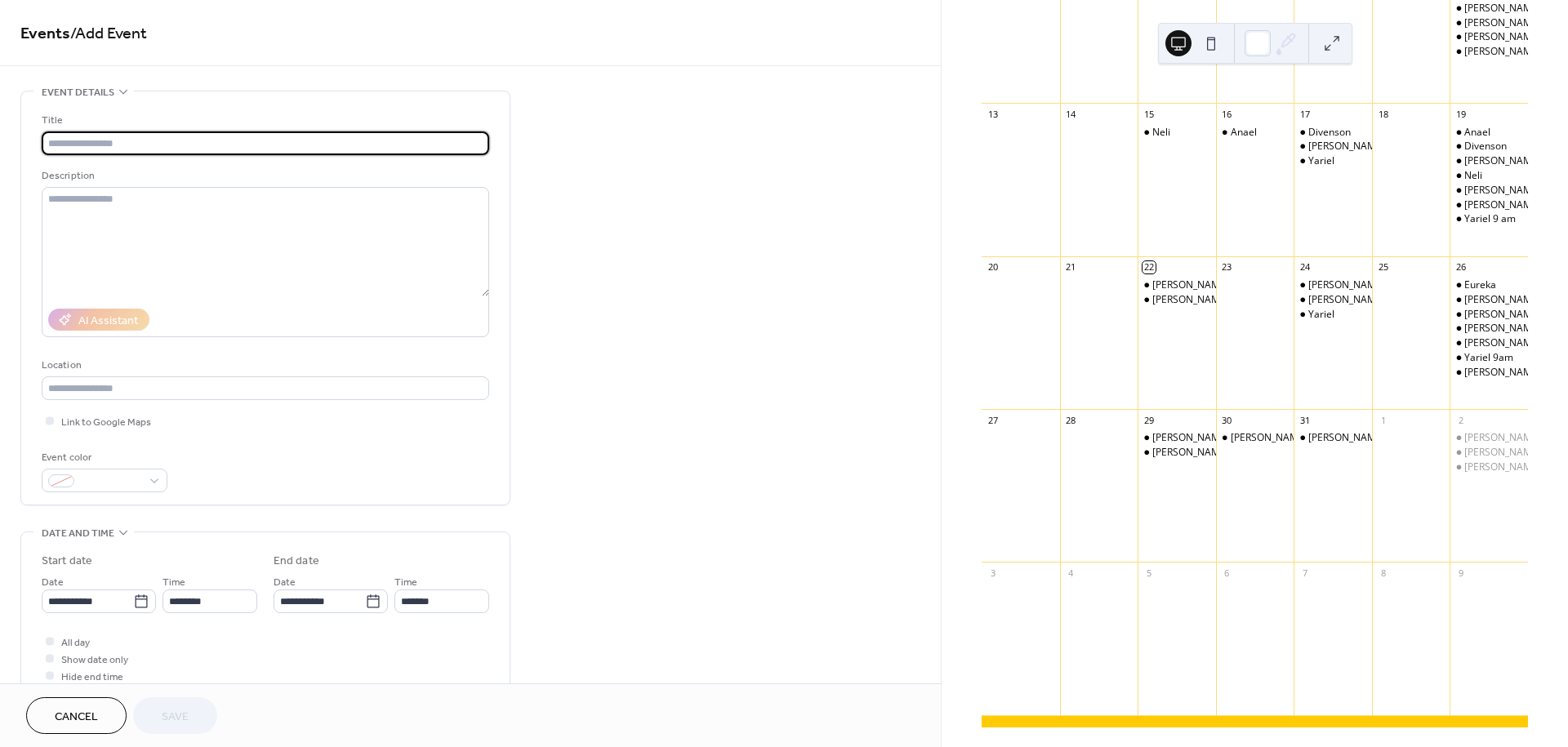 click at bounding box center (265, 143) 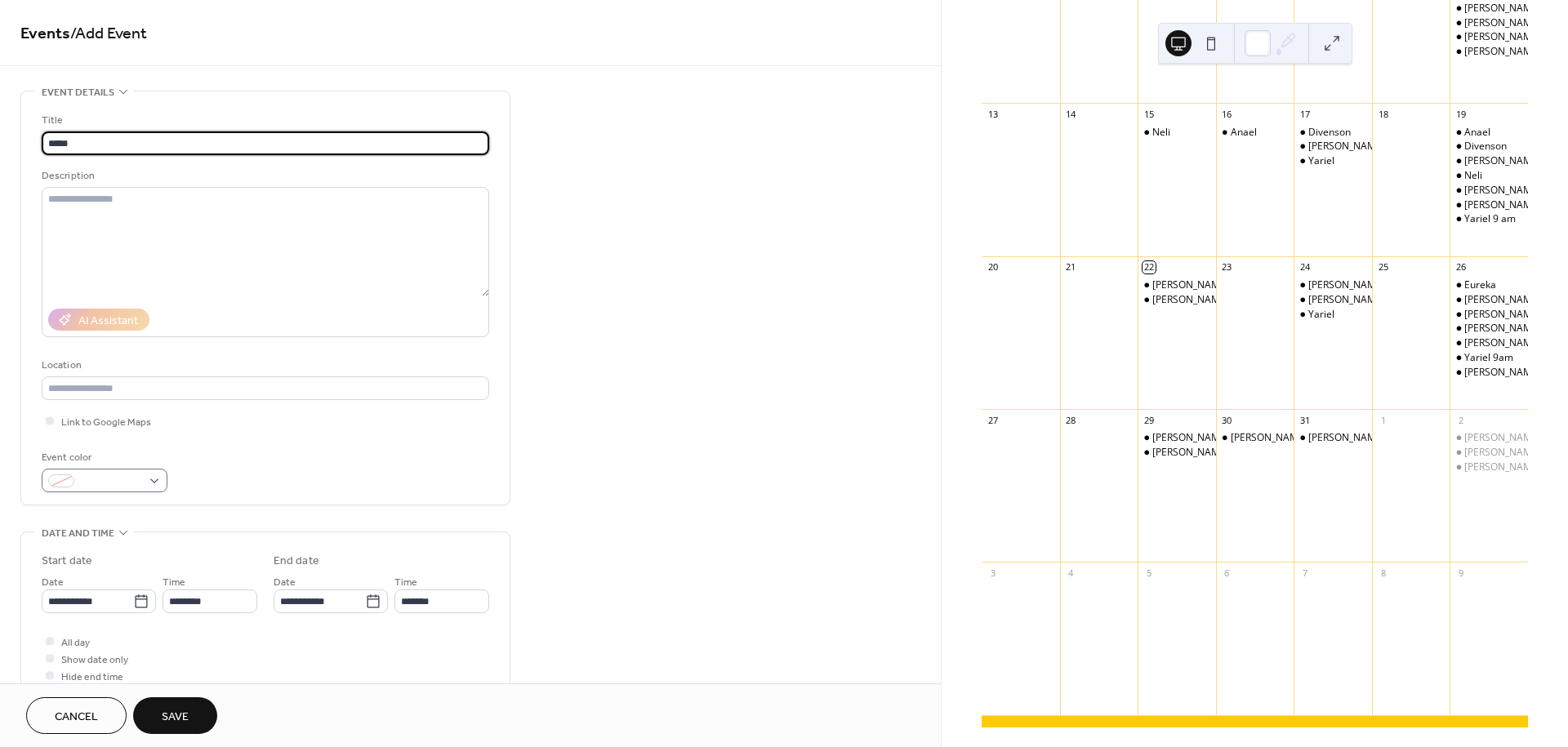 type on "*****" 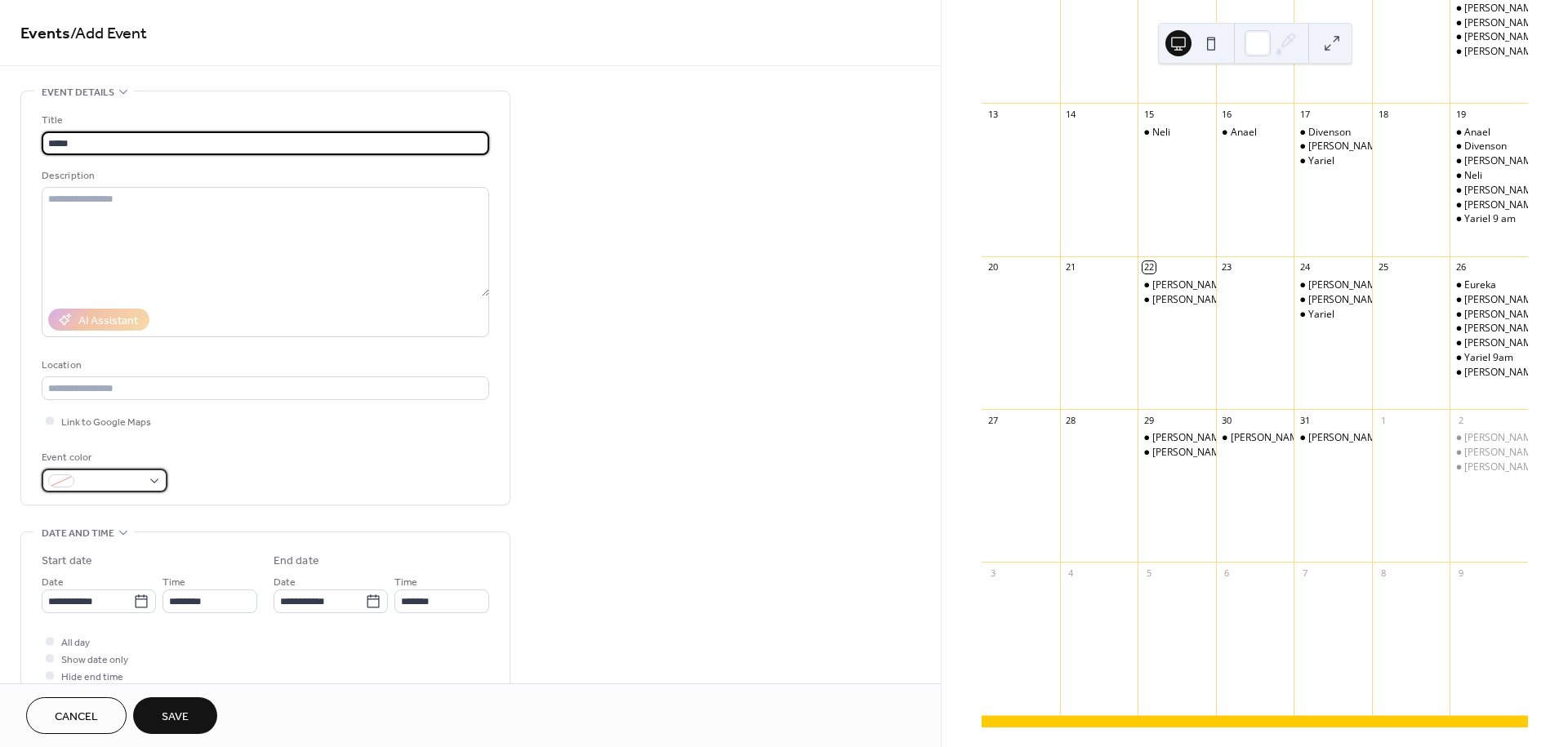 click at bounding box center (111, 482) 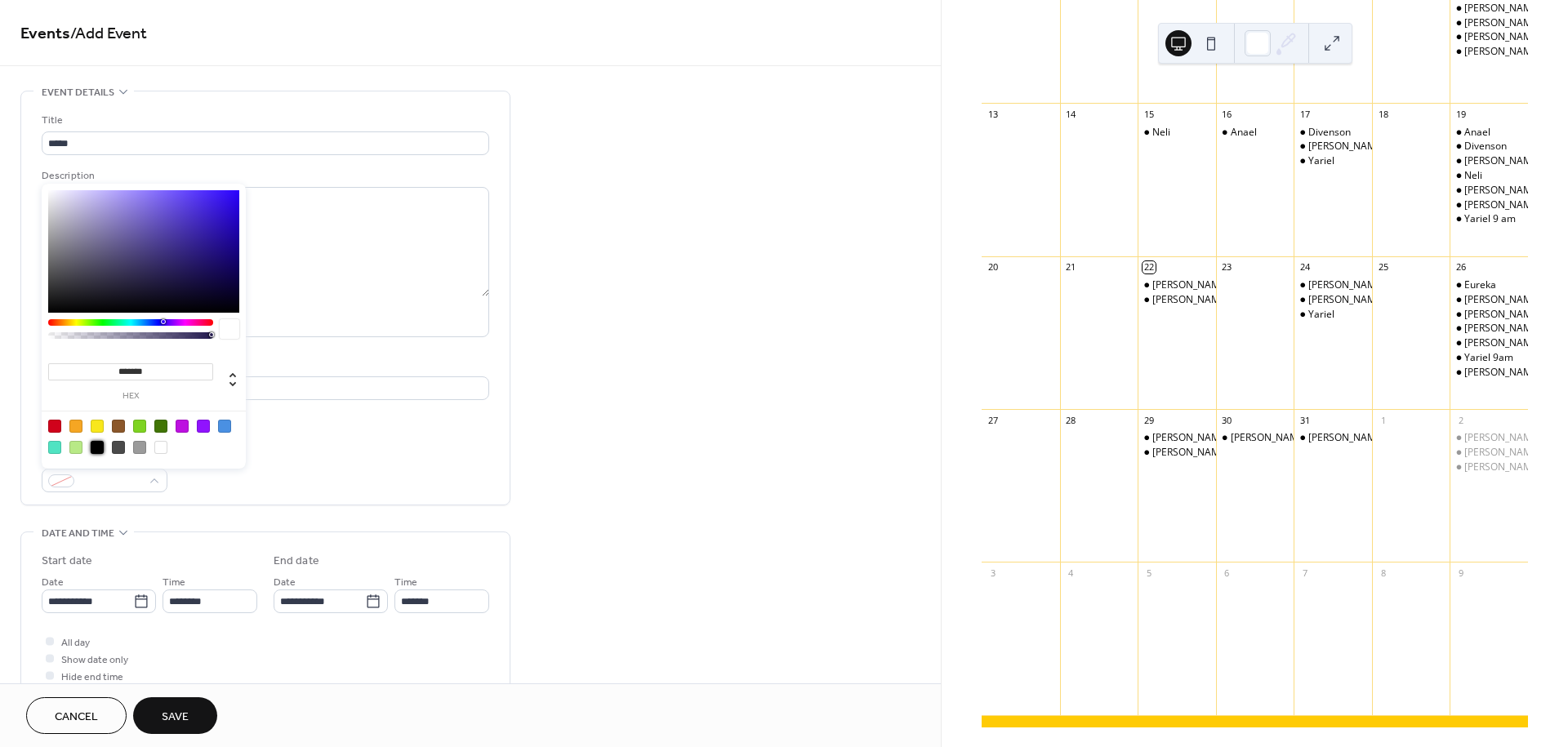click at bounding box center [97, 447] 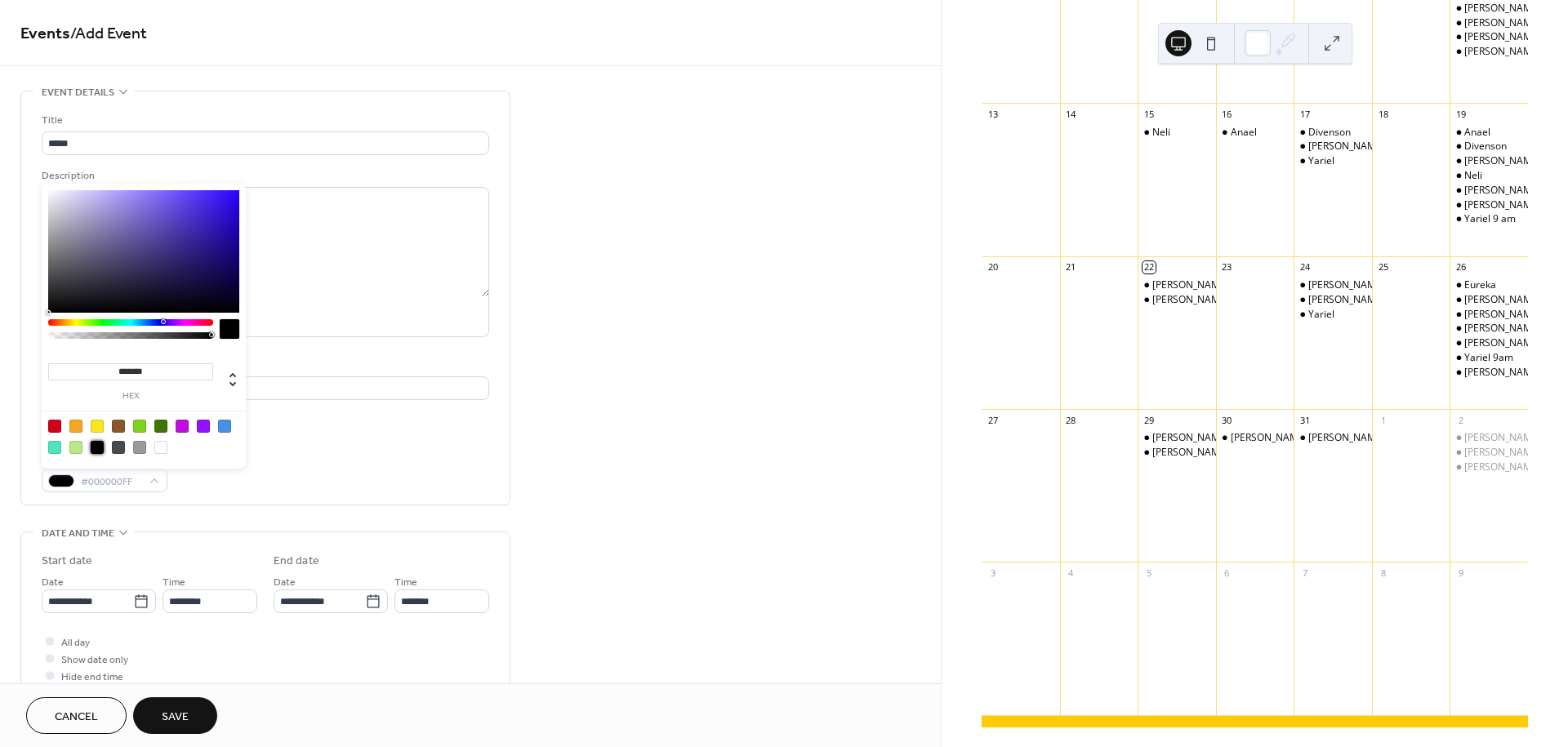 click on "**********" at bounding box center (265, 618) 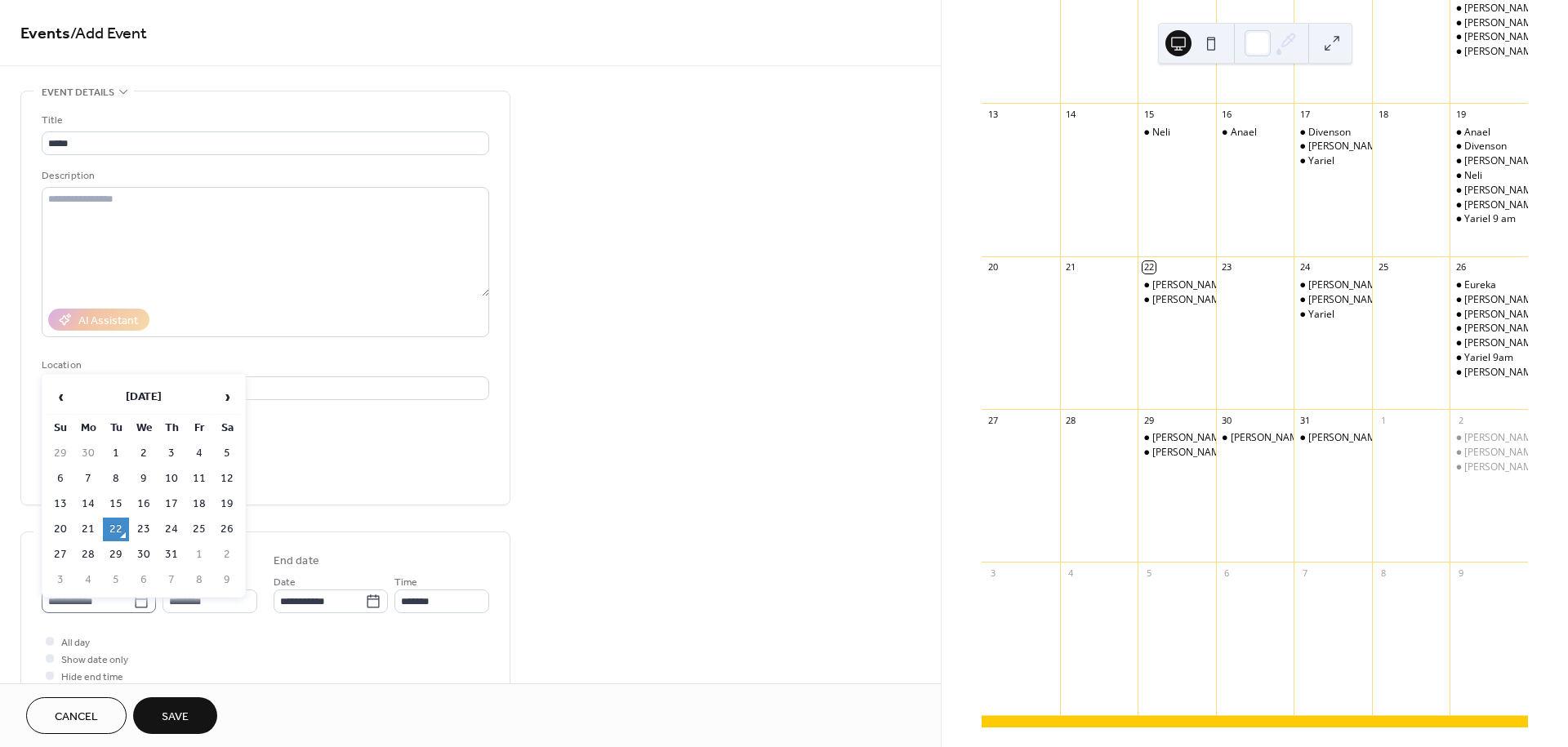 click 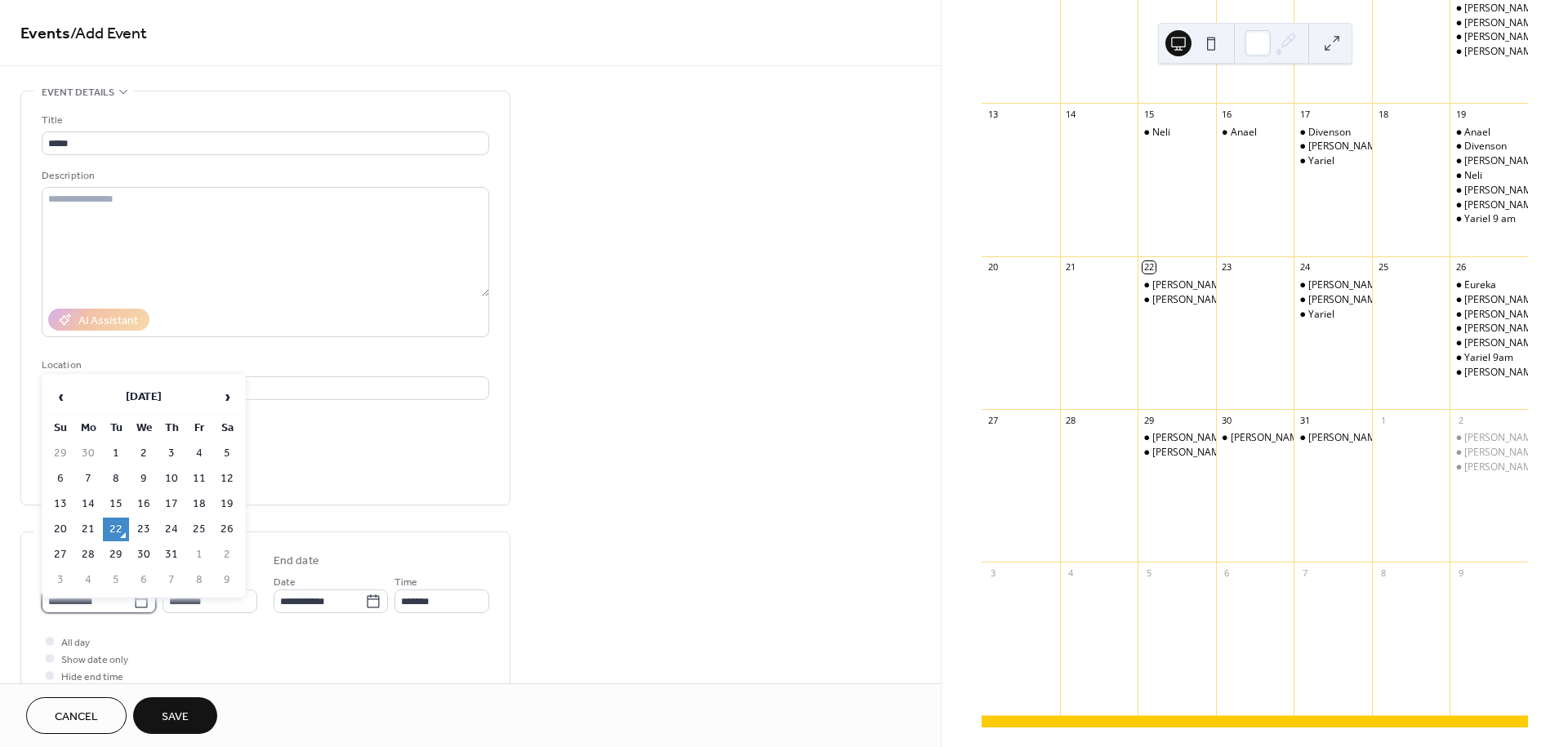 click on "**********" at bounding box center (87, 601) 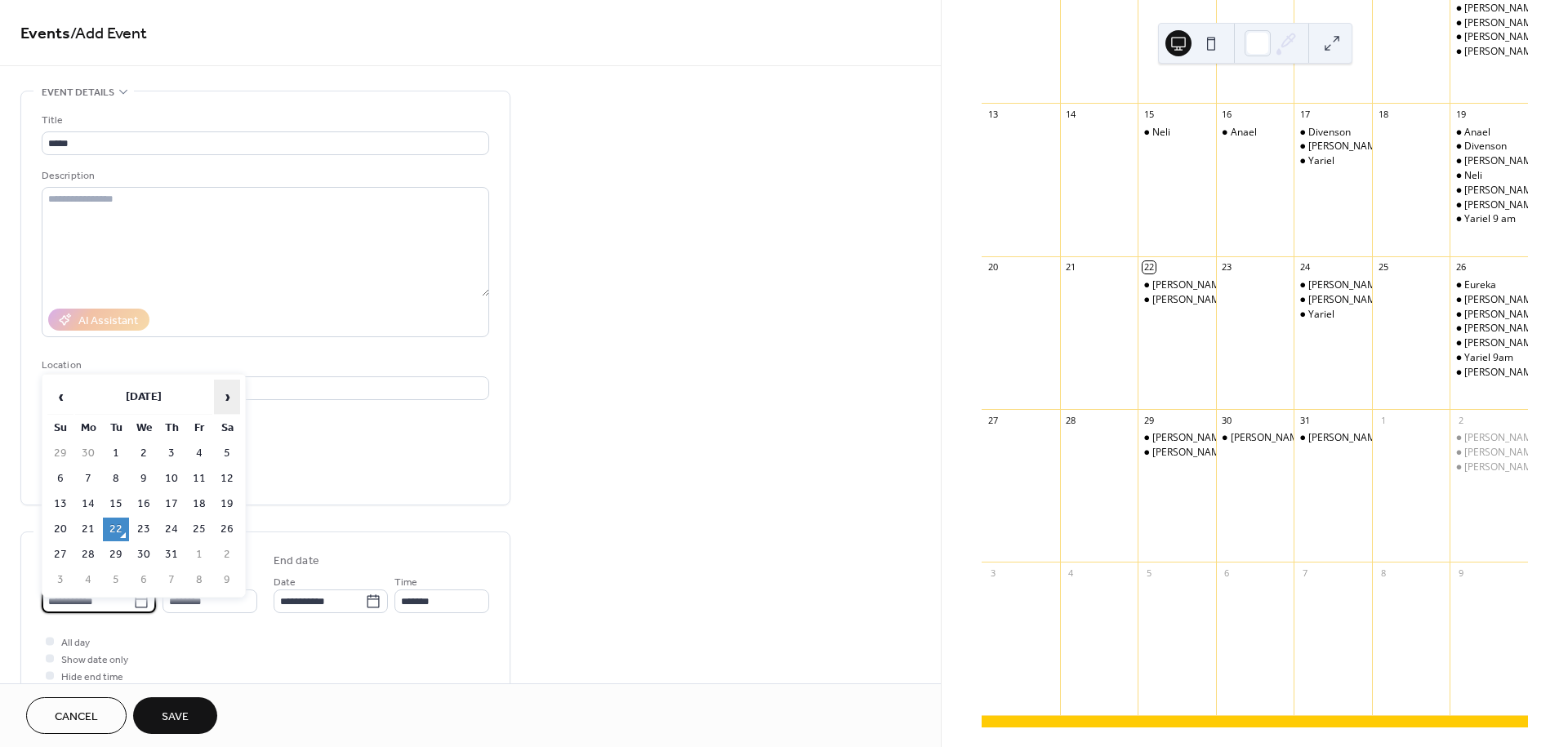 click on "›" at bounding box center (227, 397) 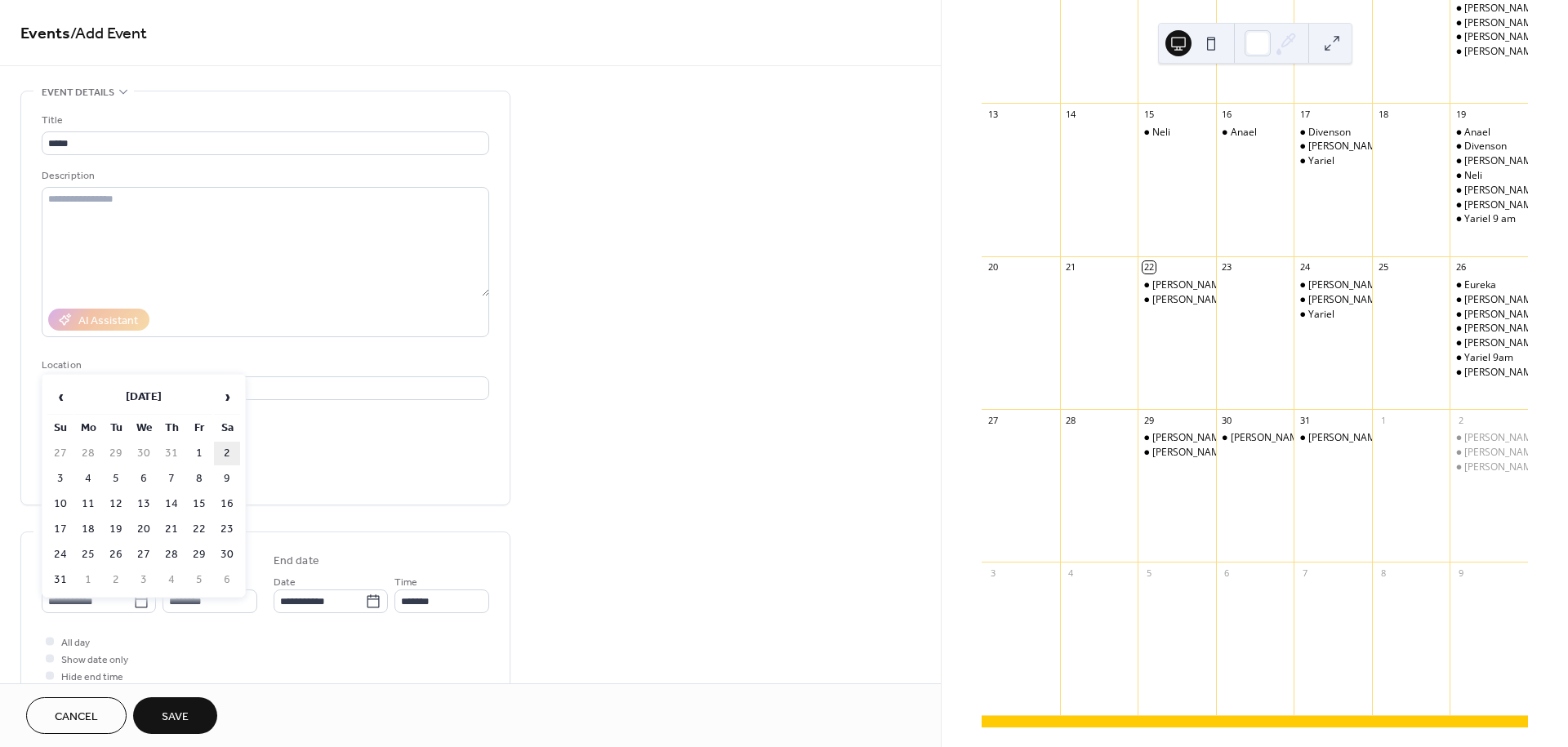 click on "2" at bounding box center (227, 453) 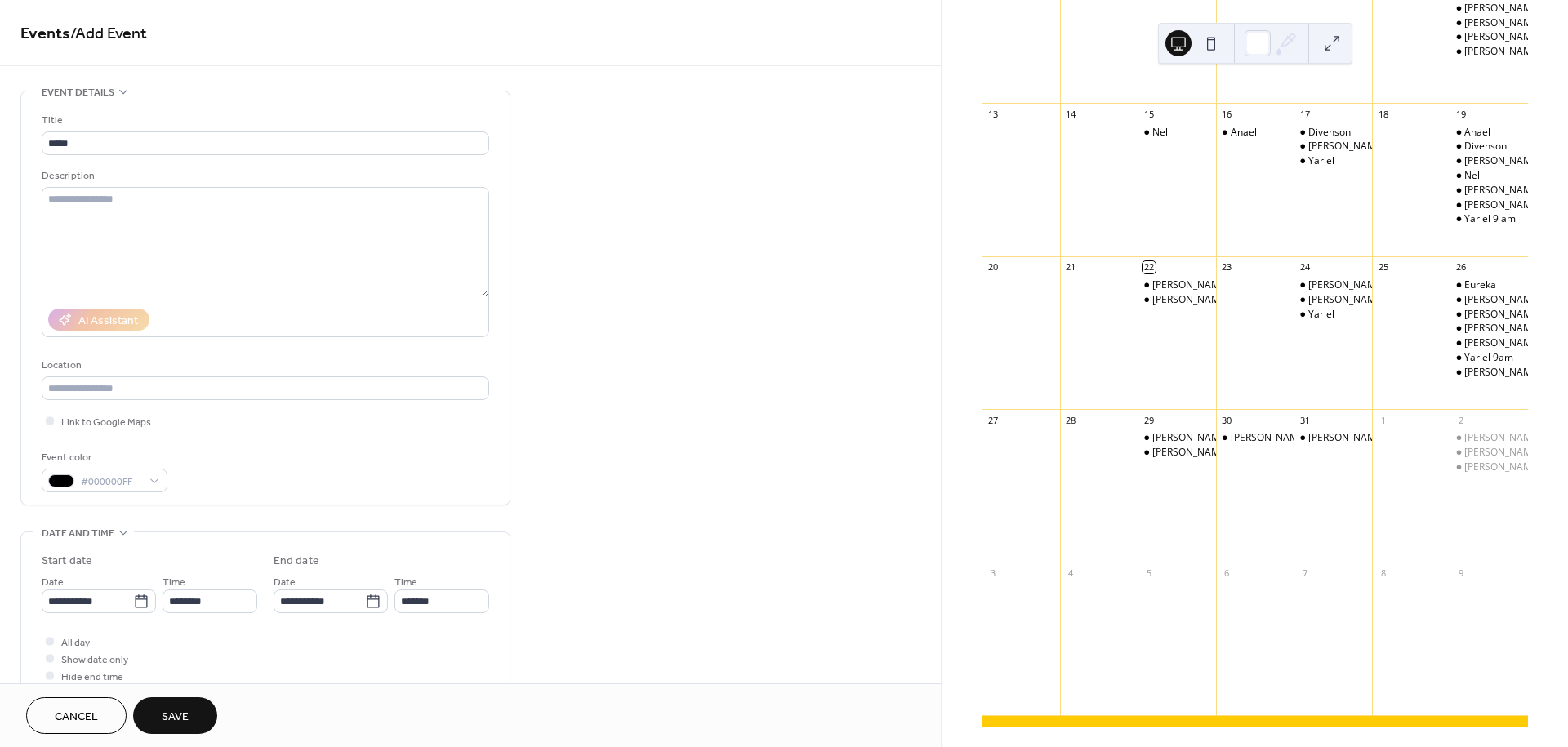 click on "**********" at bounding box center [470, 588] 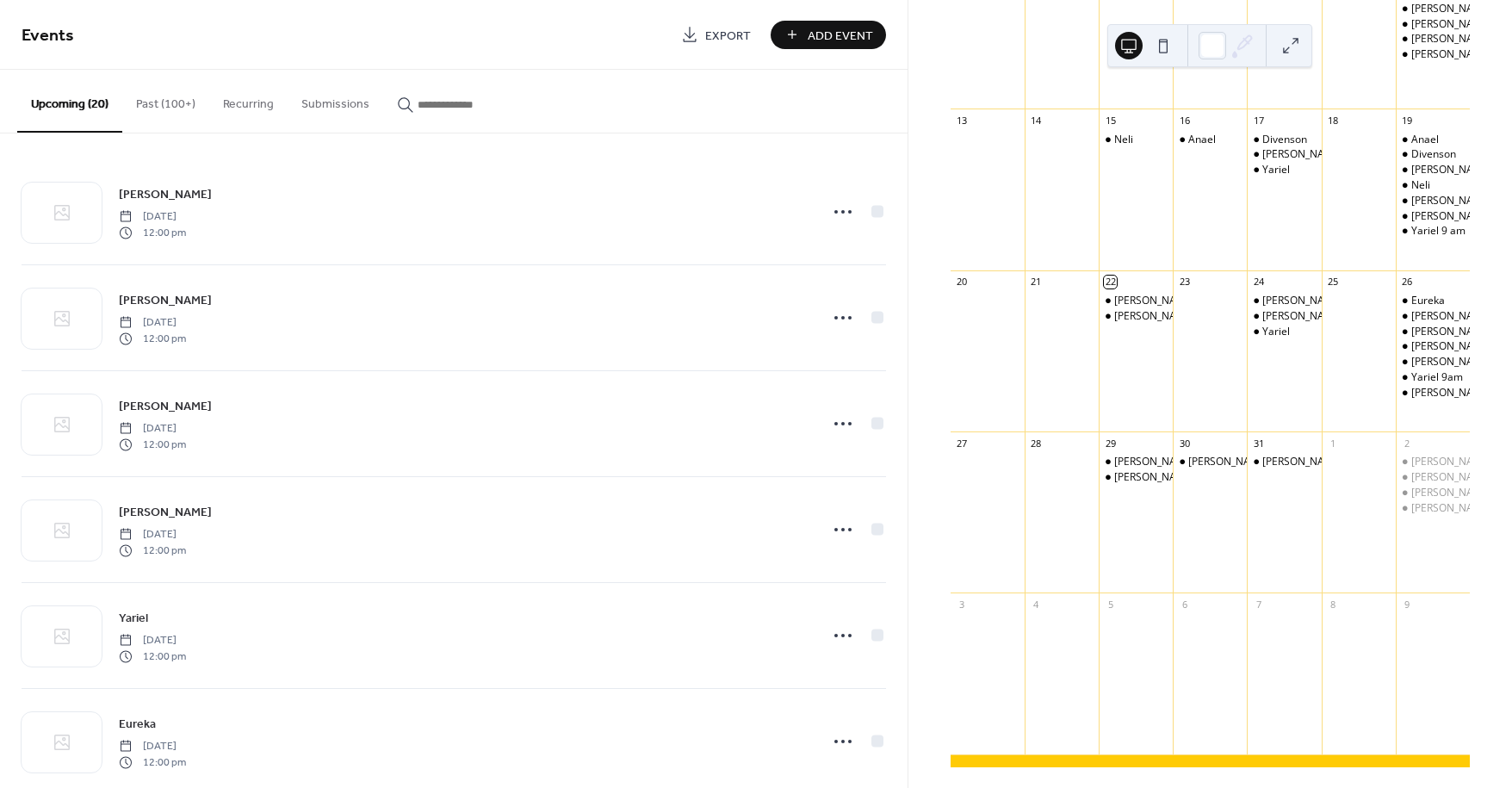 scroll, scrollTop: 414, scrollLeft: 0, axis: vertical 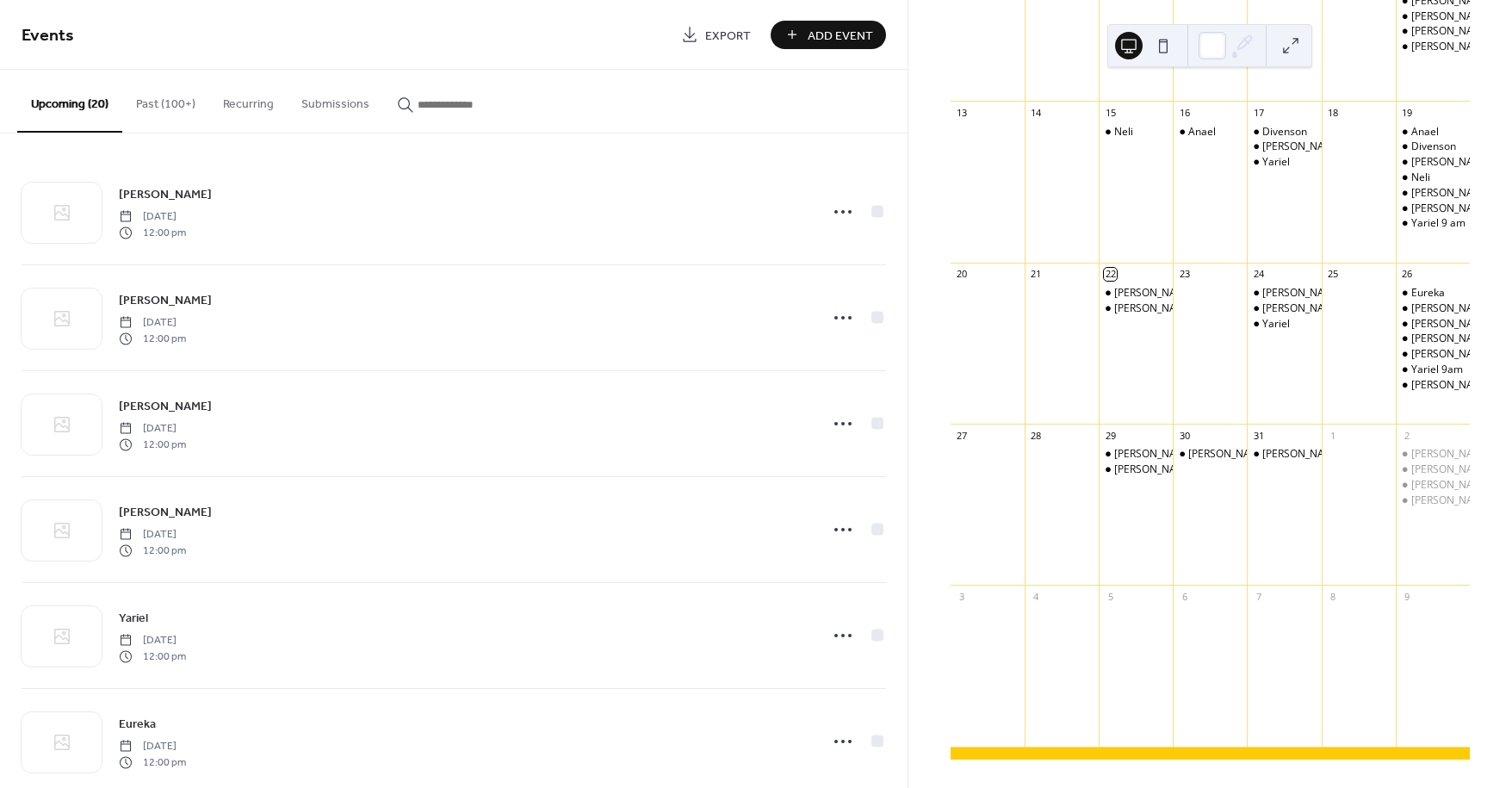 click on "Add Event" at bounding box center [840, 35] 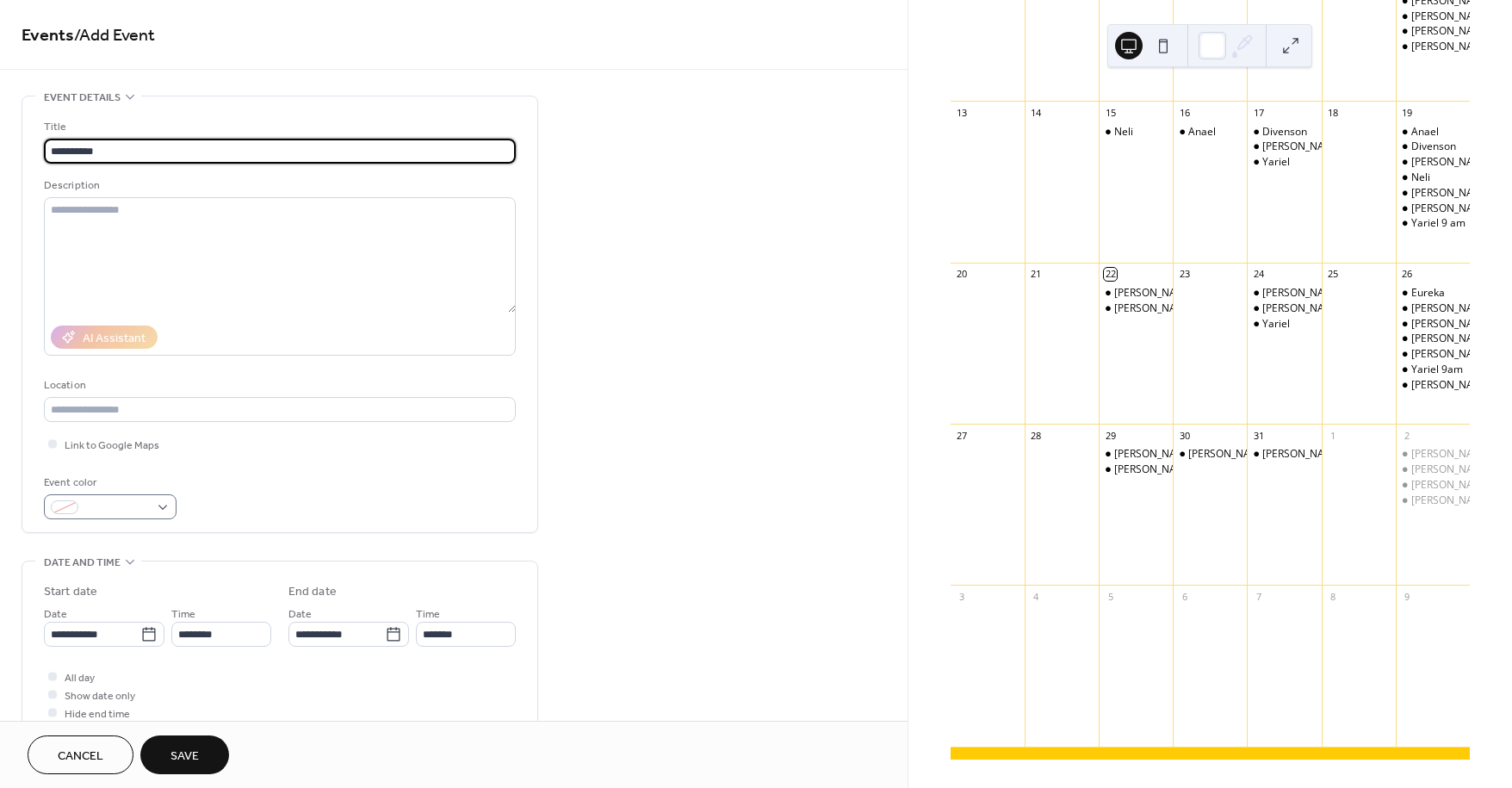 type on "*********" 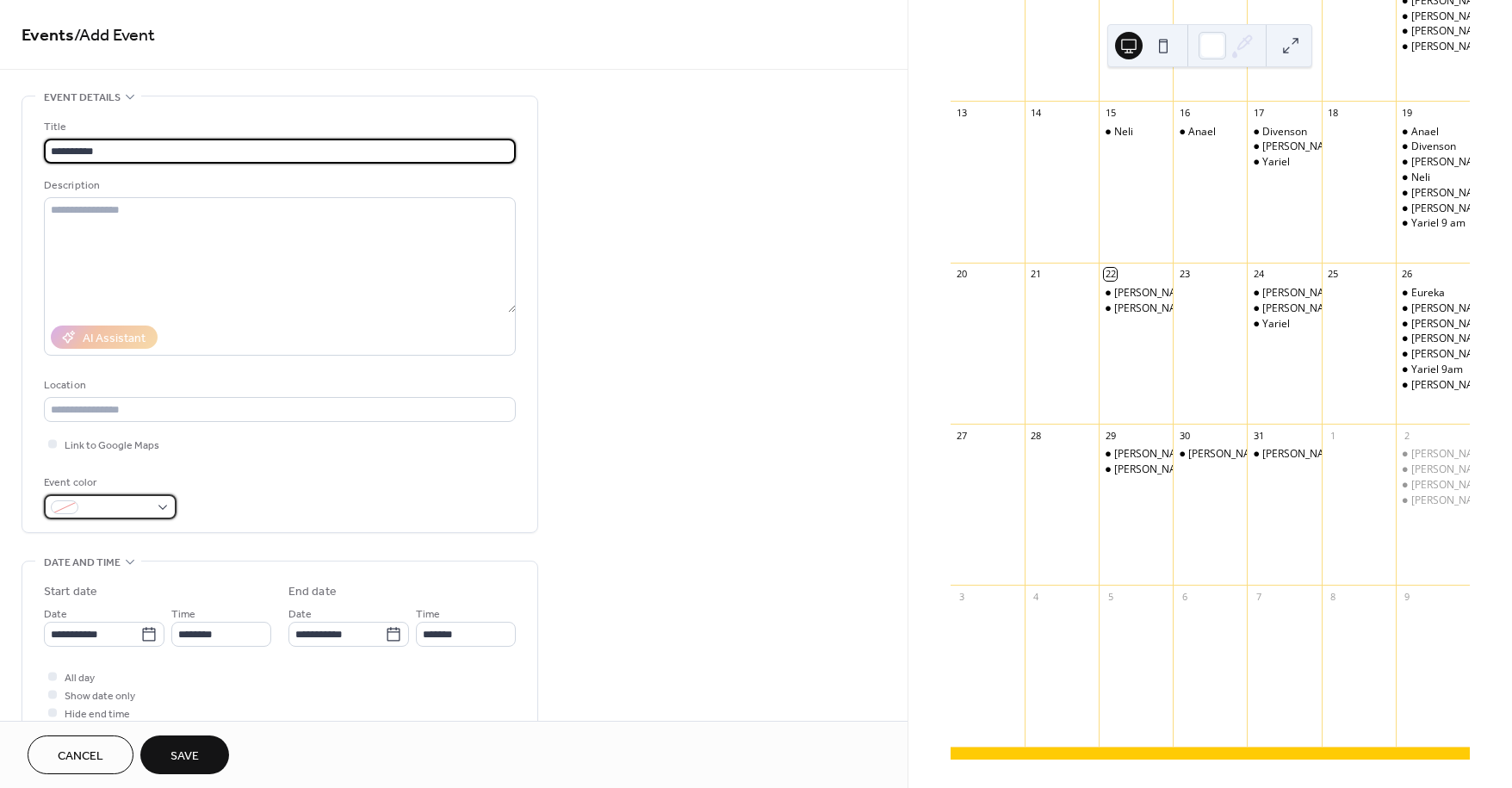 click at bounding box center (117, 508) 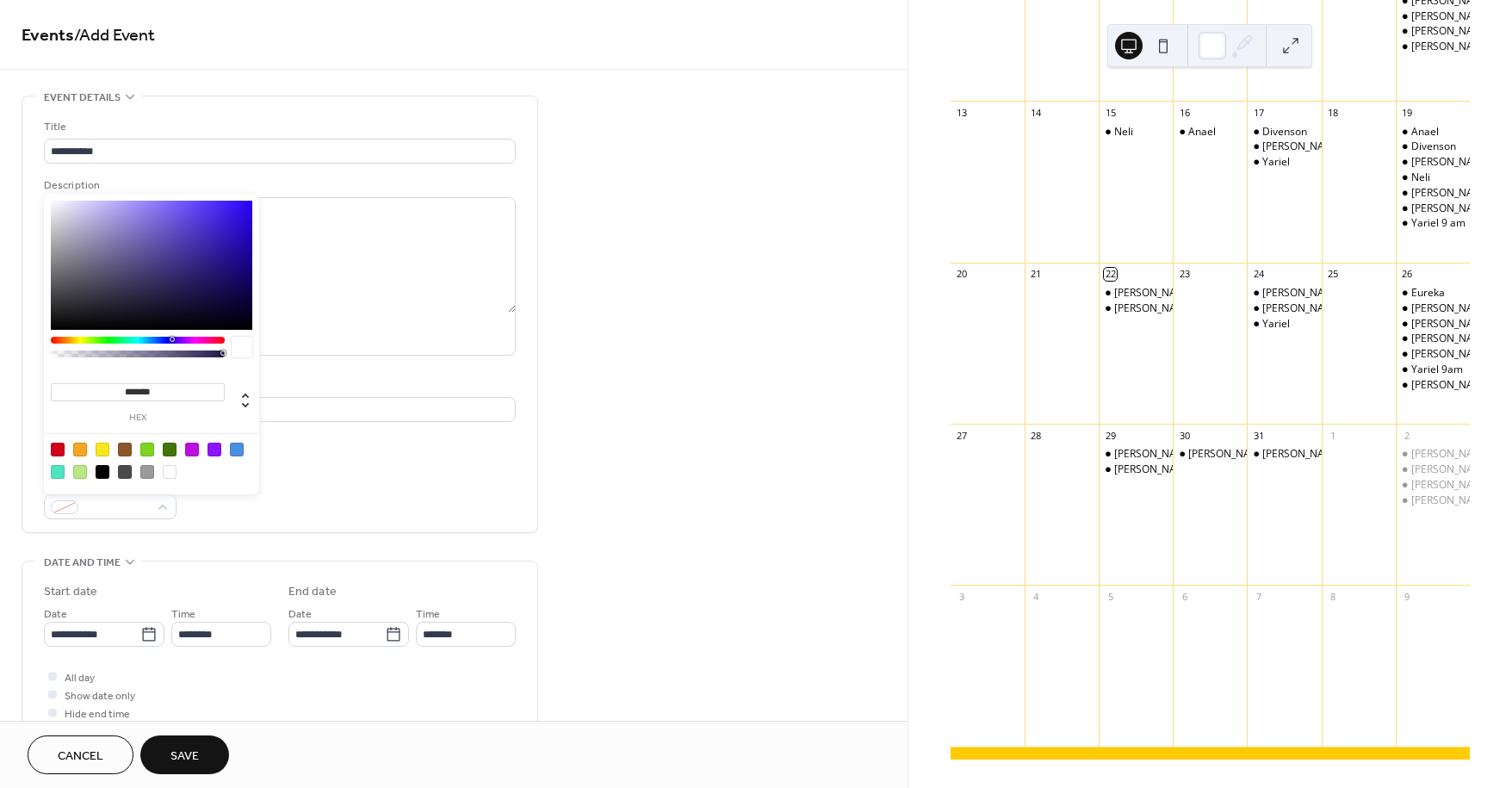 click at bounding box center [102, 472] 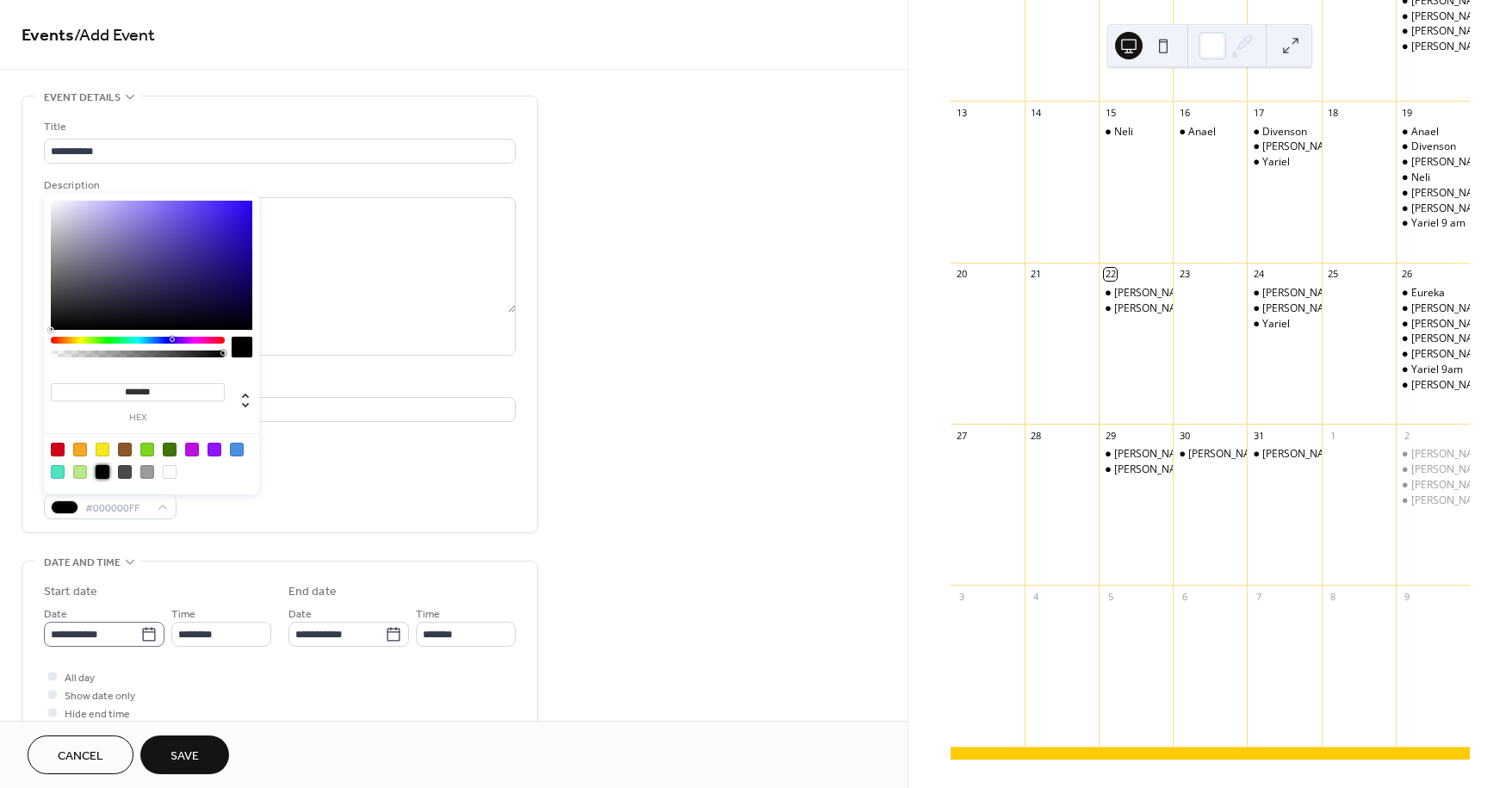 click 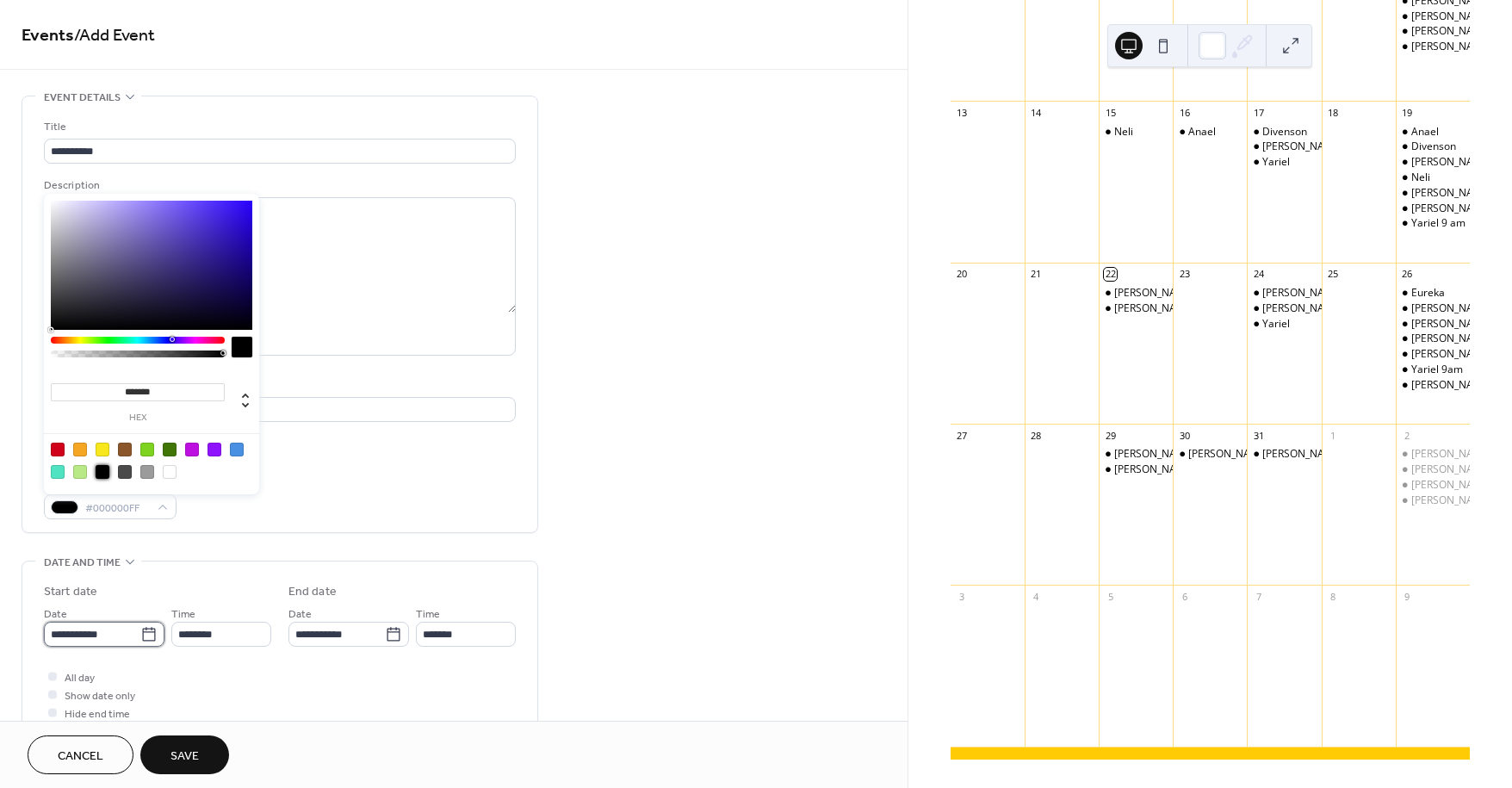 click on "**********" at bounding box center (92, 634) 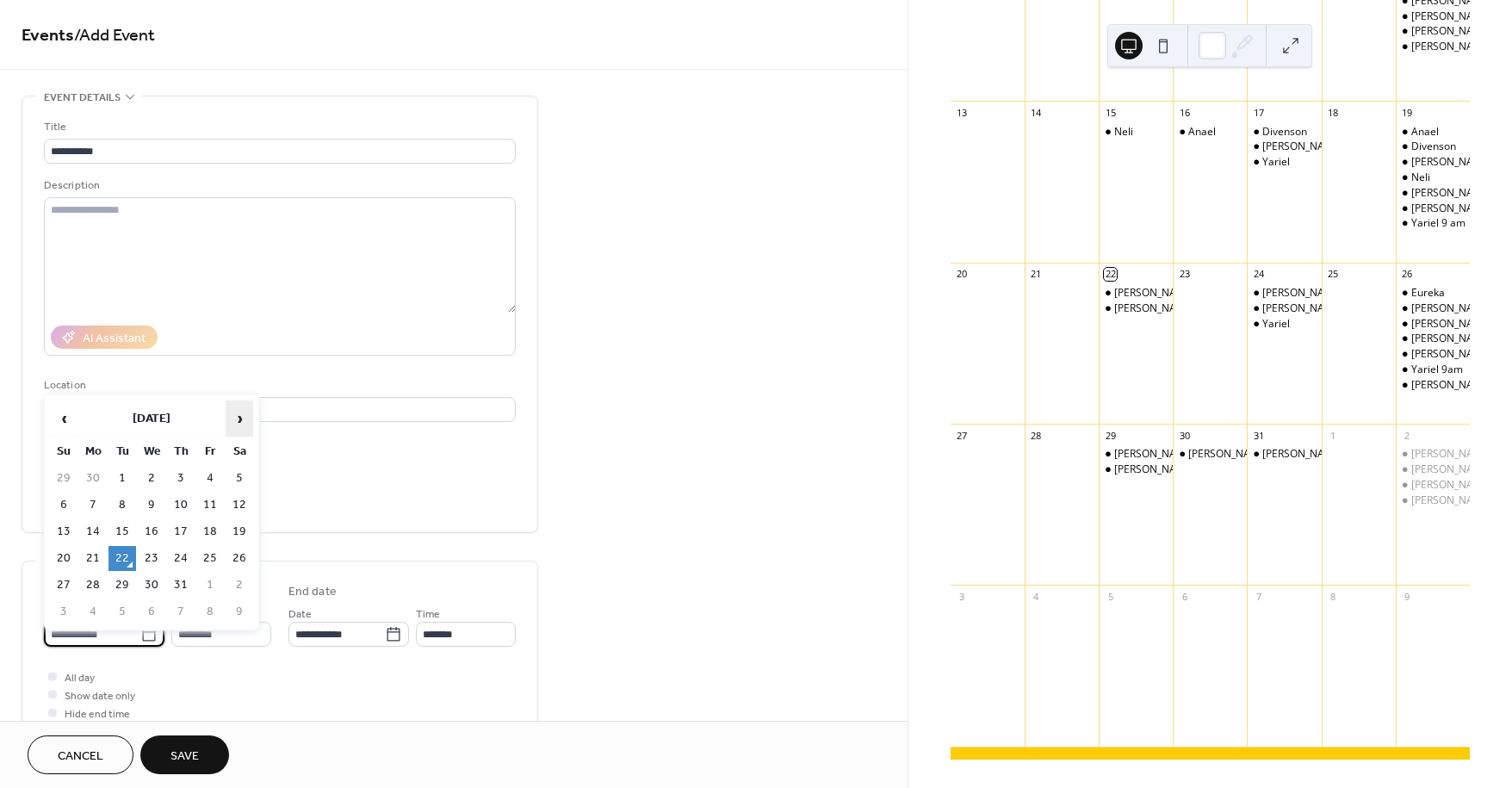 click on "›" at bounding box center [239, 419] 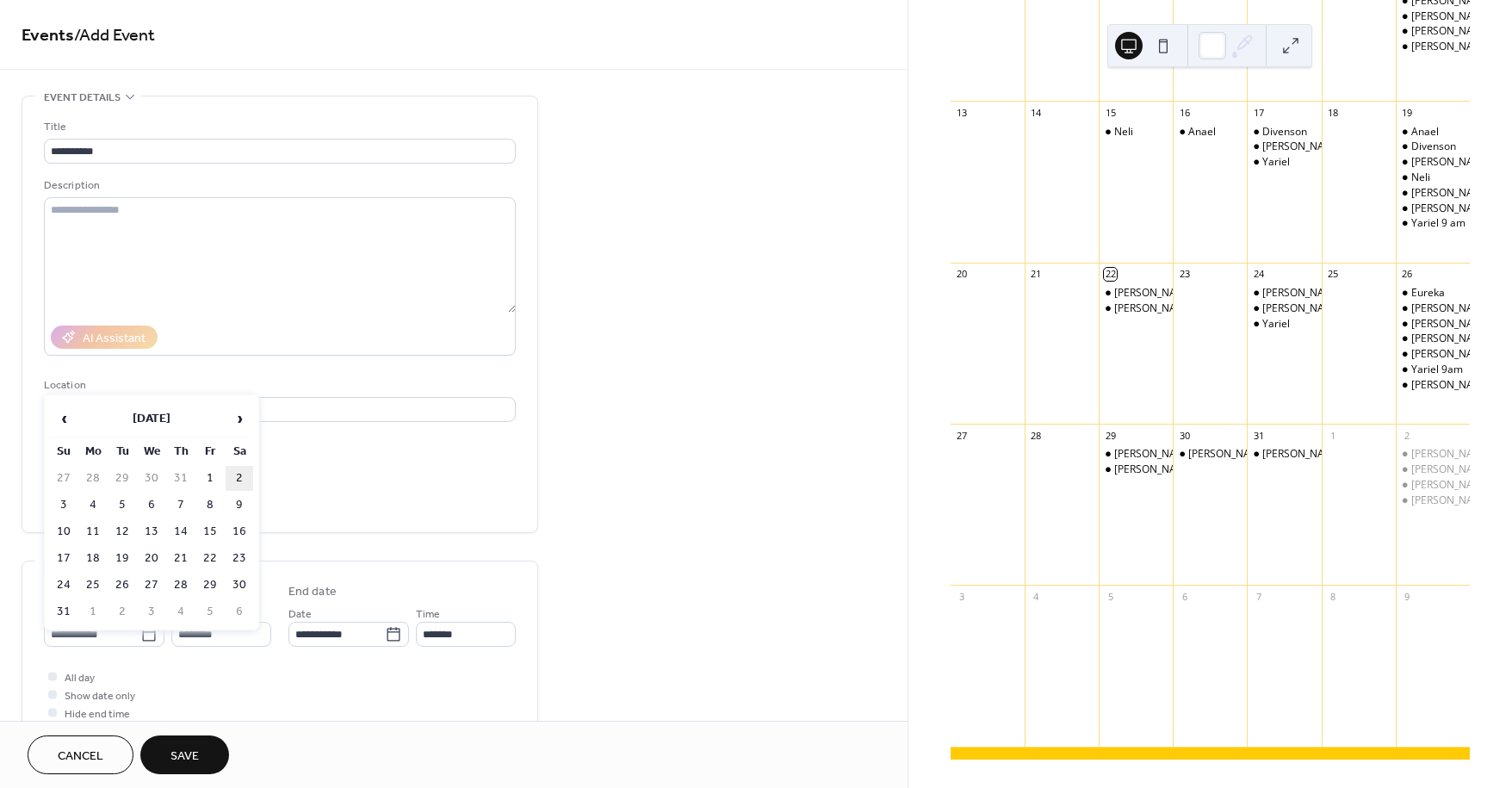 click on "2" at bounding box center [239, 478] 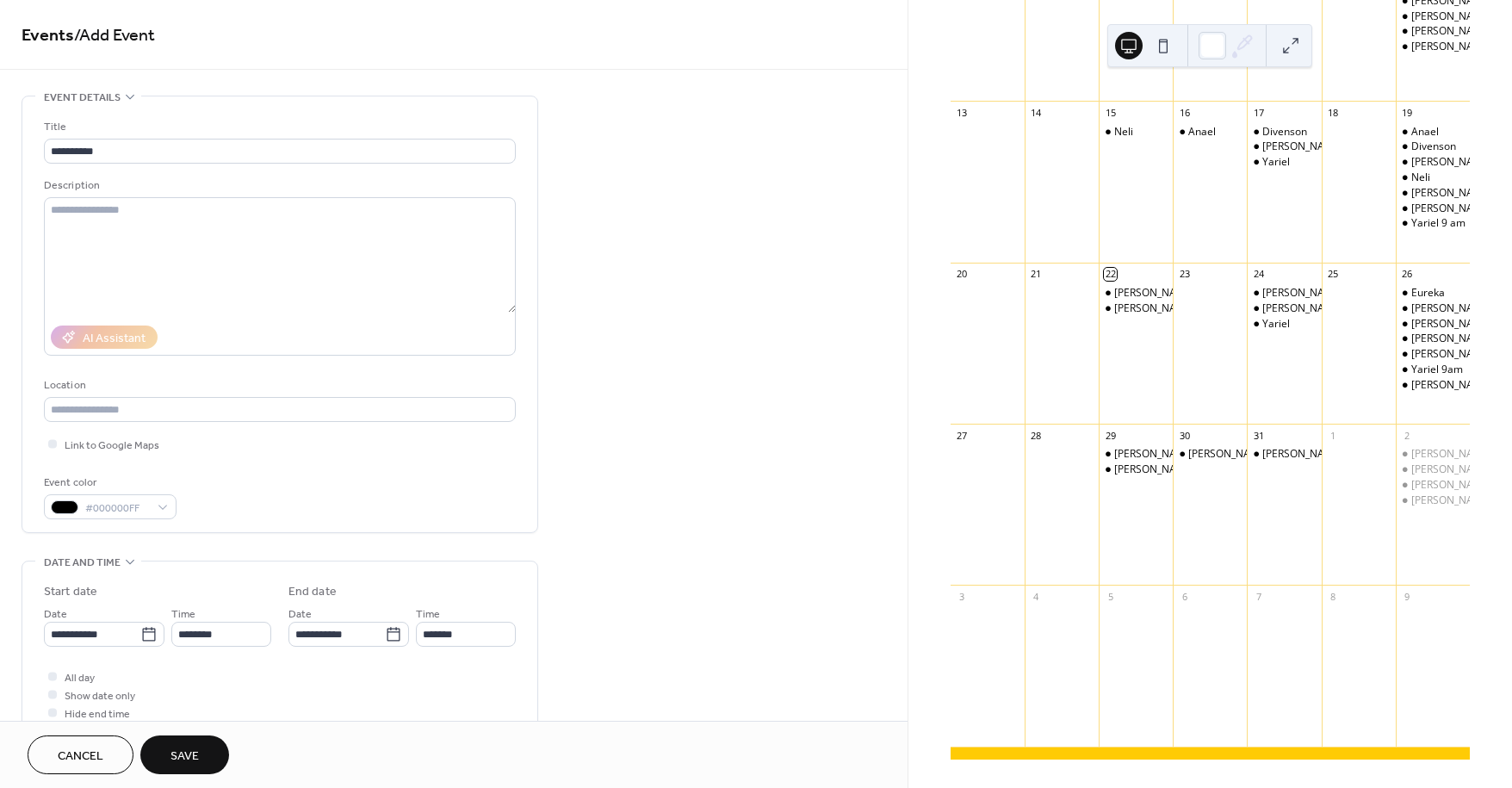 click on "Save" at bounding box center [184, 756] 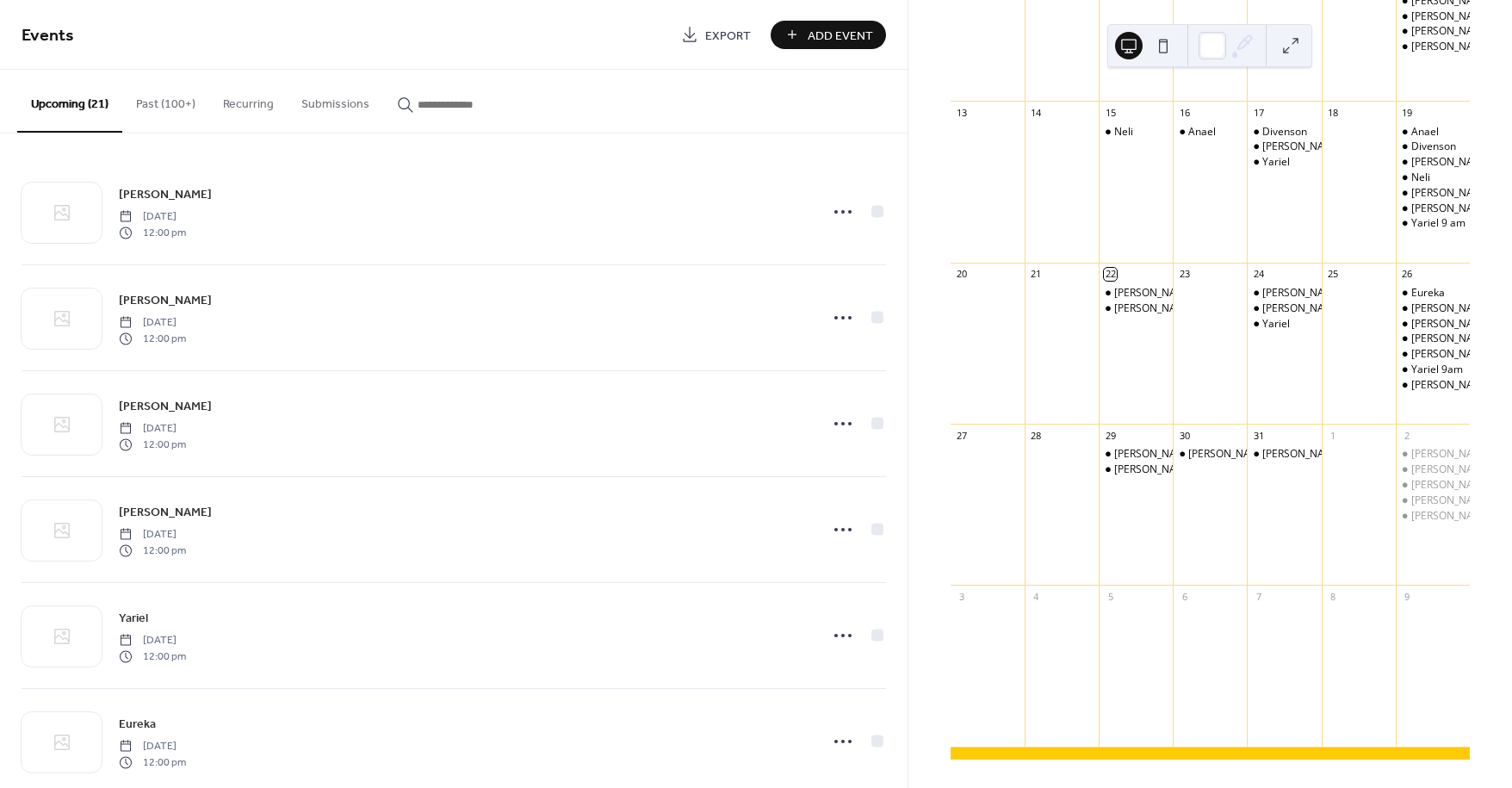 click on "Add Event" at bounding box center [840, 35] 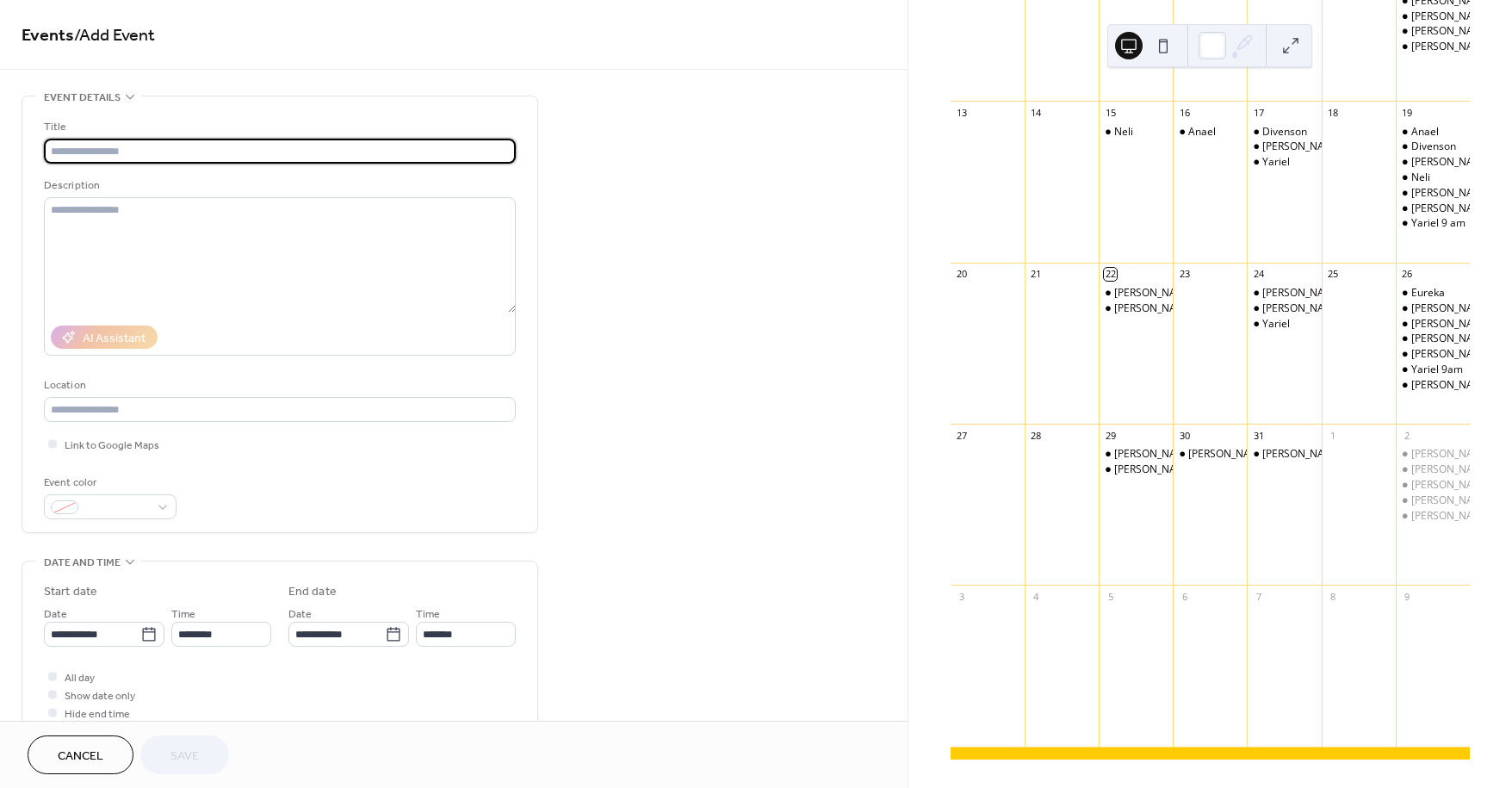 click at bounding box center [280, 151] 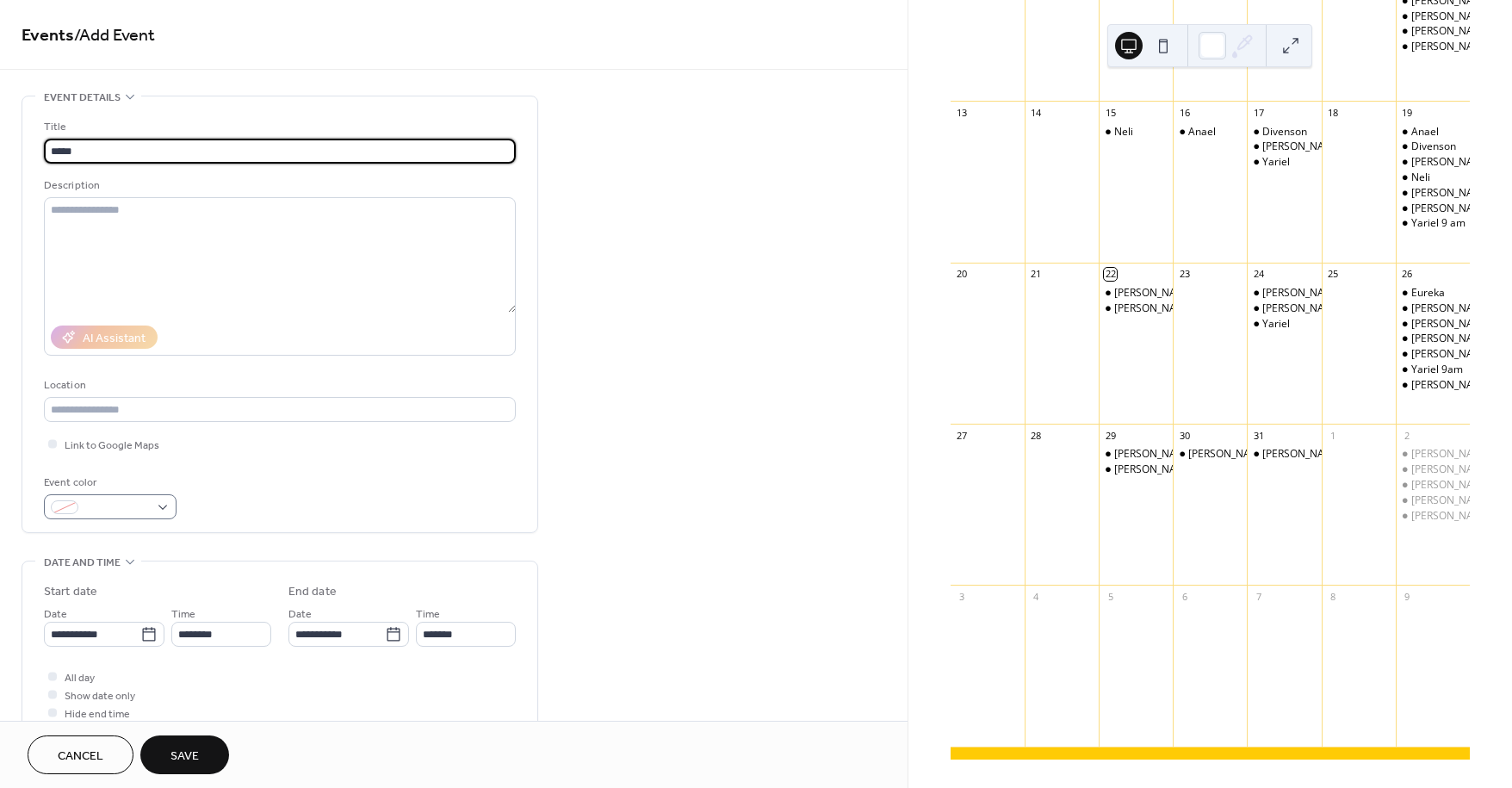 type on "*****" 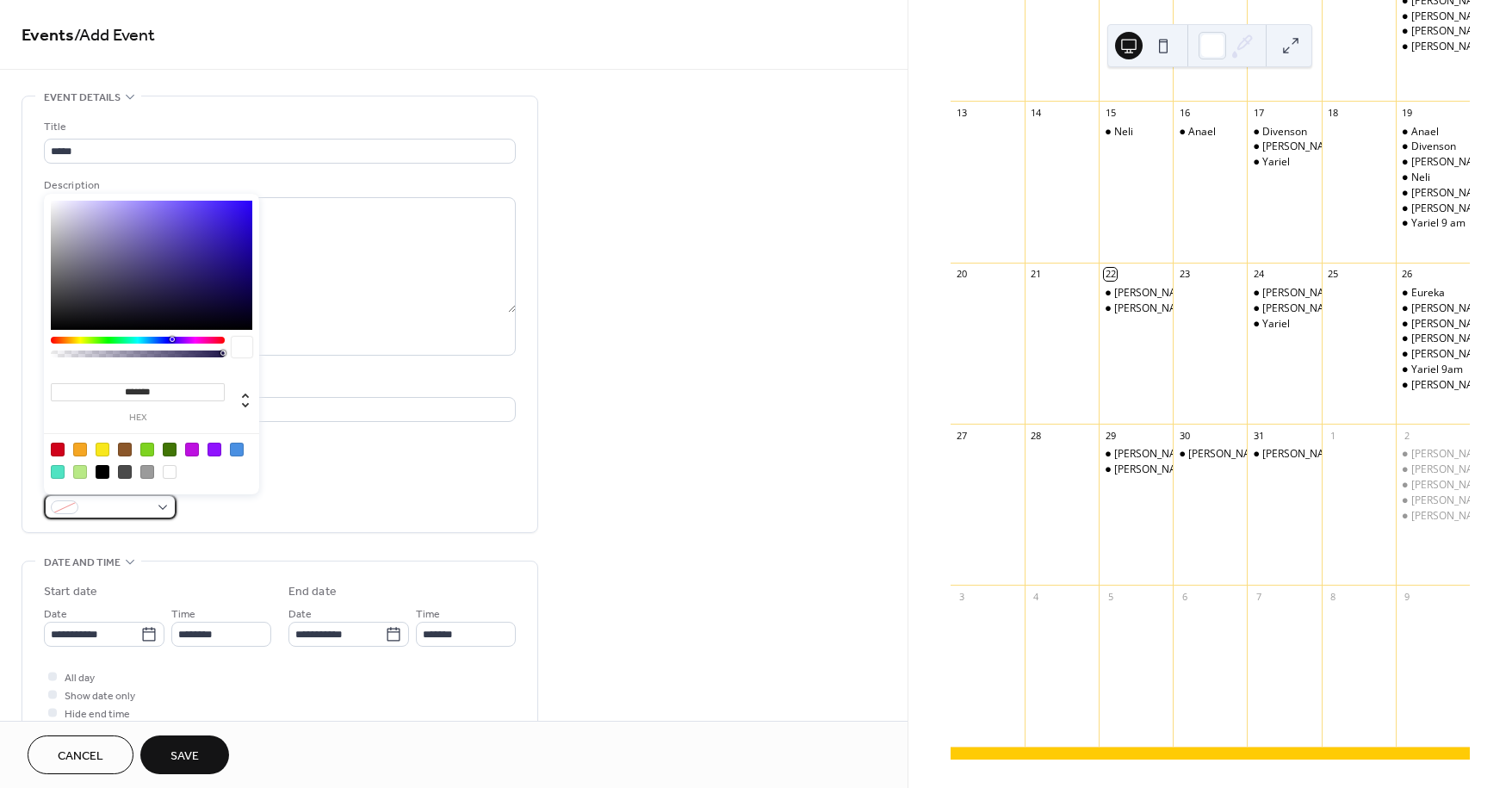 click at bounding box center (117, 508) 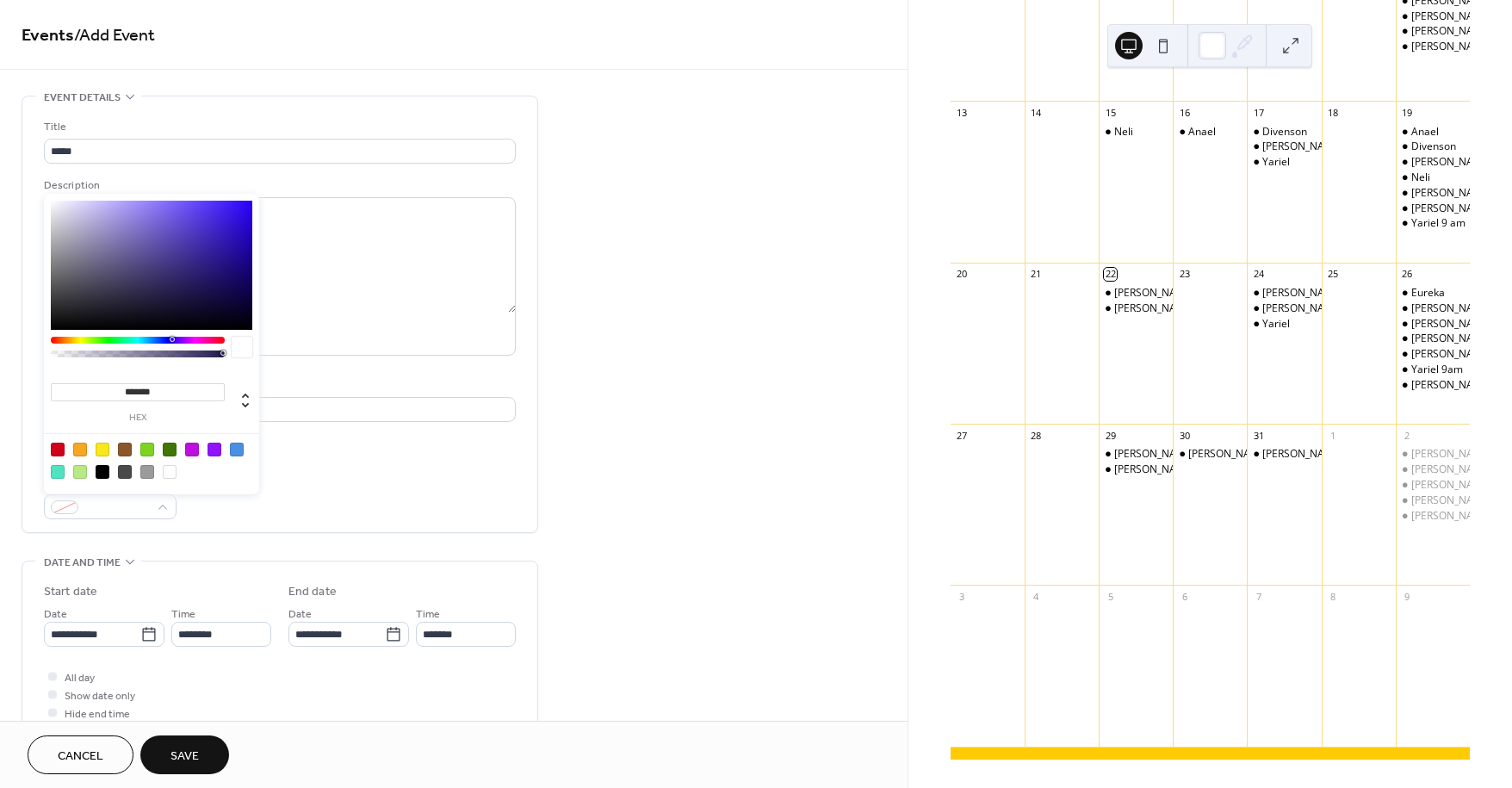 click at bounding box center [102, 472] 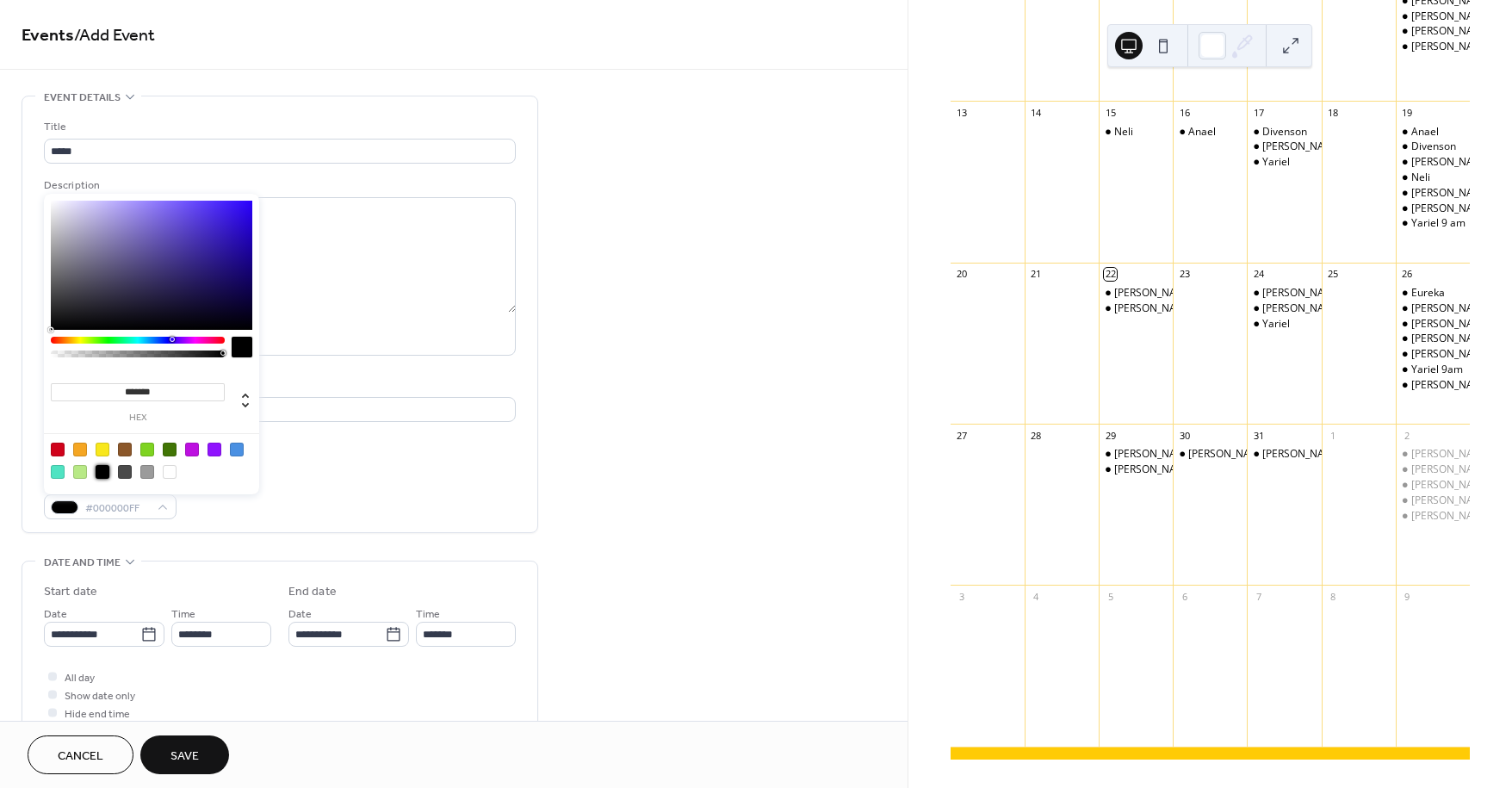 click on "**********" at bounding box center [280, 611] 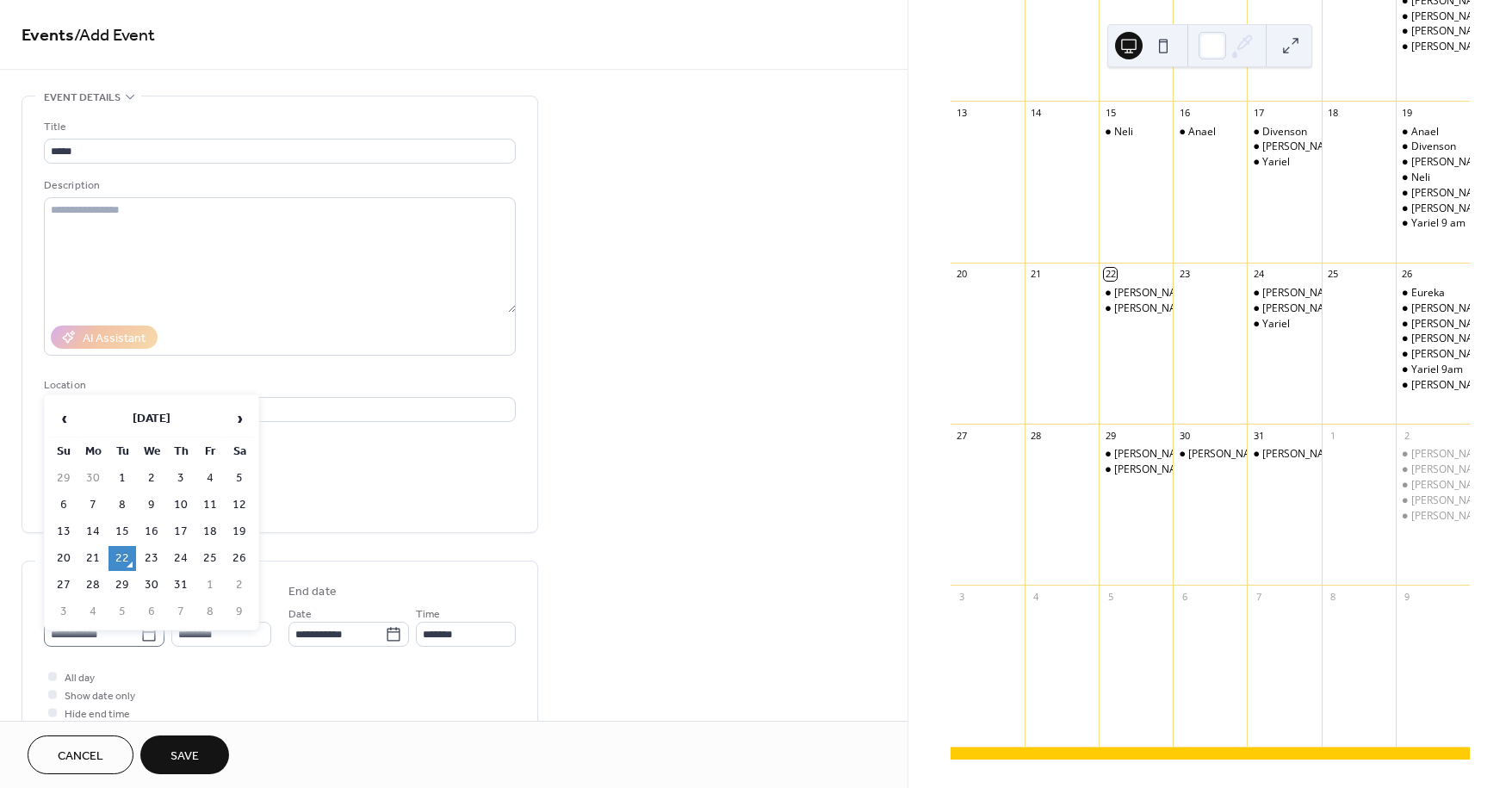 click 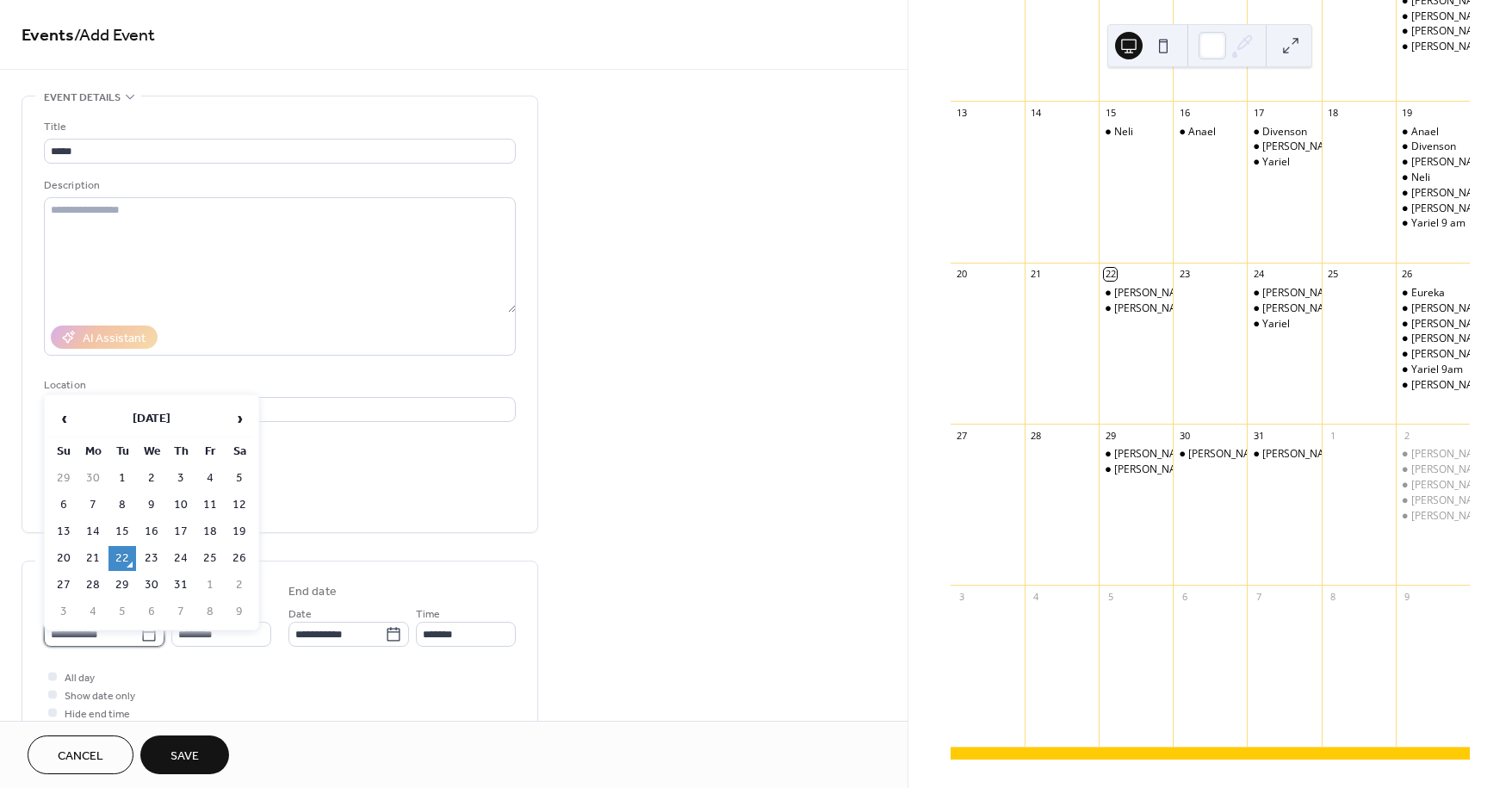 click on "**********" at bounding box center [92, 634] 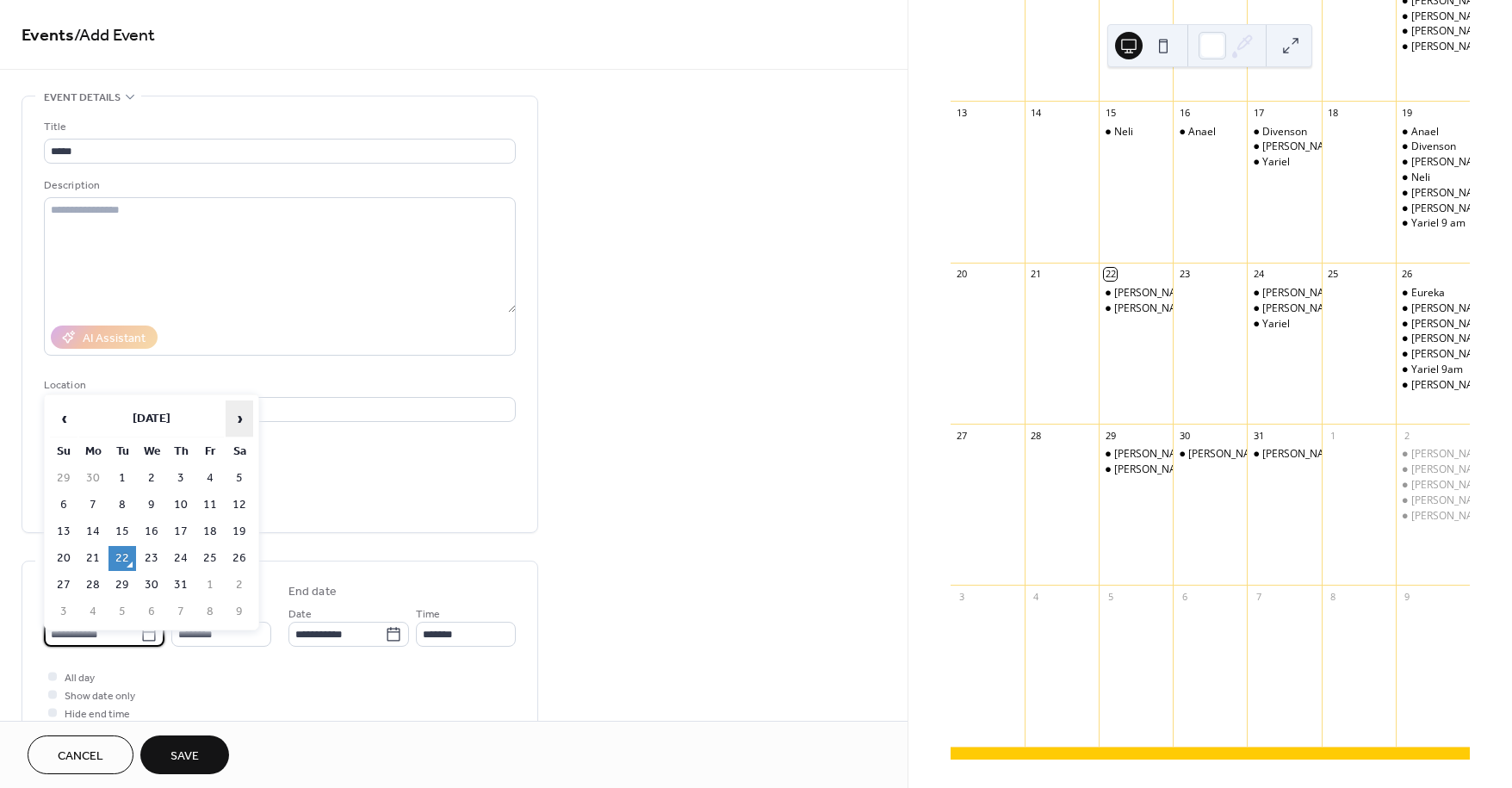 click on "›" at bounding box center [239, 419] 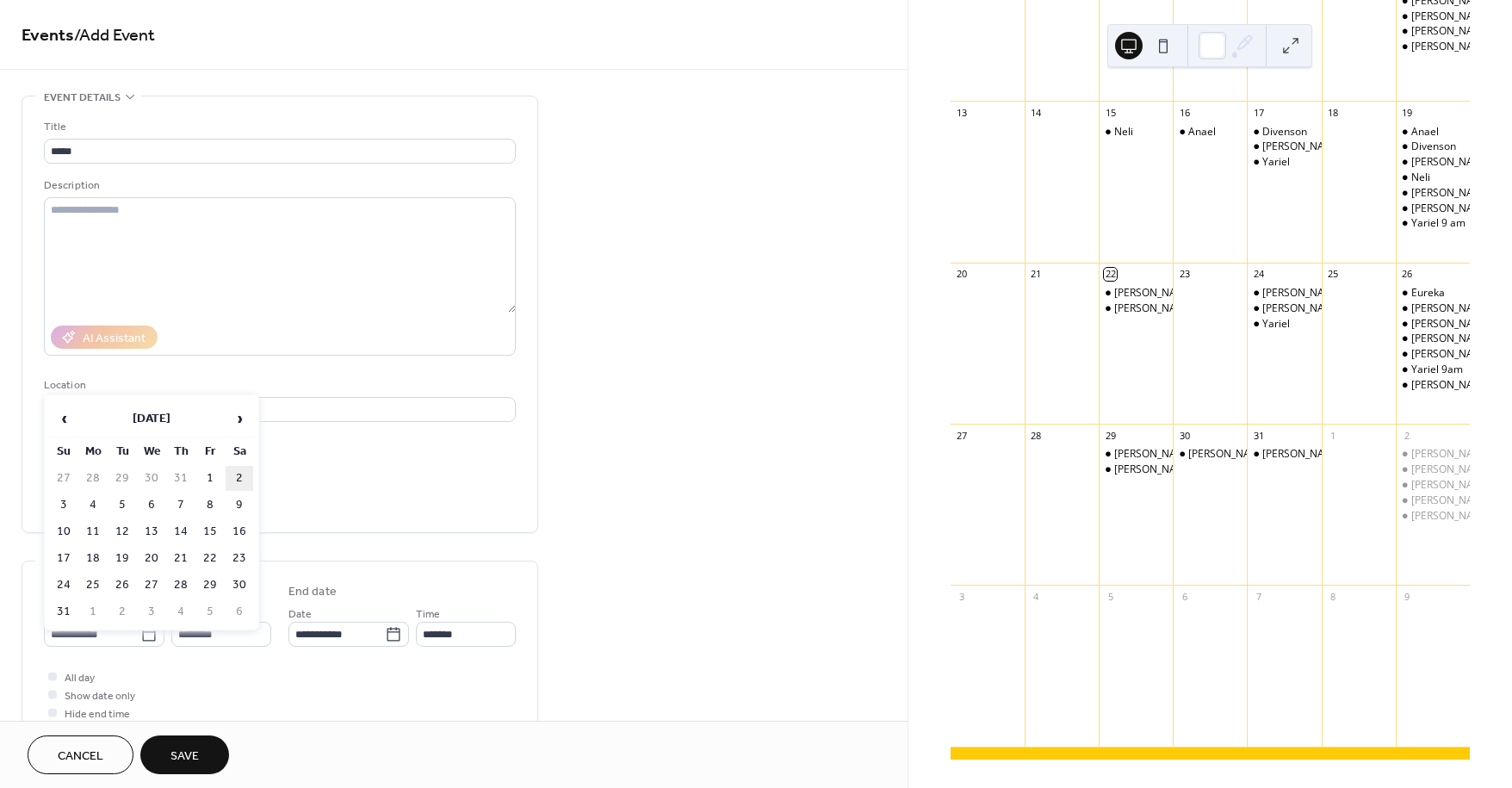 click on "2" at bounding box center (239, 478) 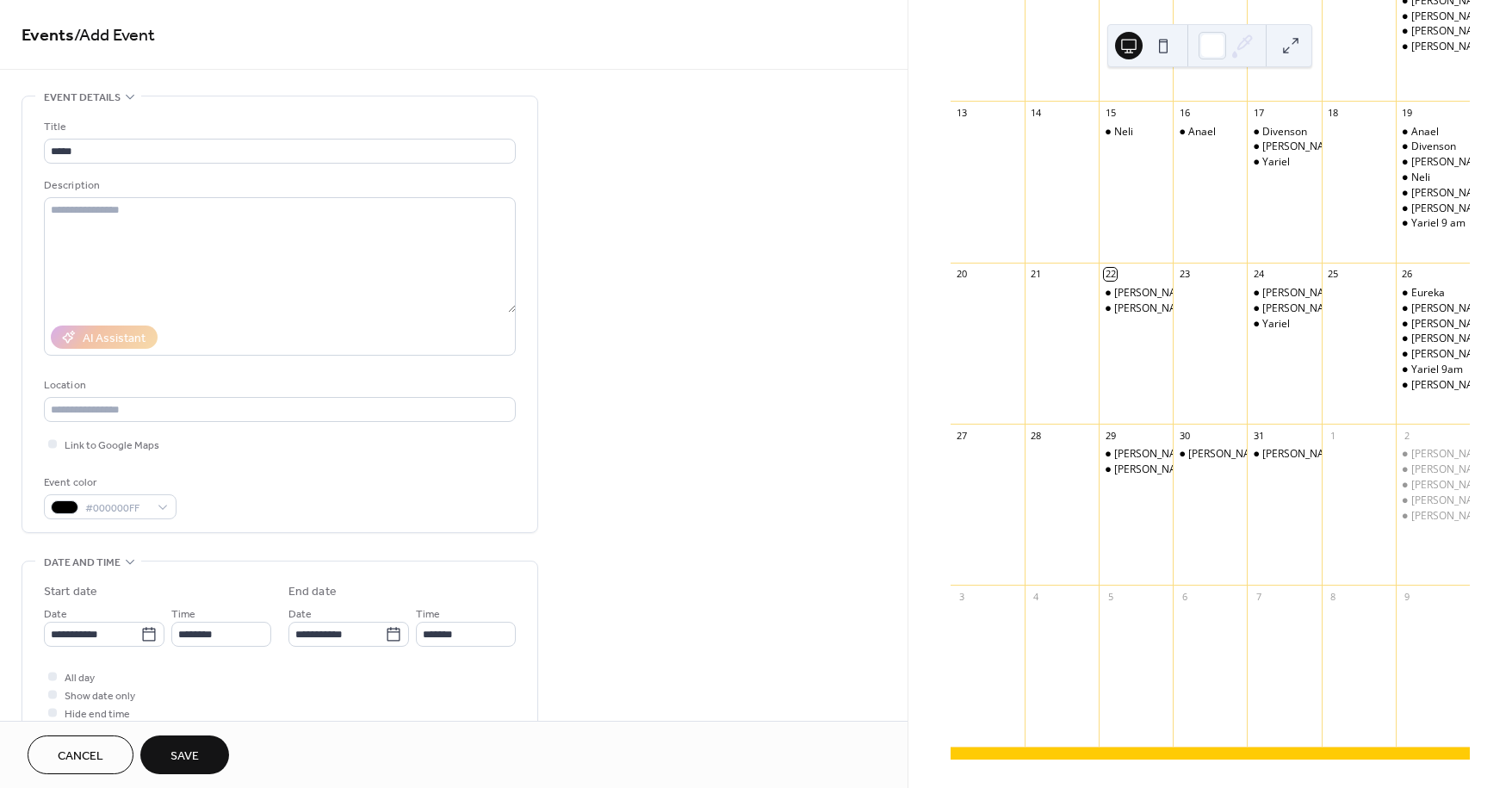 click on "Title ***** Description AI Assistant Location Link to Google Maps Event color #000000FF" at bounding box center (280, 314) 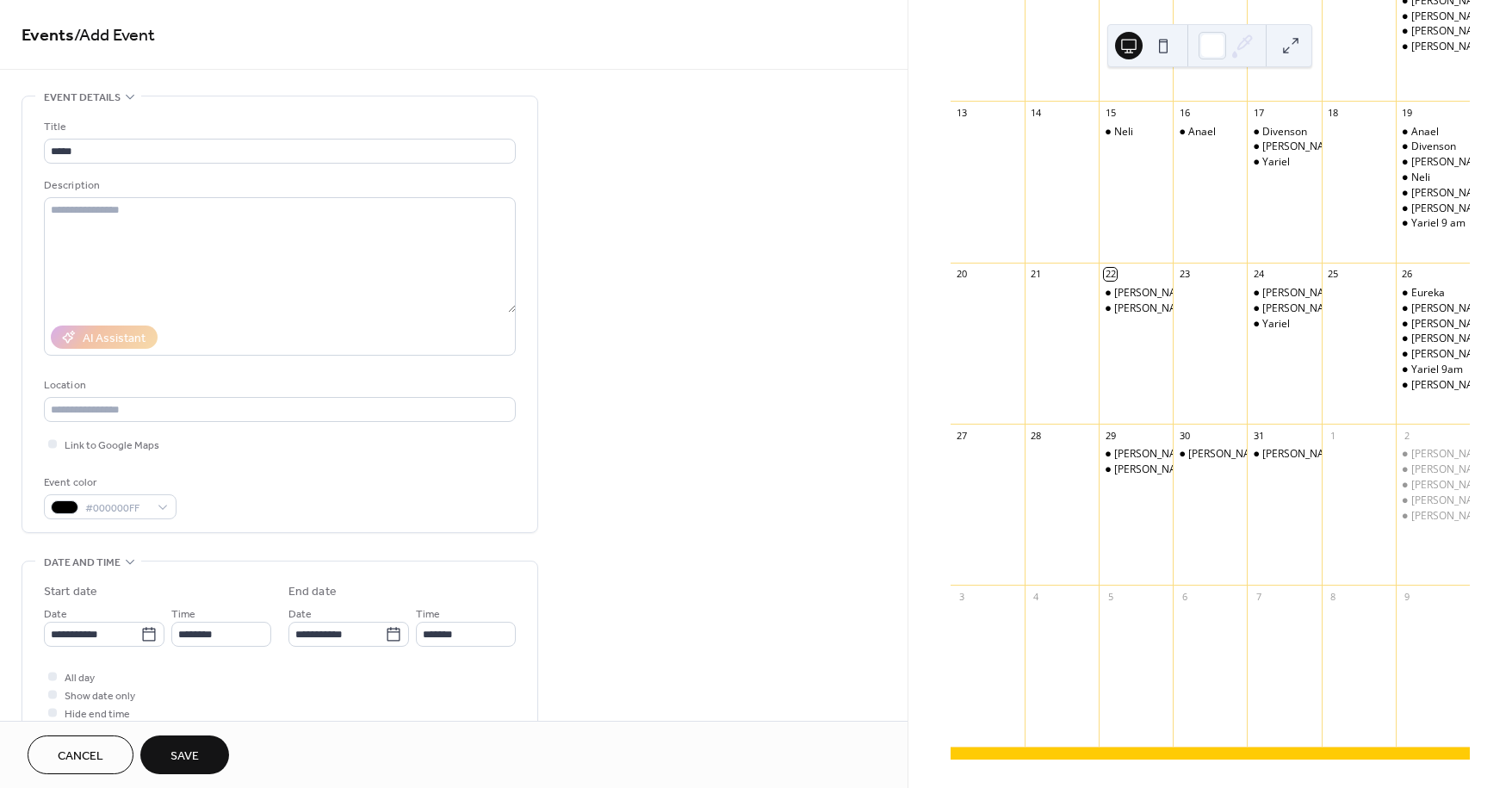 click on "Save" at bounding box center (184, 756) 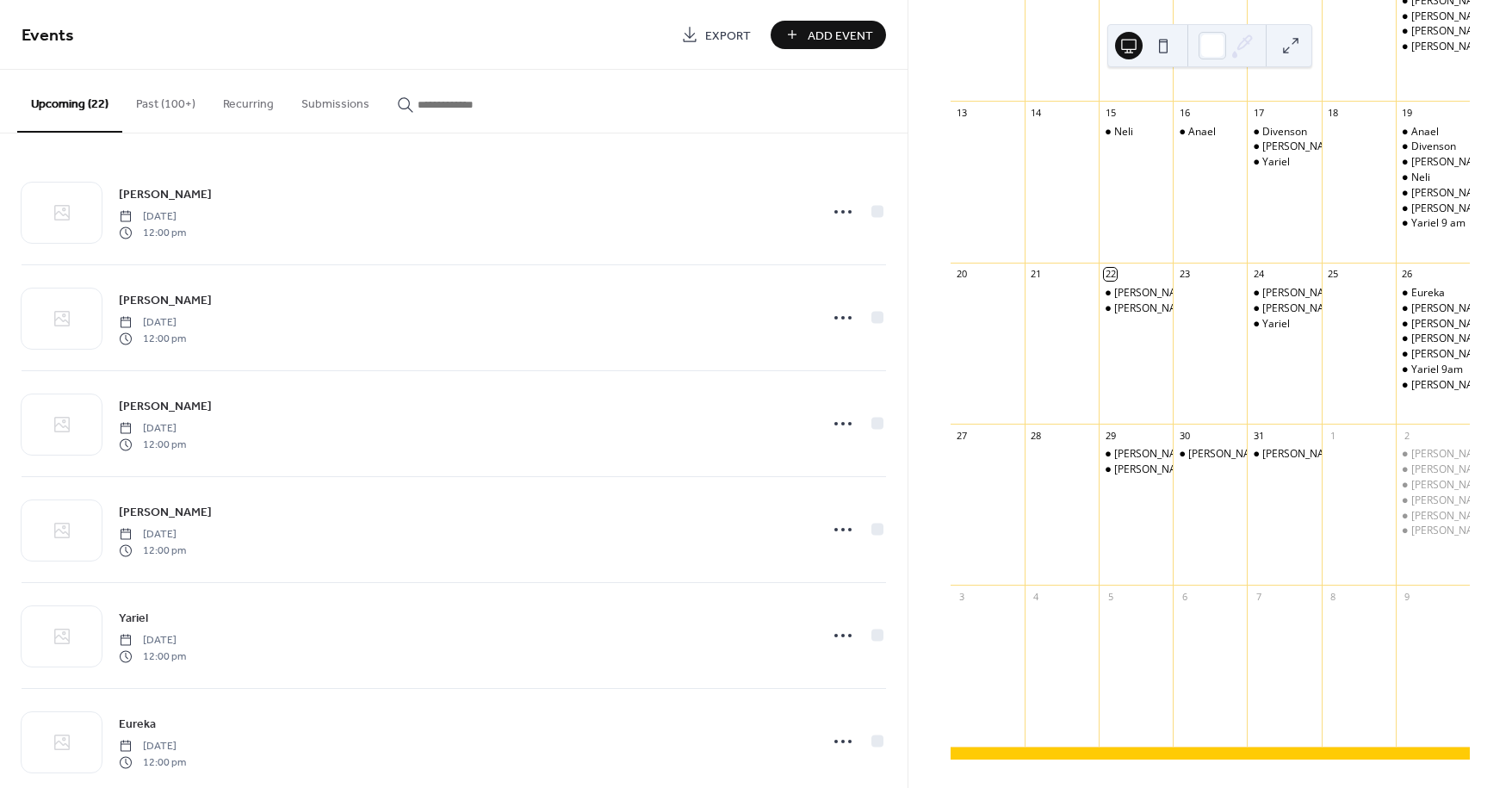 click on "Add Event" at bounding box center [840, 35] 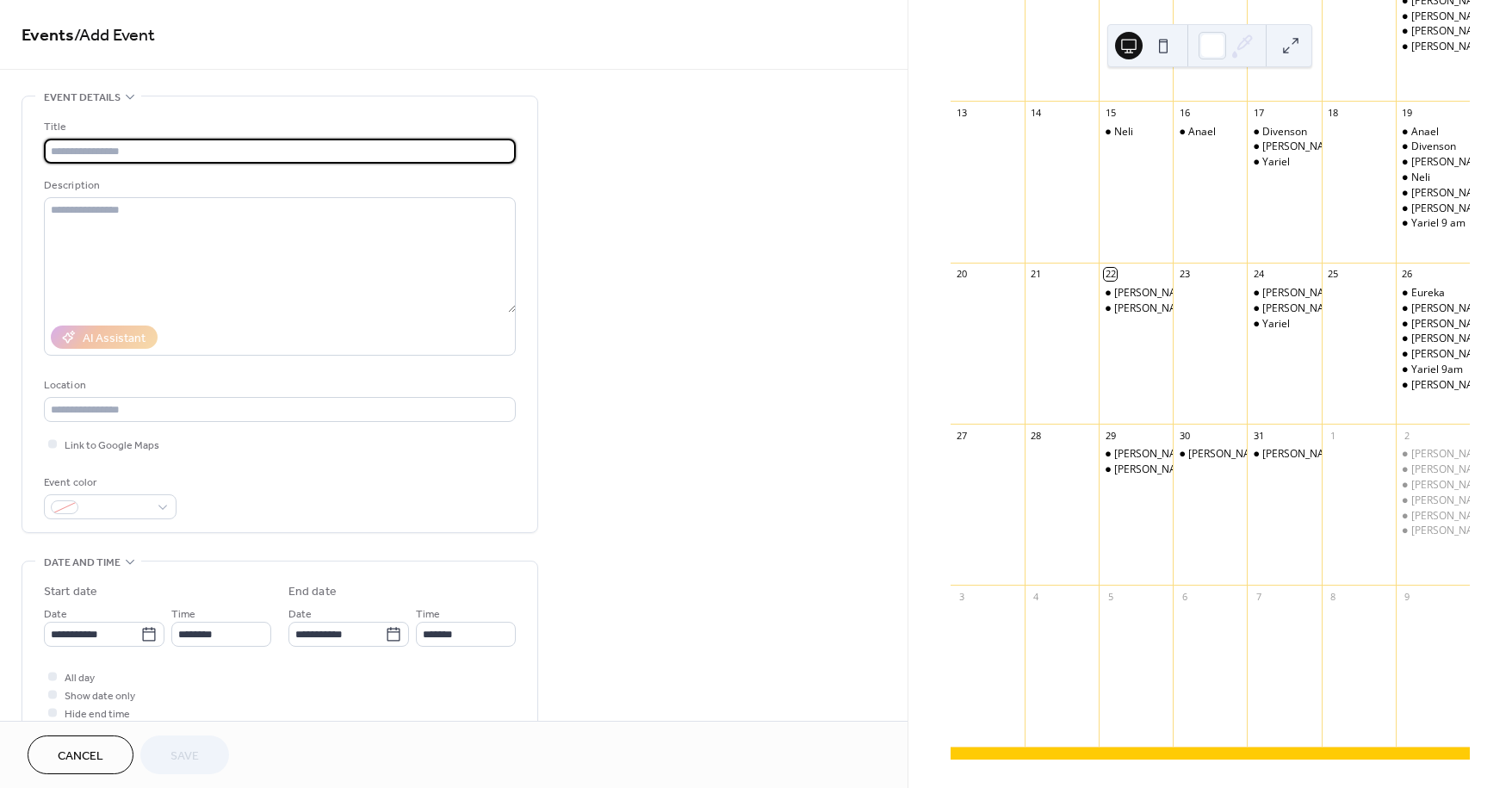 click at bounding box center [280, 151] 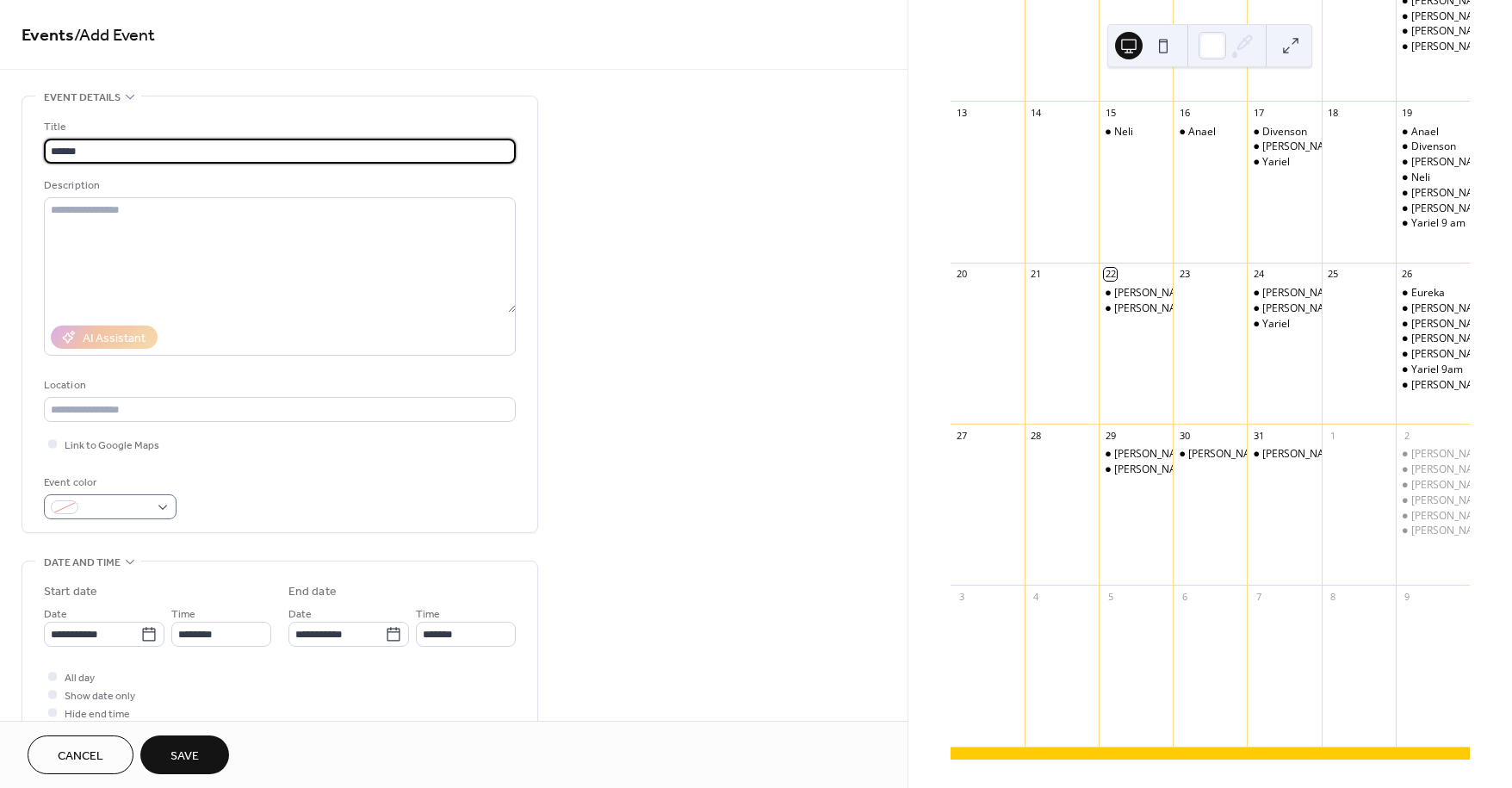 type on "******" 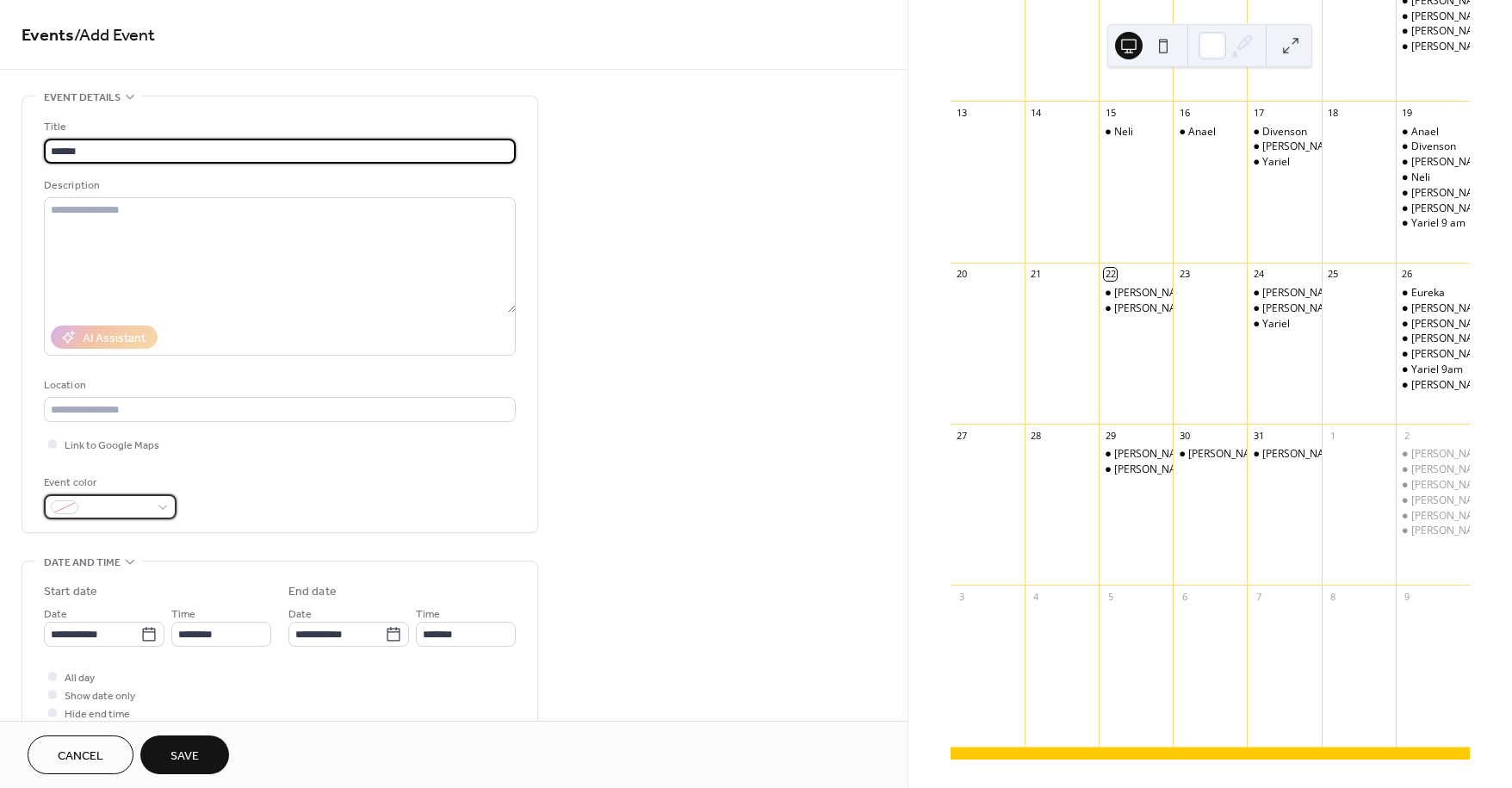 drag, startPoint x: 108, startPoint y: 506, endPoint x: 115, endPoint y: 521, distance: 16.552945 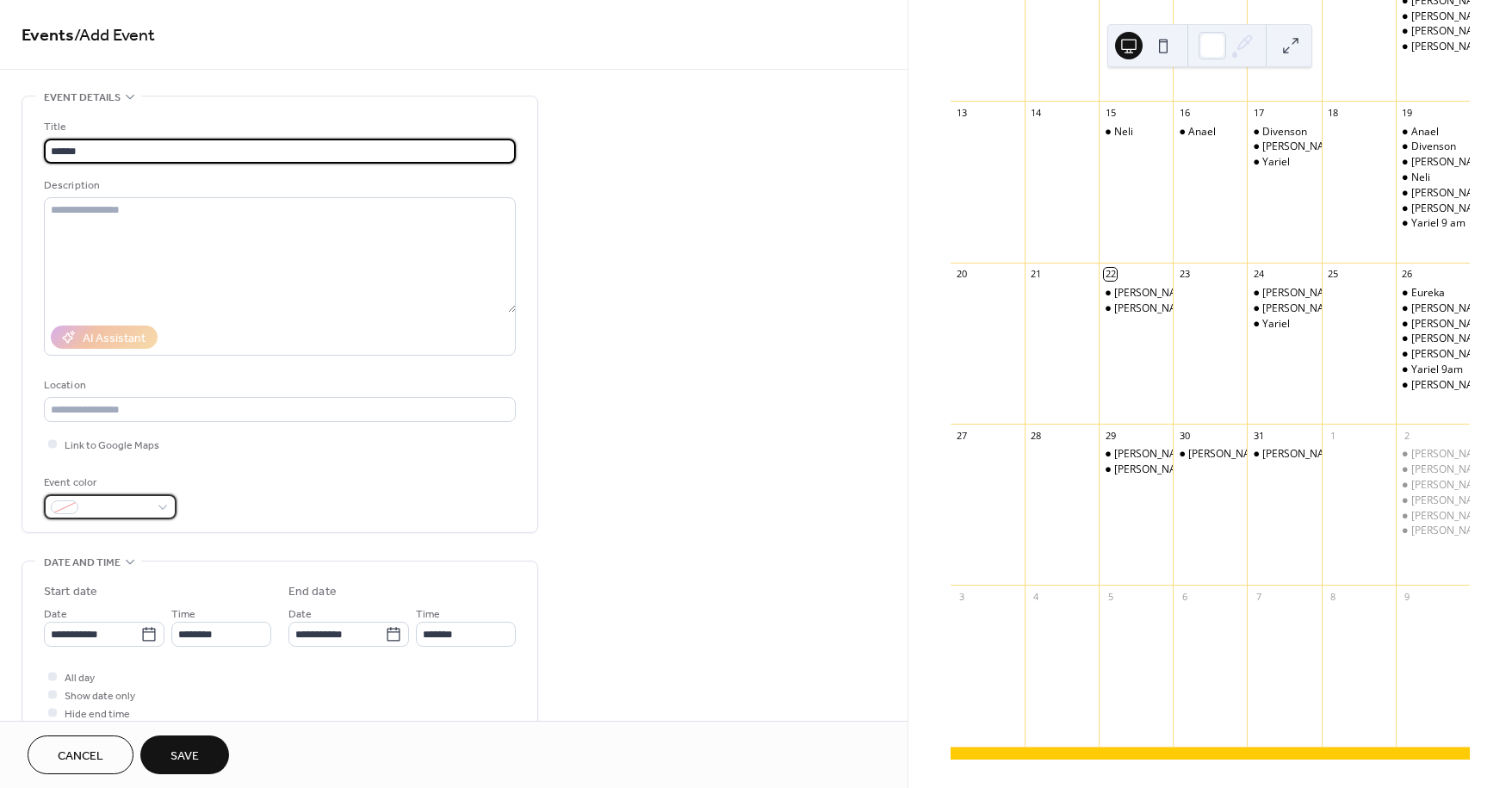 click at bounding box center [117, 508] 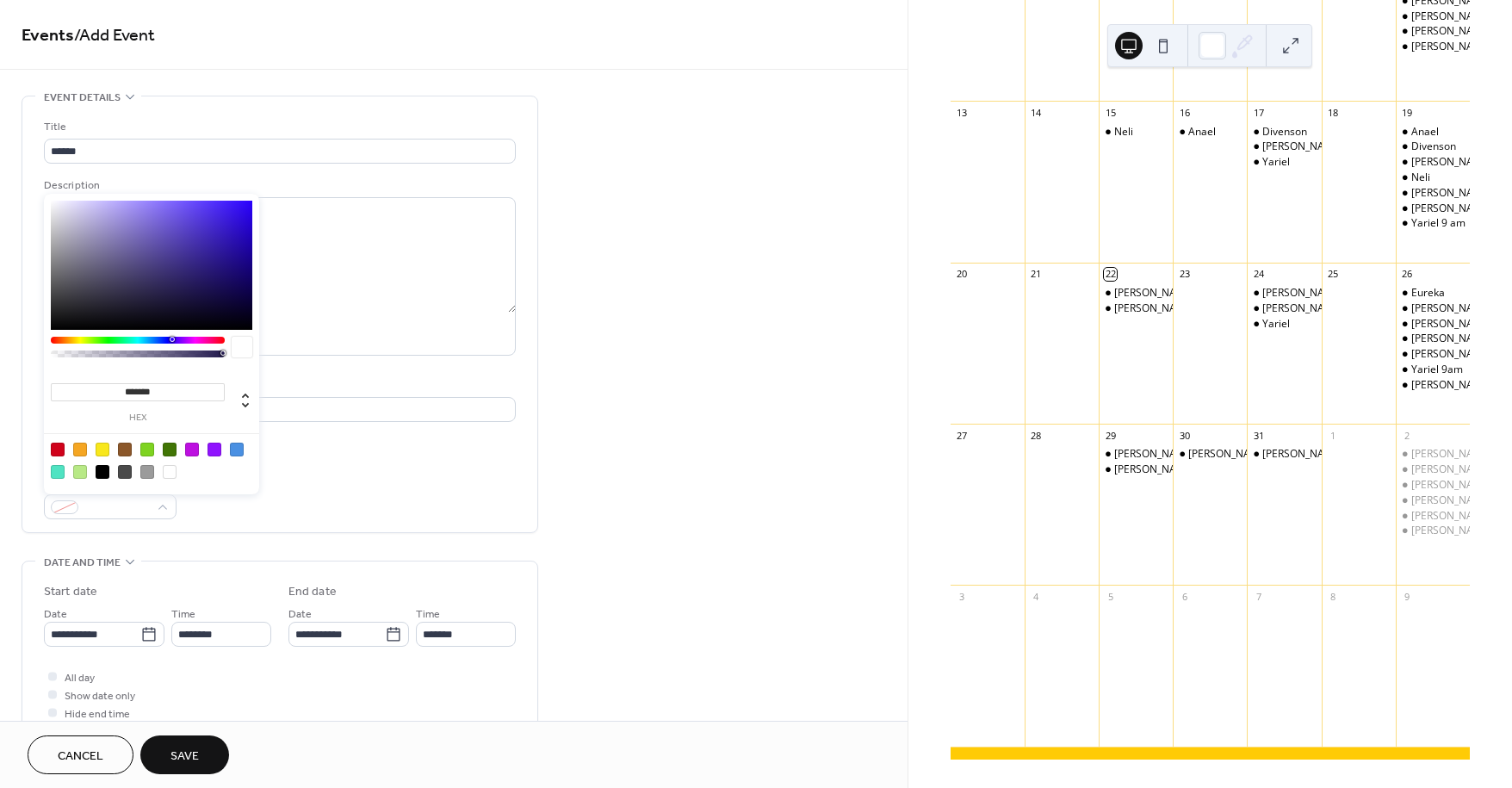 click at bounding box center (102, 472) 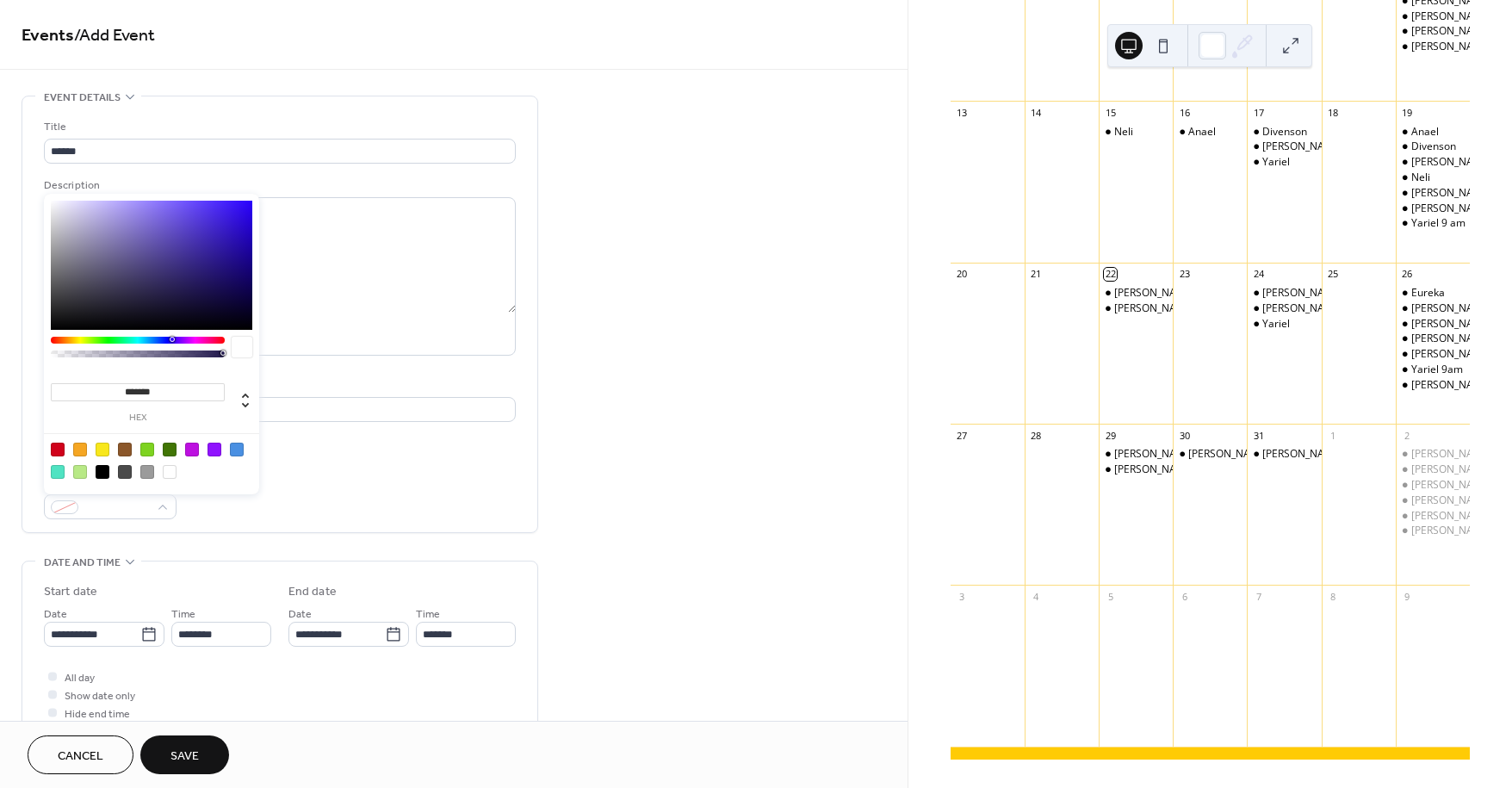 type on "*******" 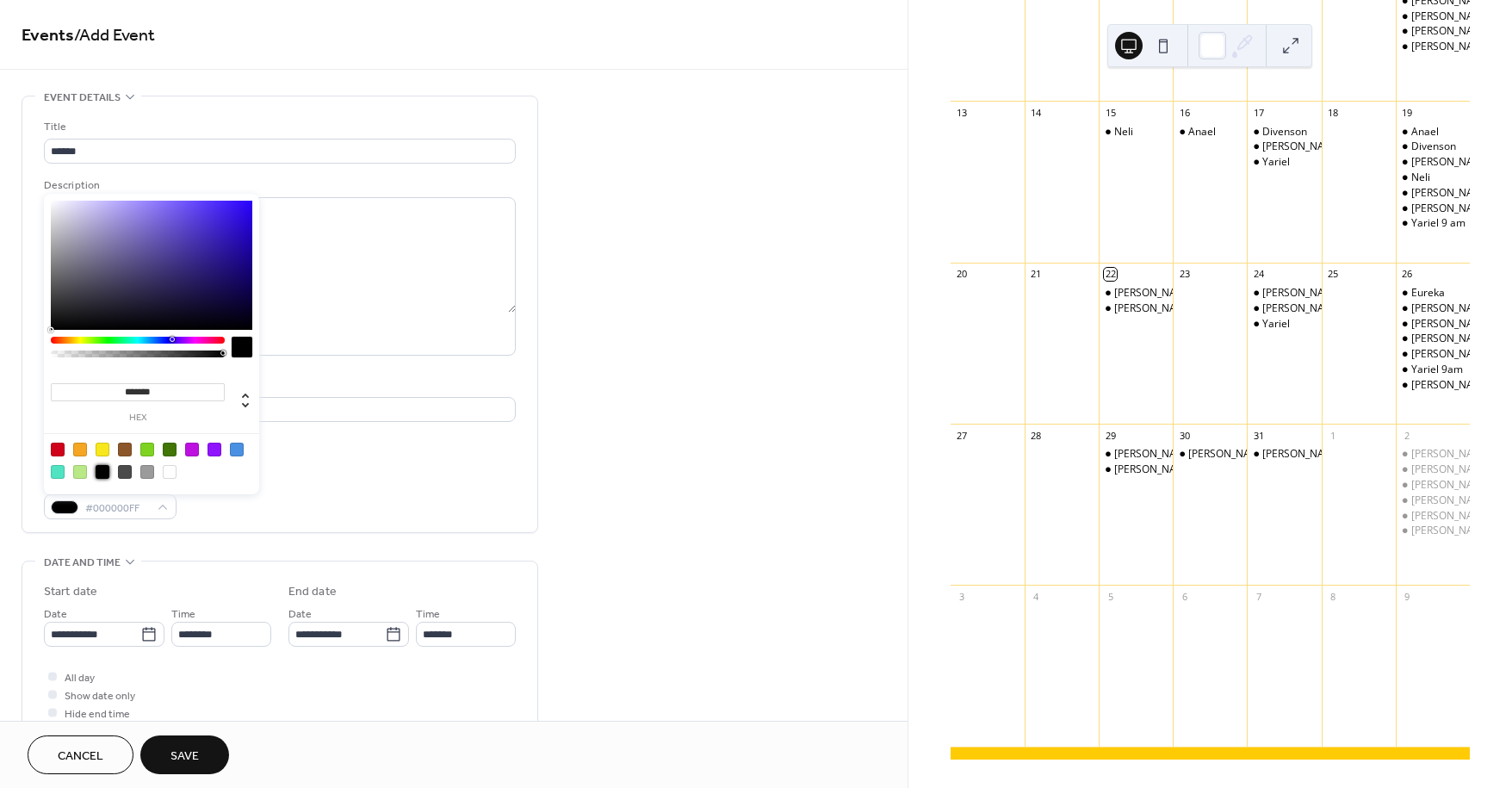 click on "Event color #000000FF" at bounding box center [280, 496] 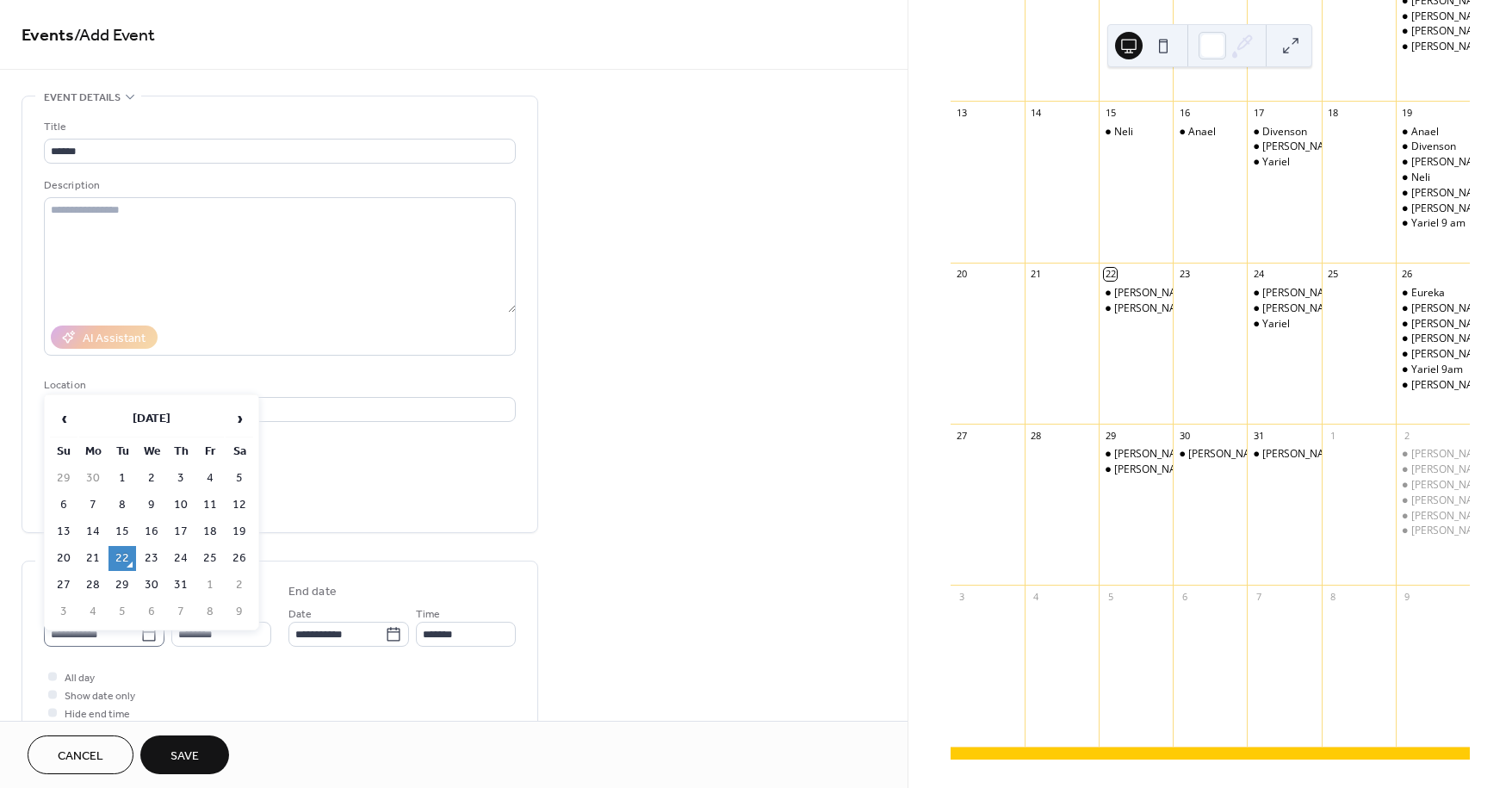 click on "**********" at bounding box center (104, 634) 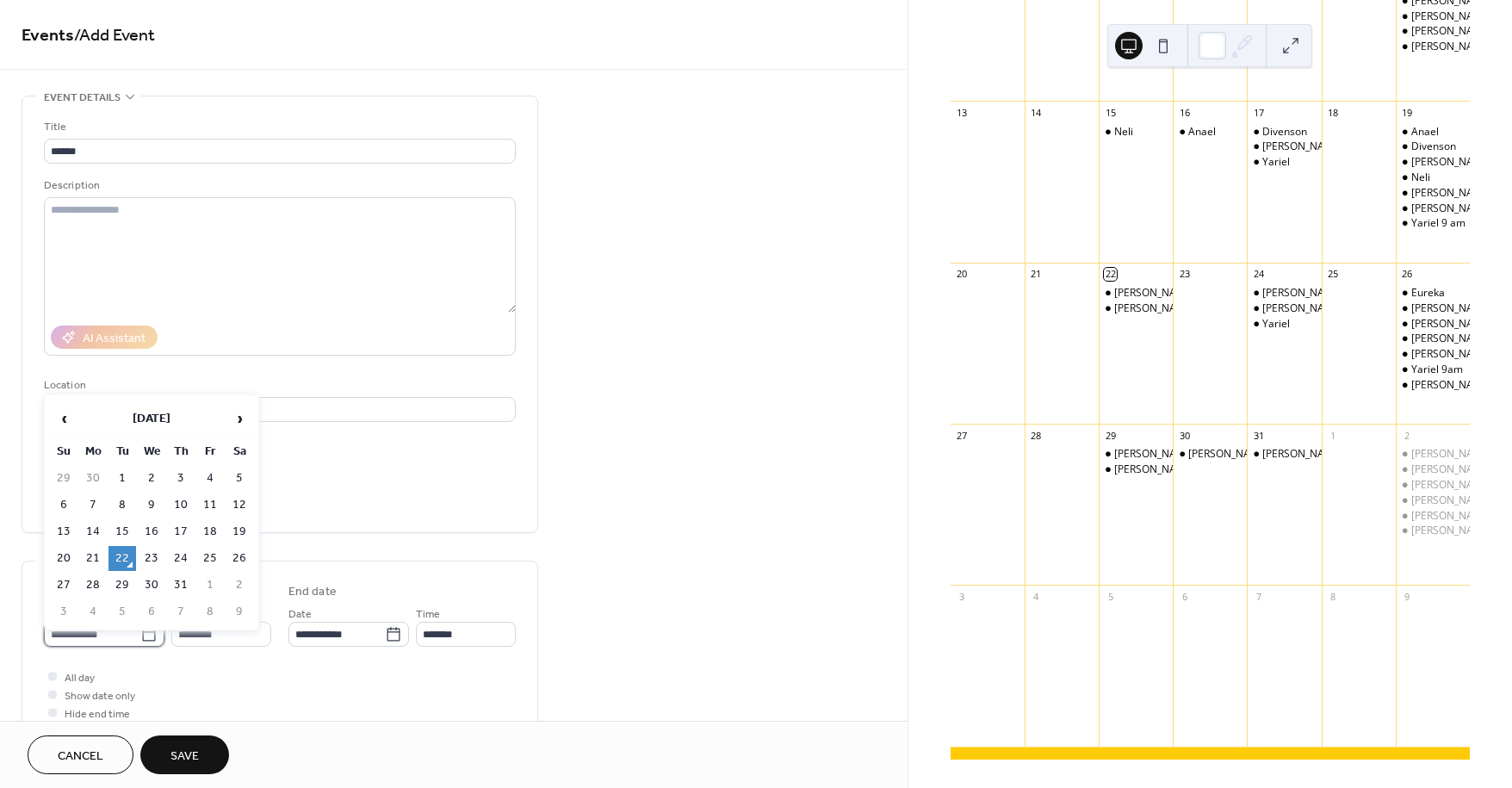 click on "**********" at bounding box center (92, 634) 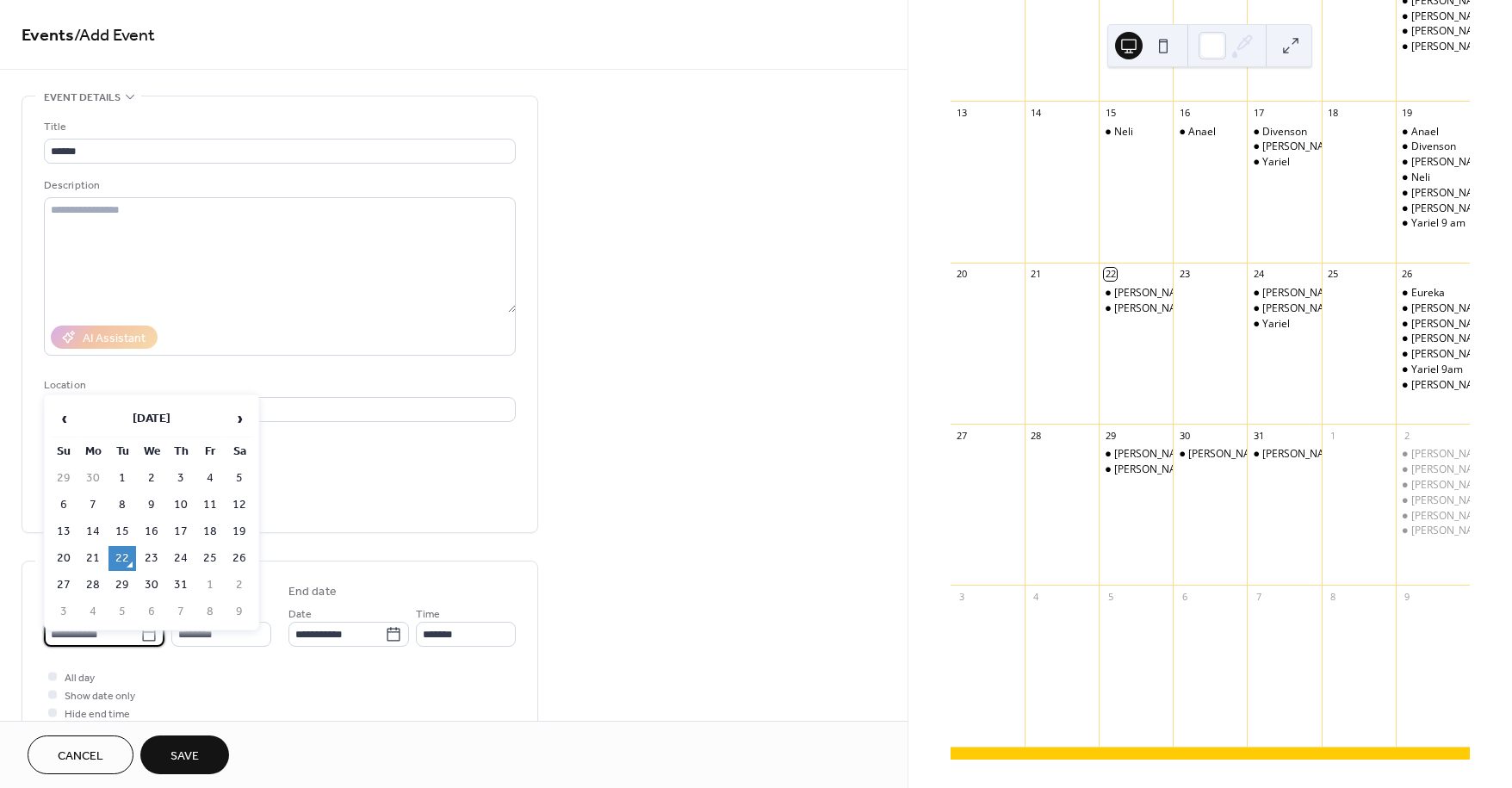 click 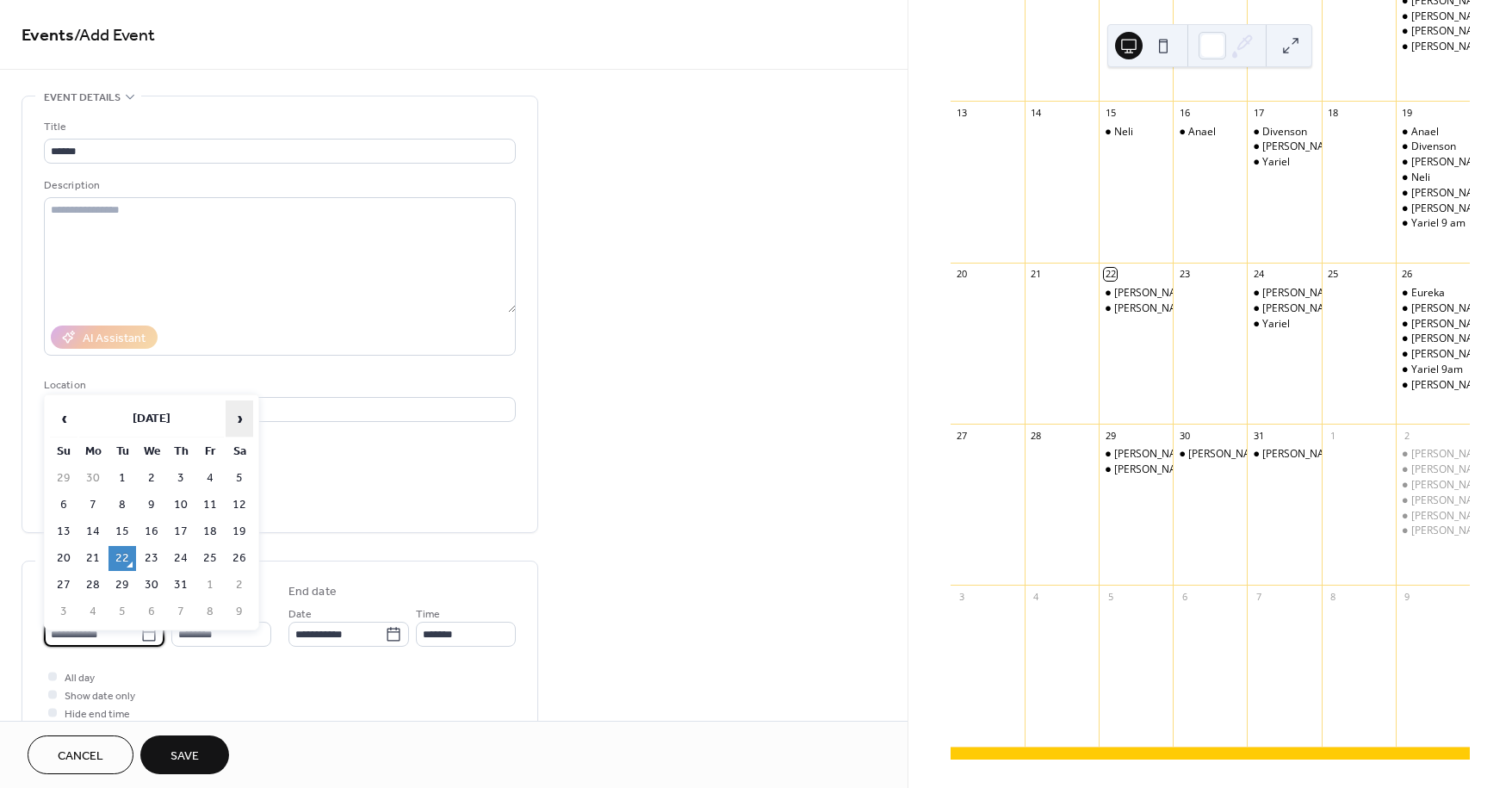 click on "›" at bounding box center (239, 419) 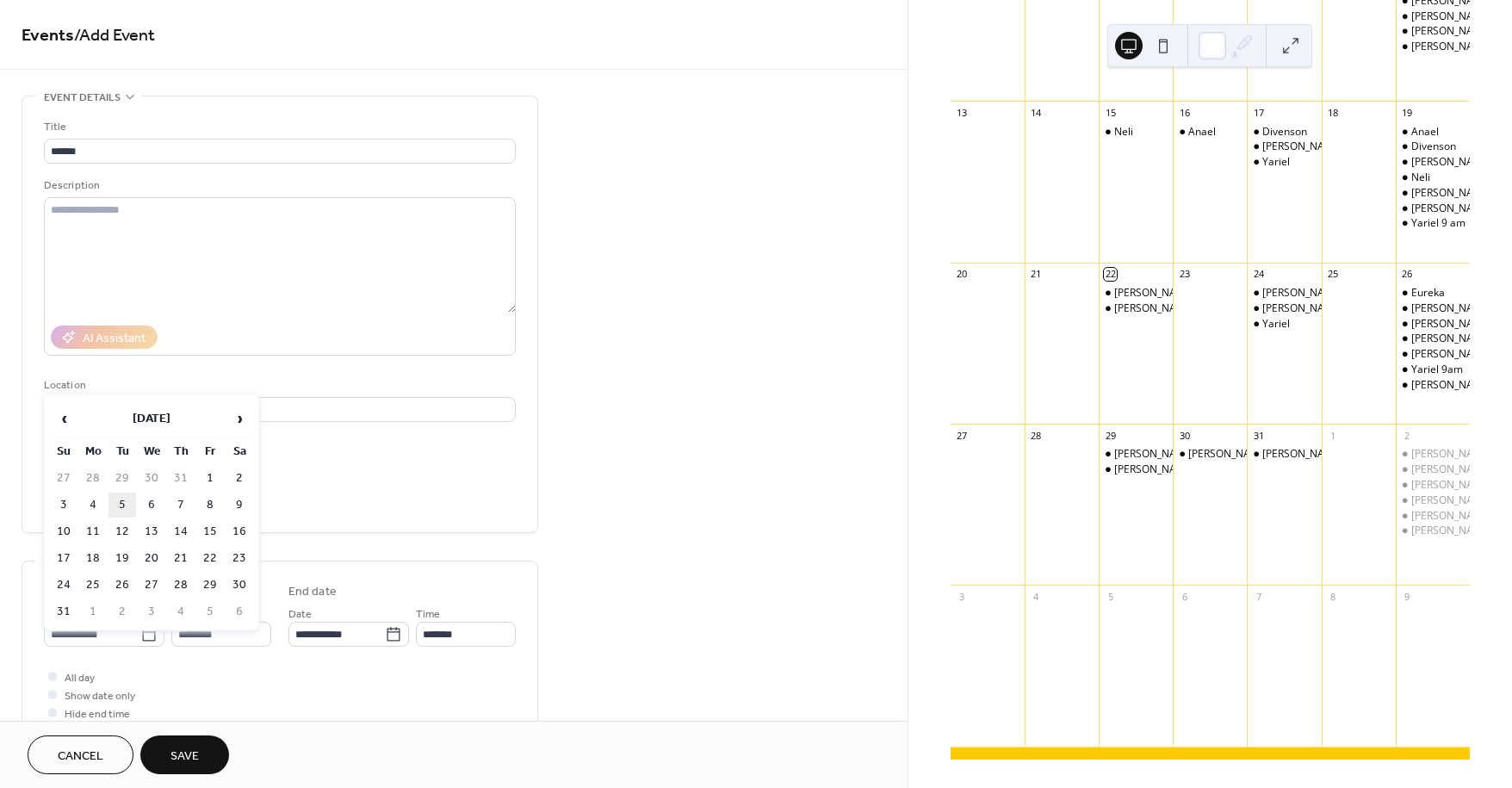 click on "5" at bounding box center [122, 505] 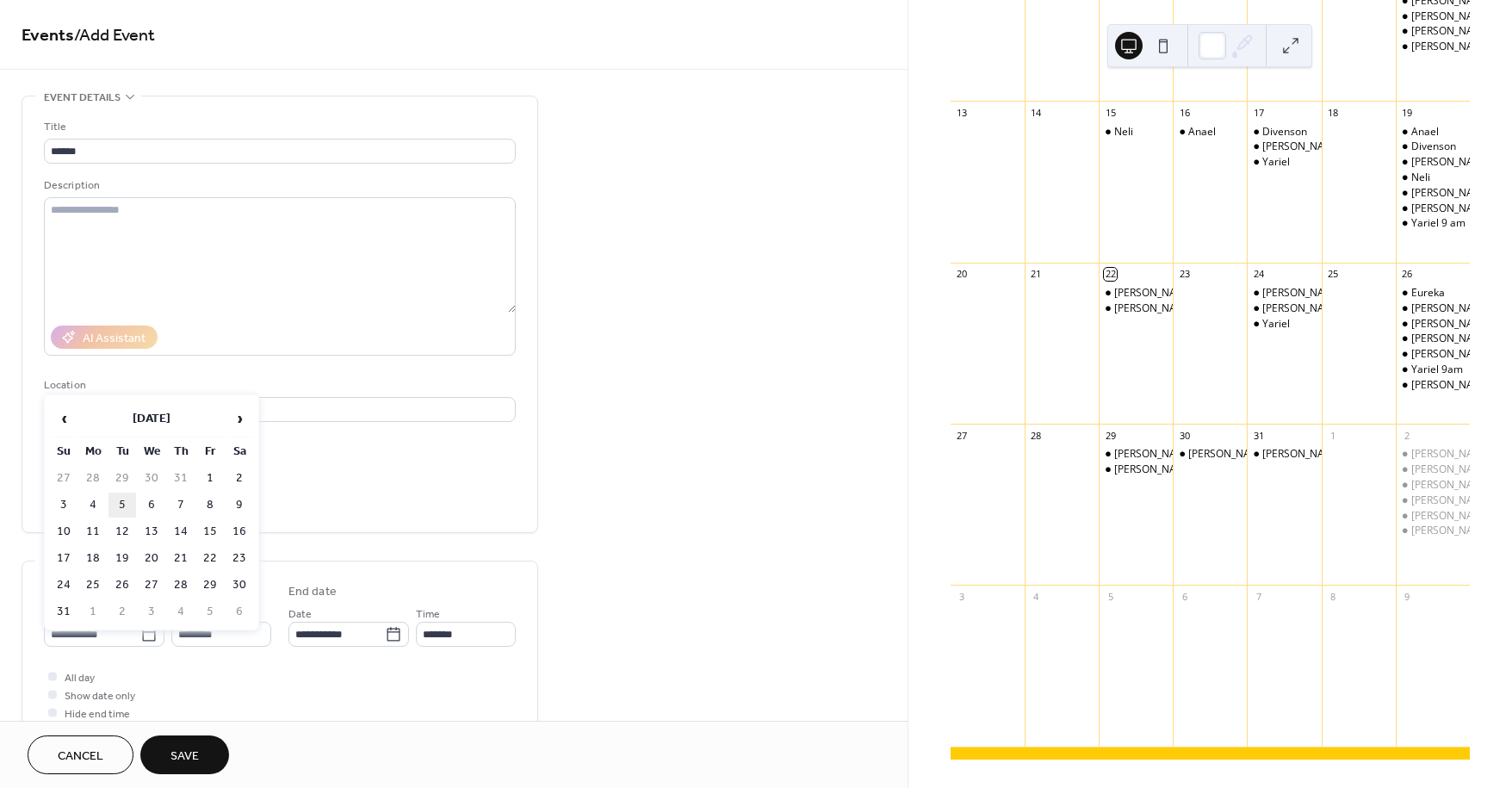 type on "**********" 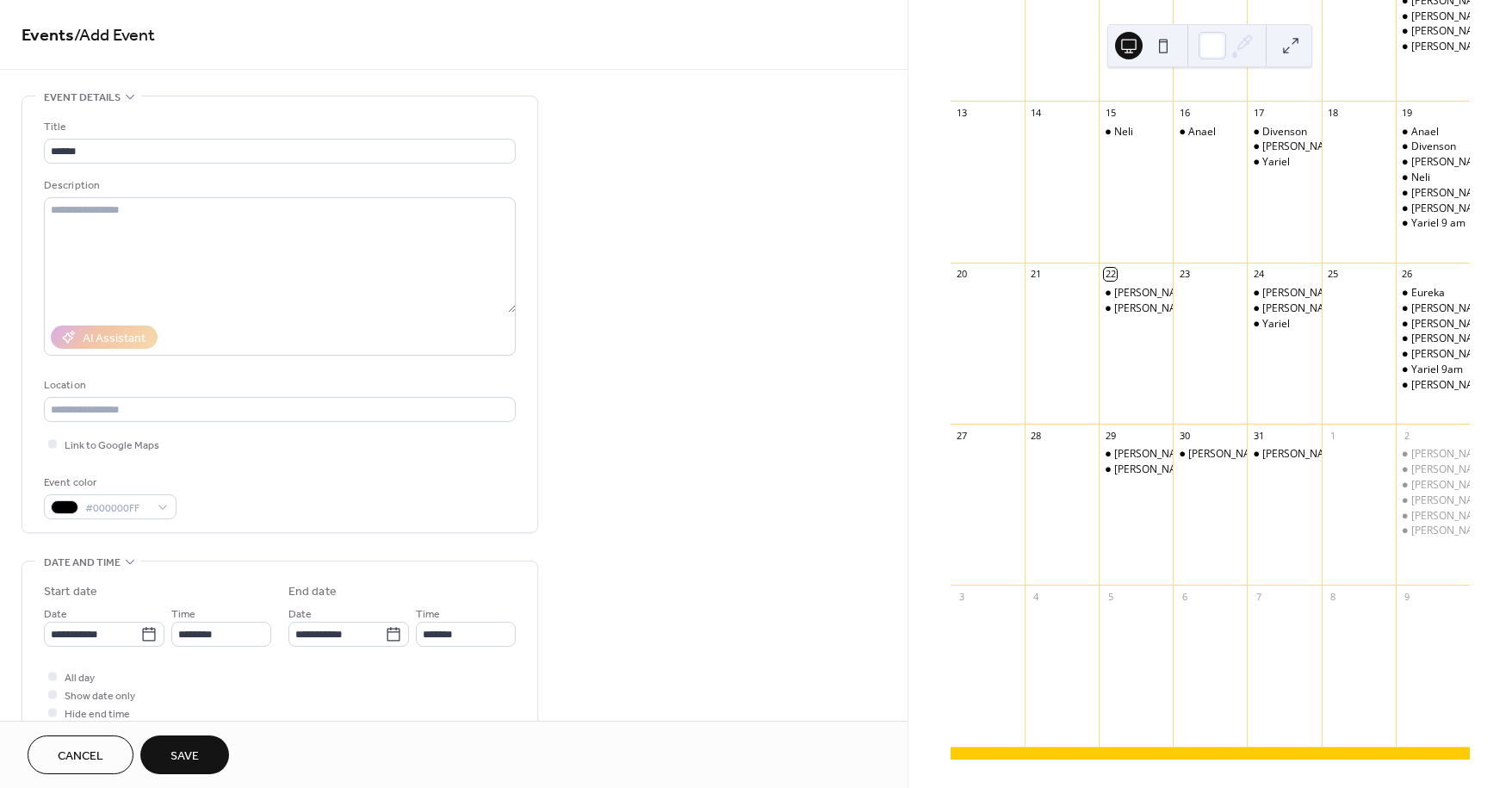 drag, startPoint x: 358, startPoint y: 485, endPoint x: 301, endPoint y: 574, distance: 105.688221 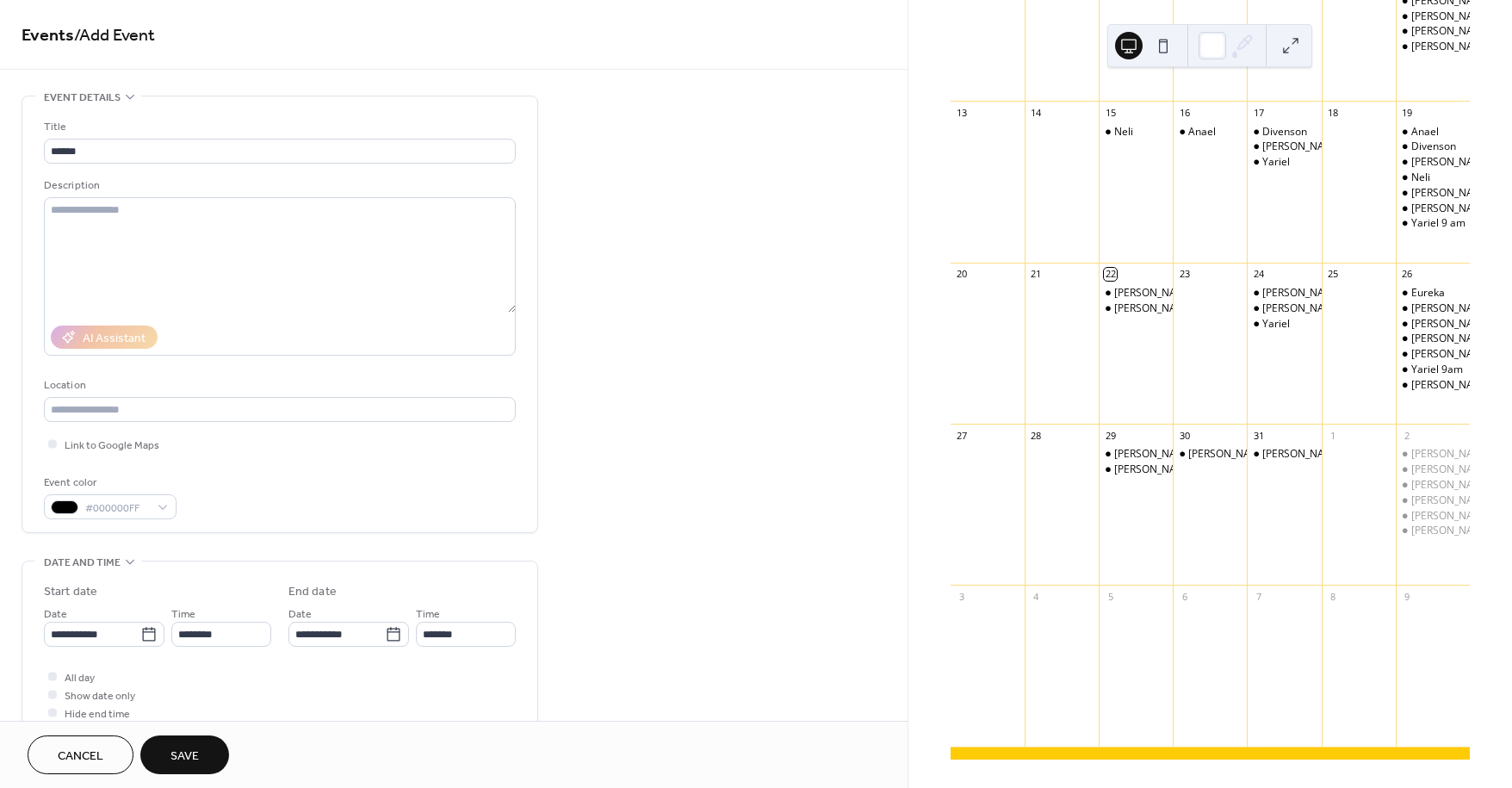 click on "Event color #000000FF" at bounding box center [280, 496] 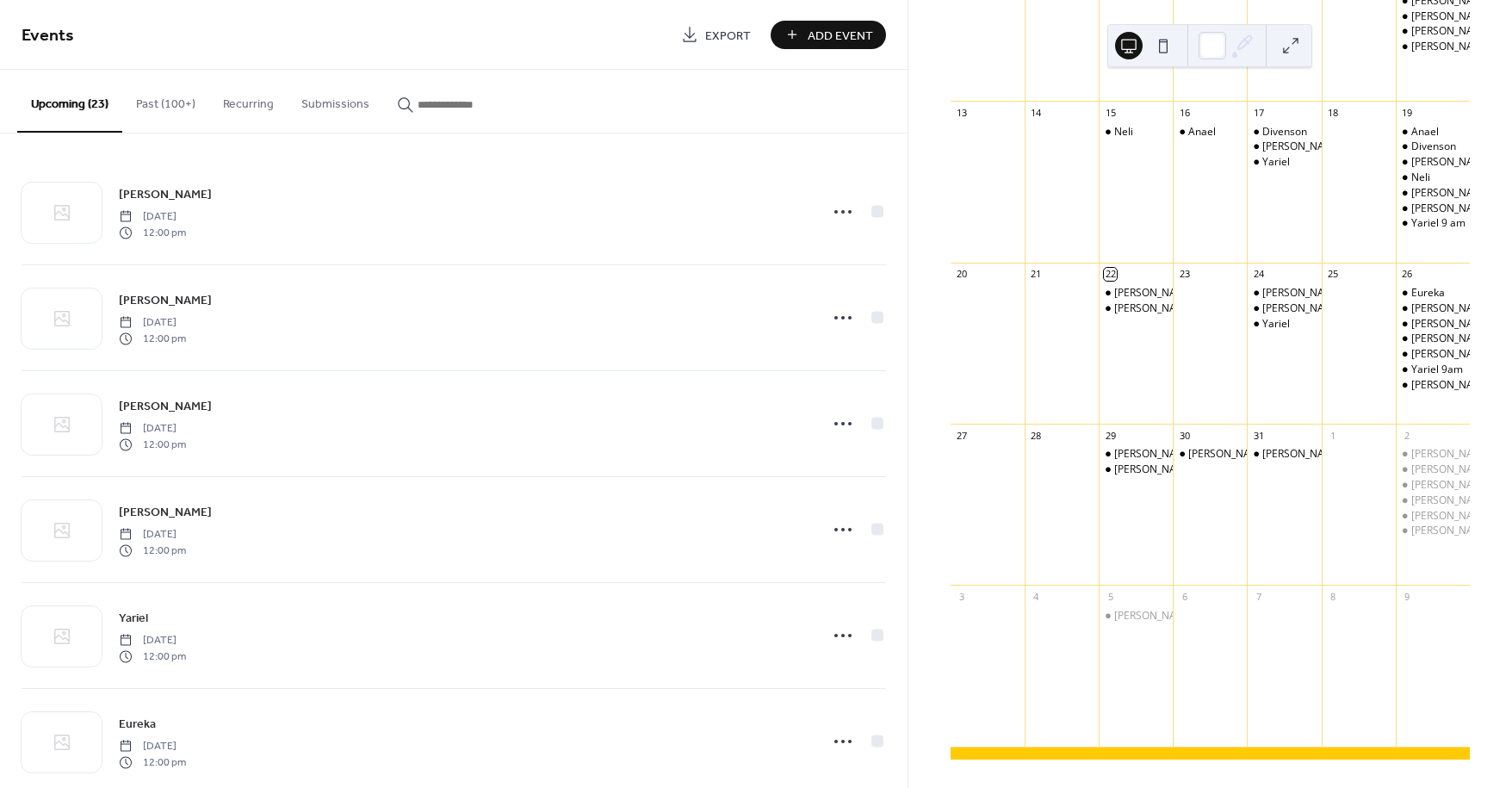 click on "Add Event" at bounding box center (840, 35) 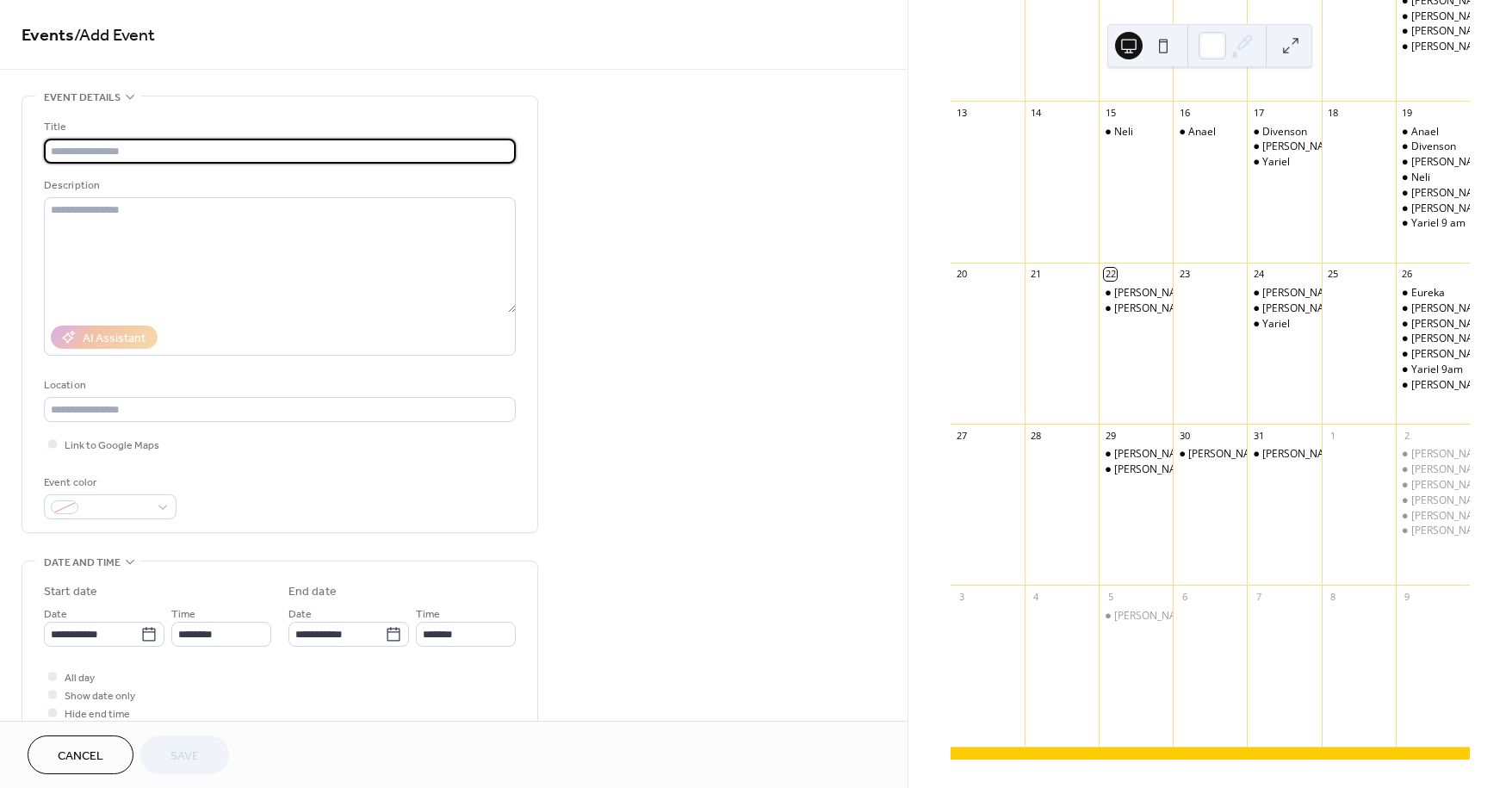 click at bounding box center (280, 151) 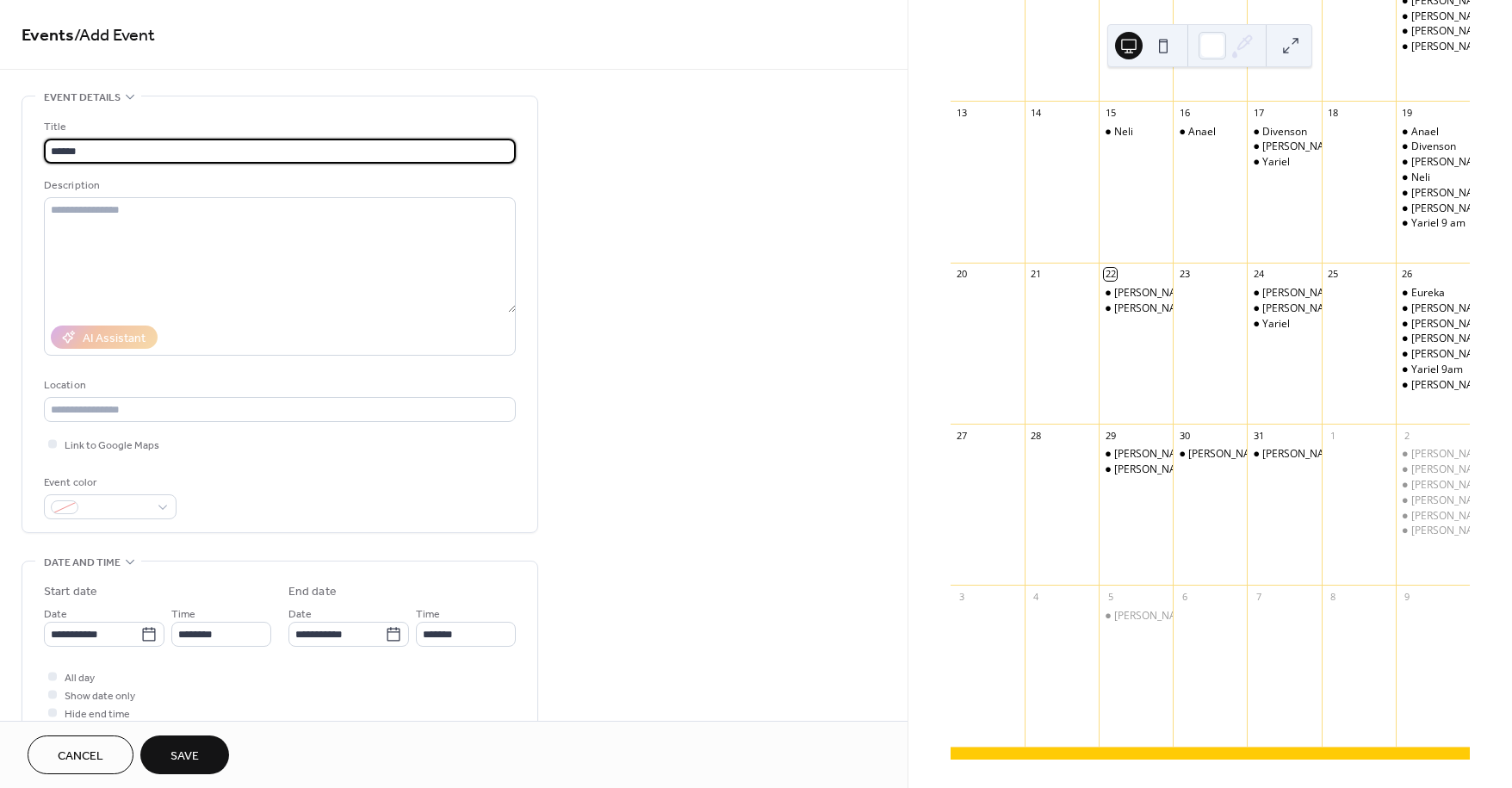 type on "******" 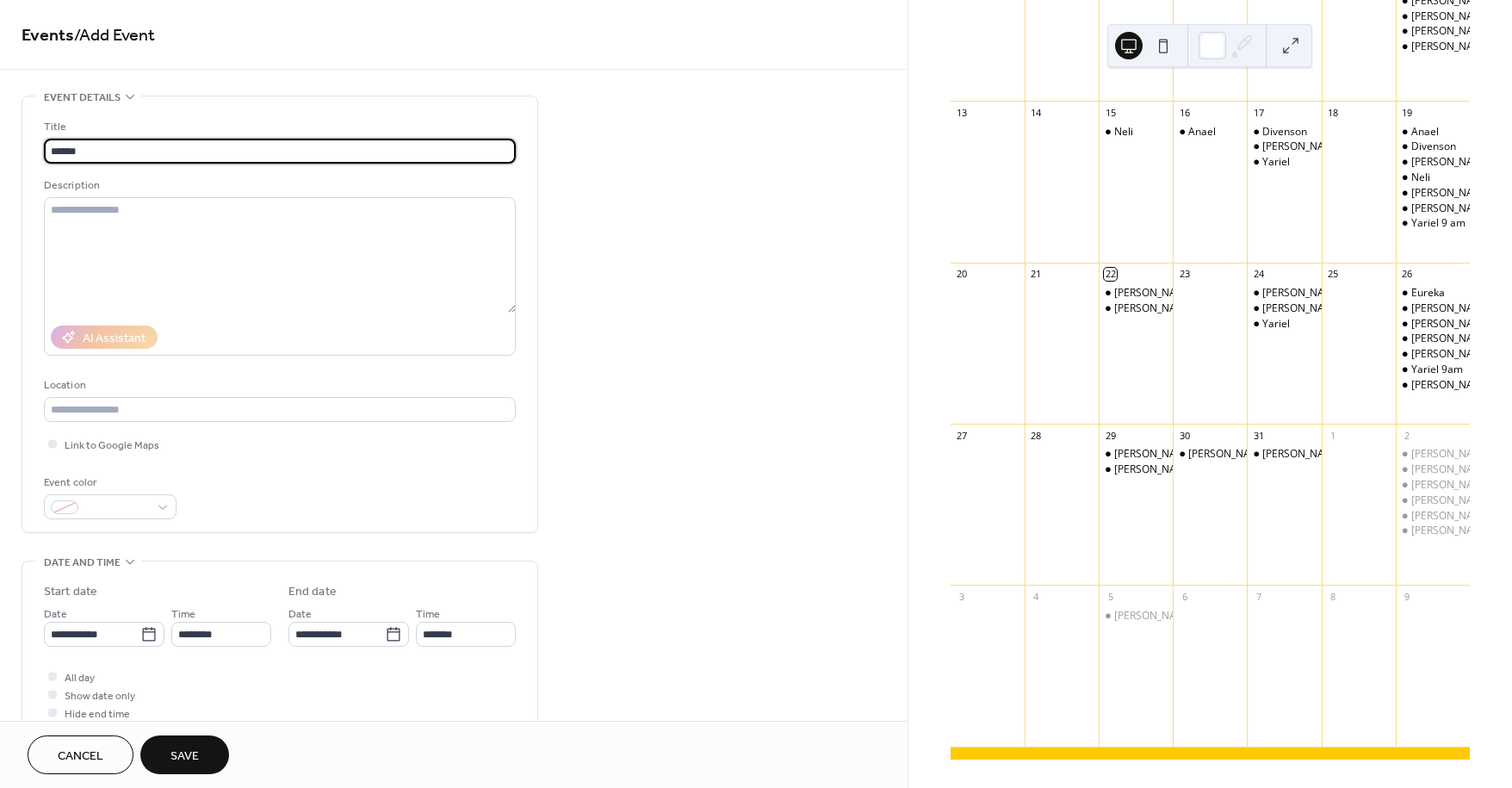 click on "Title ****** Description AI Assistant Location Link to Google Maps Event color" at bounding box center [280, 314] 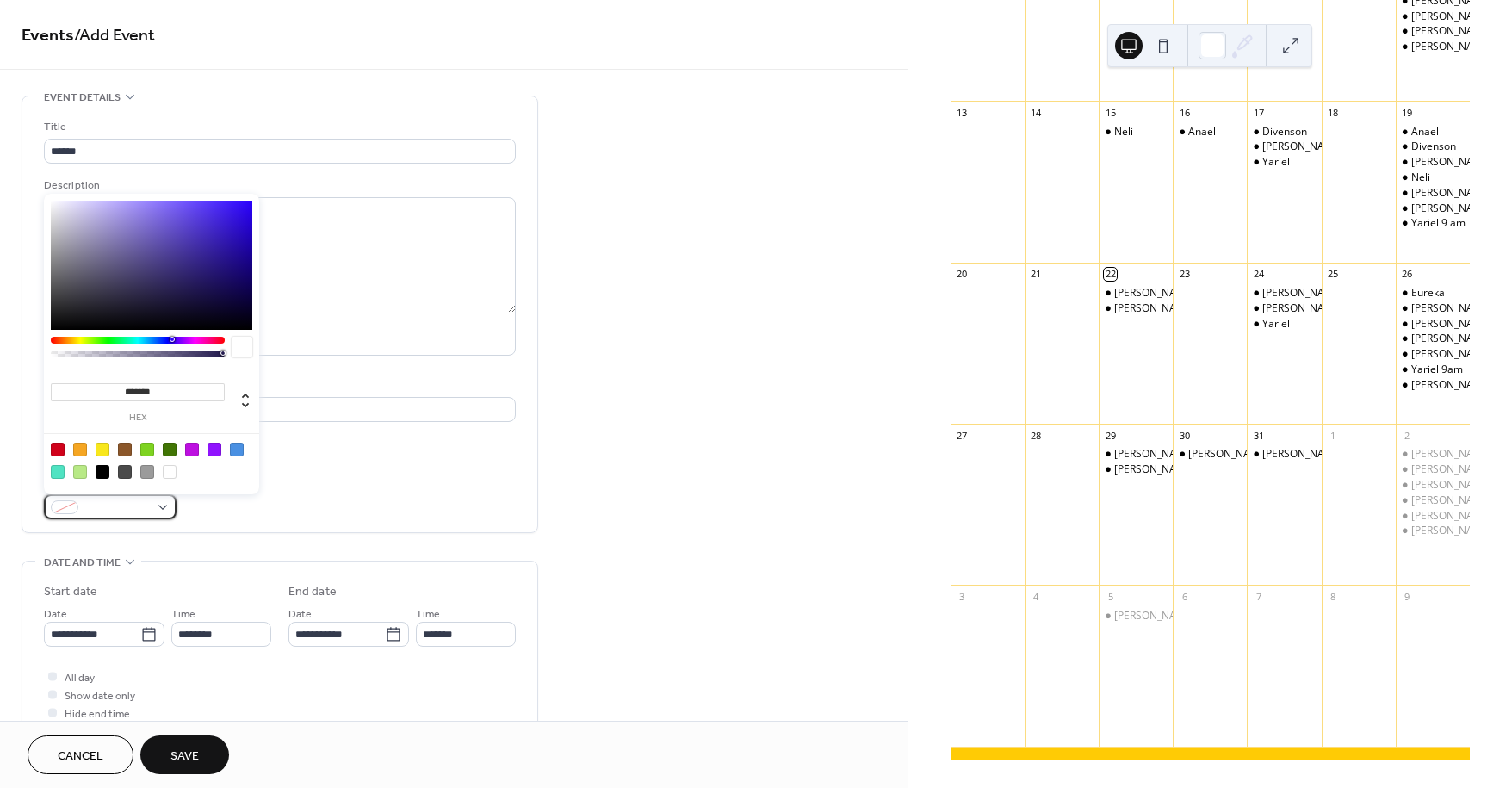 click at bounding box center [117, 508] 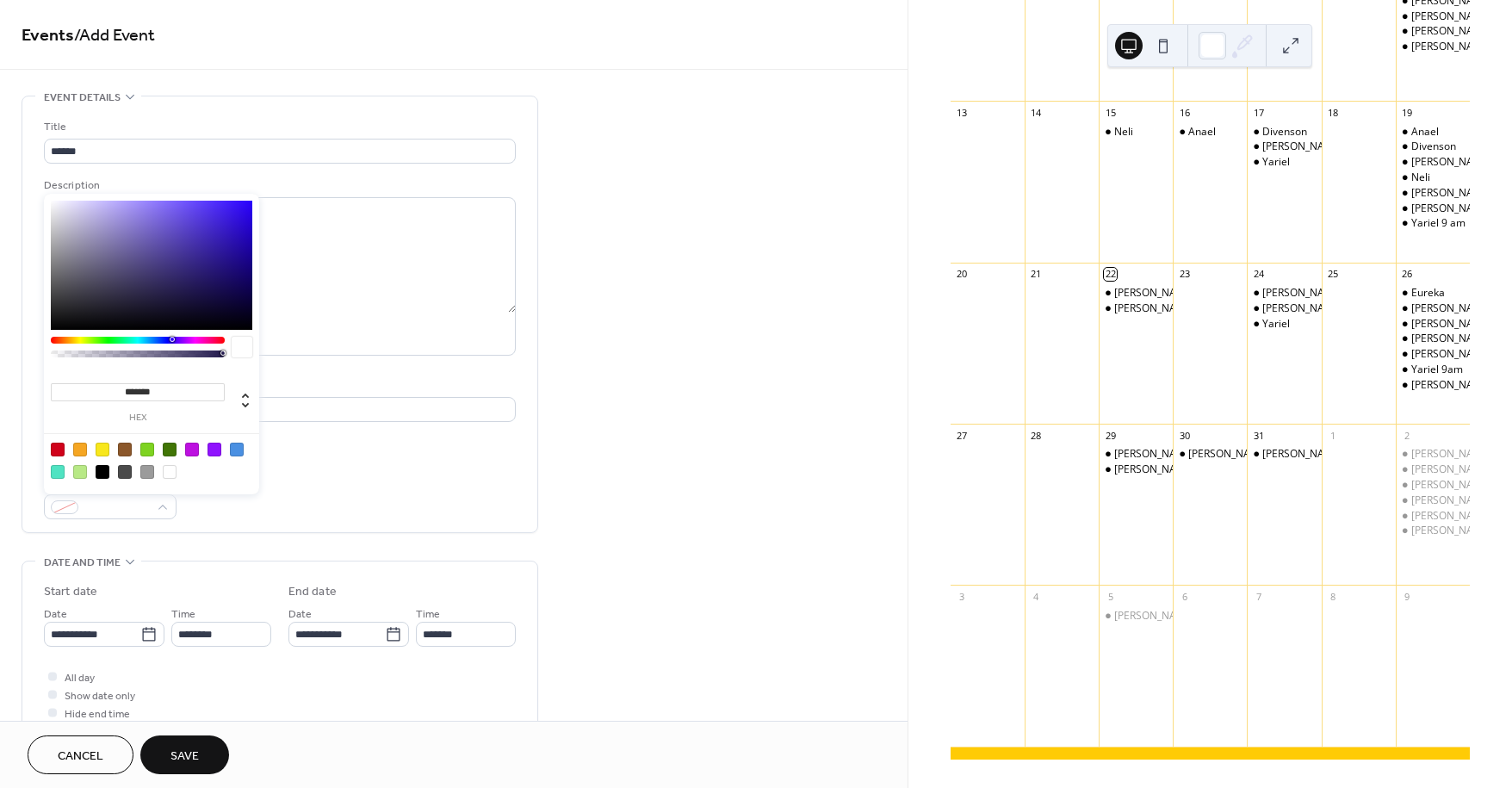 click at bounding box center [102, 472] 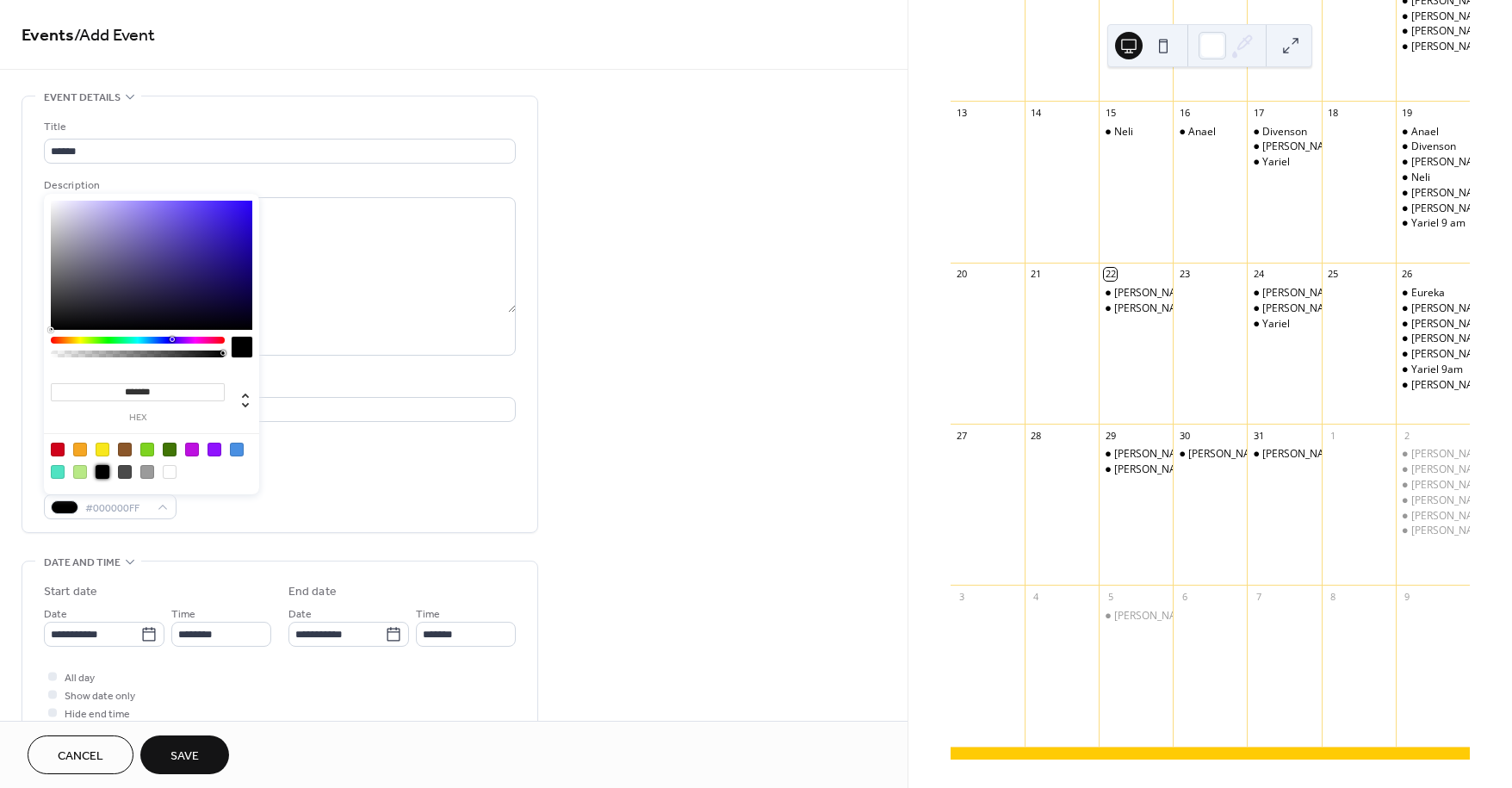 click on "Event details Title ****** Description AI Assistant Location Link to Google Maps Event color #000000FF •••" at bounding box center (280, 314) 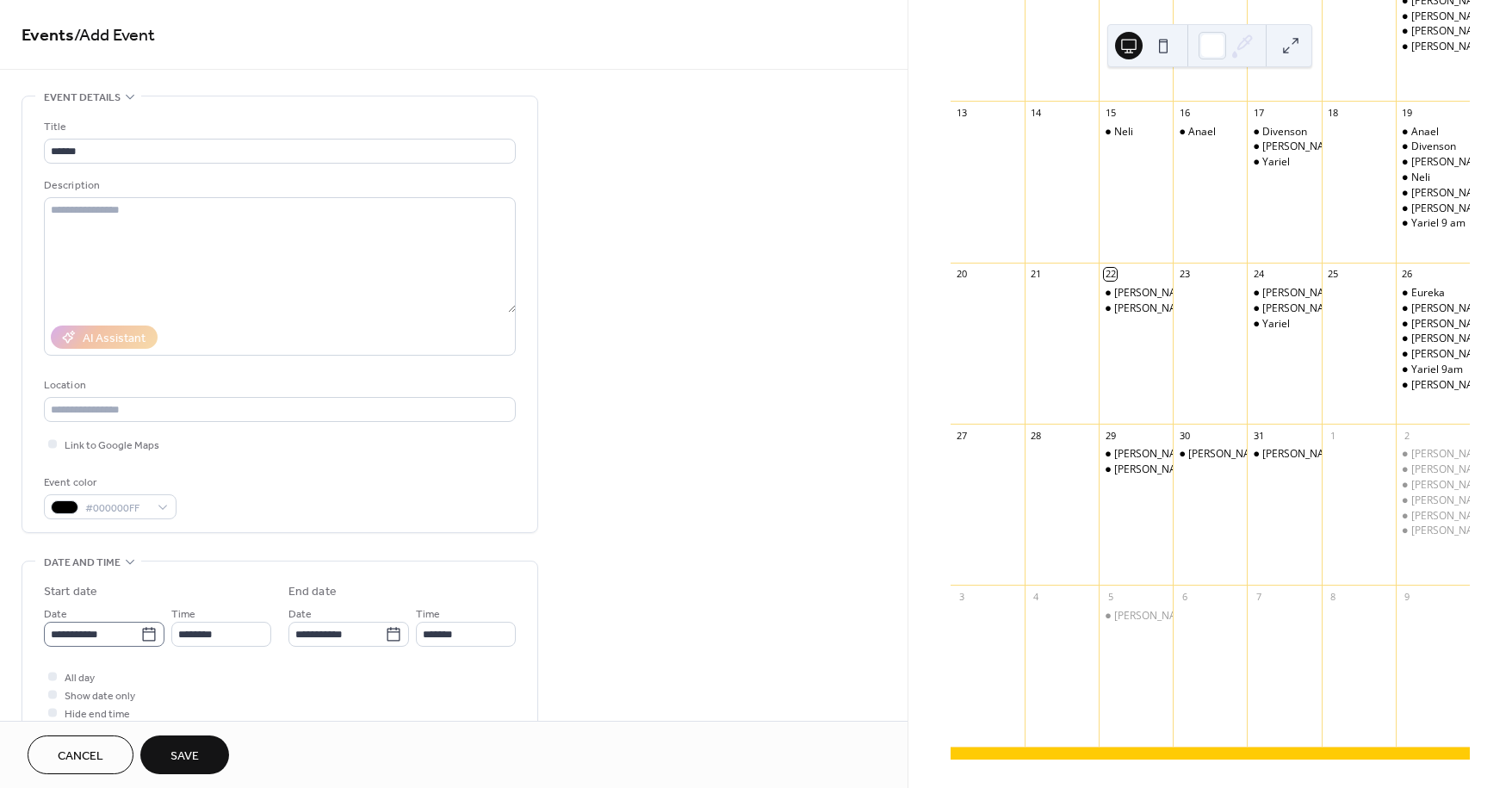 click 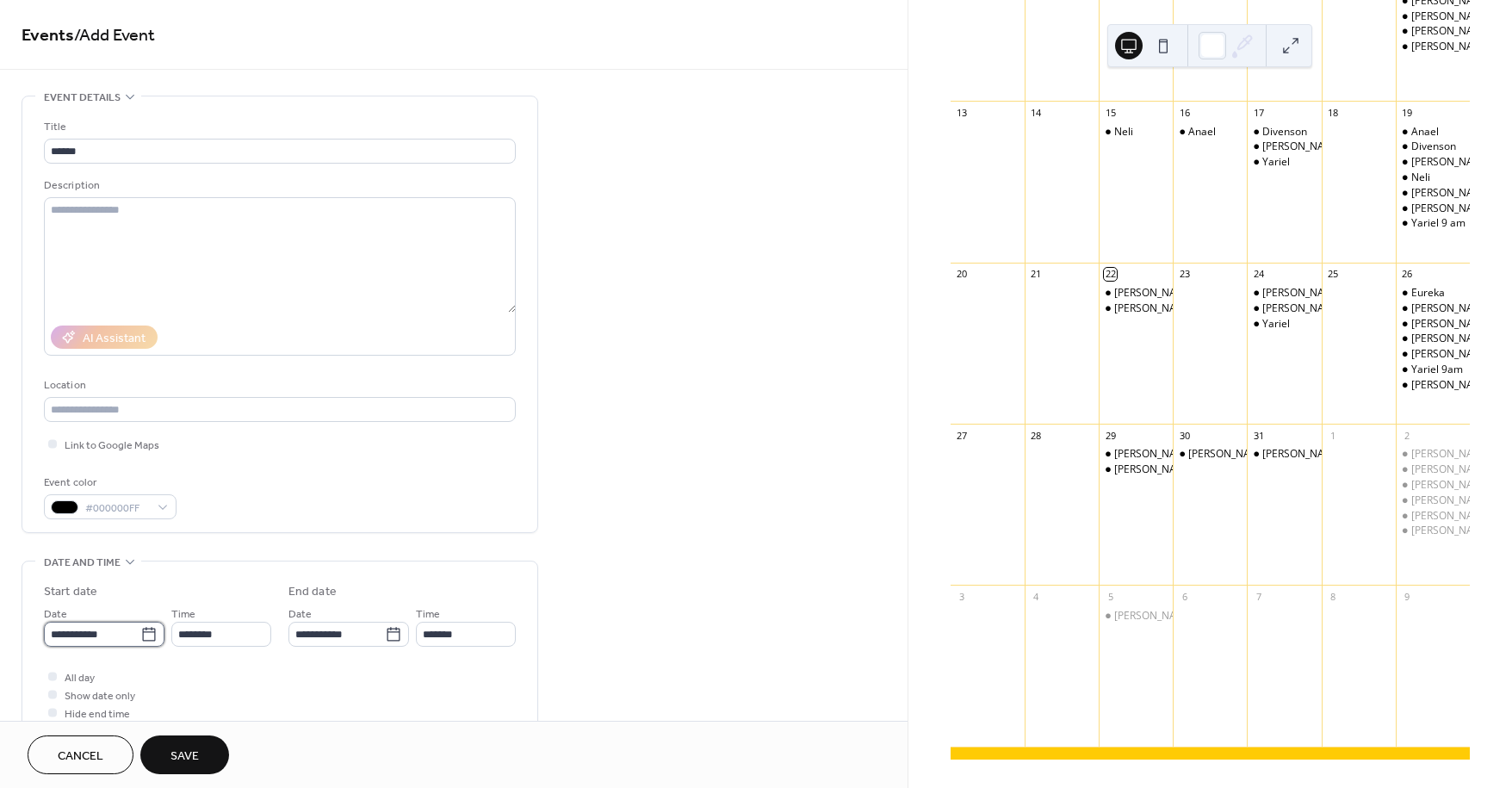 click on "**********" at bounding box center [92, 634] 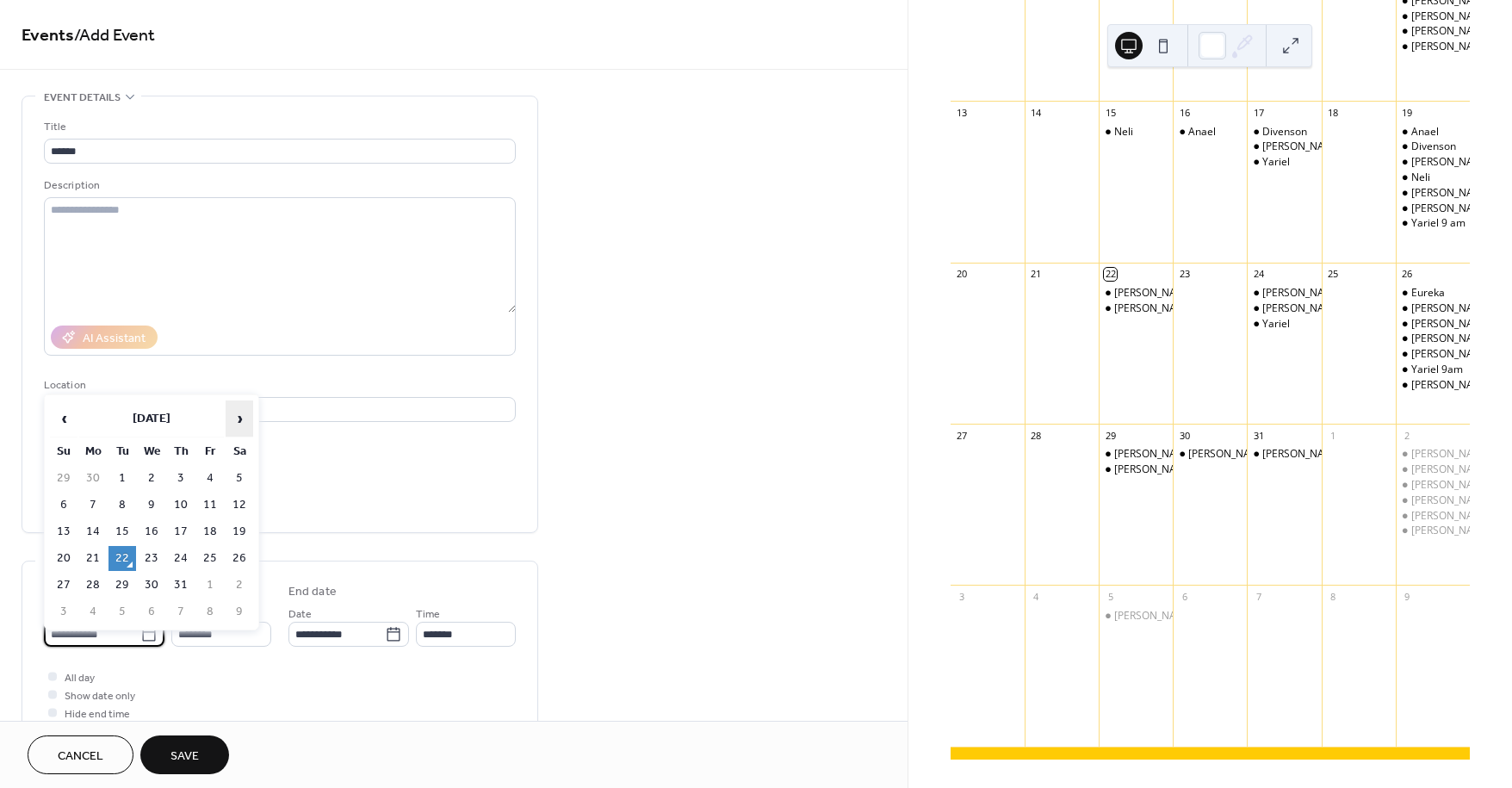 click on "›" at bounding box center [239, 419] 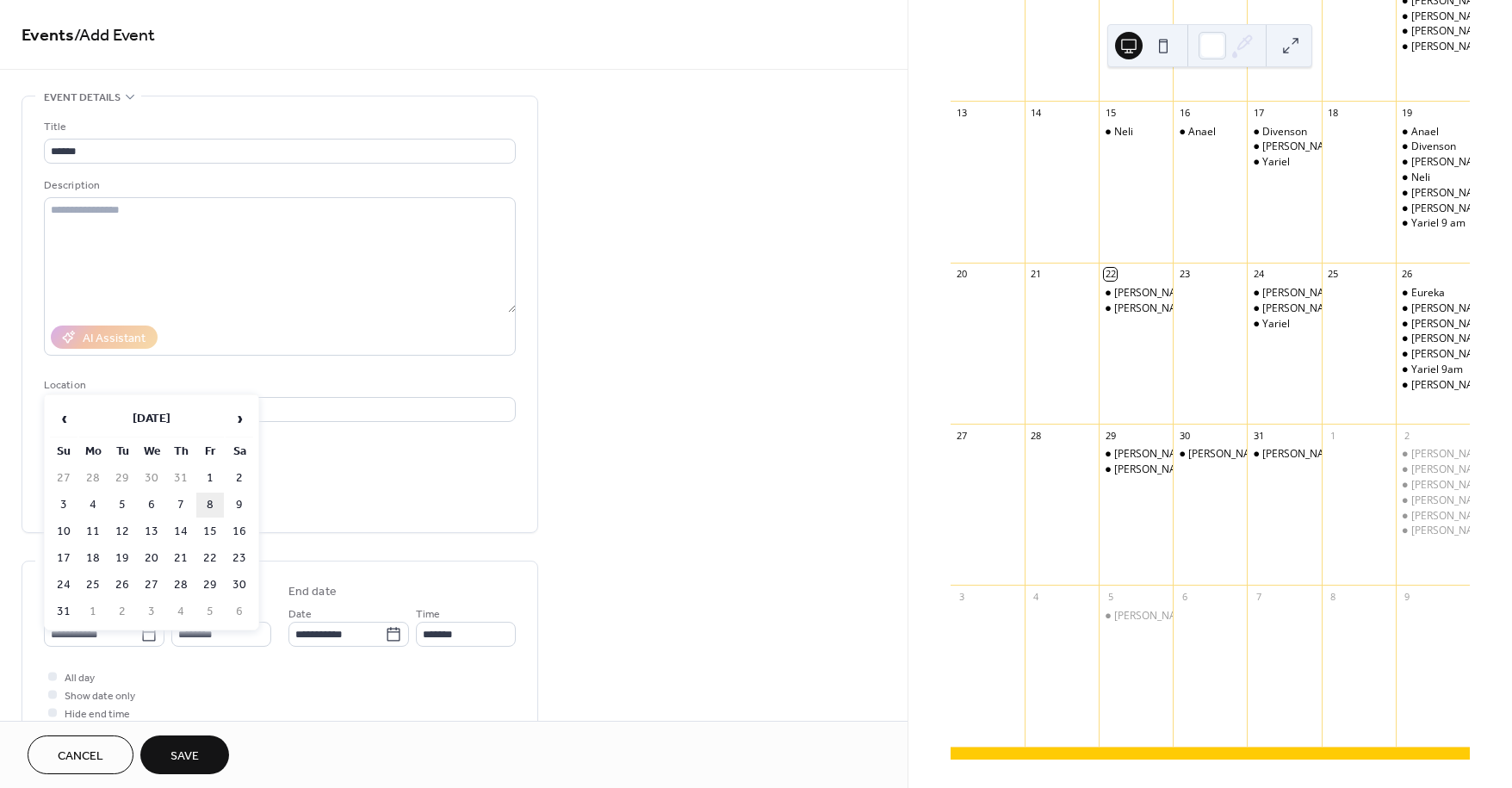 click on "8" at bounding box center (210, 505) 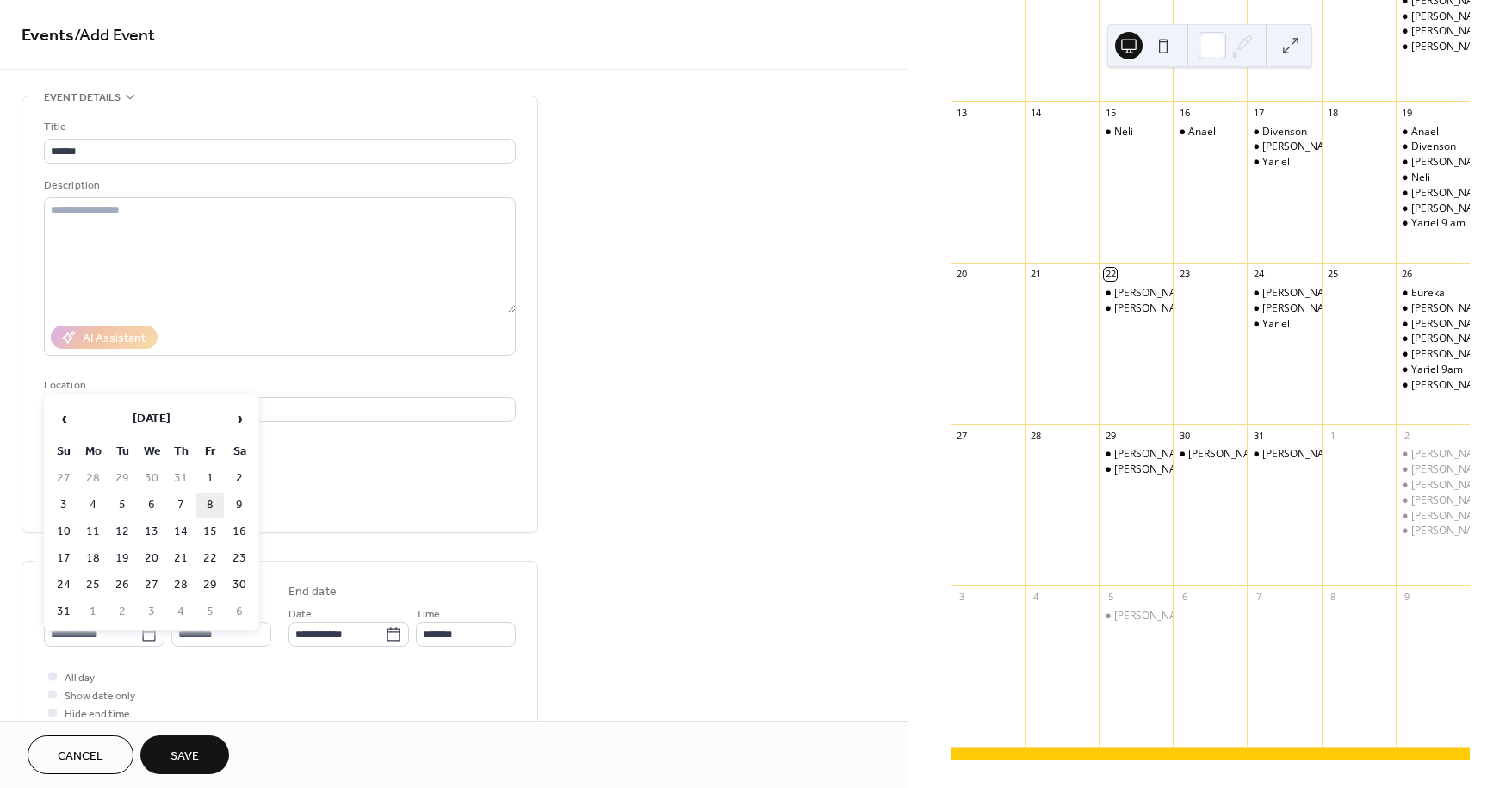 type on "**********" 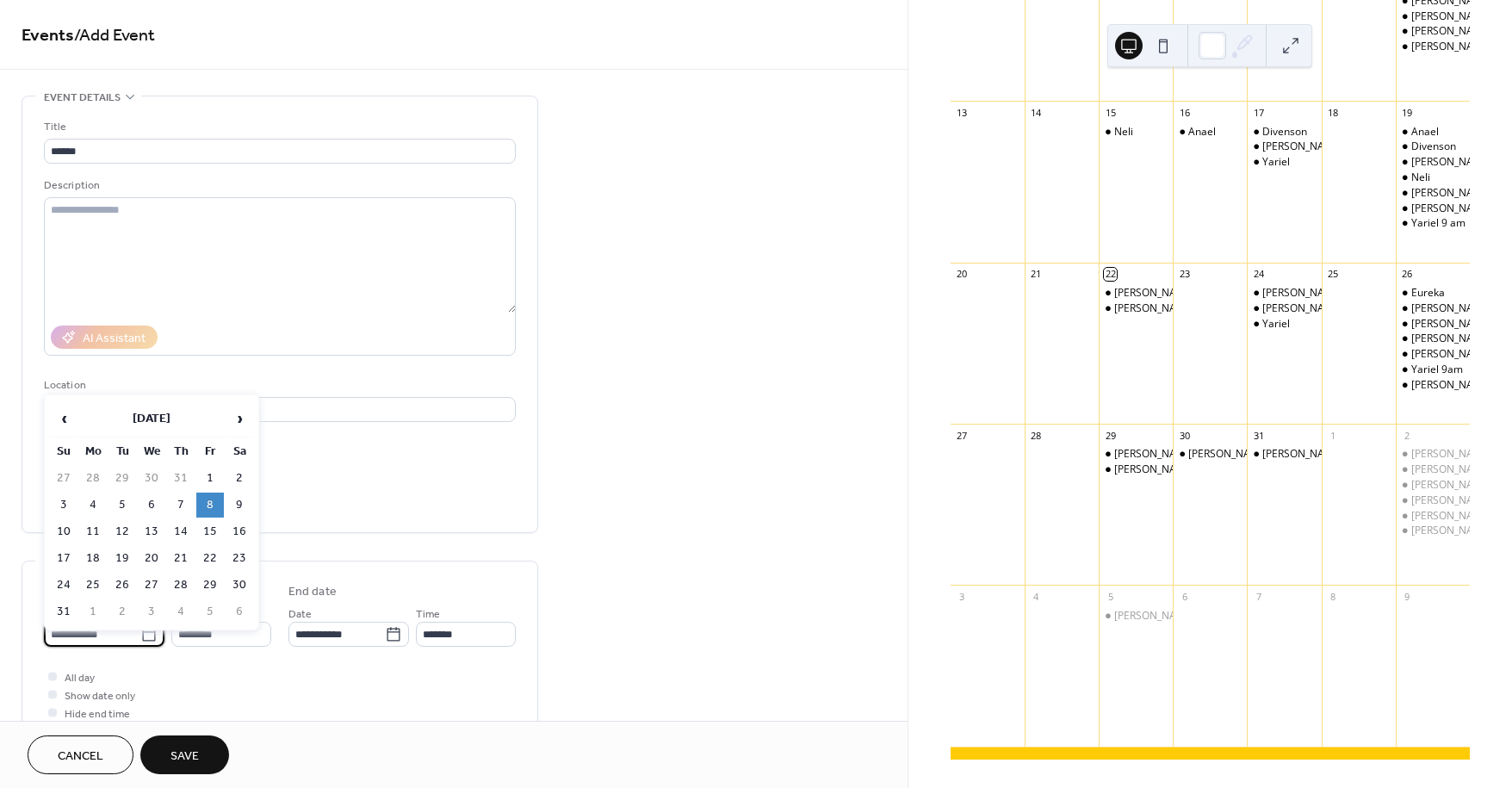 click on "**********" at bounding box center (92, 634) 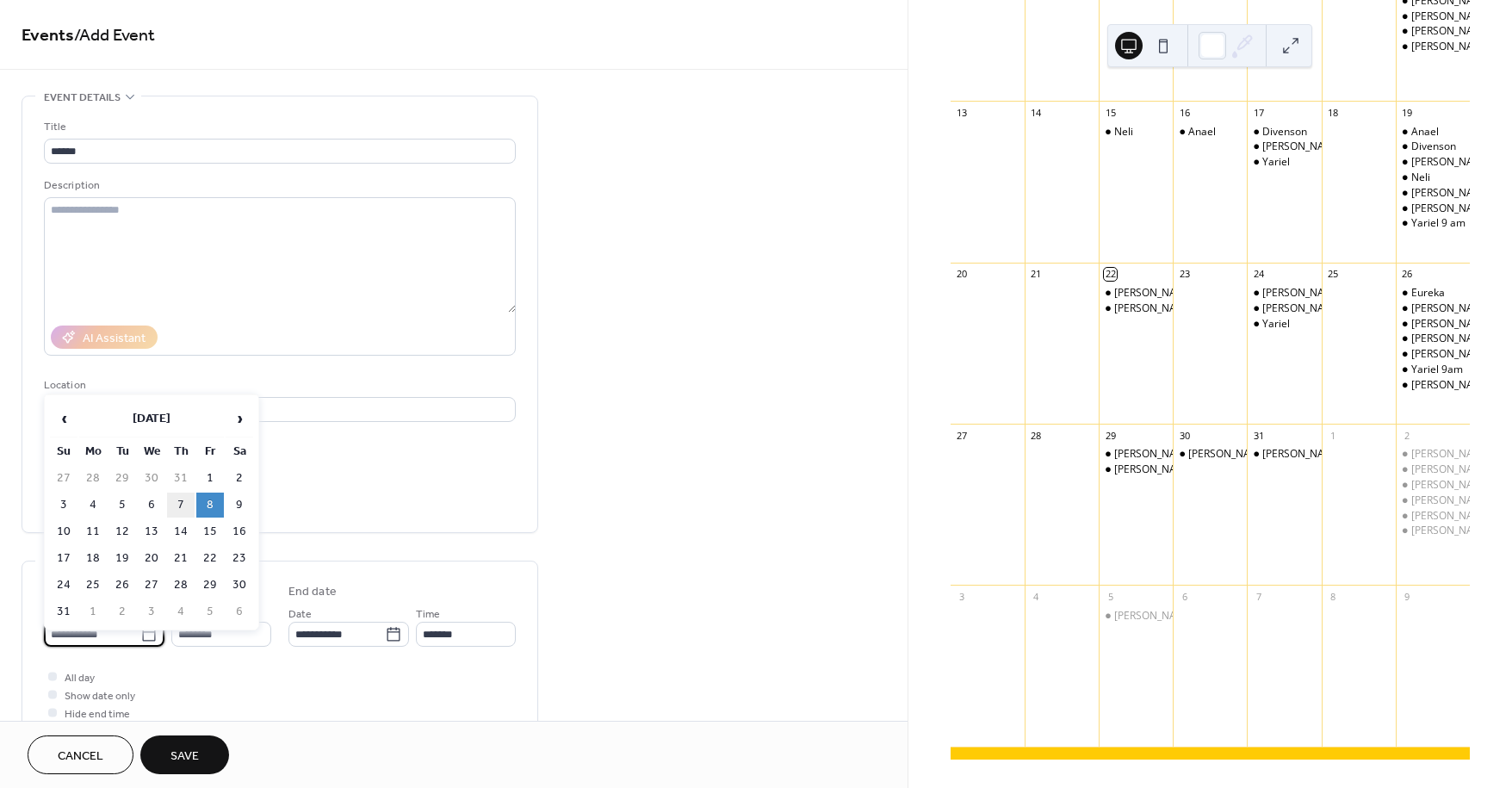 drag, startPoint x: 178, startPoint y: 492, endPoint x: 188, endPoint y: 512, distance: 22.36068 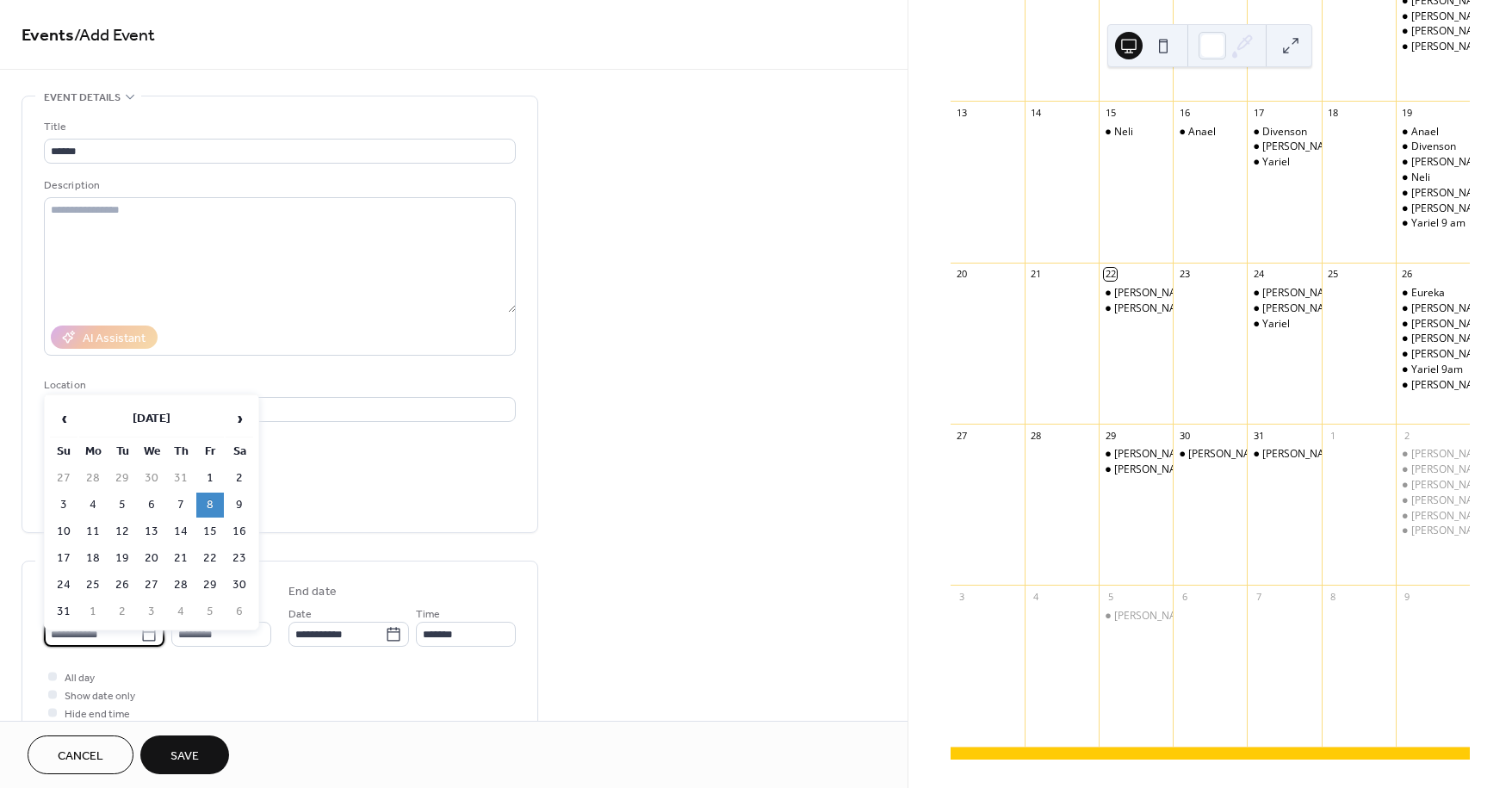 type on "**********" 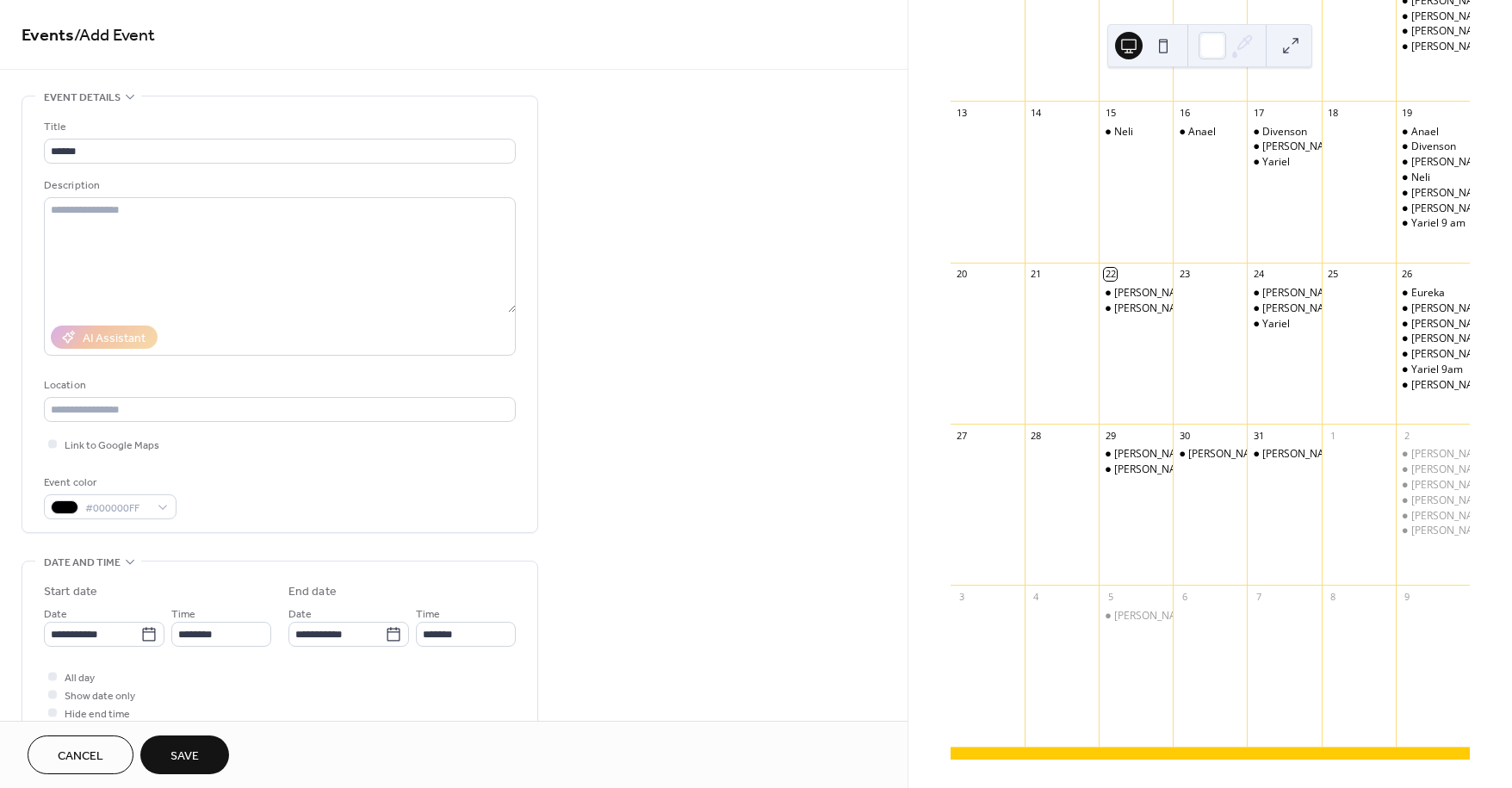 click on "Title ****** Description AI Assistant Location Link to Google Maps Event color #000000FF" at bounding box center [280, 314] 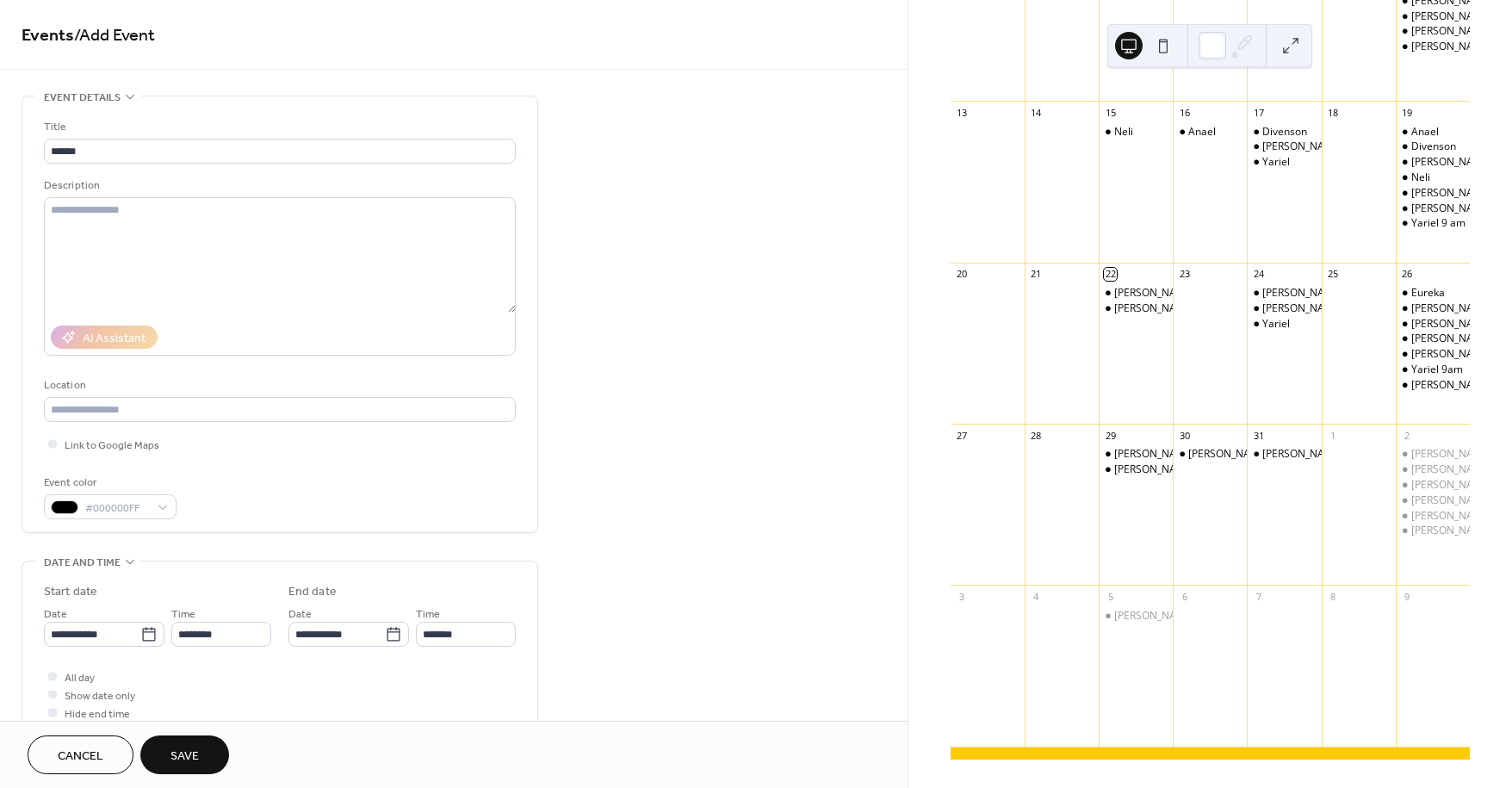 click on "Save" at bounding box center [184, 754] 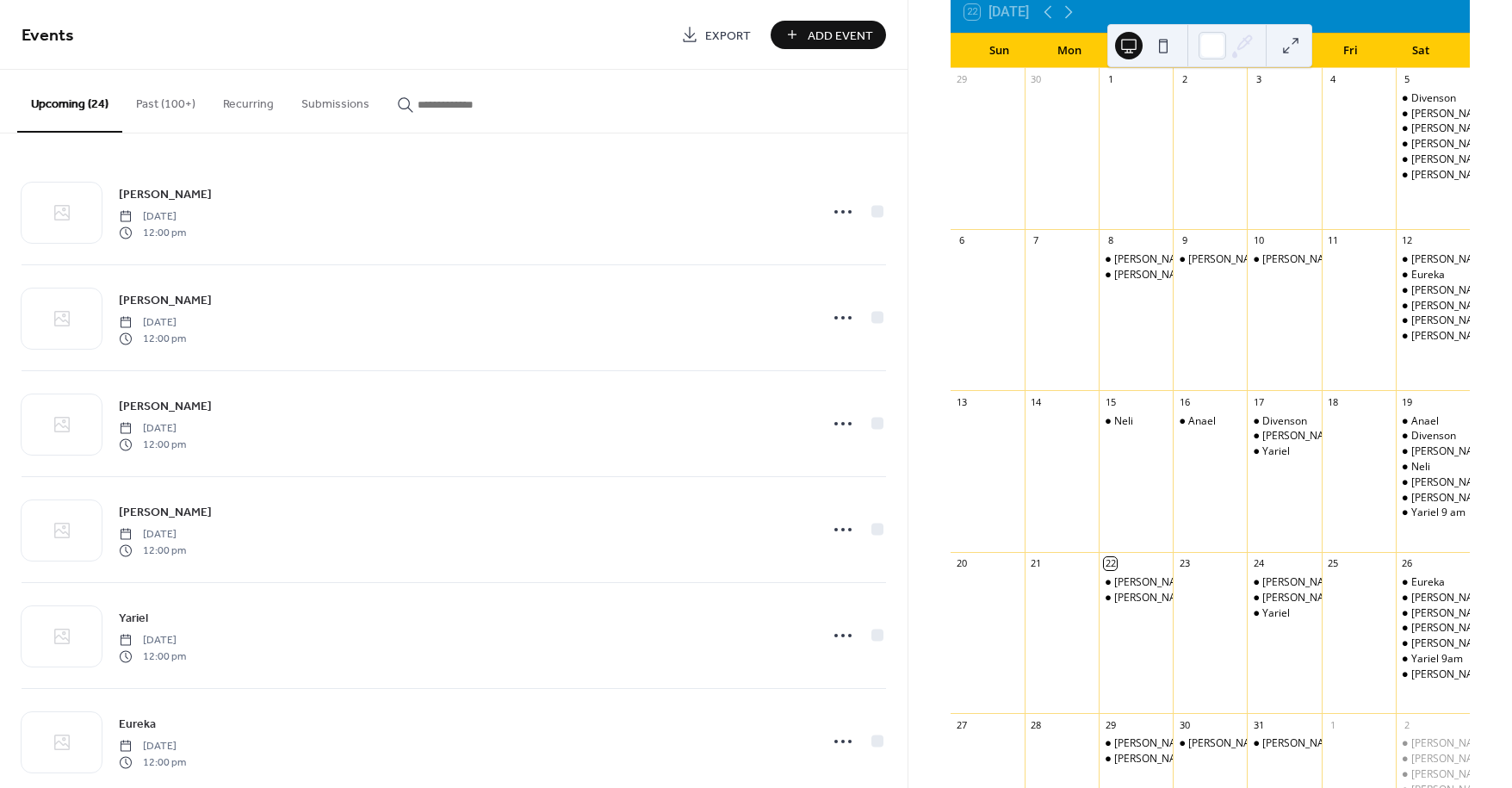 scroll, scrollTop: 38, scrollLeft: 0, axis: vertical 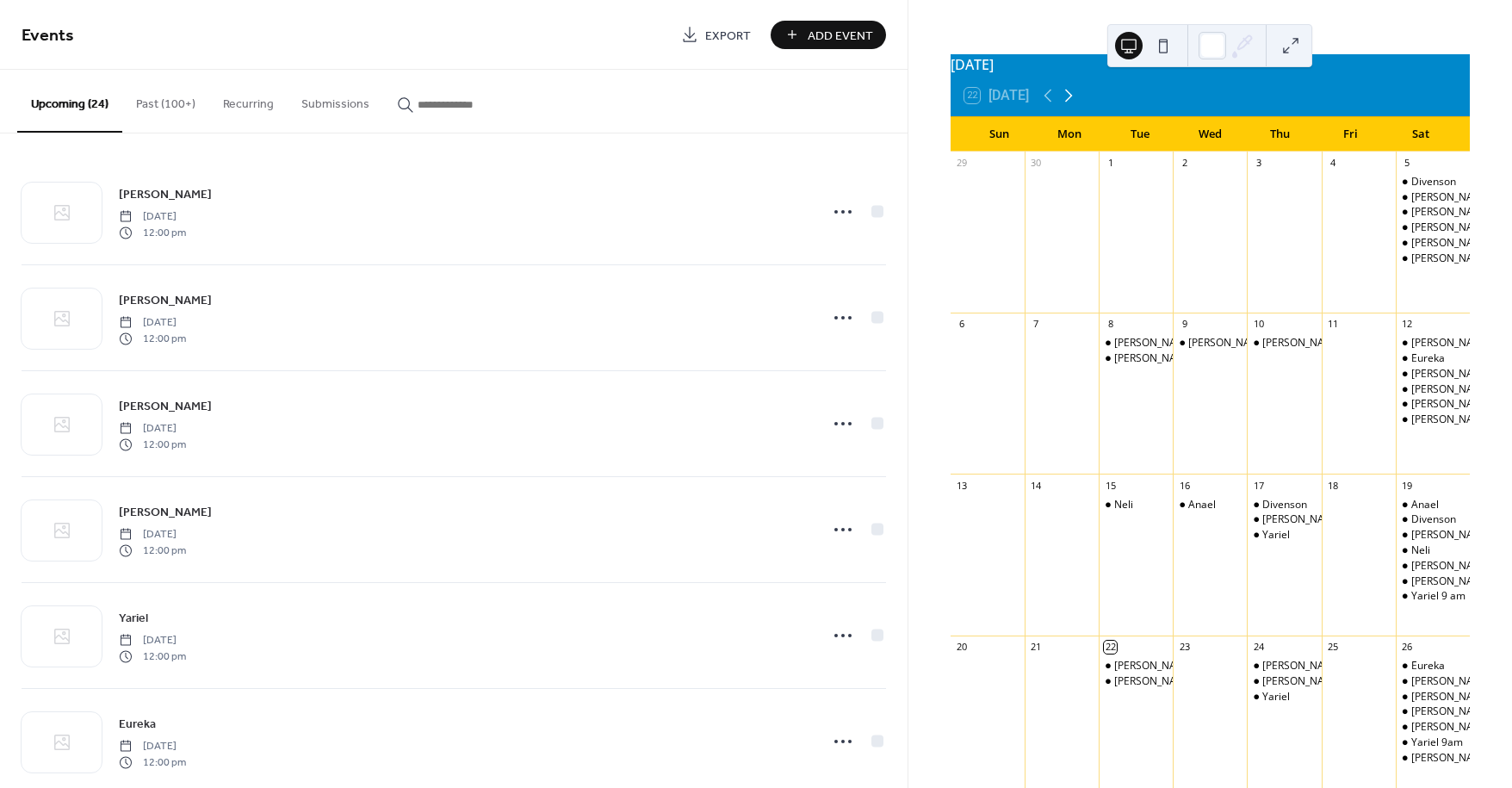 click 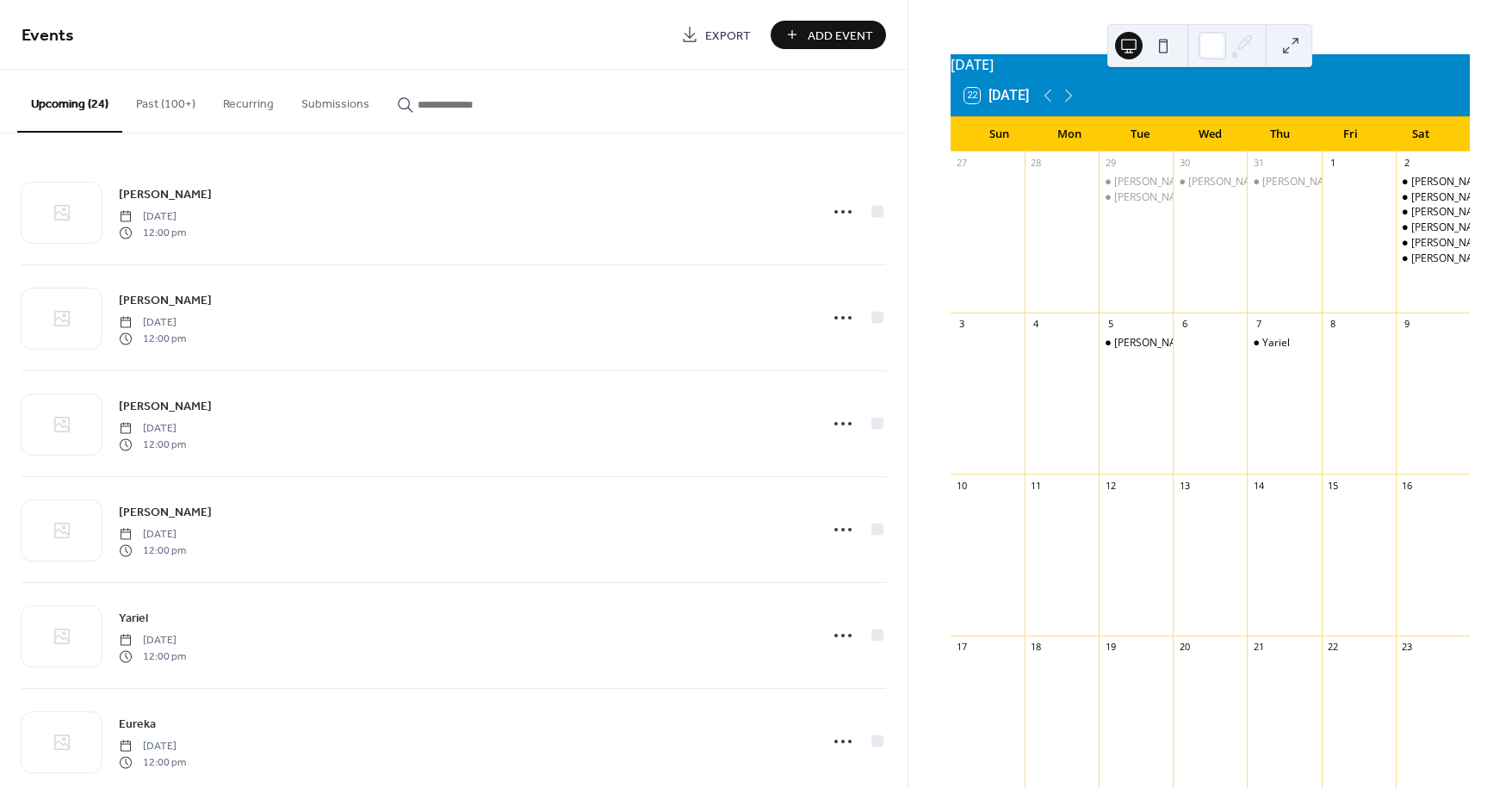click on "Add Event" at bounding box center (840, 35) 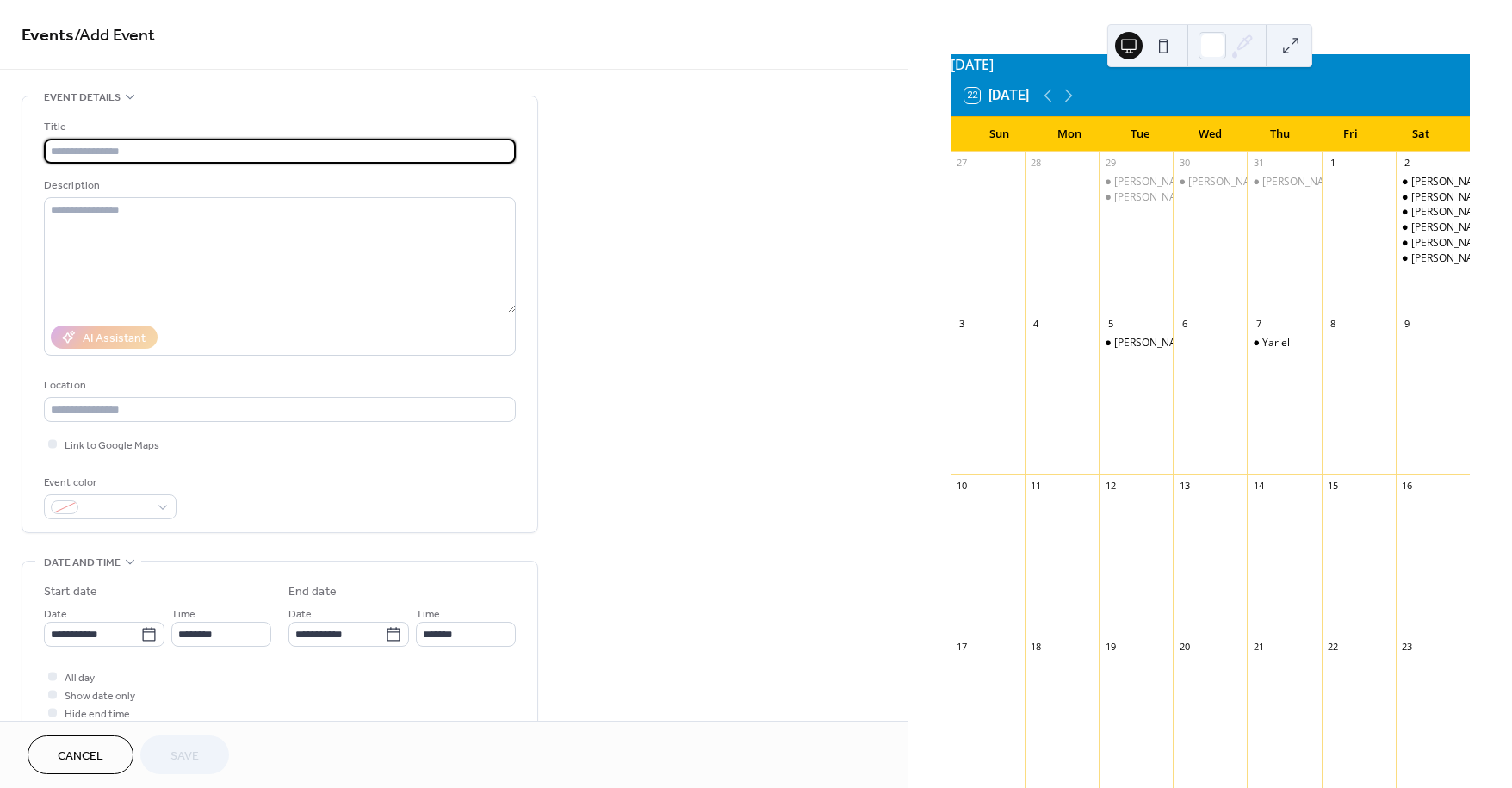 click at bounding box center (280, 151) 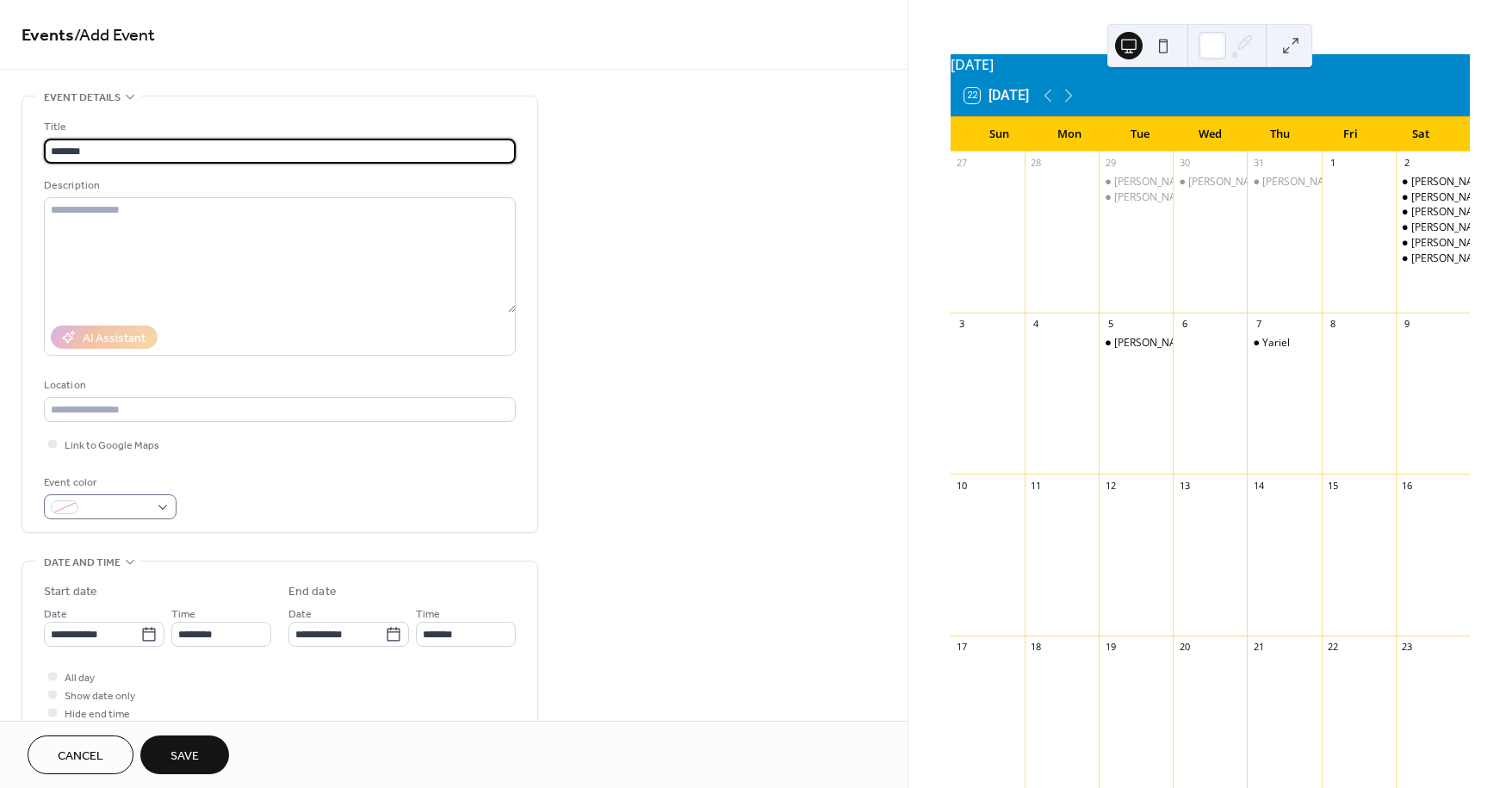 type on "*******" 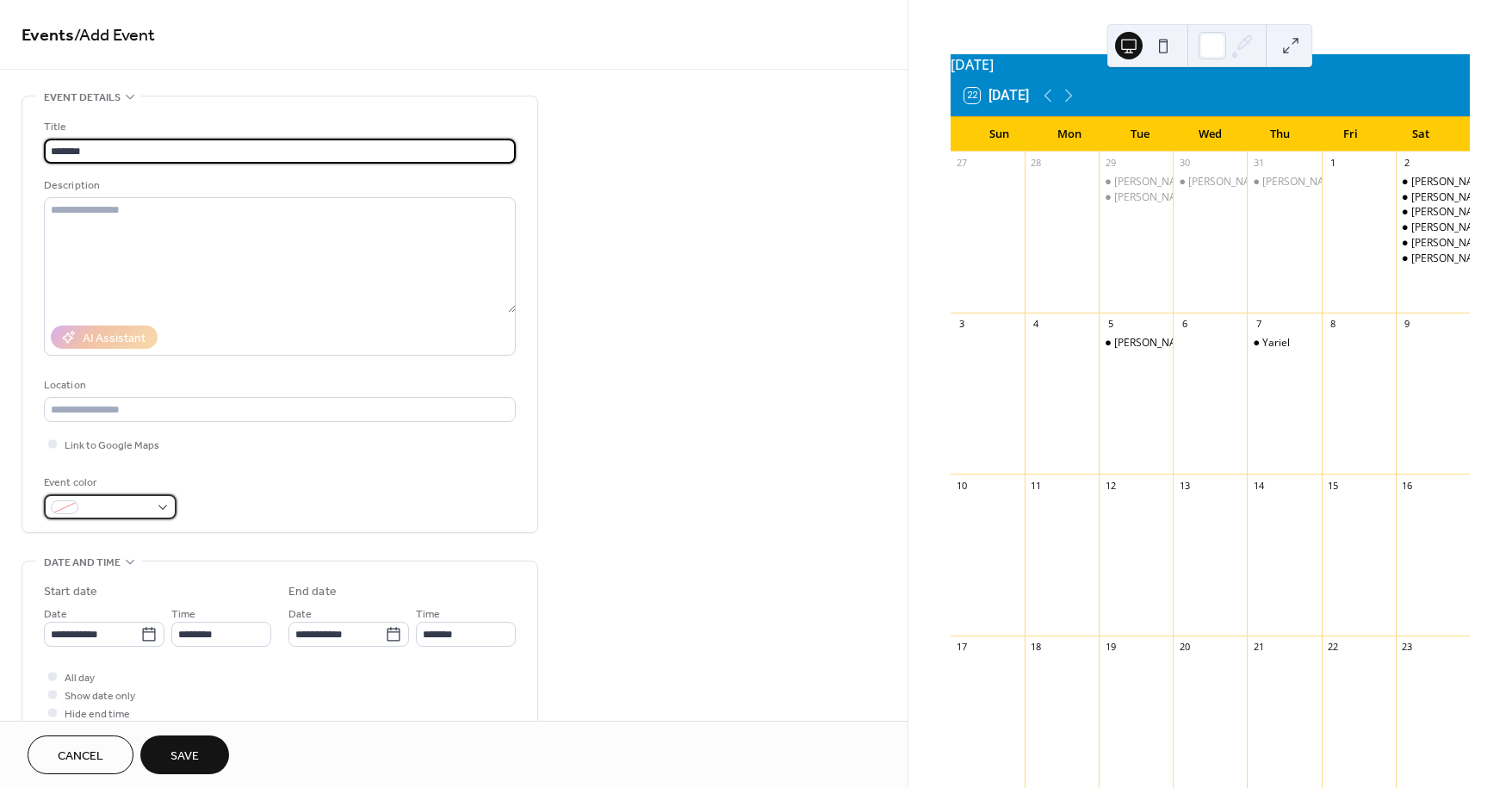 click at bounding box center [117, 508] 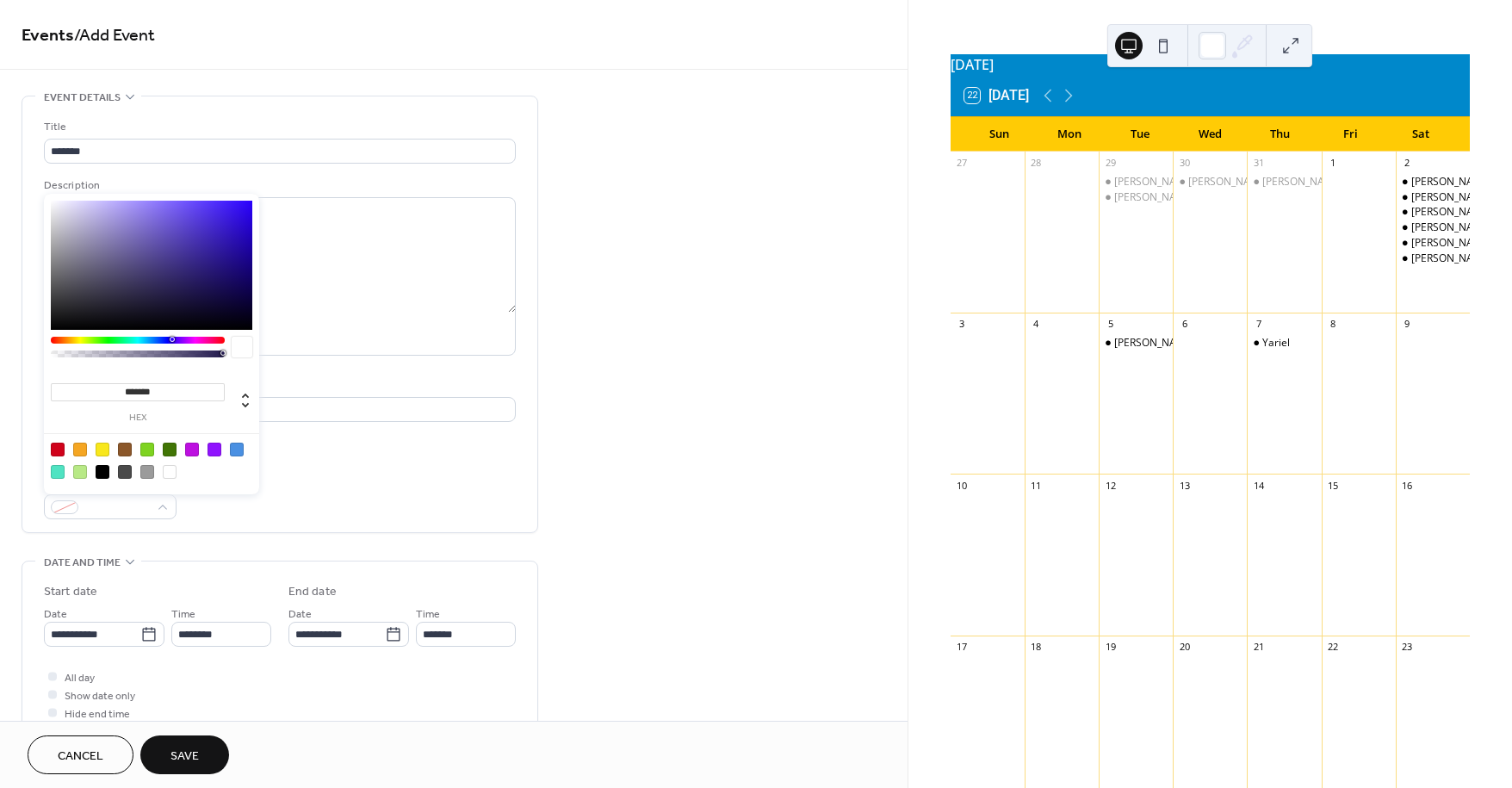 click at bounding box center [102, 472] 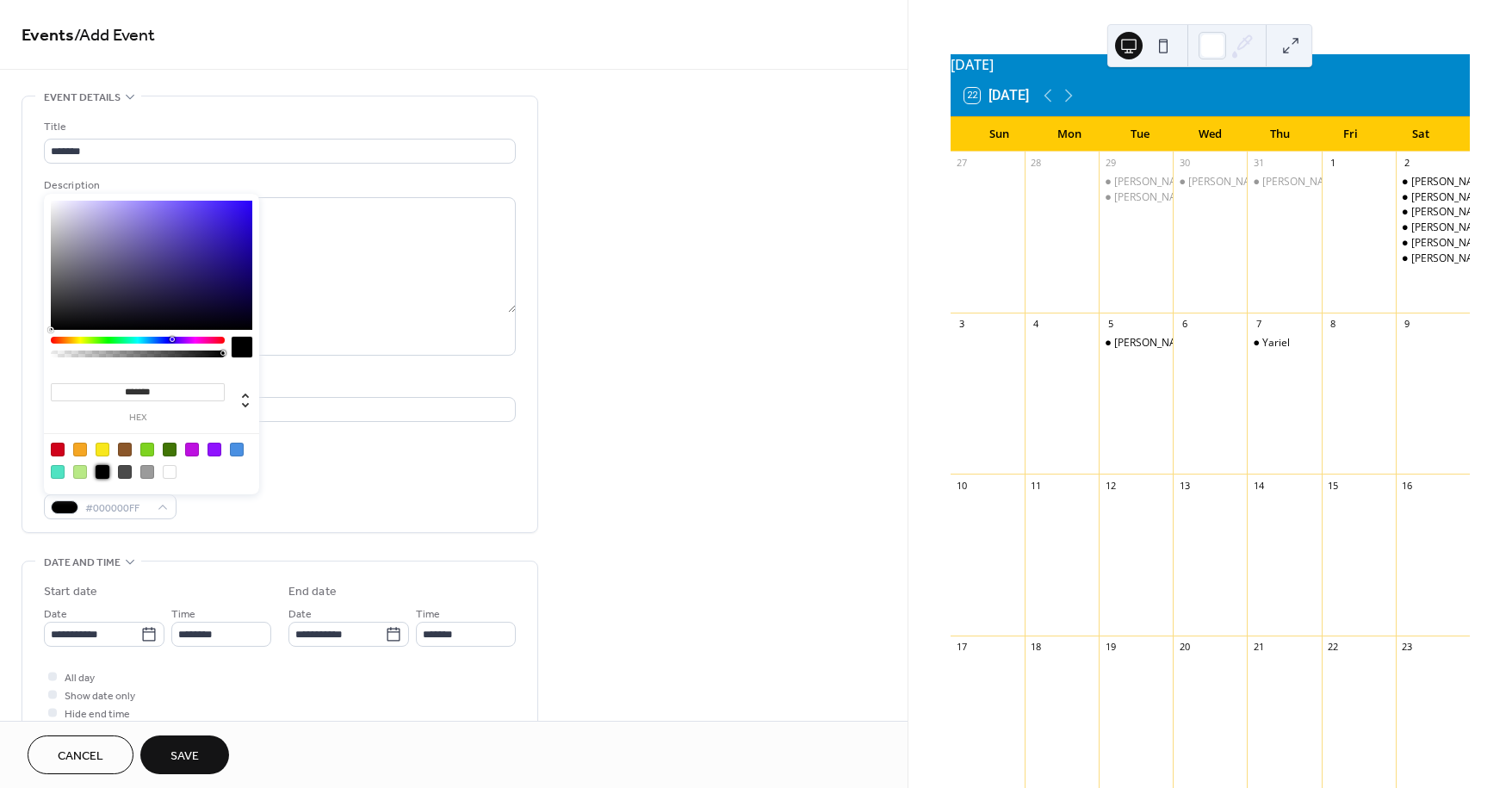 type on "*******" 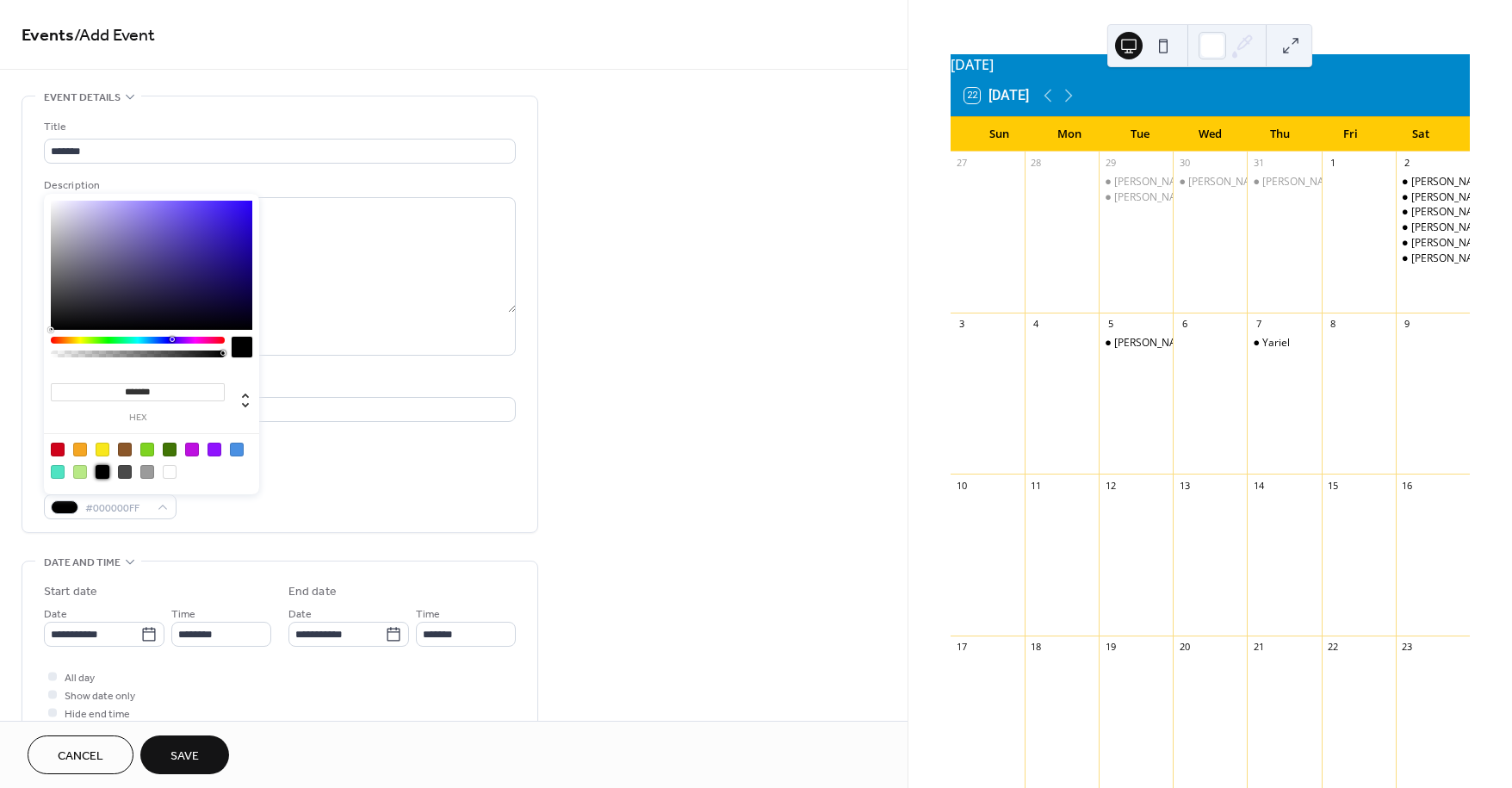 drag, startPoint x: 348, startPoint y: 489, endPoint x: 273, endPoint y: 625, distance: 155.30937 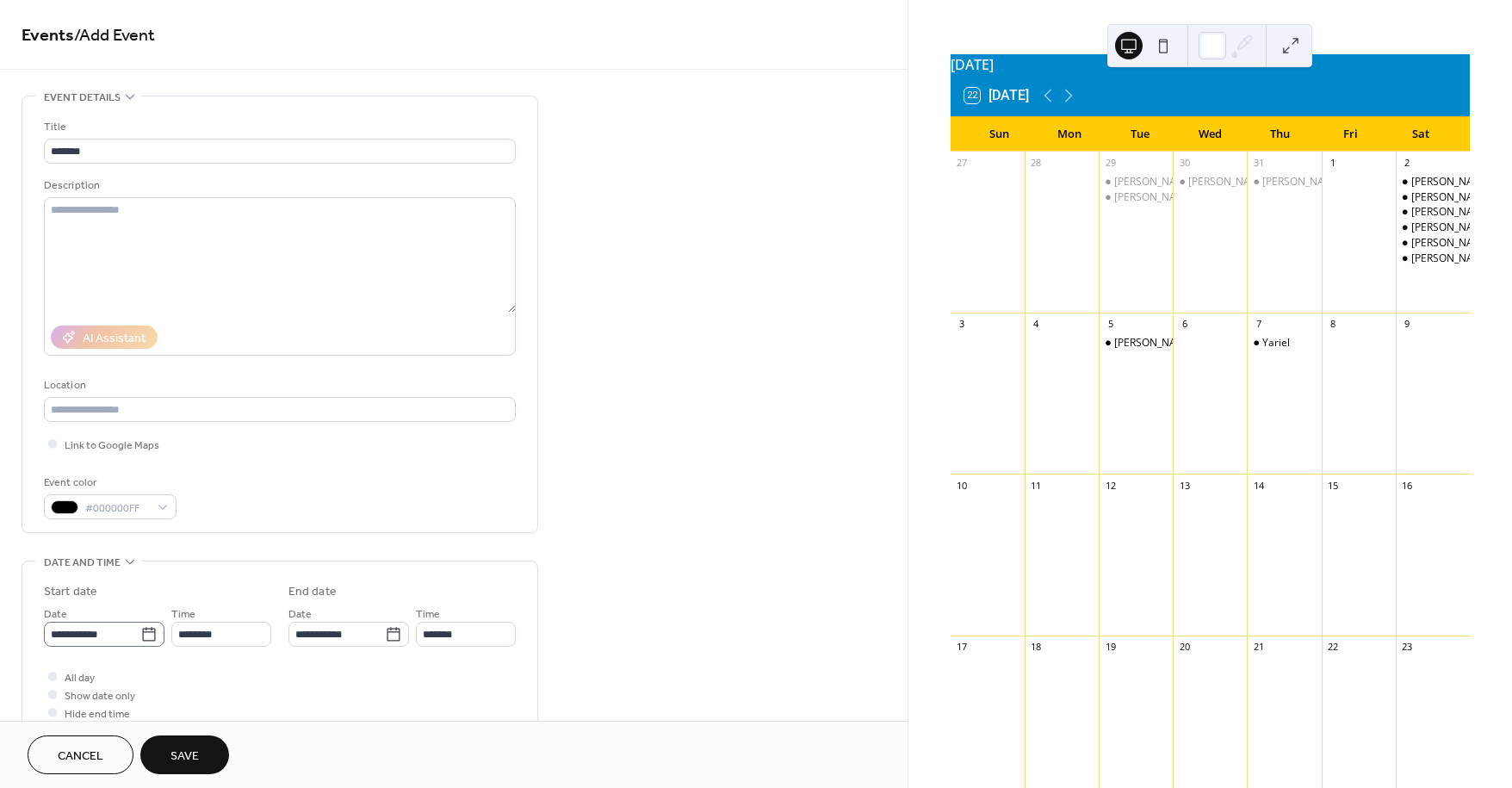 click on "**********" at bounding box center [104, 634] 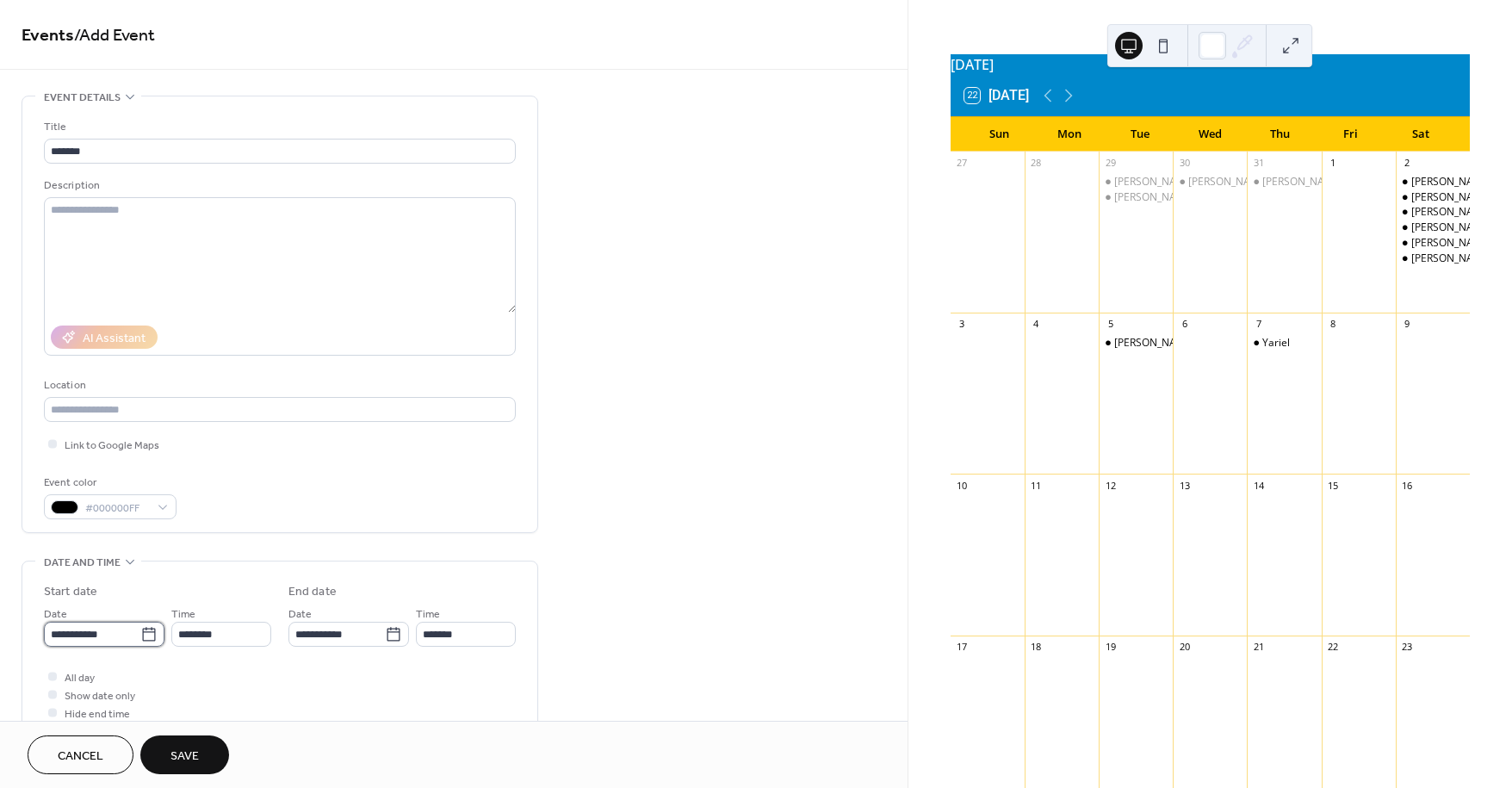 click on "**********" at bounding box center (92, 634) 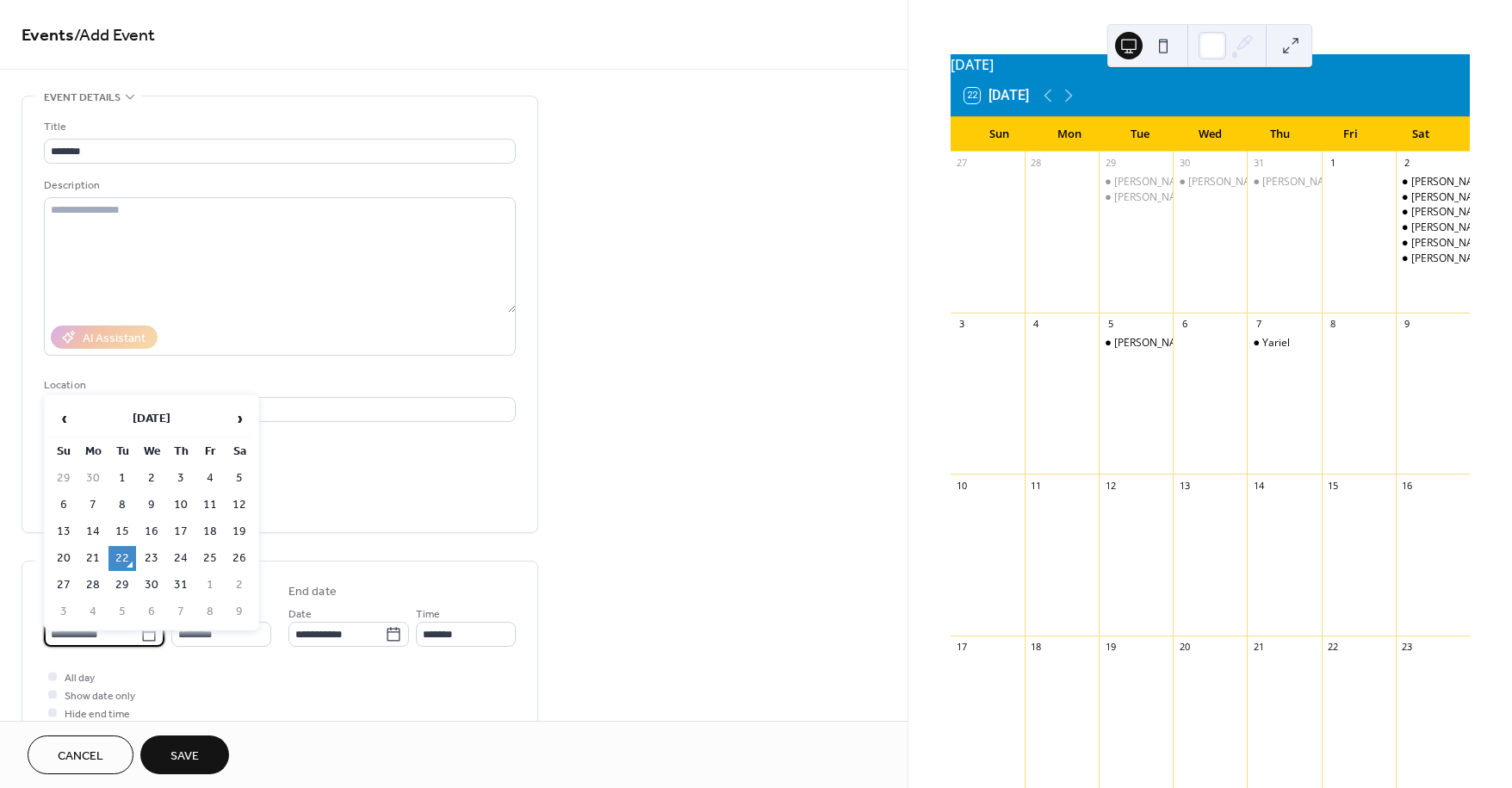 click 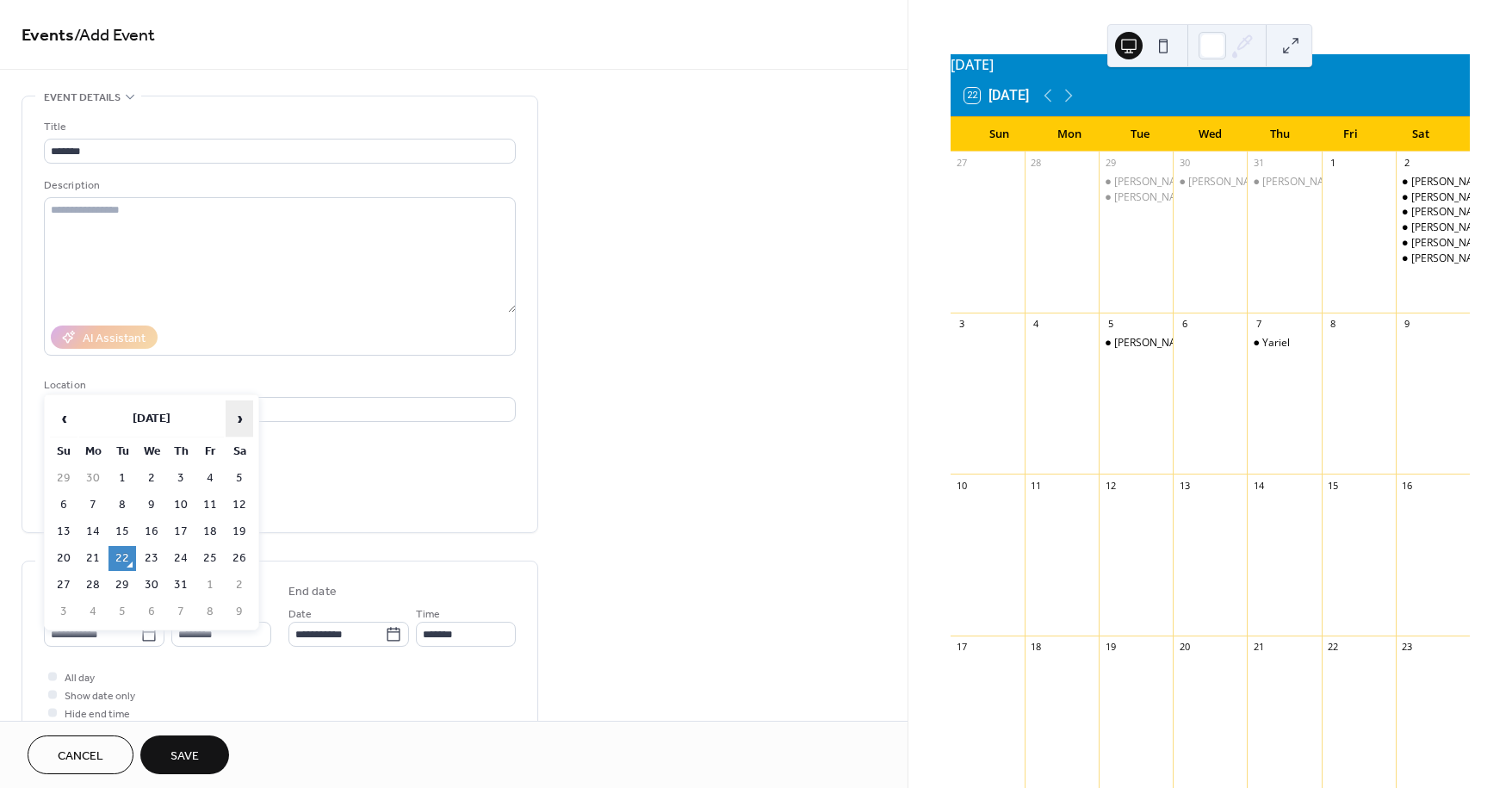 click on "›" at bounding box center [239, 419] 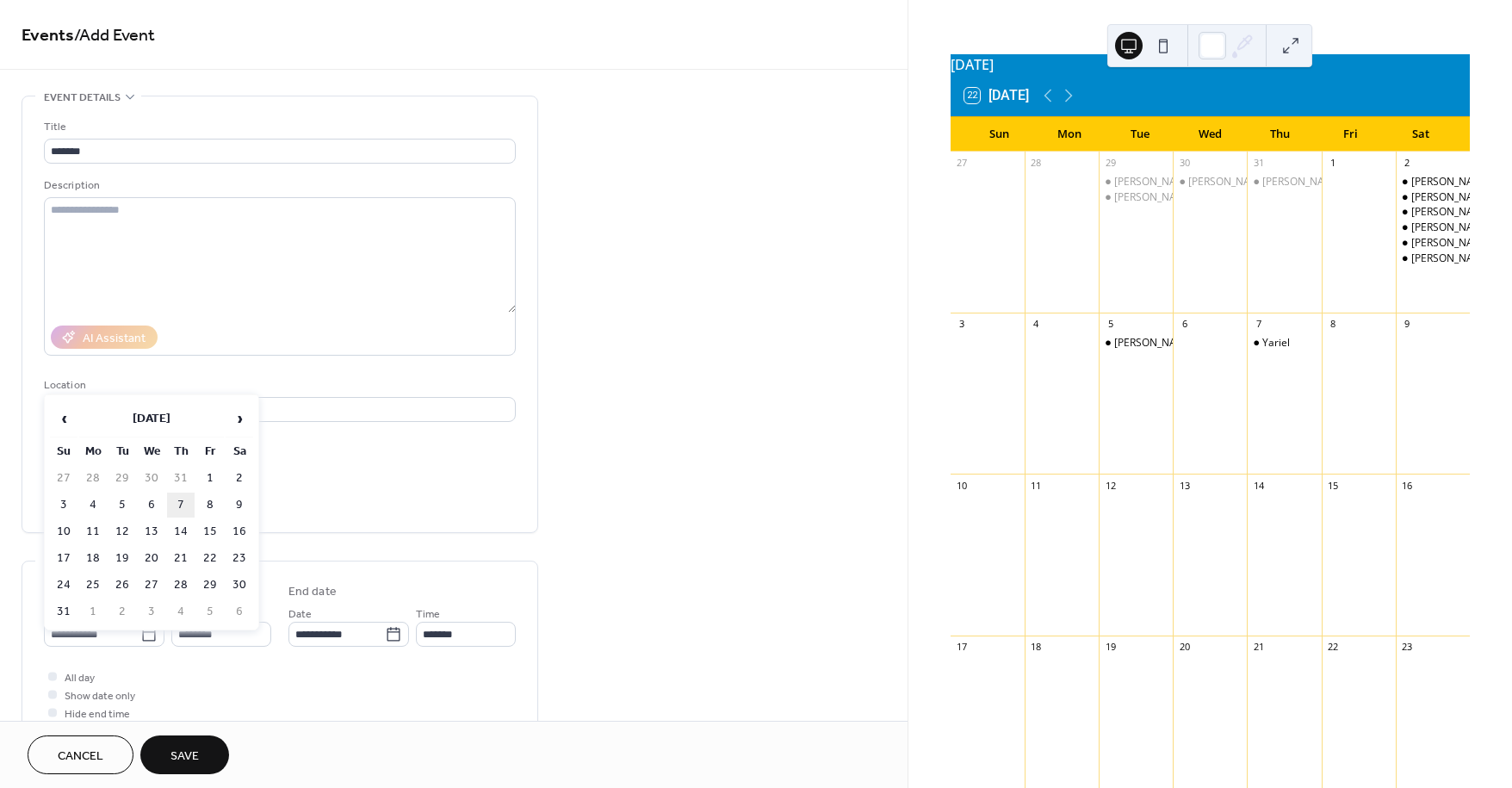 click on "7" at bounding box center (181, 505) 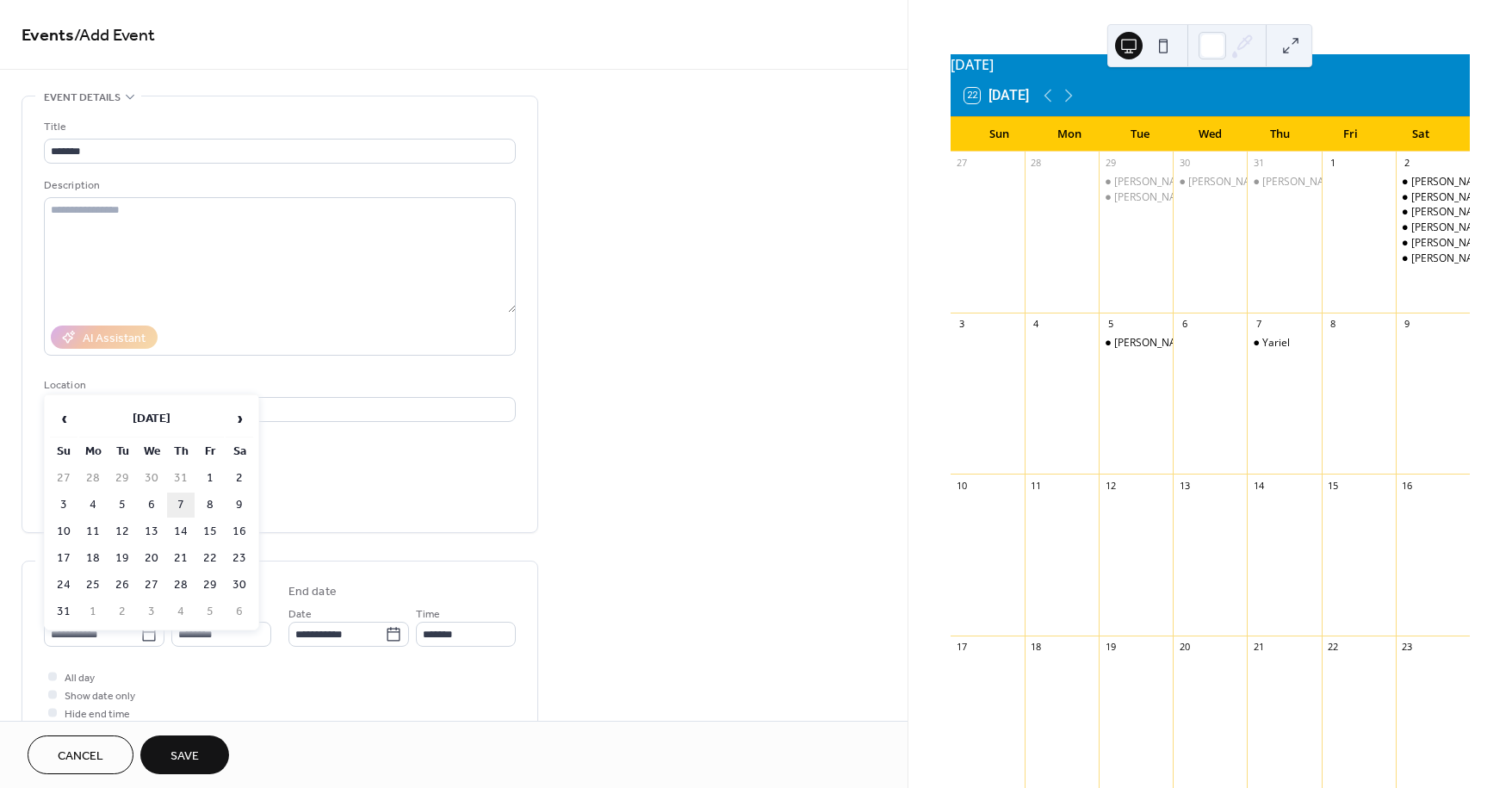 type on "**********" 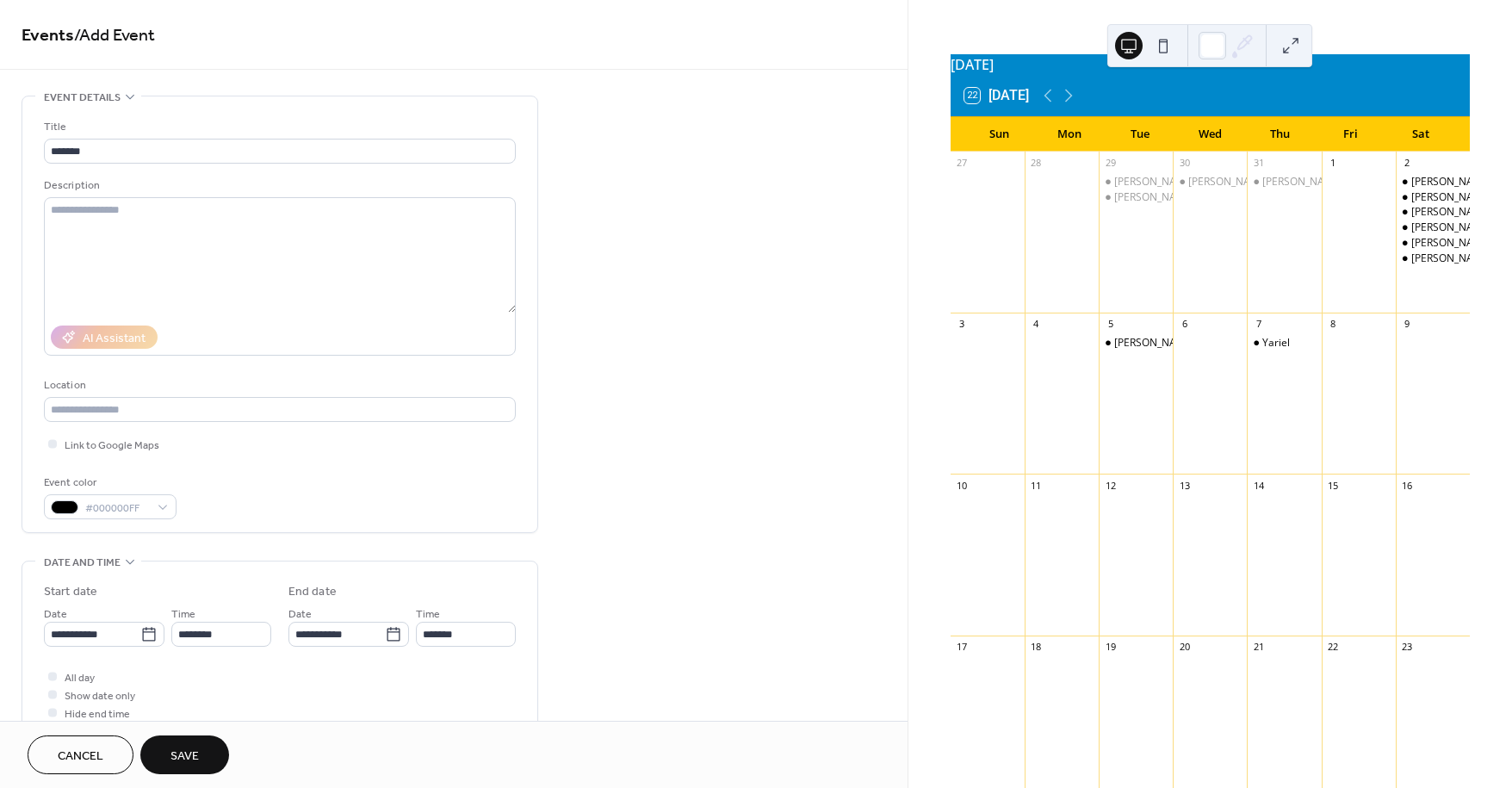 click on "Event color #000000FF" at bounding box center (280, 496) 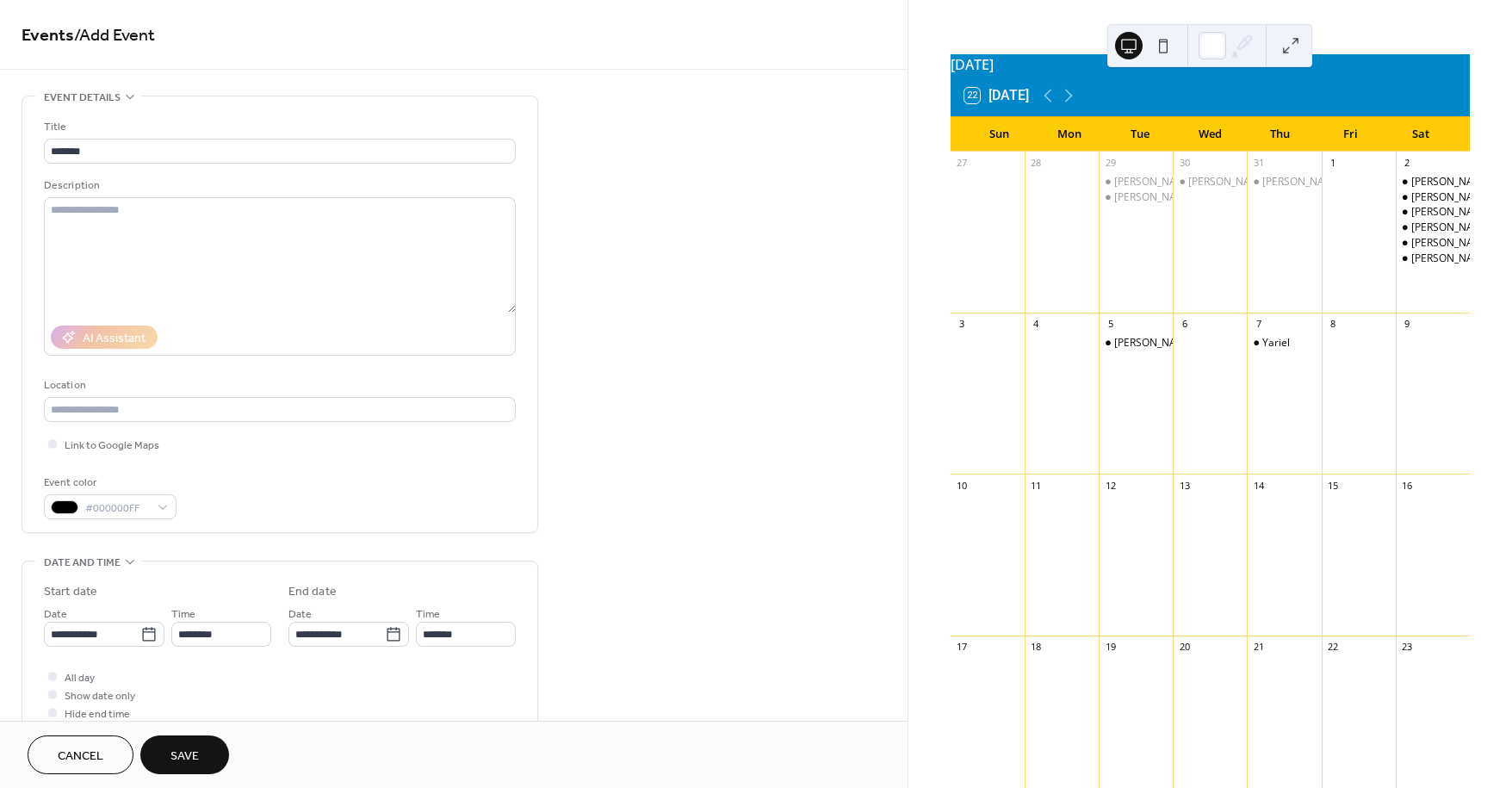 click on "Save" at bounding box center [184, 754] 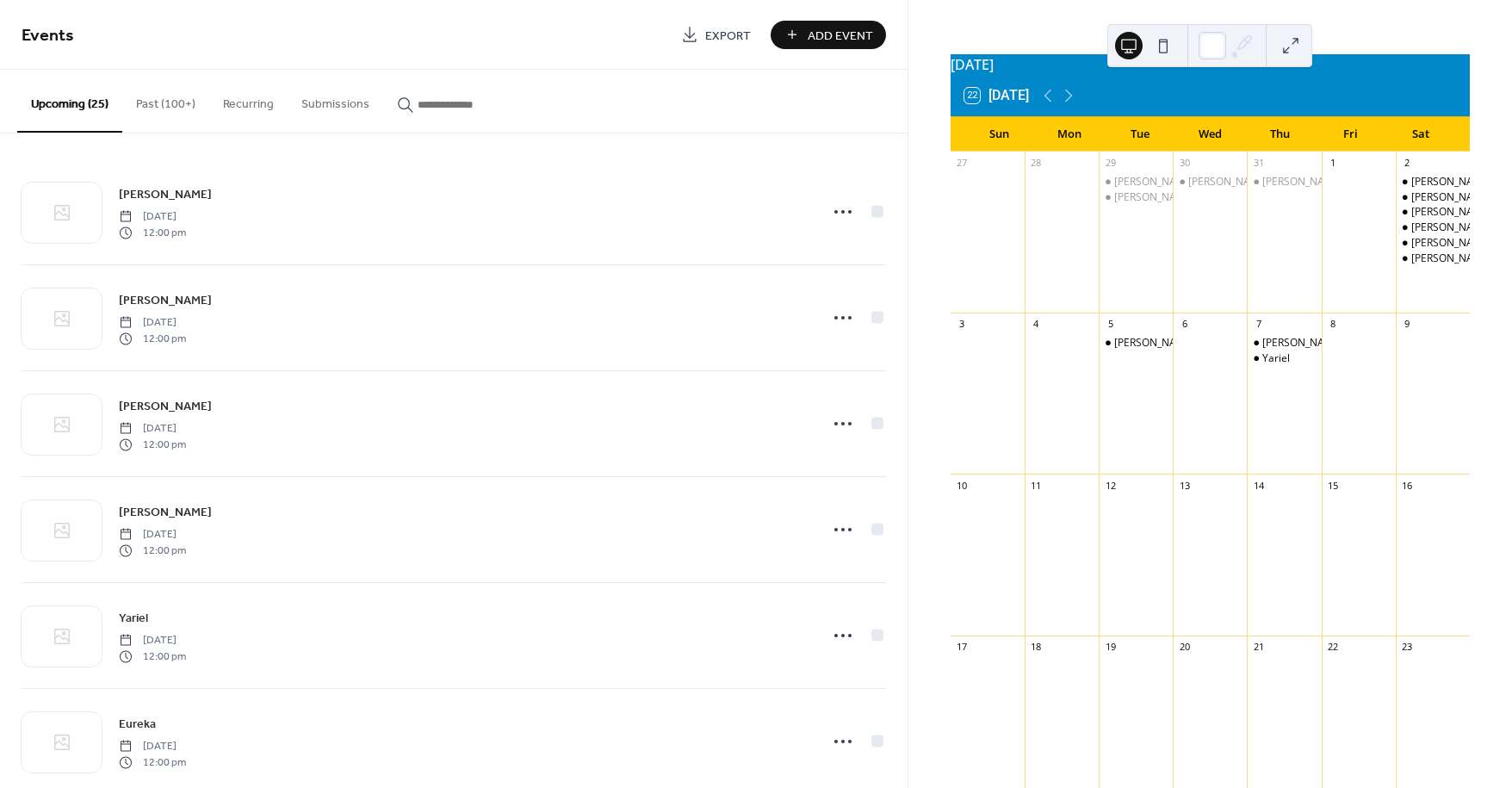 click on "Add Event" at bounding box center (840, 35) 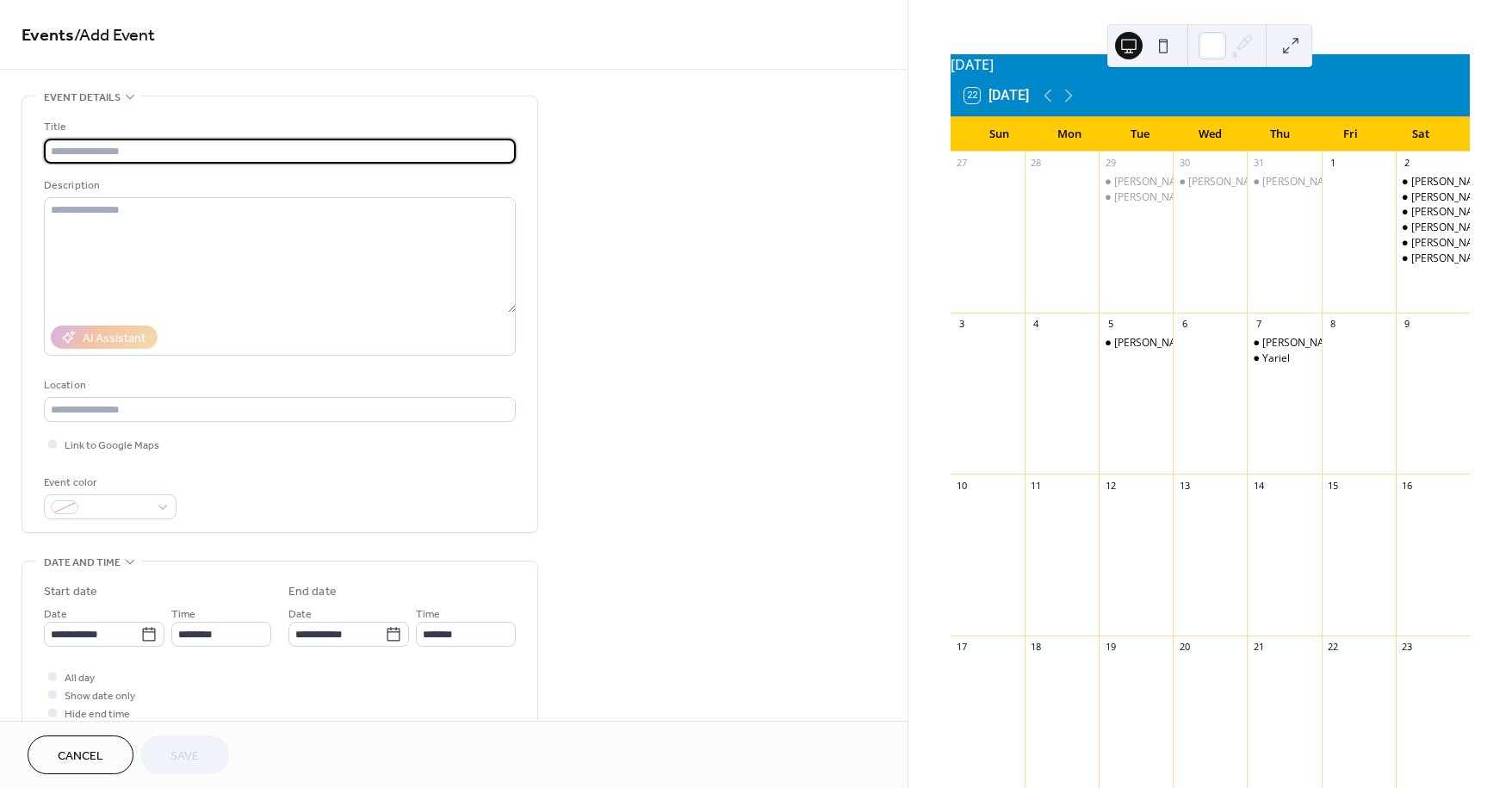 click at bounding box center [280, 151] 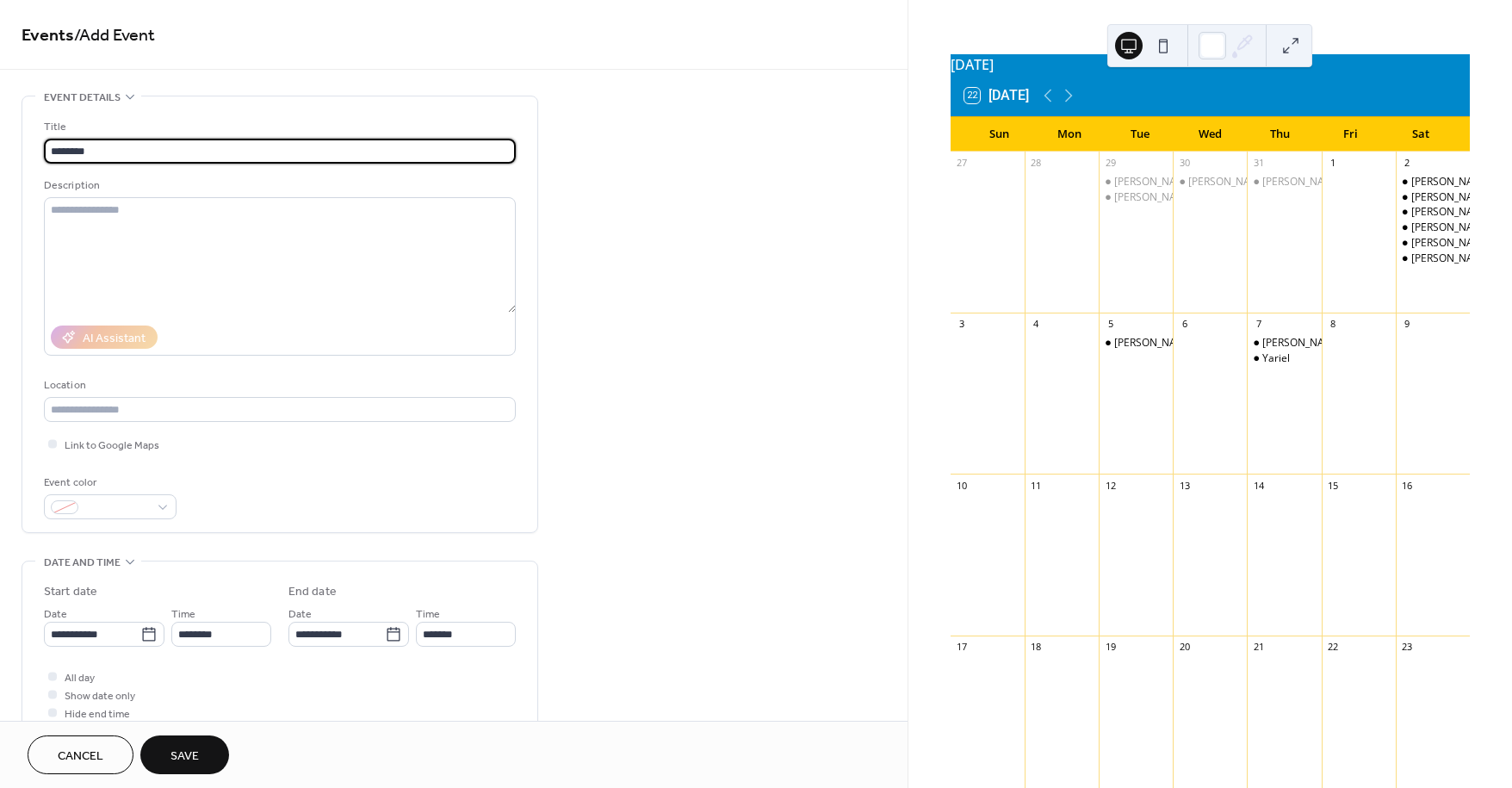 type on "********" 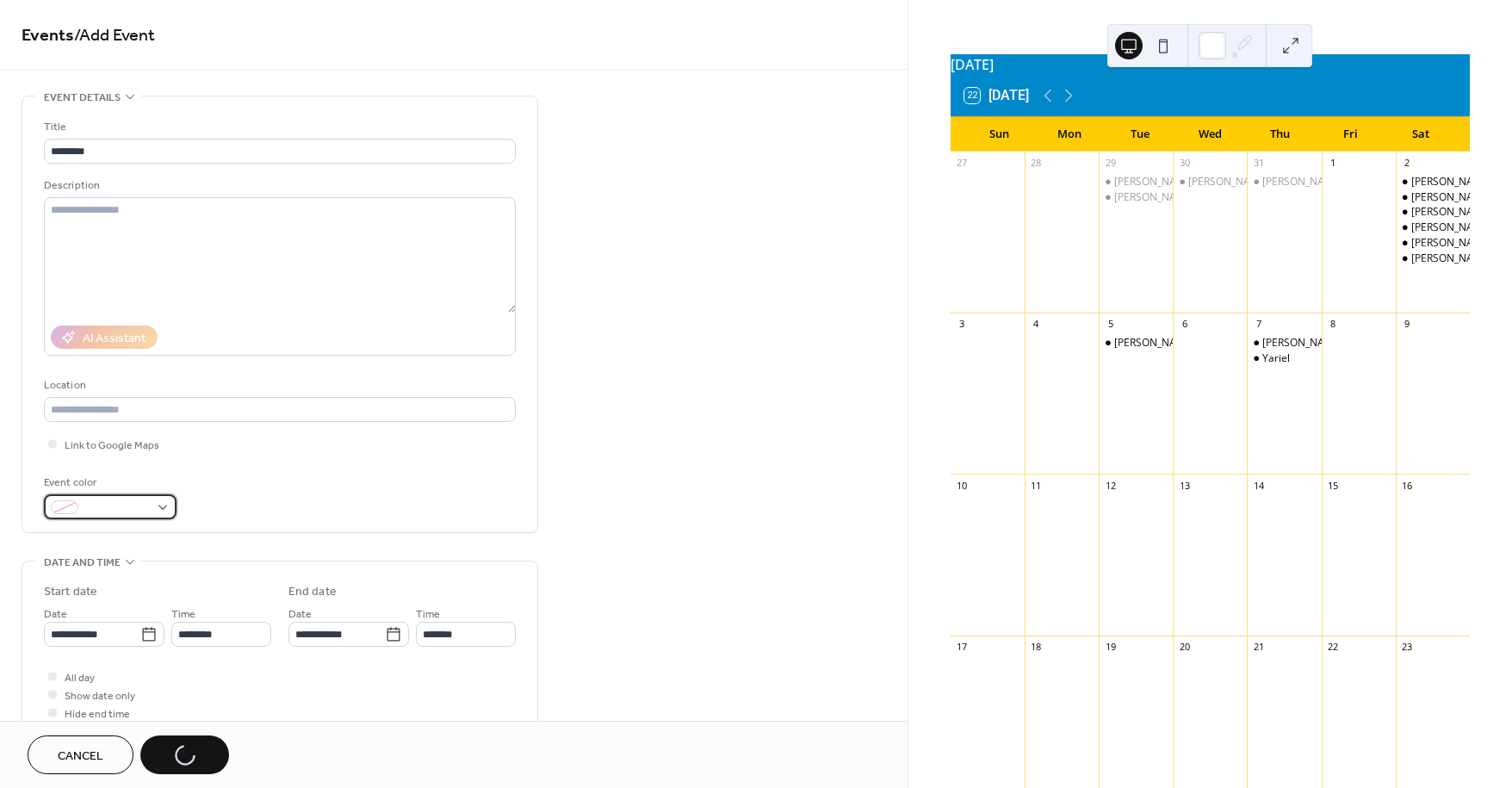 drag, startPoint x: 199, startPoint y: 162, endPoint x: 84, endPoint y: 514, distance: 370.3093 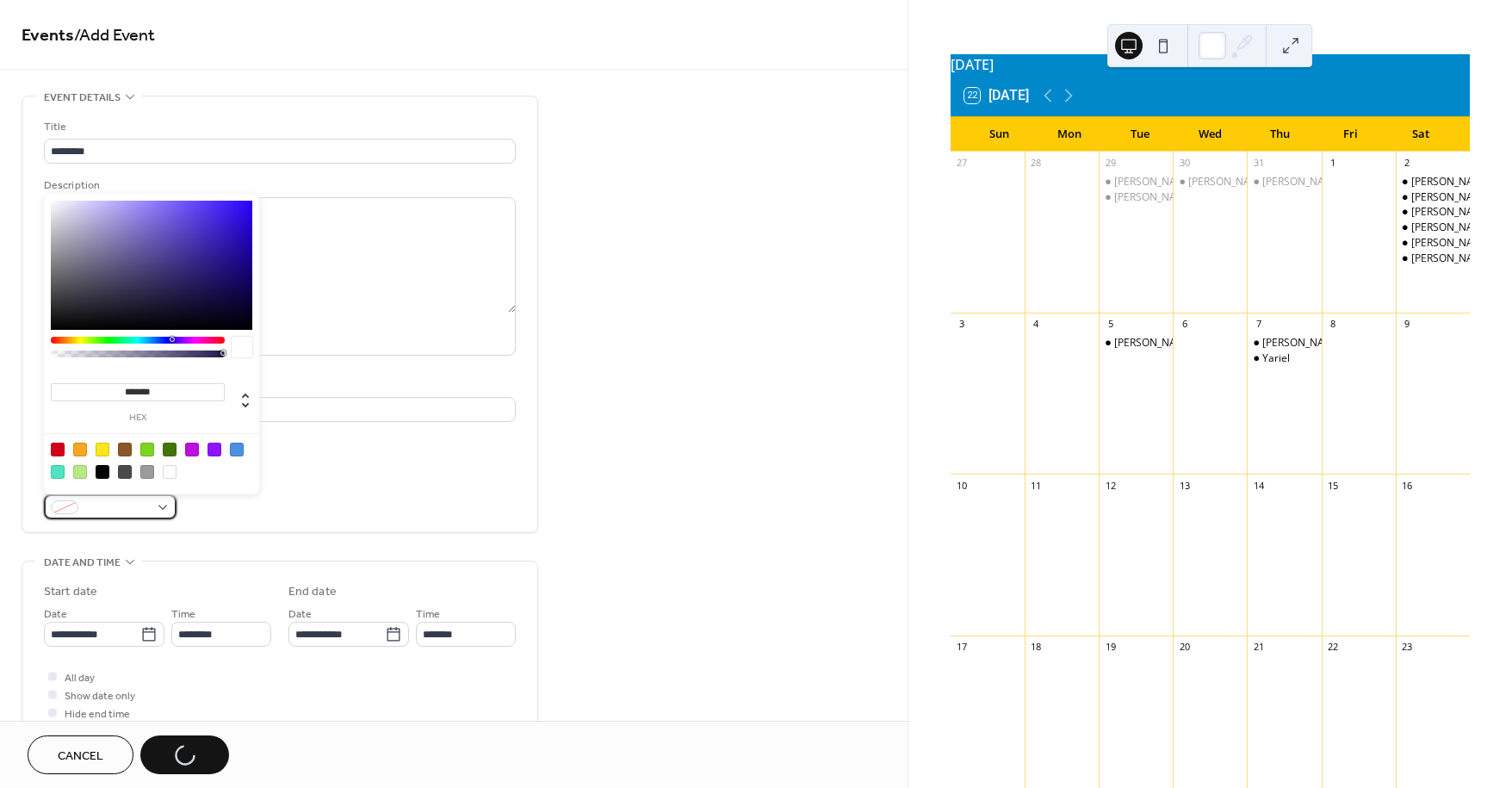click at bounding box center [110, 506] 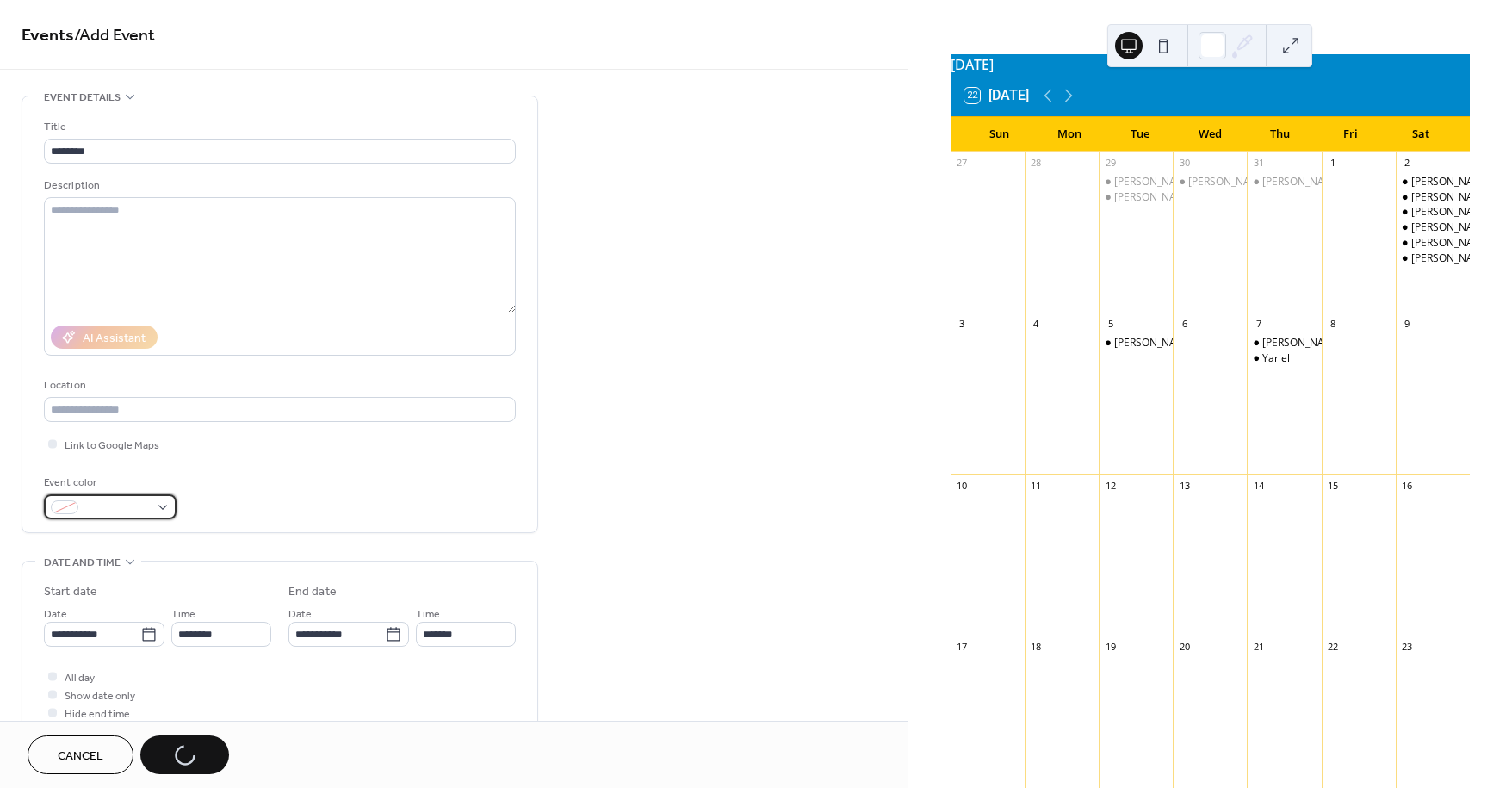 click at bounding box center [110, 506] 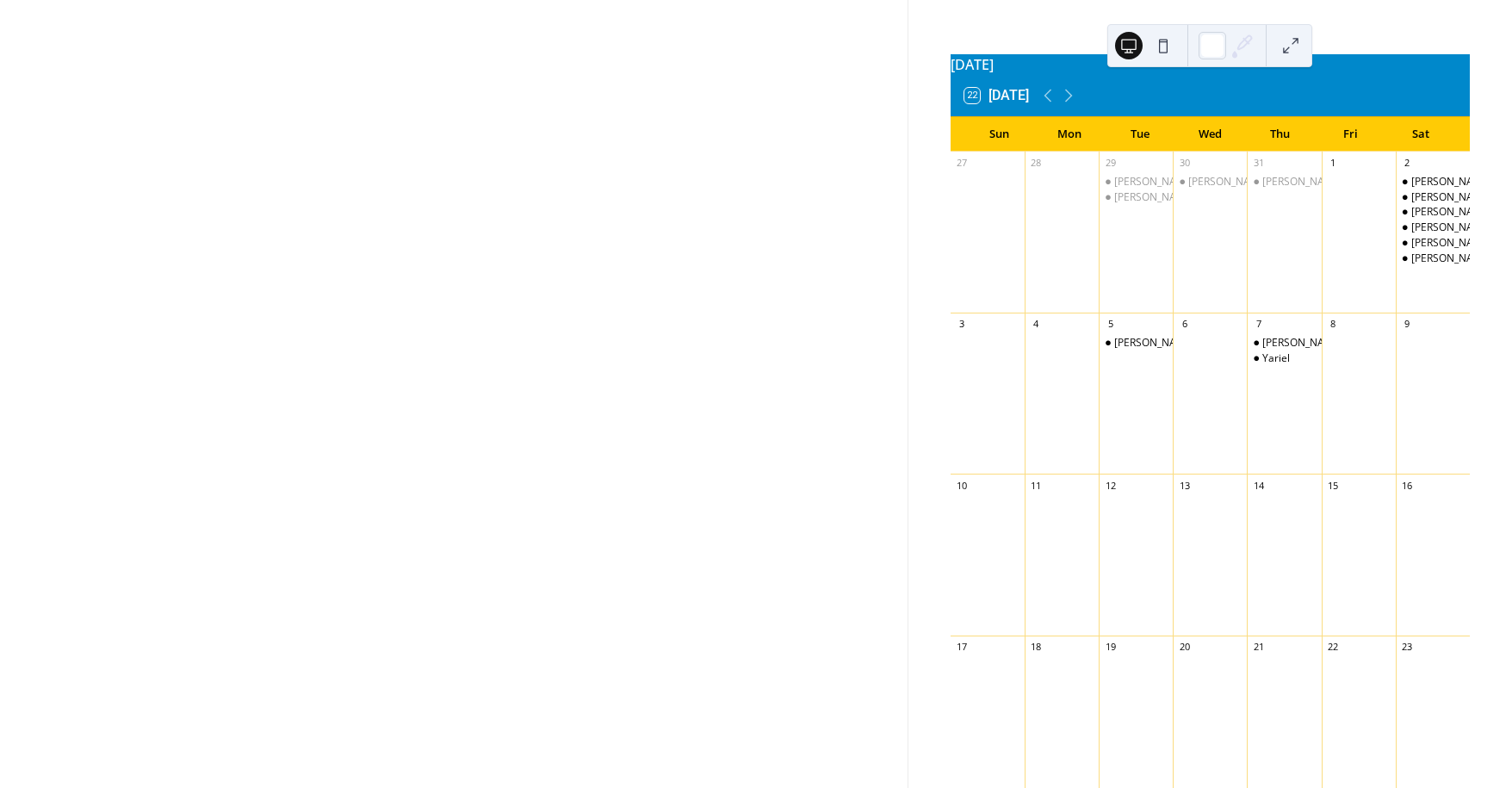 click at bounding box center (454, 394) 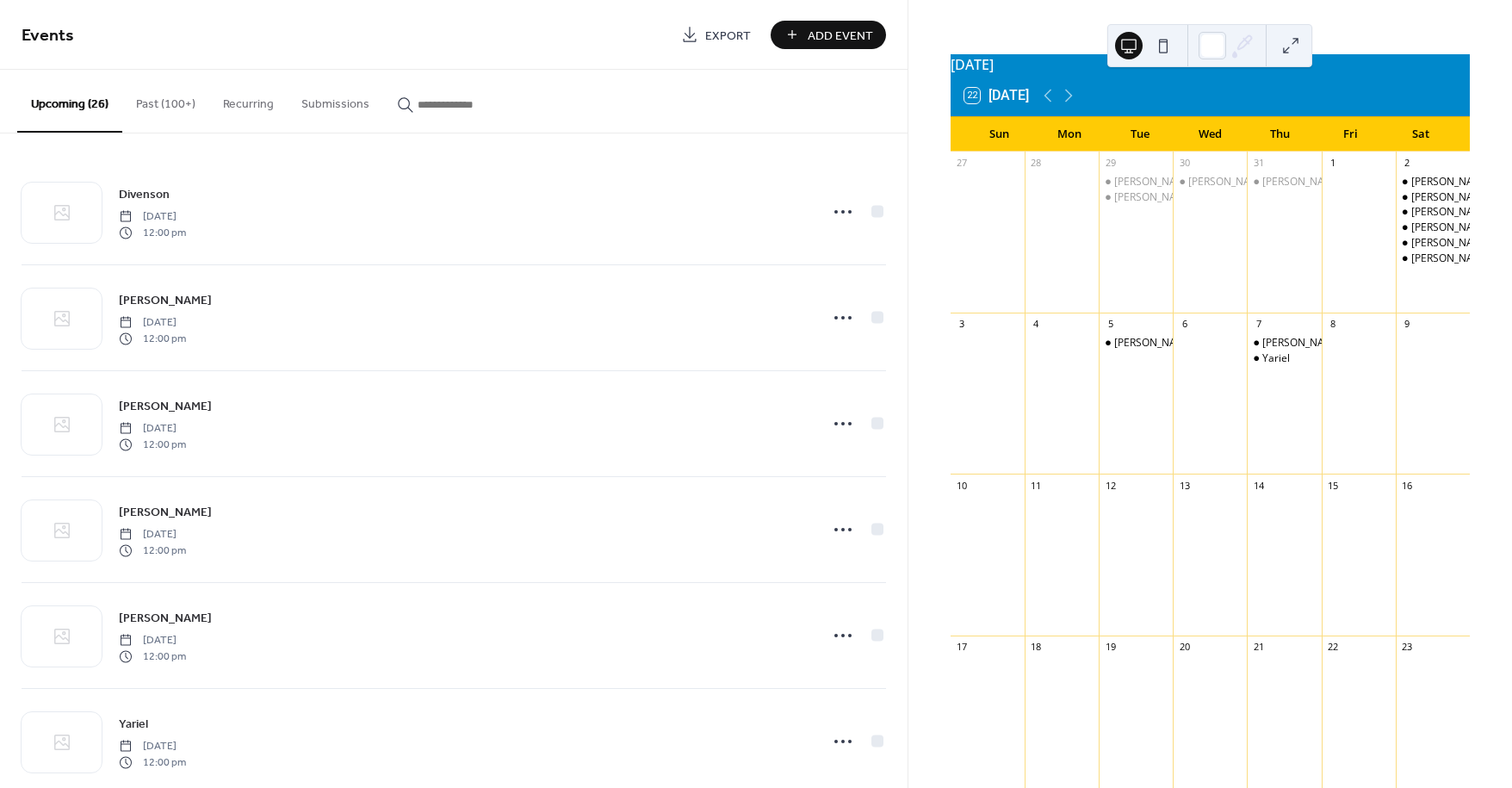 click on "Add Event" at bounding box center (840, 35) 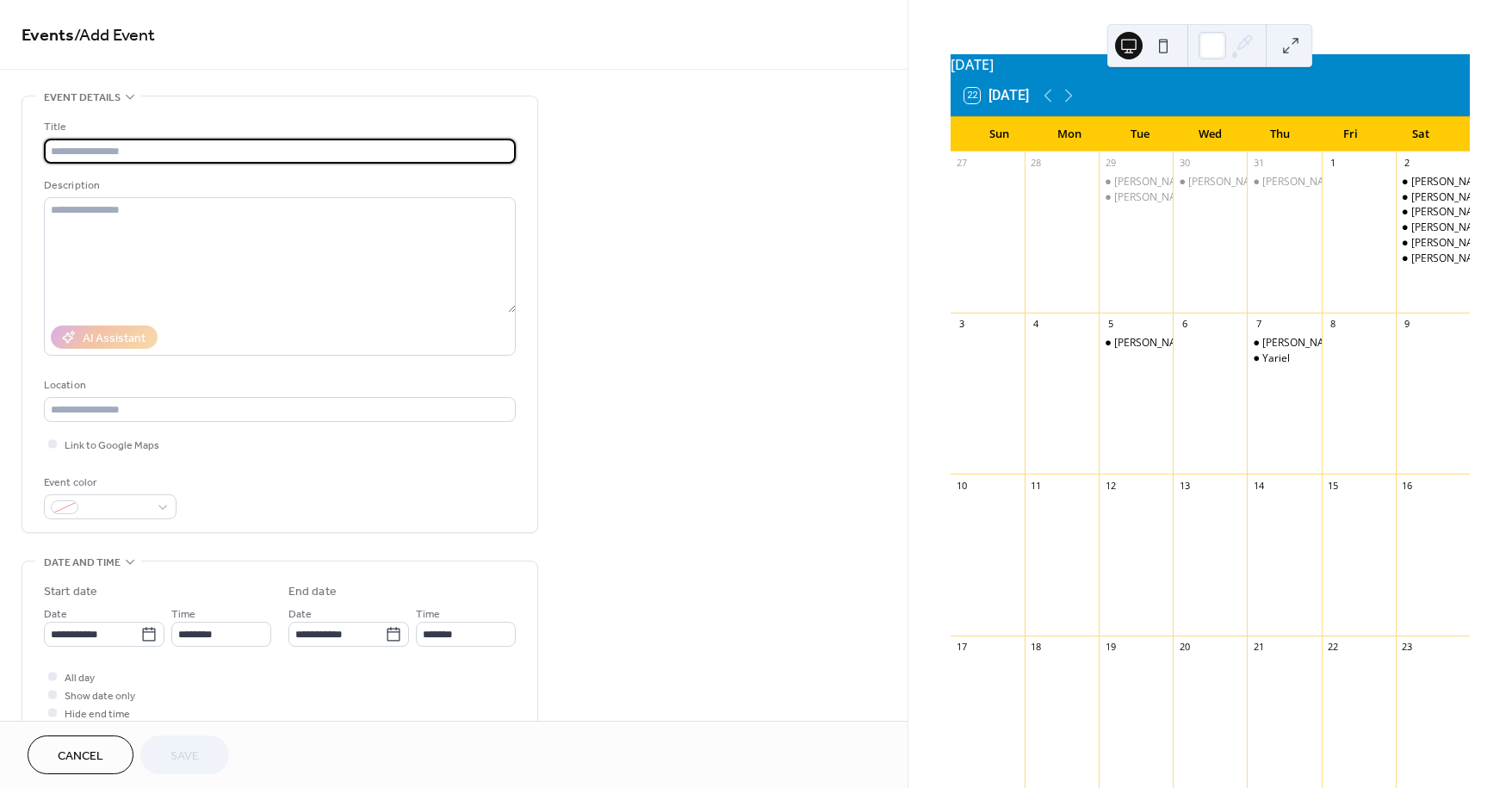 click at bounding box center [280, 151] 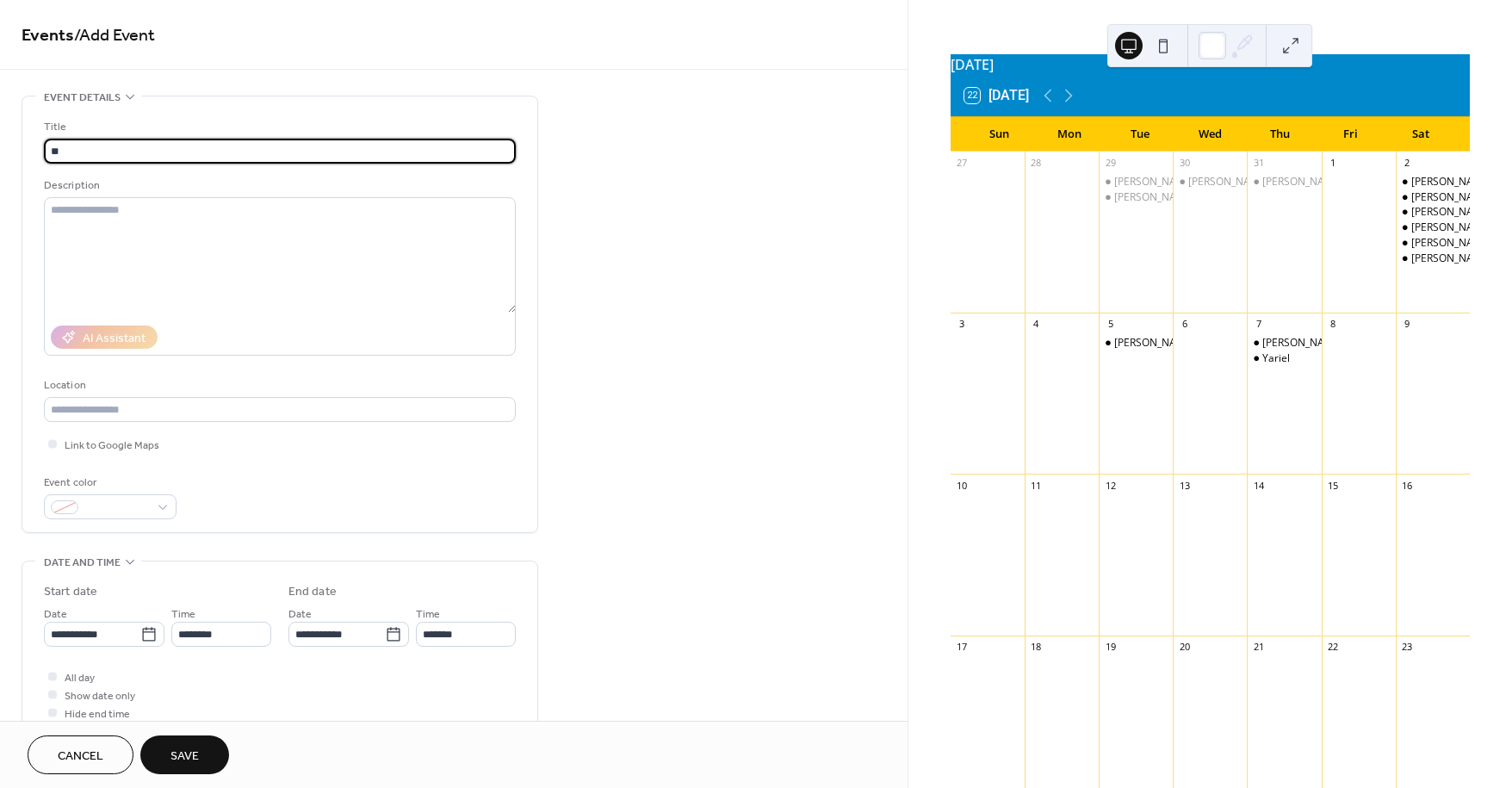 type on "*" 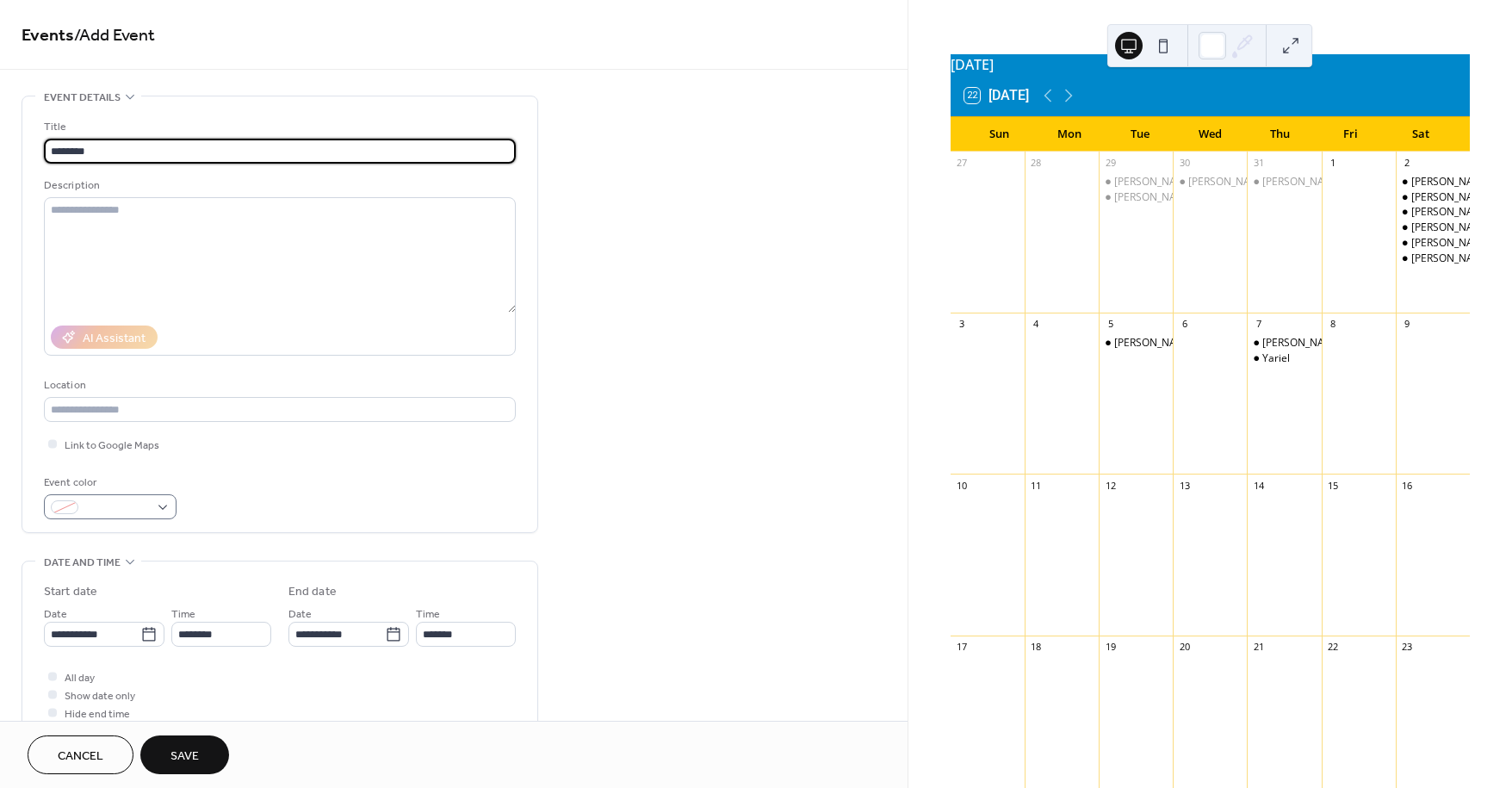 type on "********" 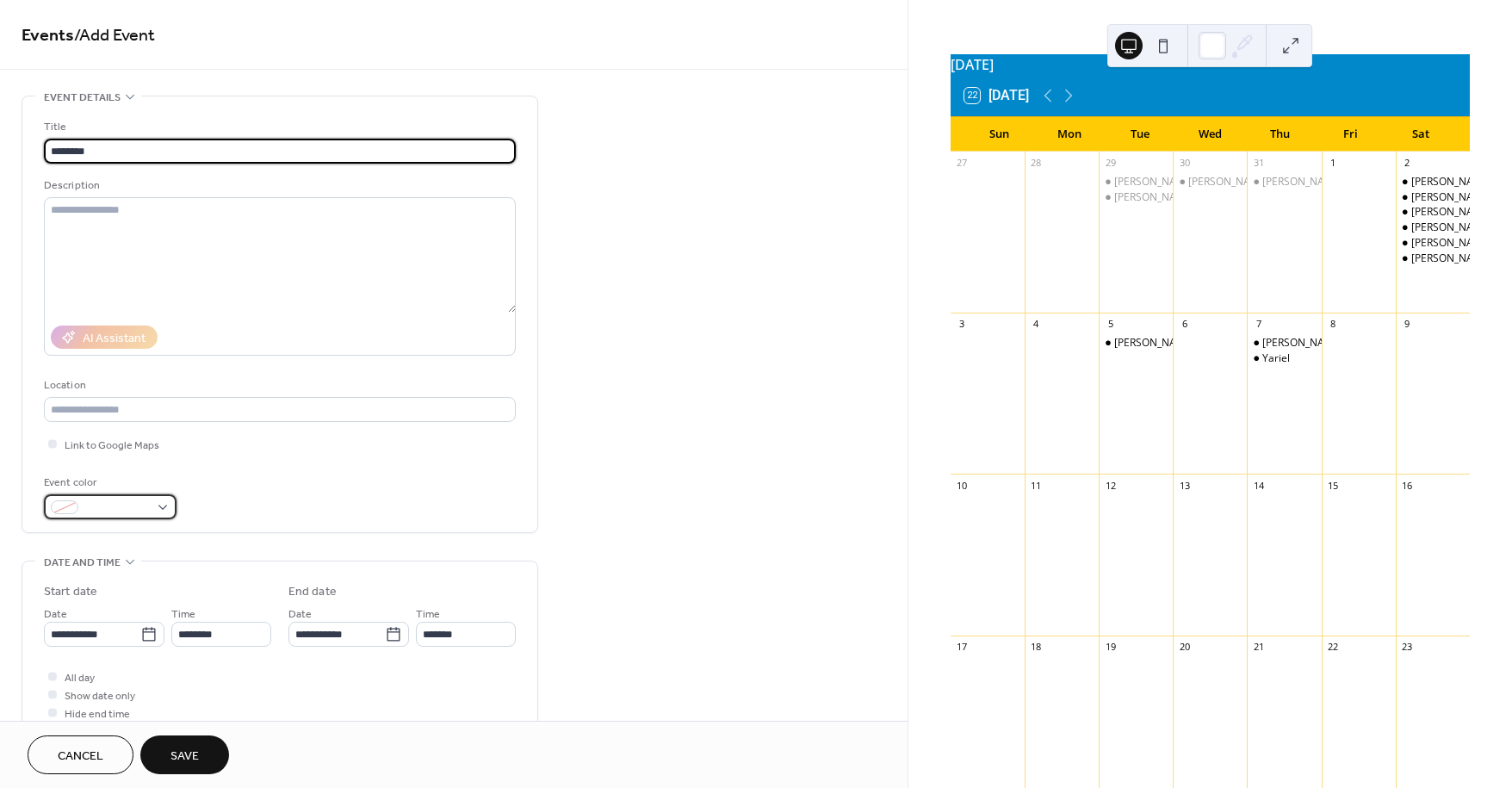 click at bounding box center [117, 508] 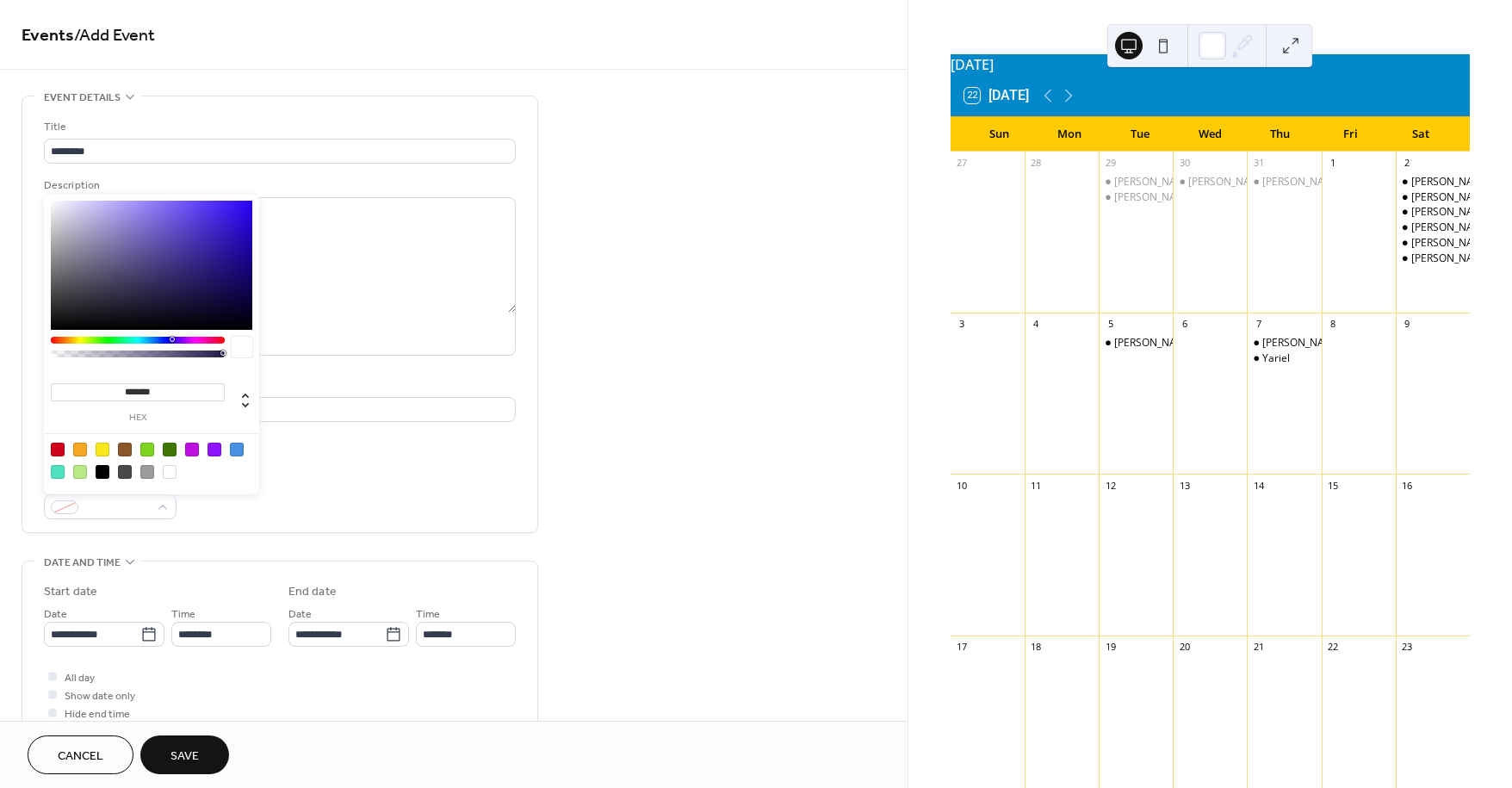 click at bounding box center [152, 460] 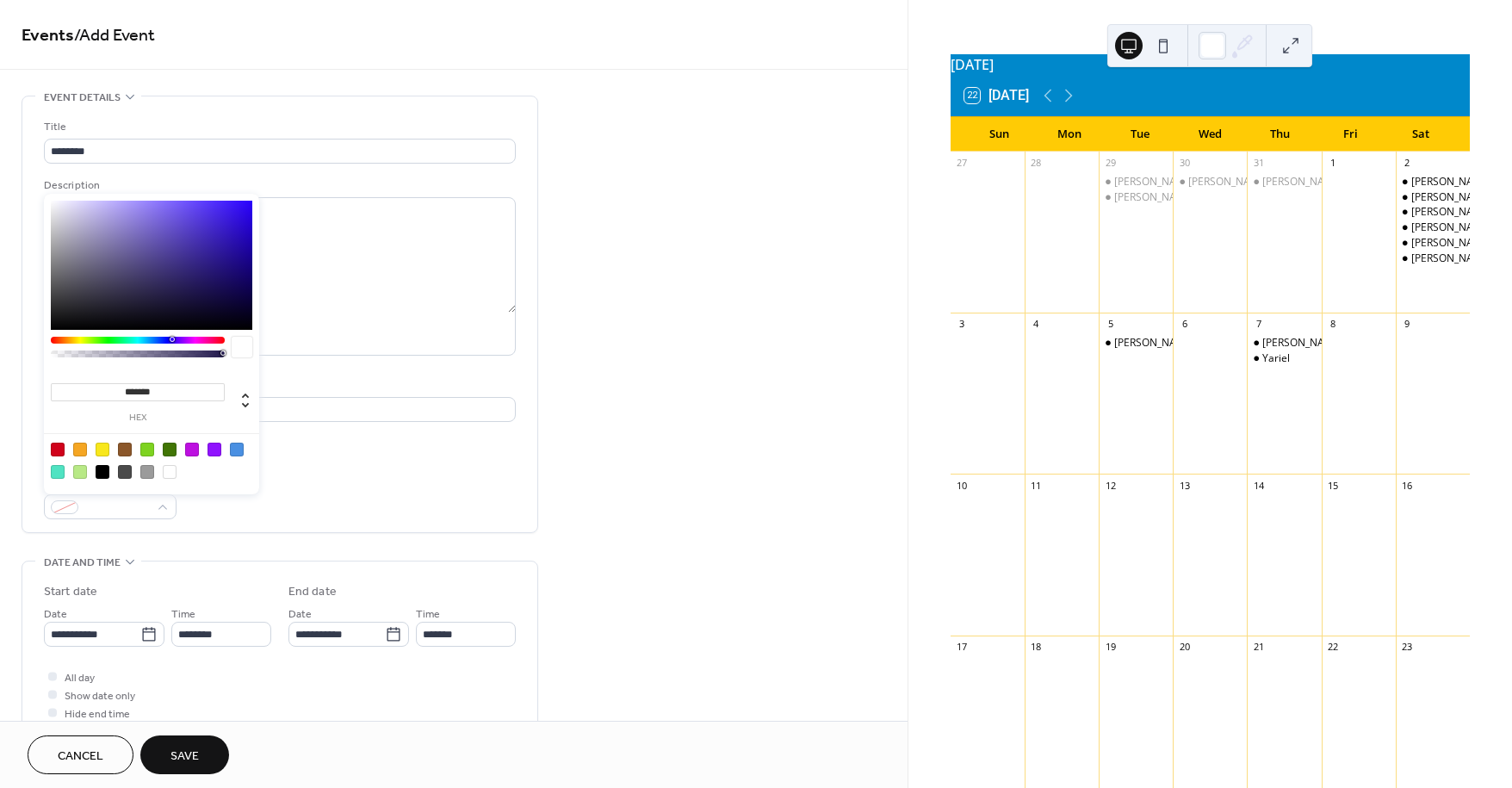 click at bounding box center (102, 472) 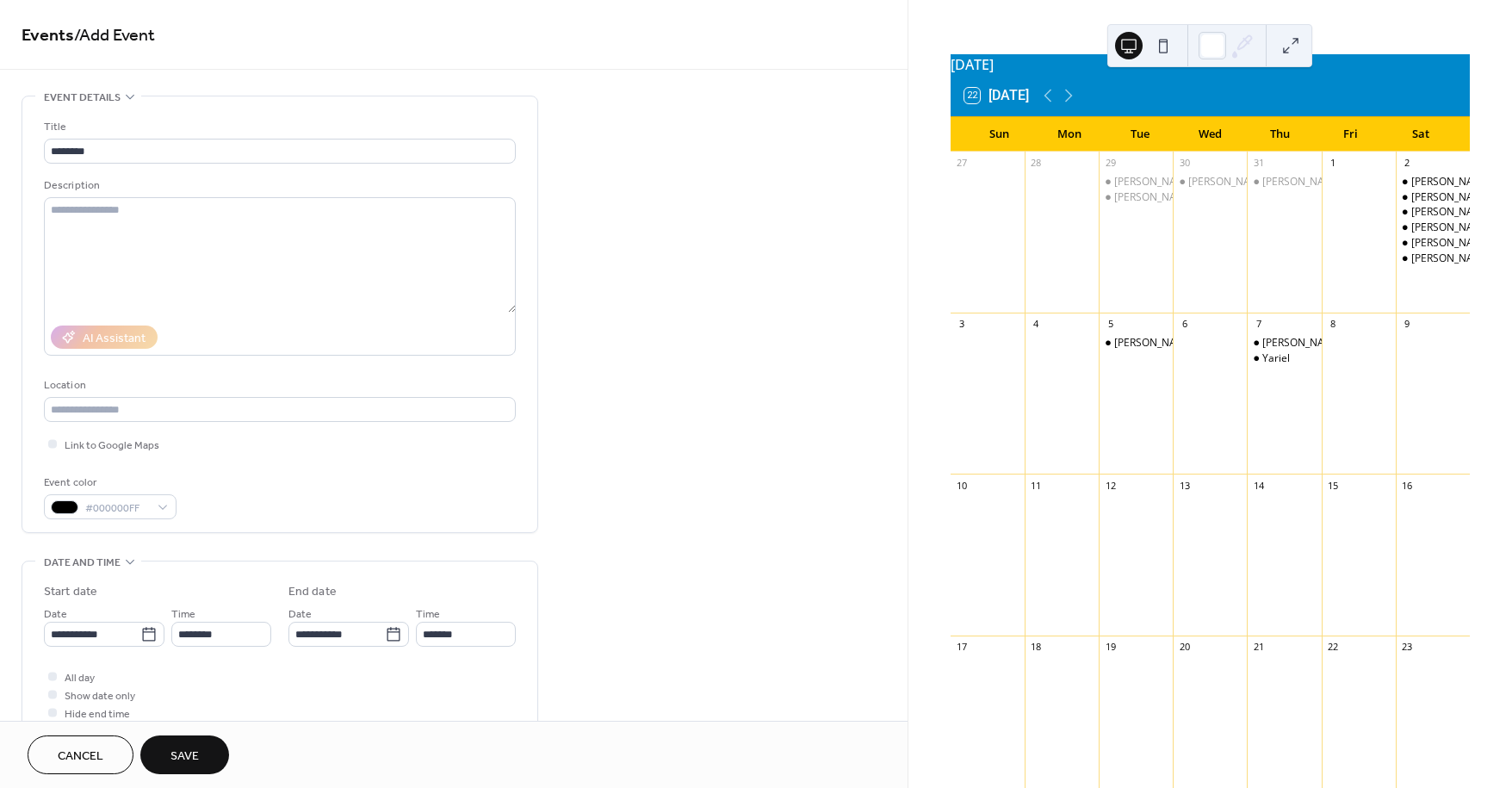 drag, startPoint x: 367, startPoint y: 537, endPoint x: 164, endPoint y: 610, distance: 215.7267 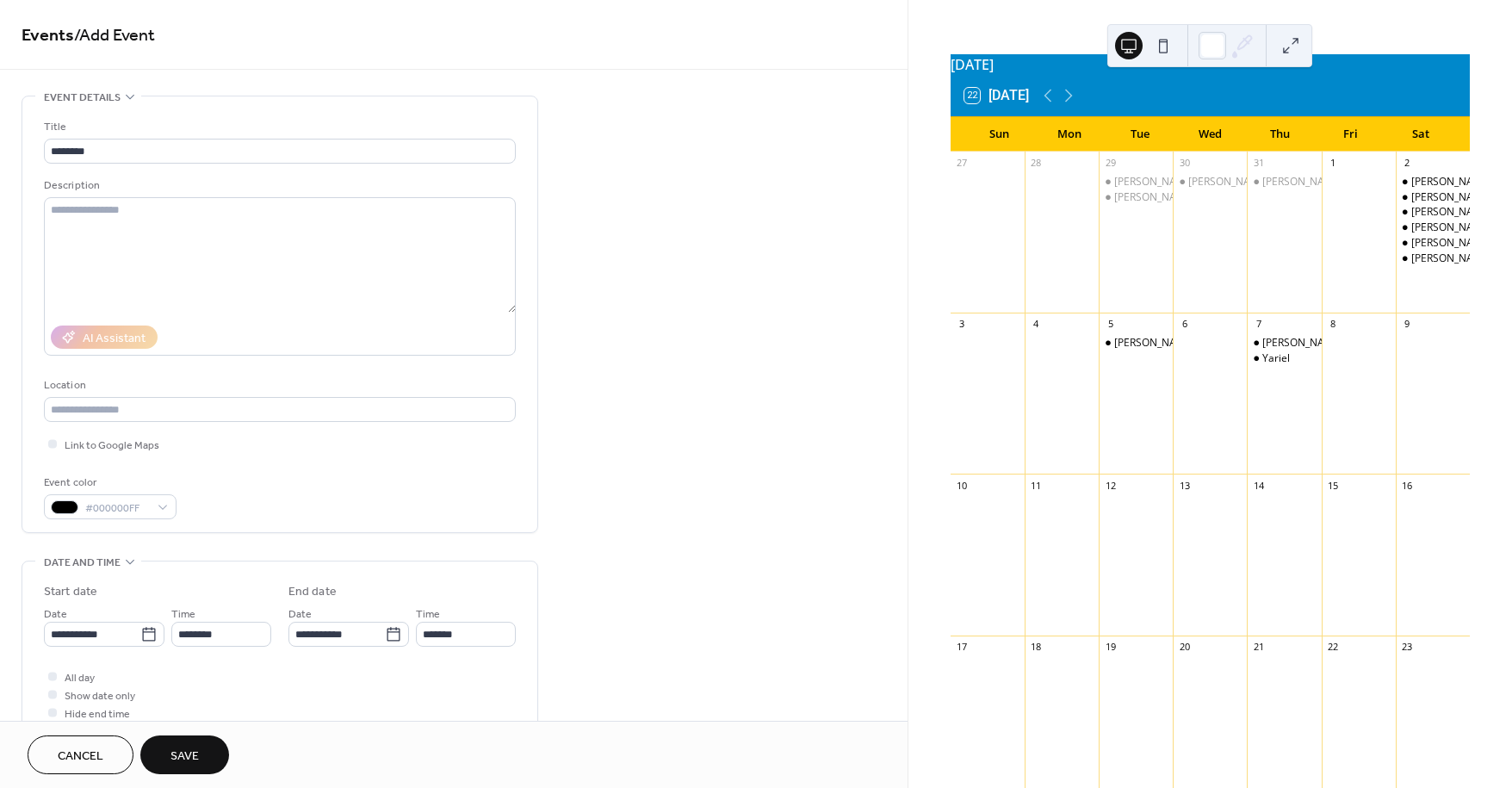 click on "**********" at bounding box center (280, 611) 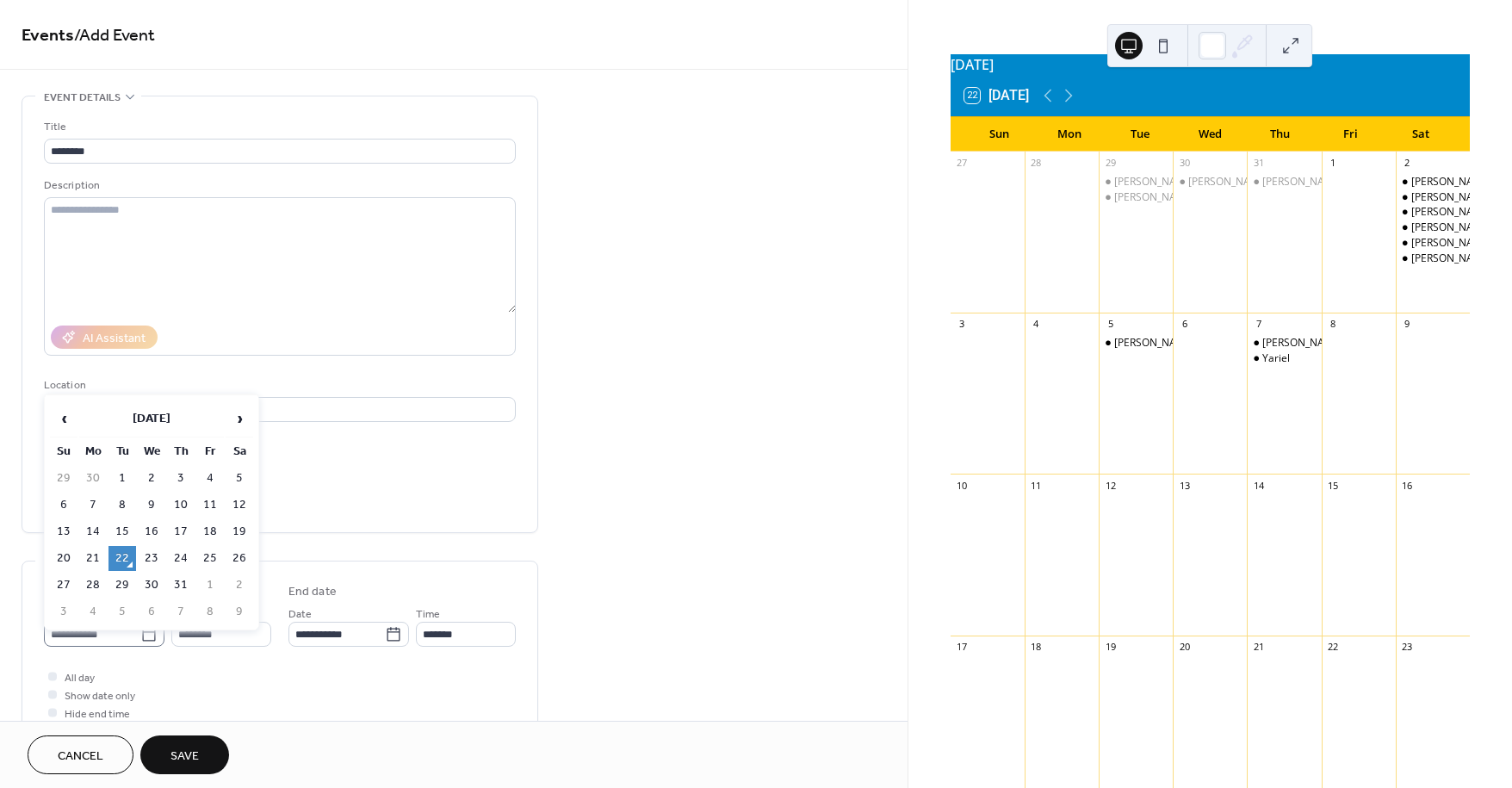 click 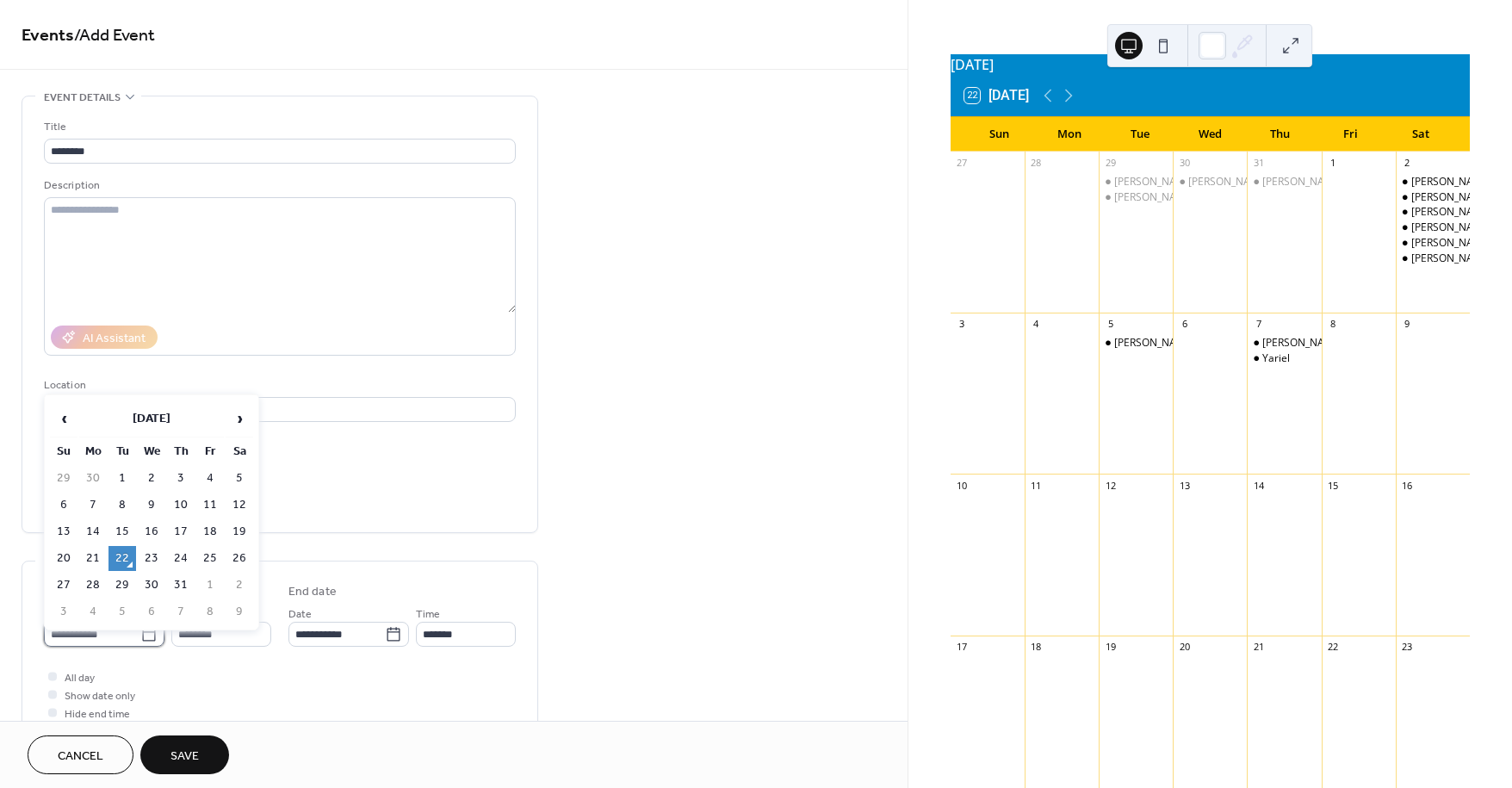 click on "**********" at bounding box center (92, 634) 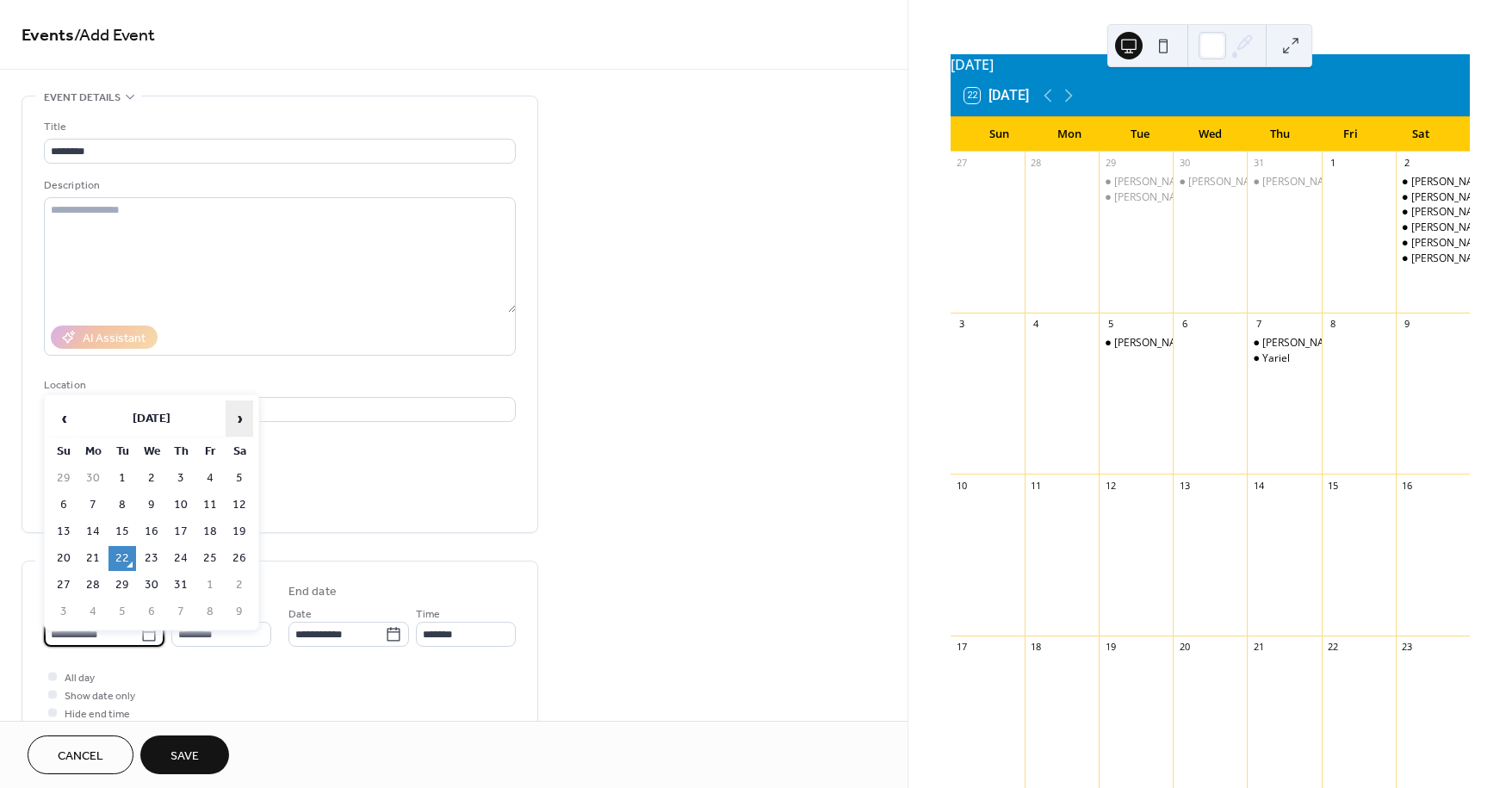 click on "›" at bounding box center [239, 419] 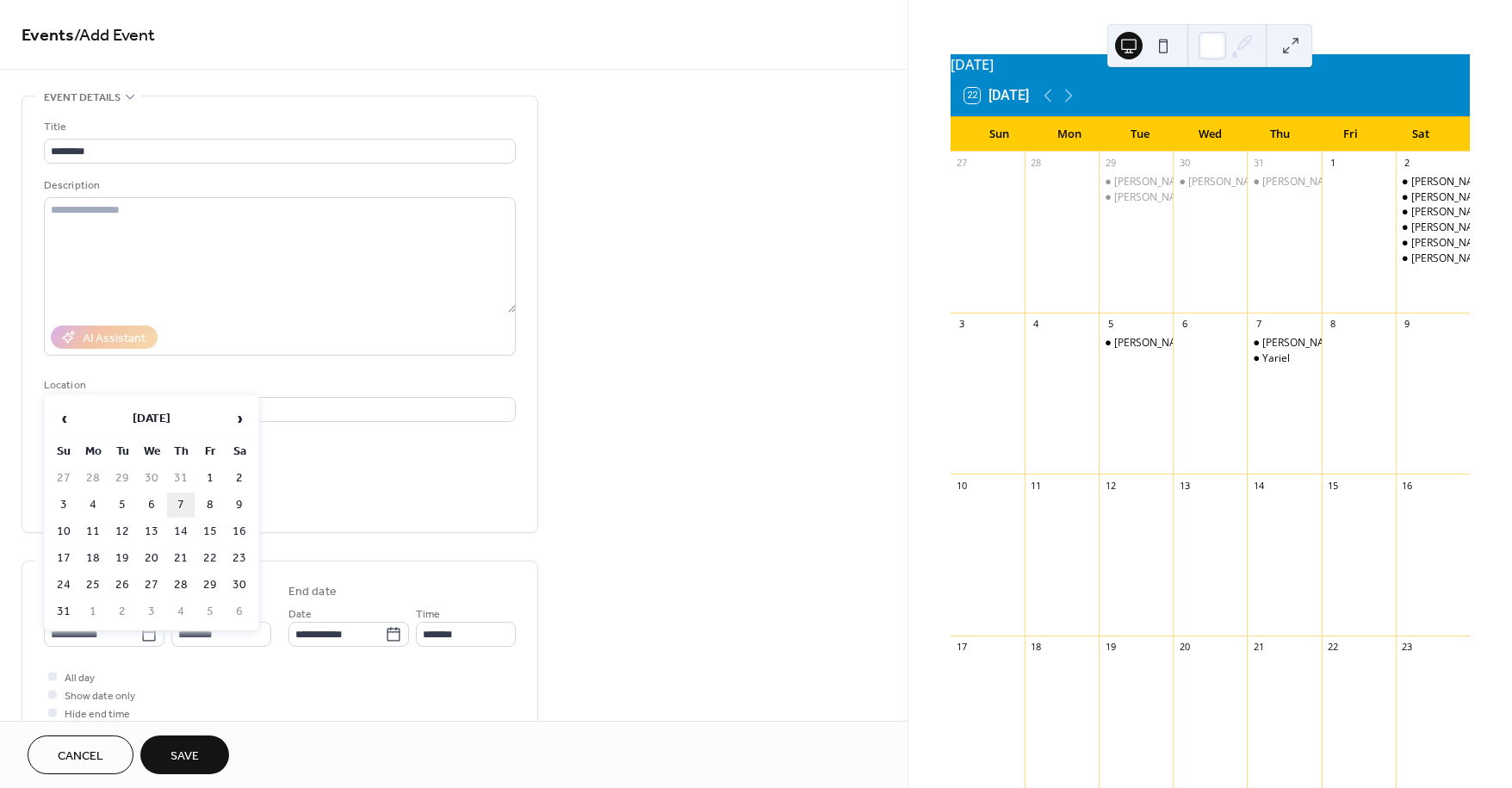 click on "7" at bounding box center [181, 505] 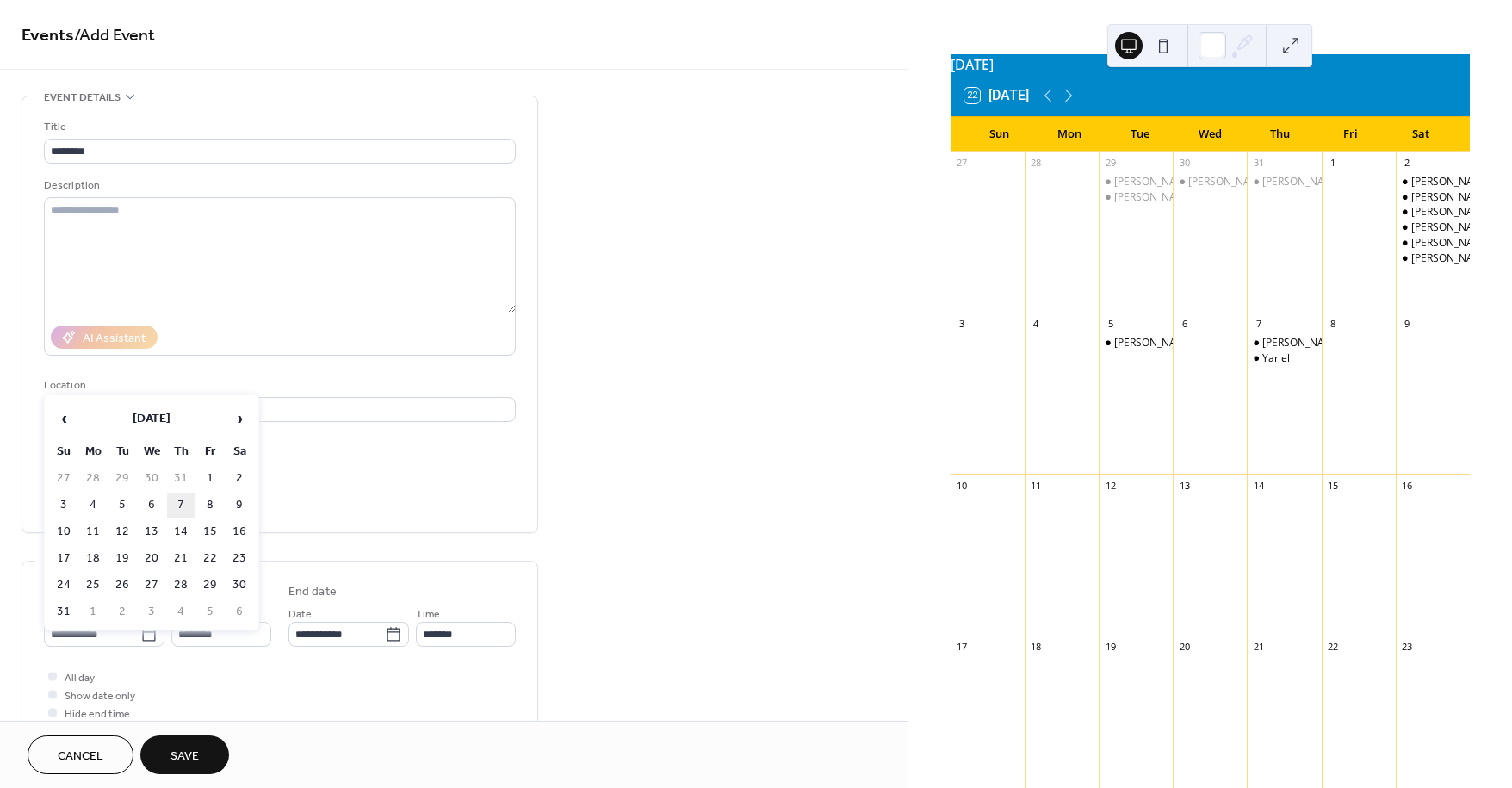 type on "**********" 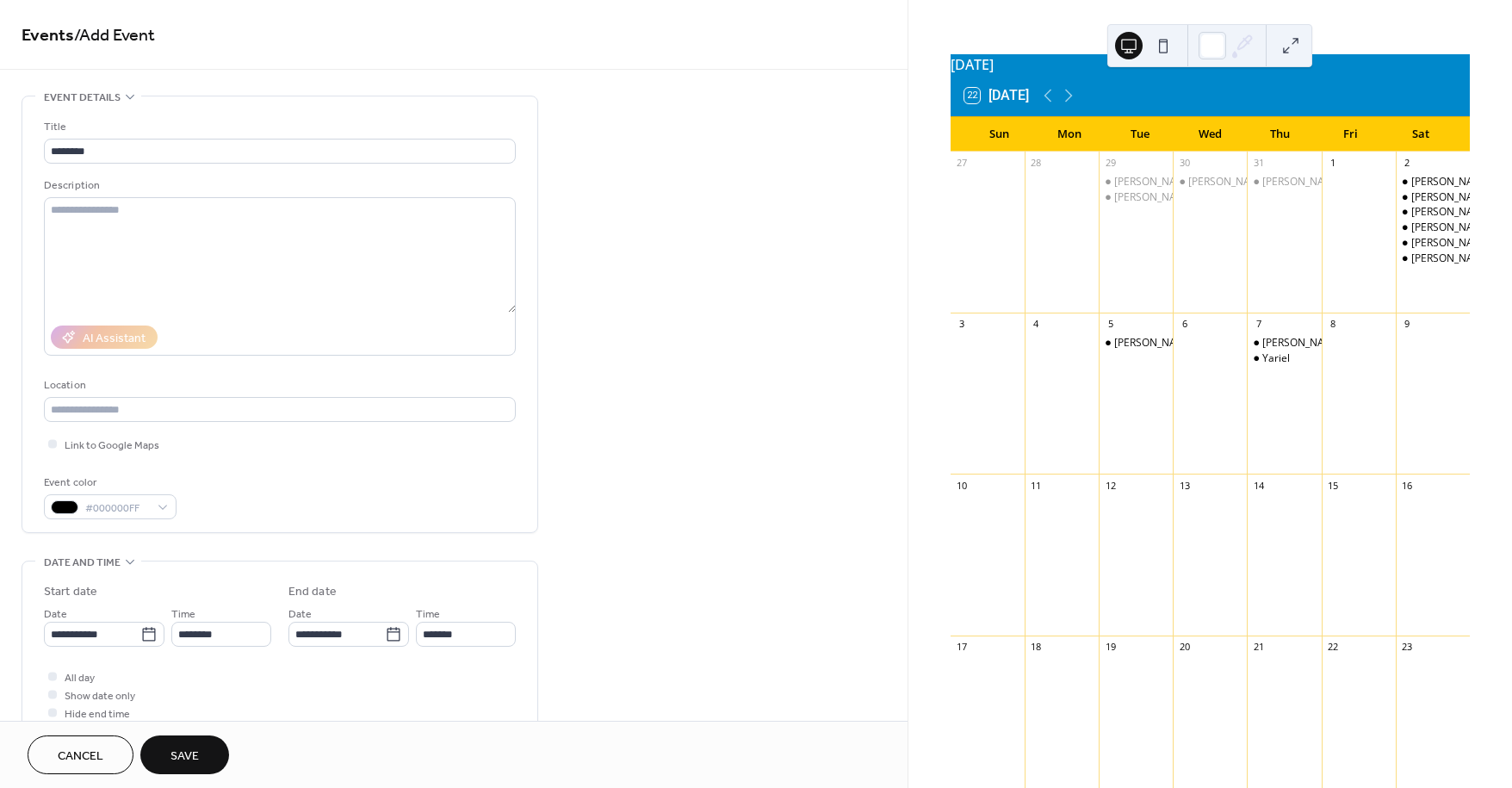 click on "Event color #000000FF" at bounding box center (280, 496) 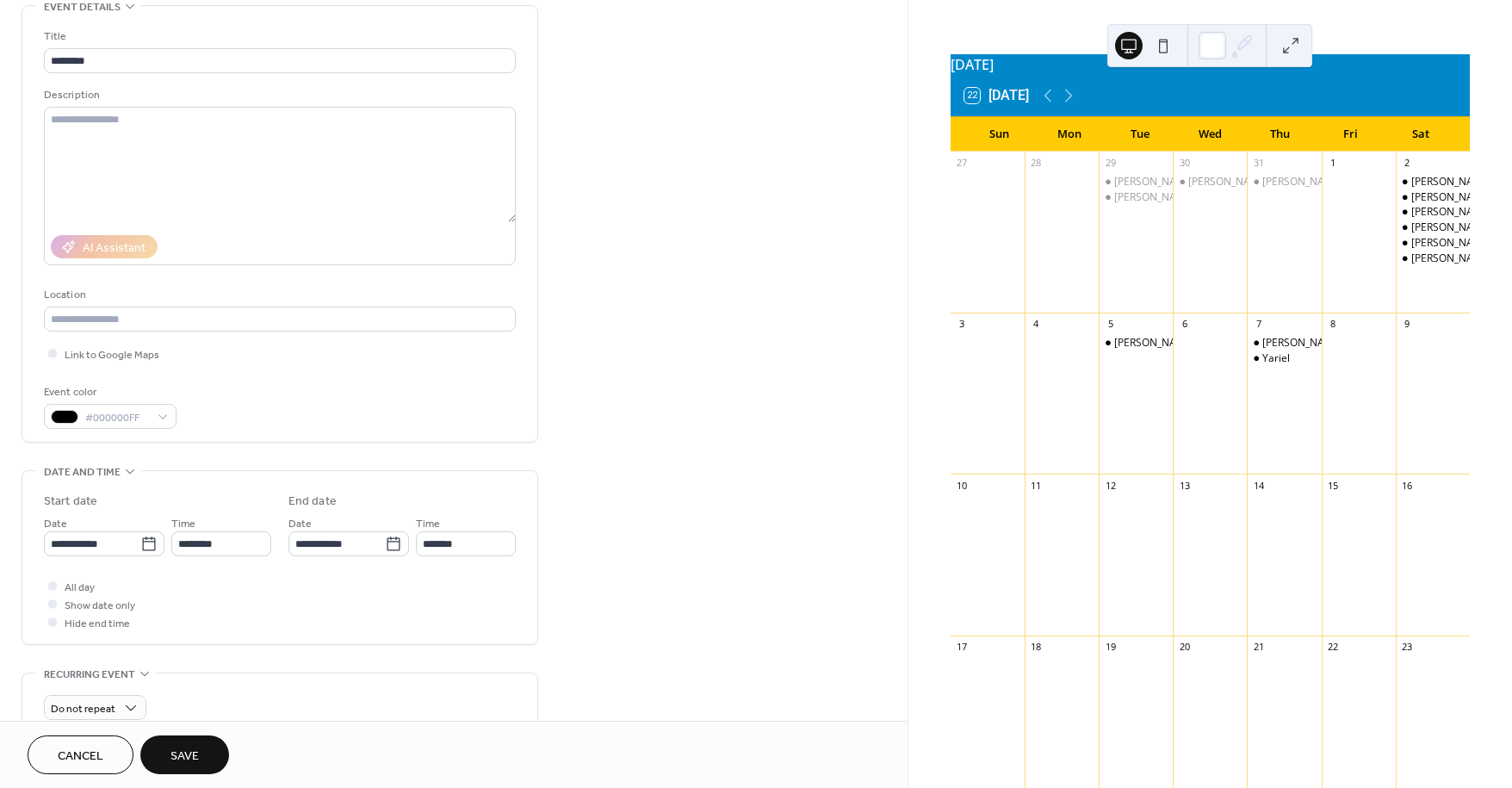 scroll, scrollTop: 96, scrollLeft: 0, axis: vertical 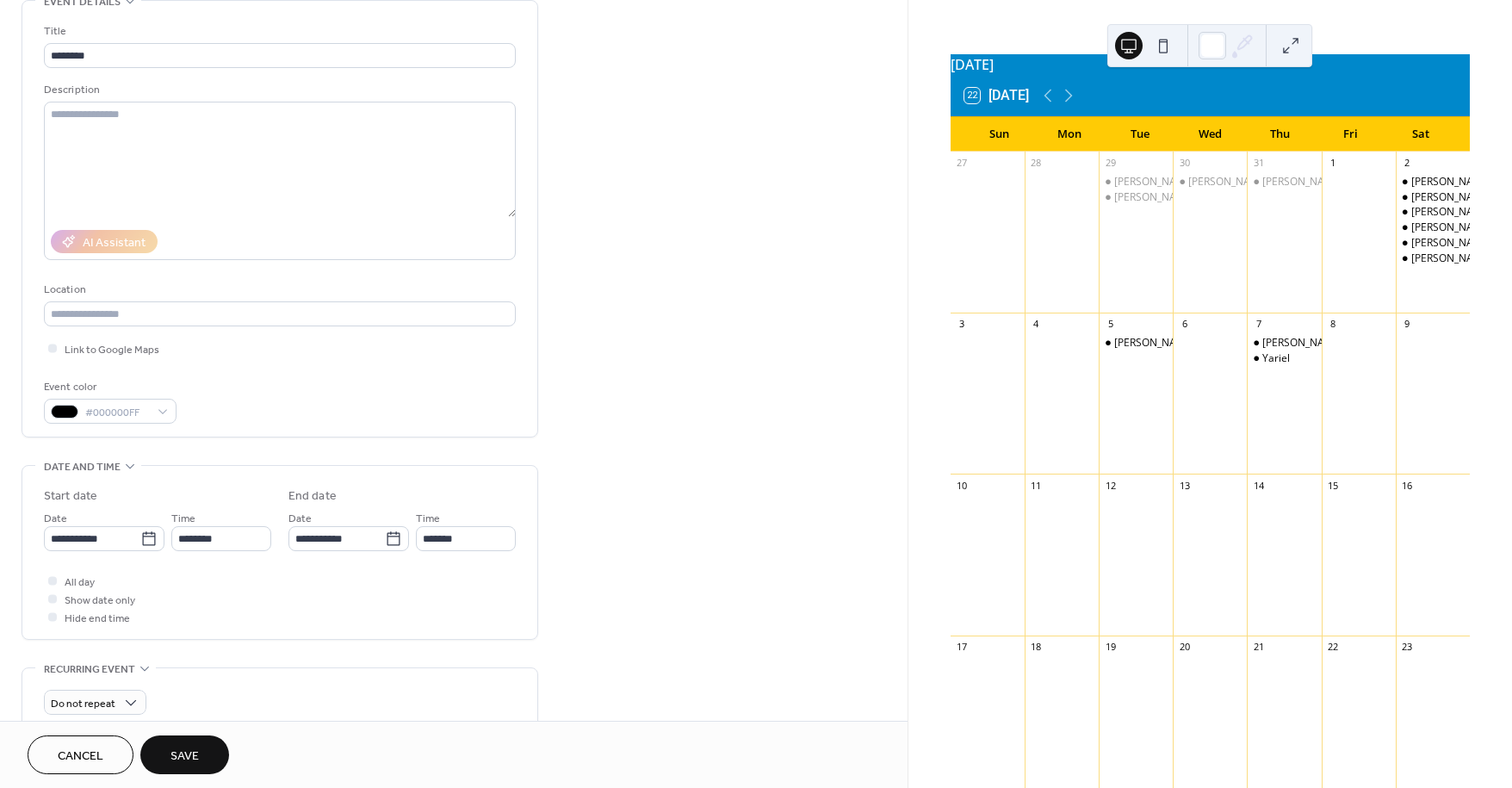 click on "Save" at bounding box center (184, 756) 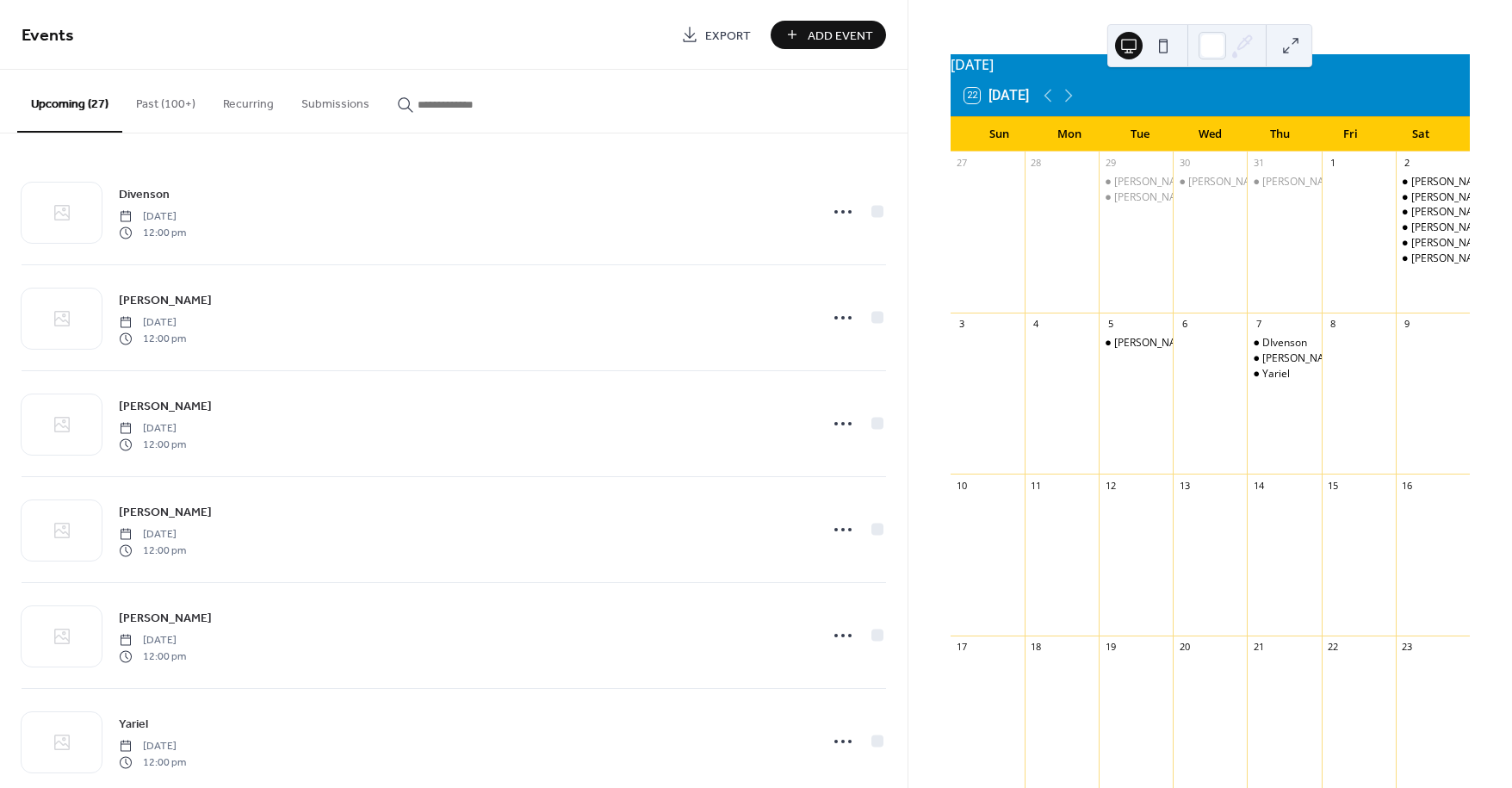 click on "Add Event" at bounding box center (840, 35) 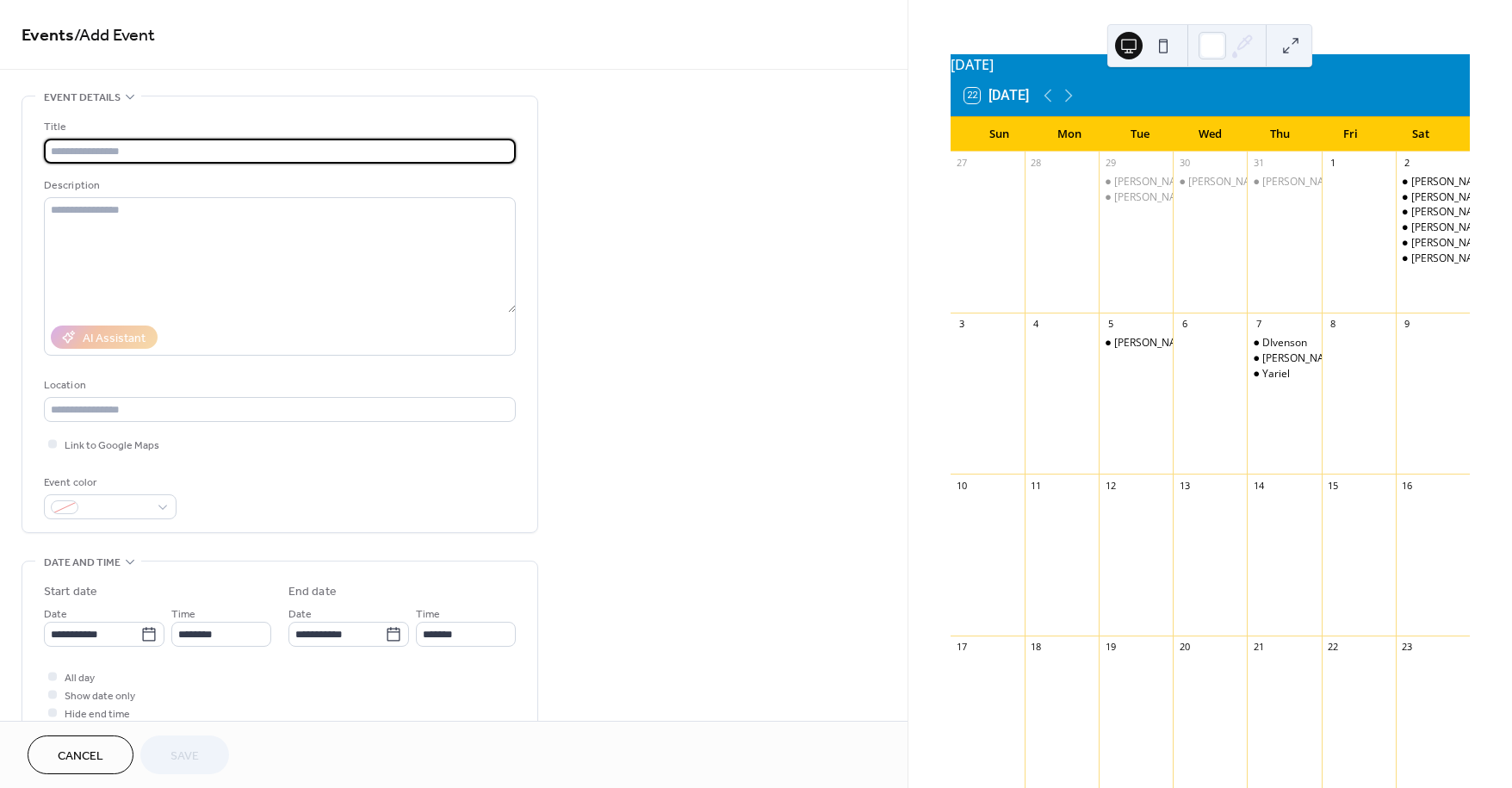 drag, startPoint x: 360, startPoint y: 170, endPoint x: 355, endPoint y: 156, distance: 14.866069 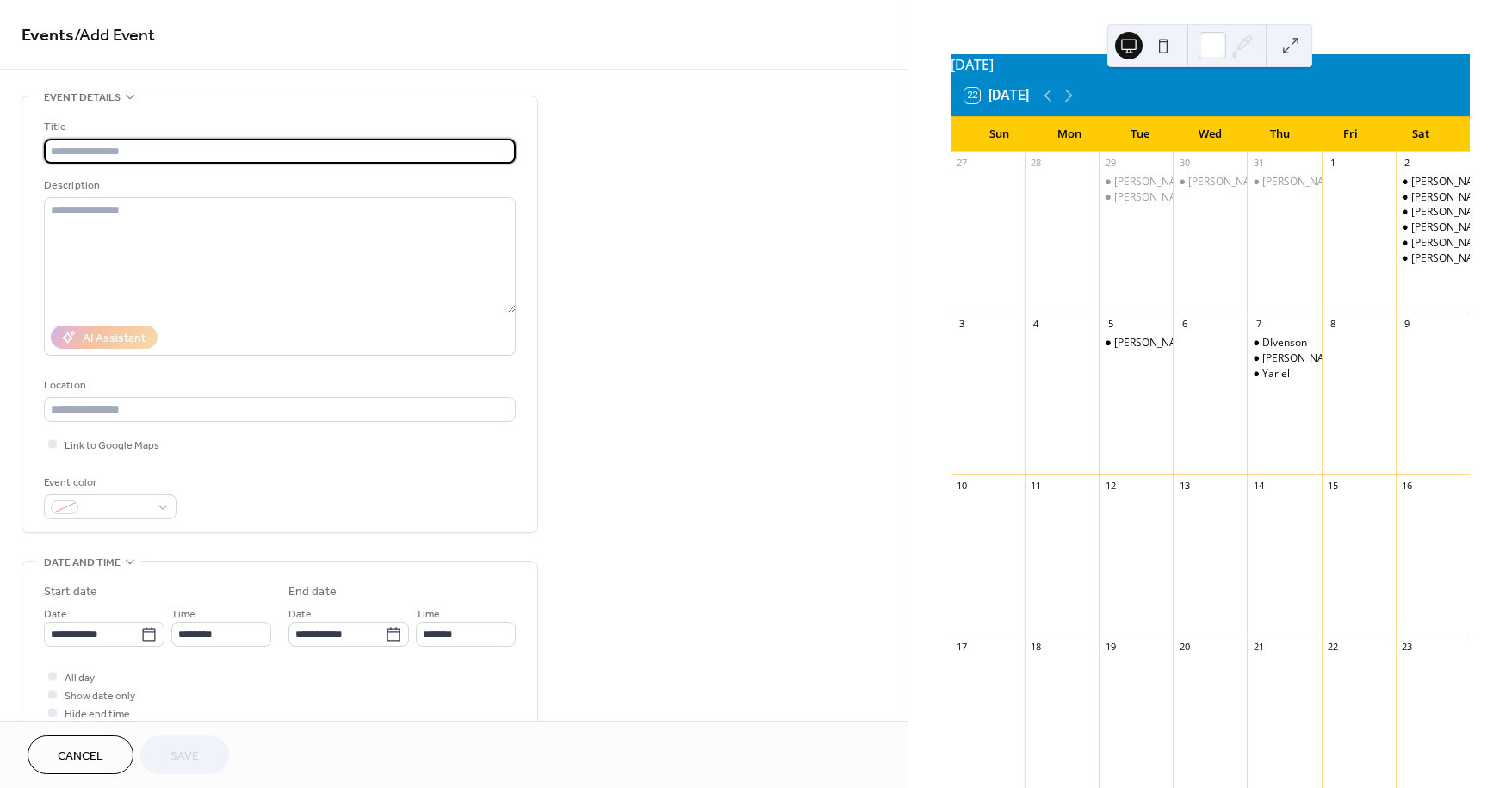 click on "Title Description AI Assistant Location Link to Google Maps Event color" at bounding box center (280, 319) 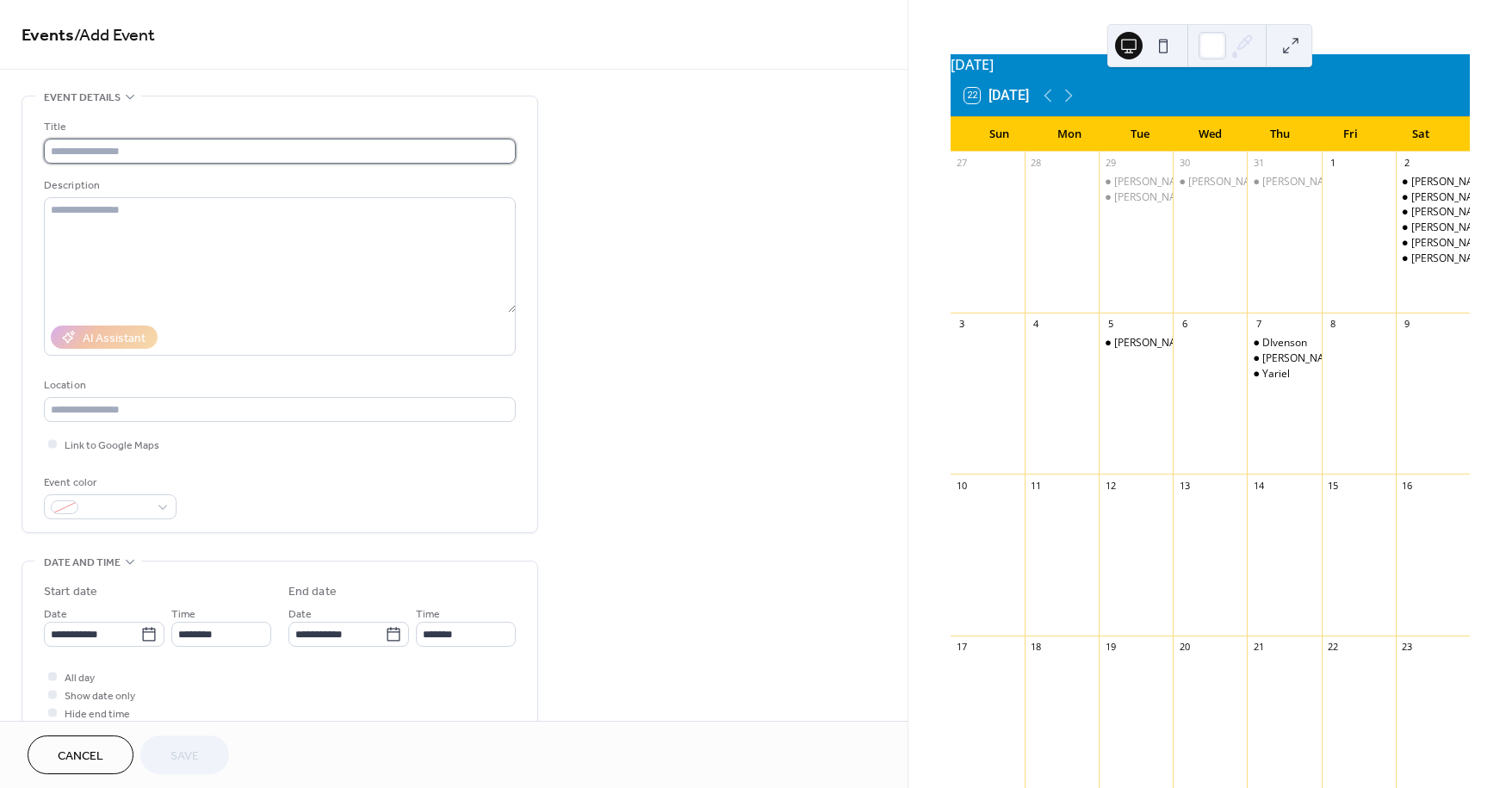 click at bounding box center [280, 151] 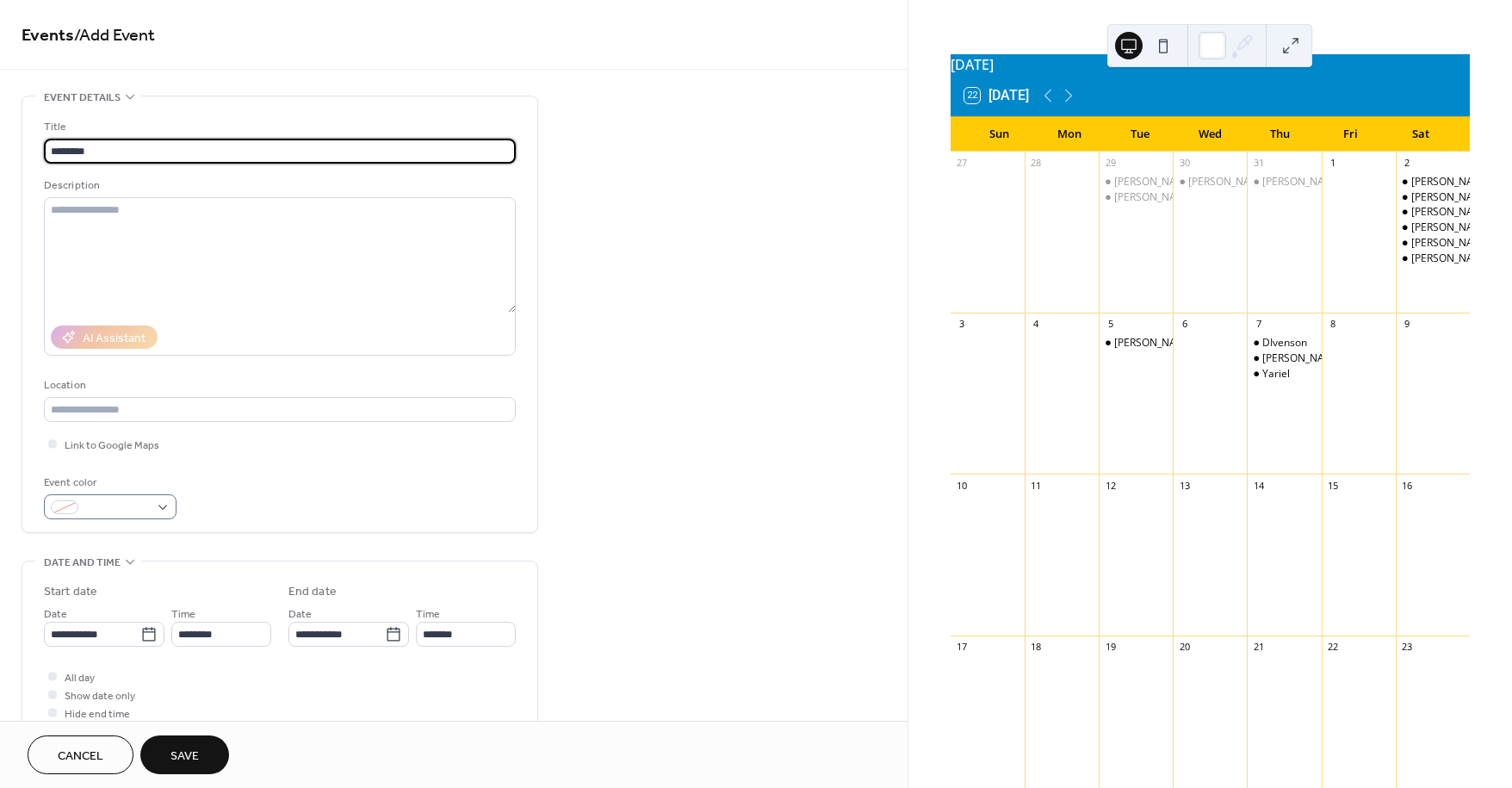 type on "********" 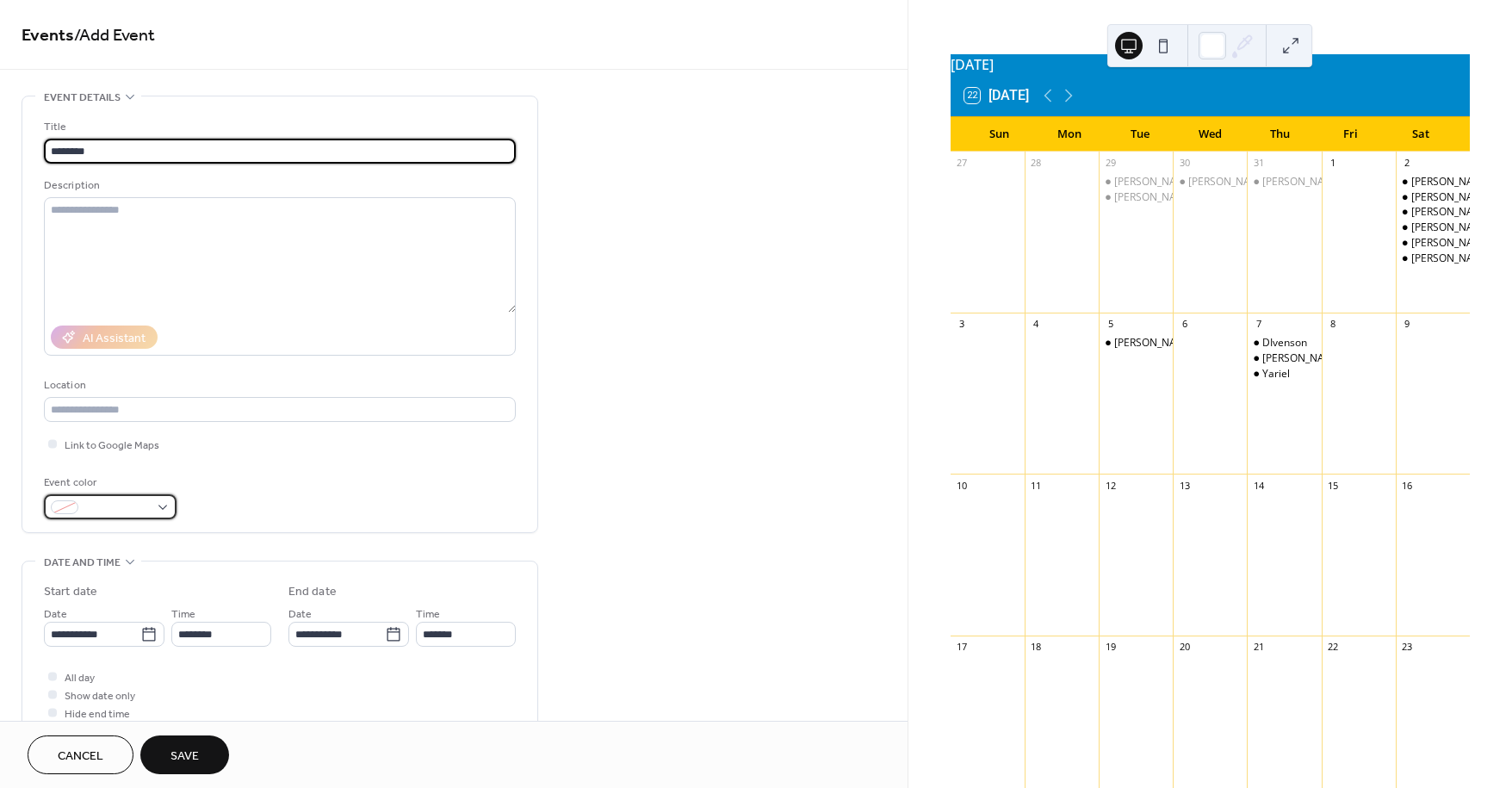 click at bounding box center [117, 508] 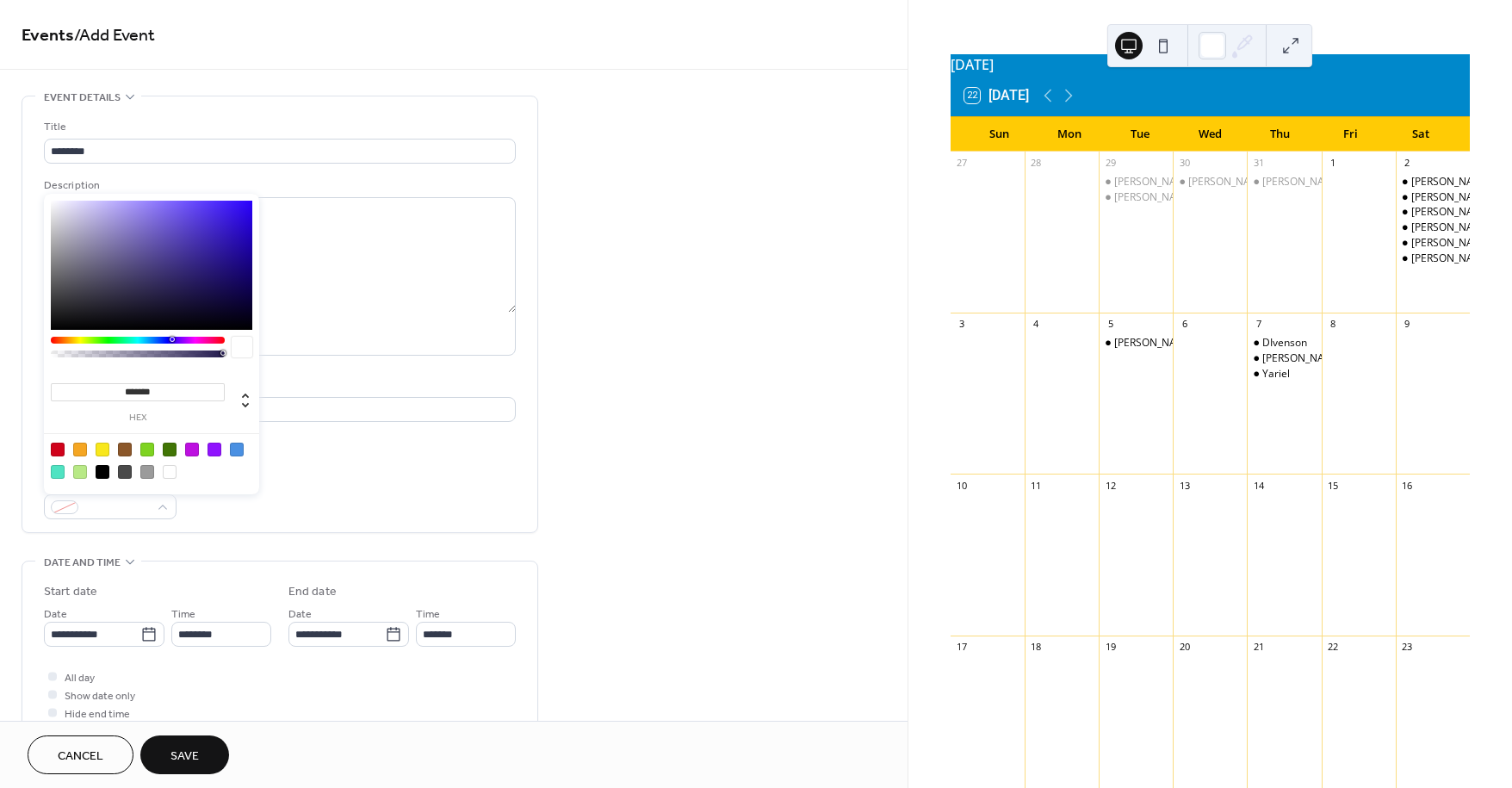 click at bounding box center [102, 472] 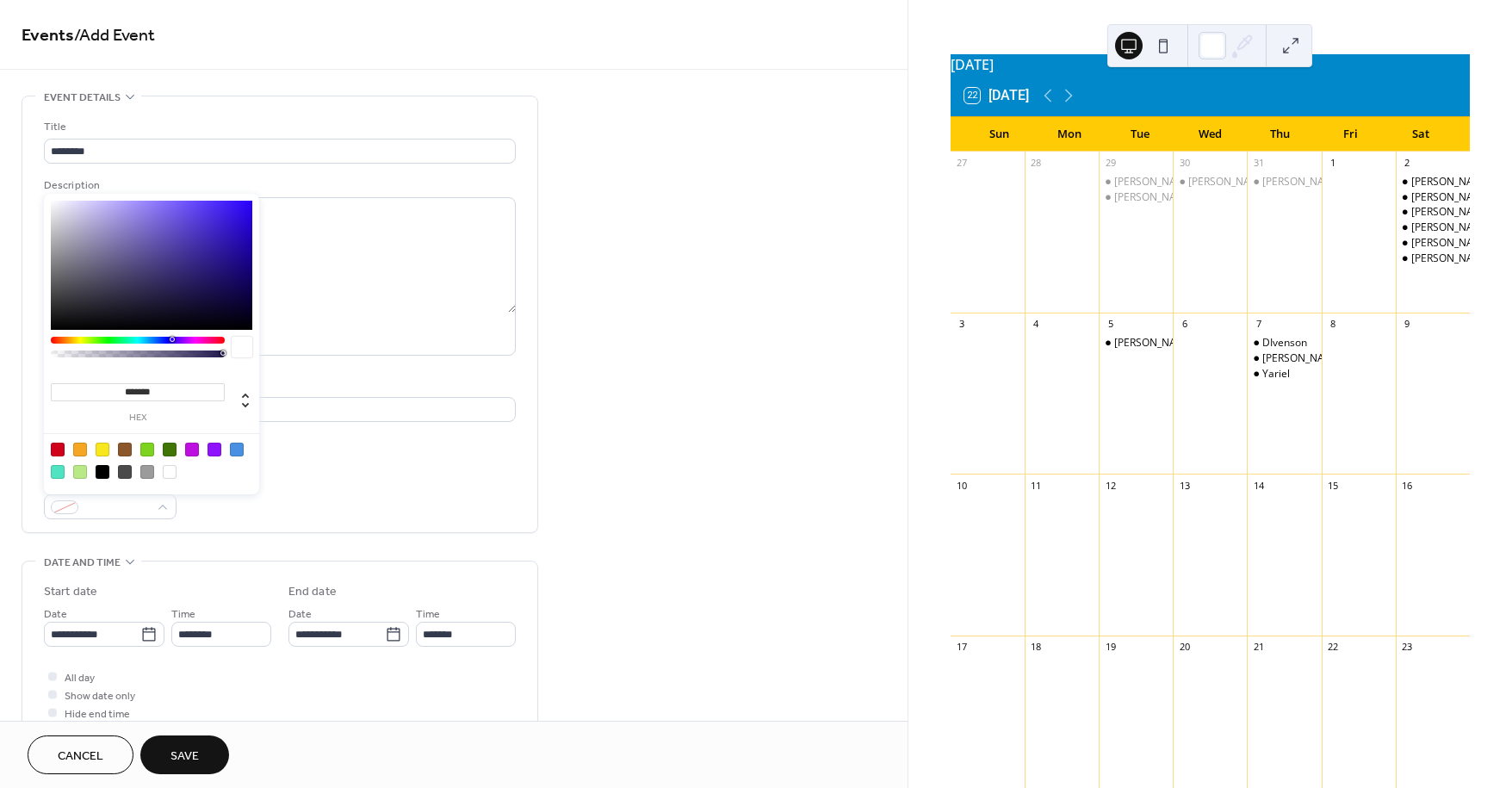 type on "*******" 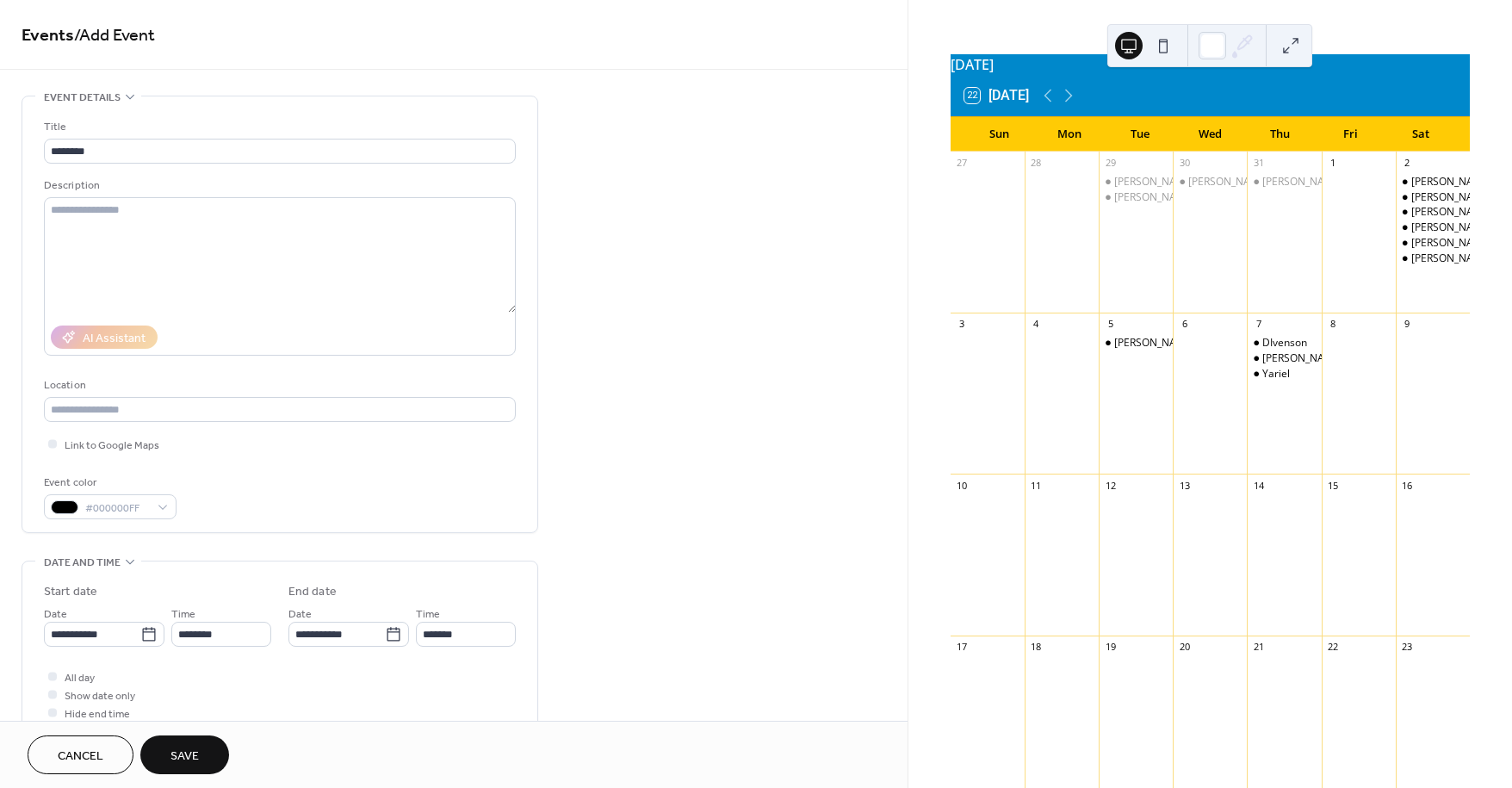 drag, startPoint x: 356, startPoint y: 494, endPoint x: 107, endPoint y: 589, distance: 266.50704 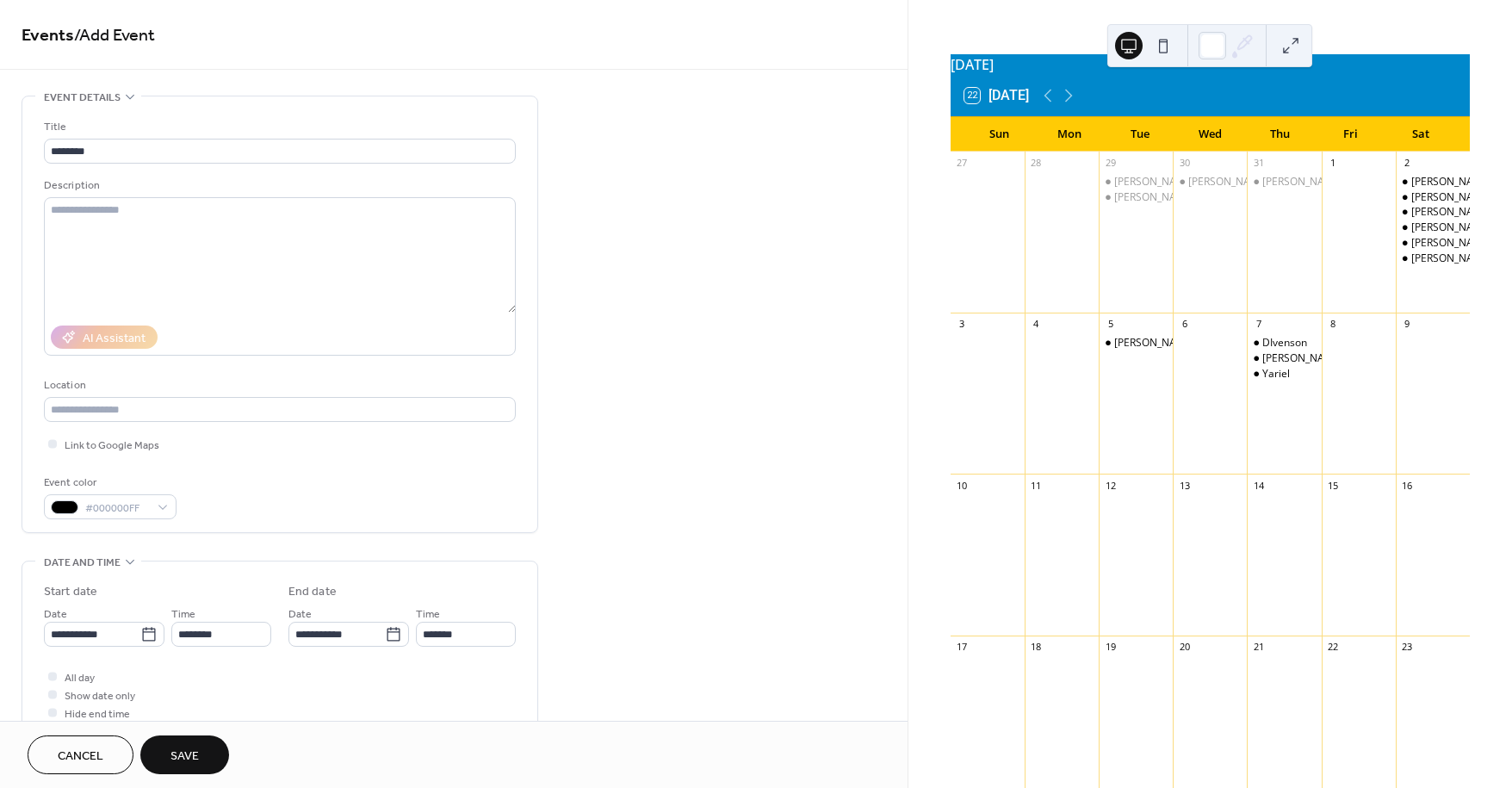 click on "Event color #000000FF" at bounding box center [280, 496] 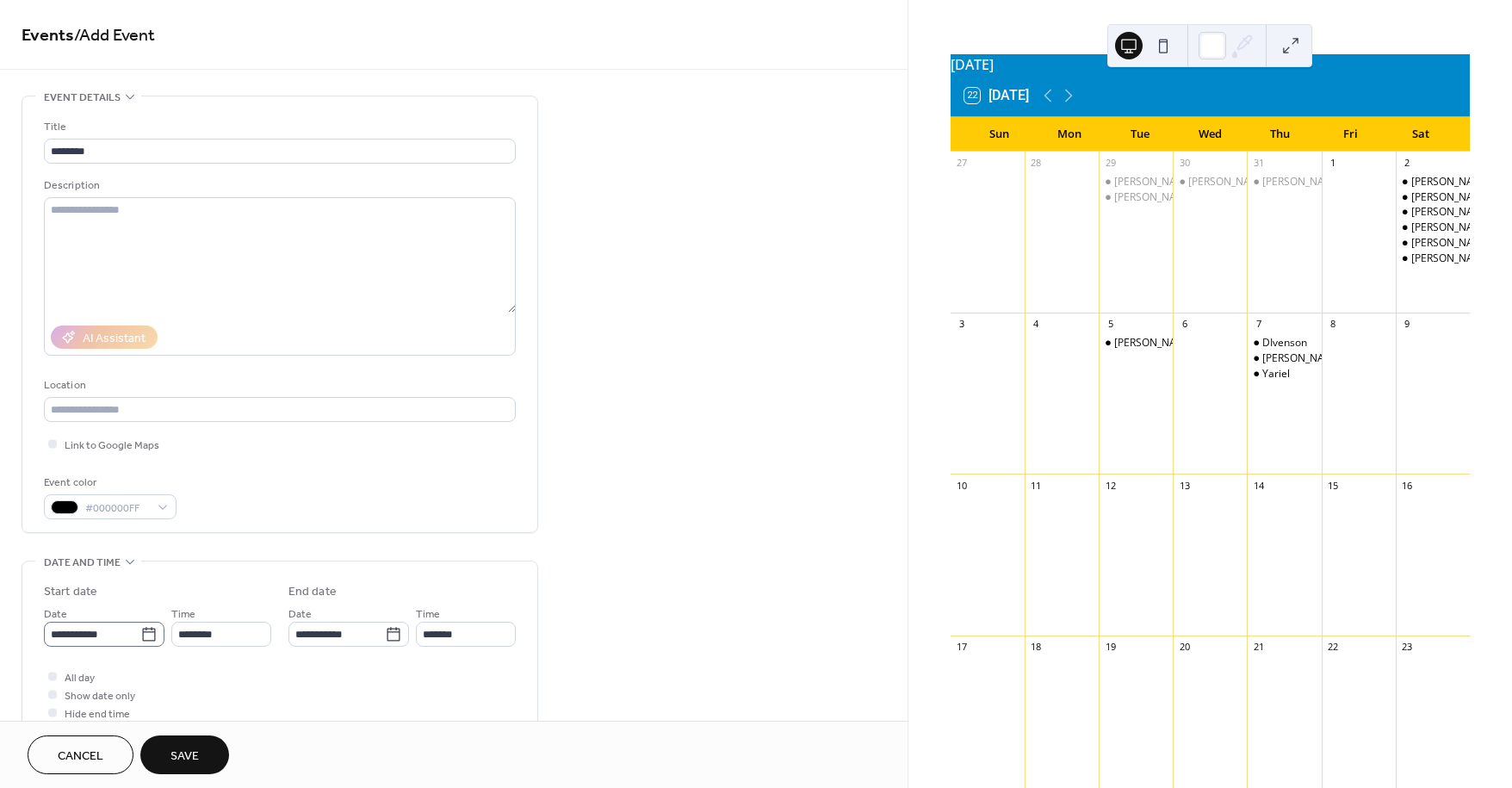 click 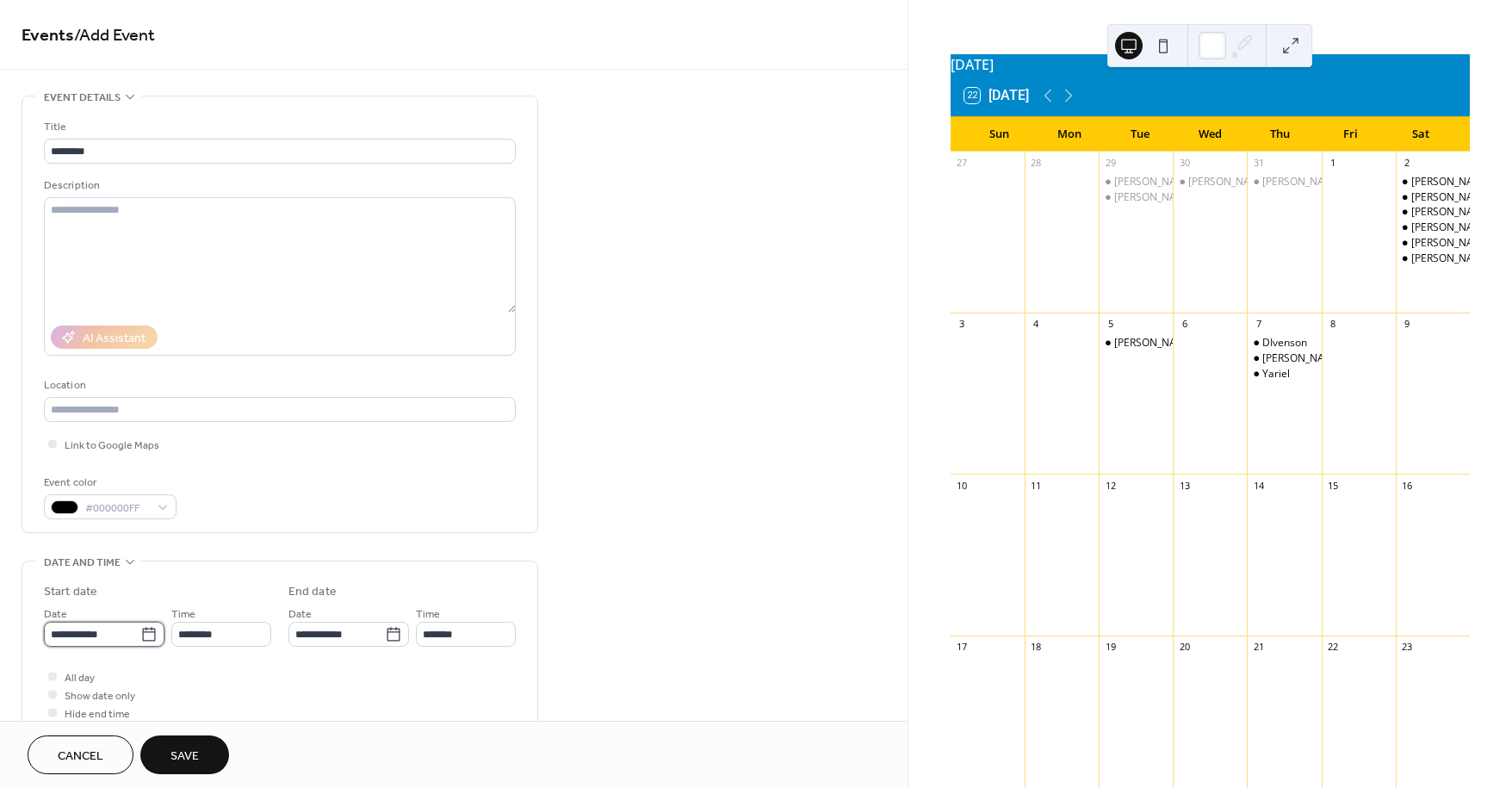 click on "**********" at bounding box center (92, 634) 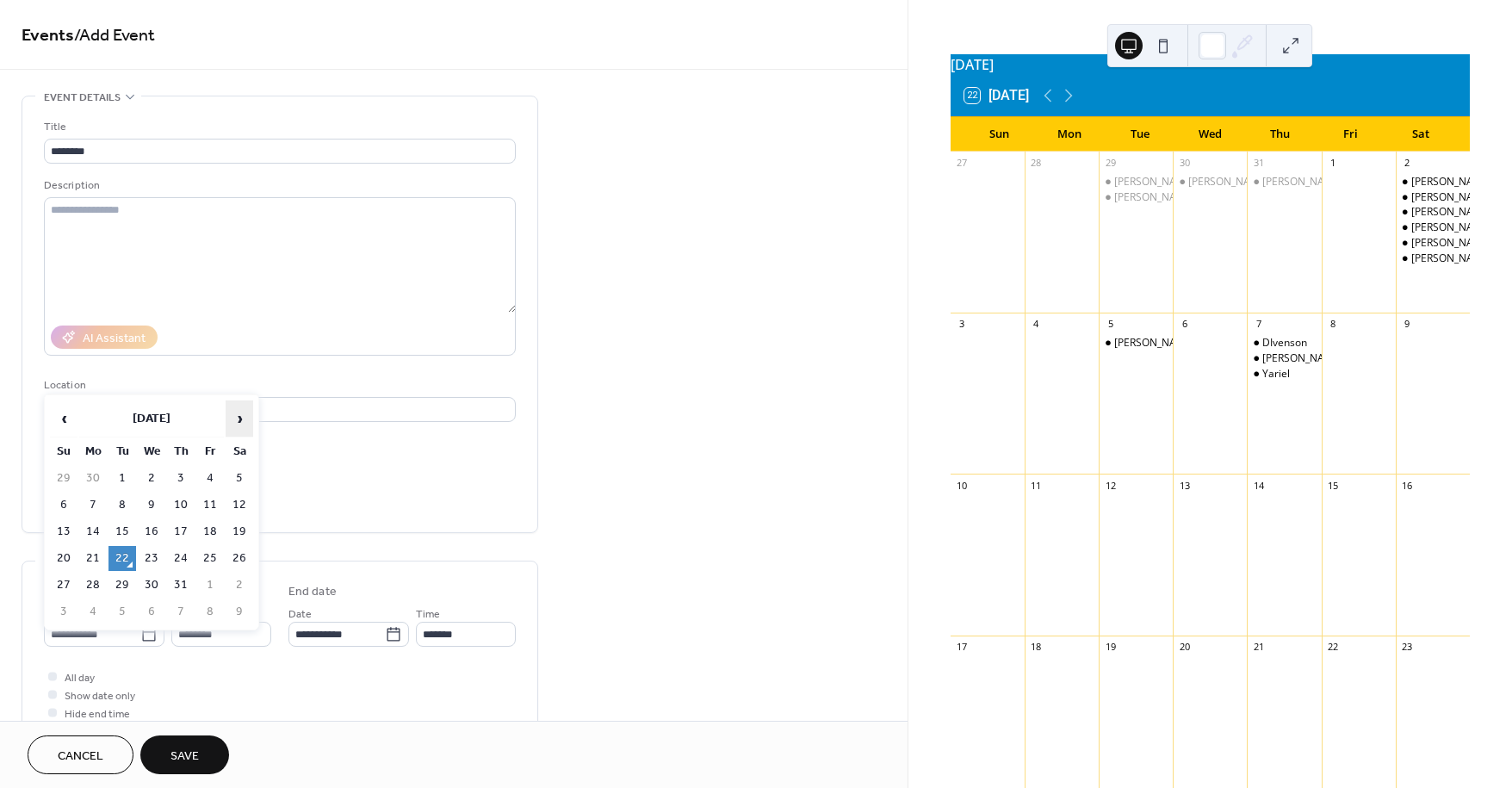 click on "›" at bounding box center [239, 419] 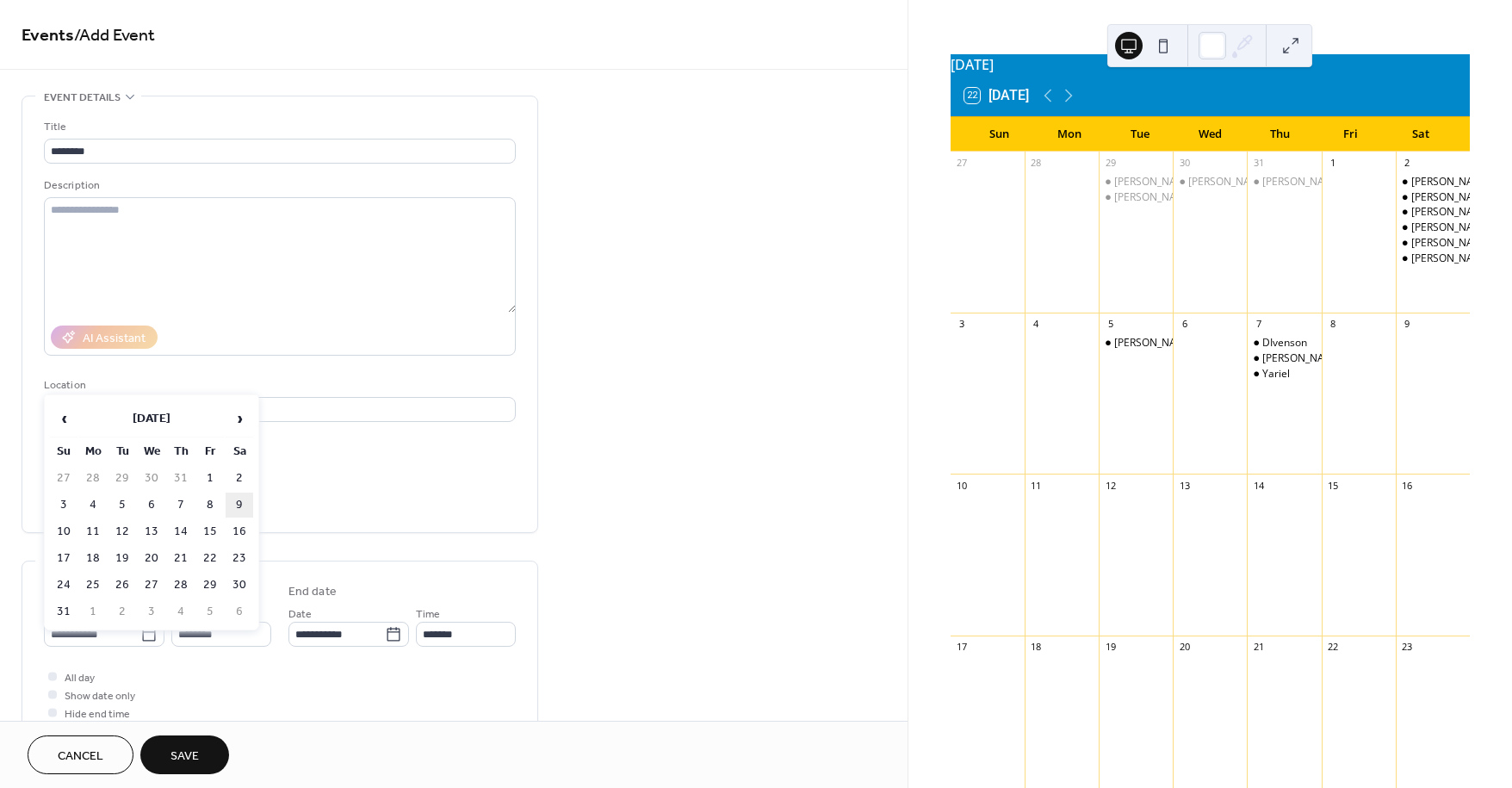 click on "9" at bounding box center [239, 505] 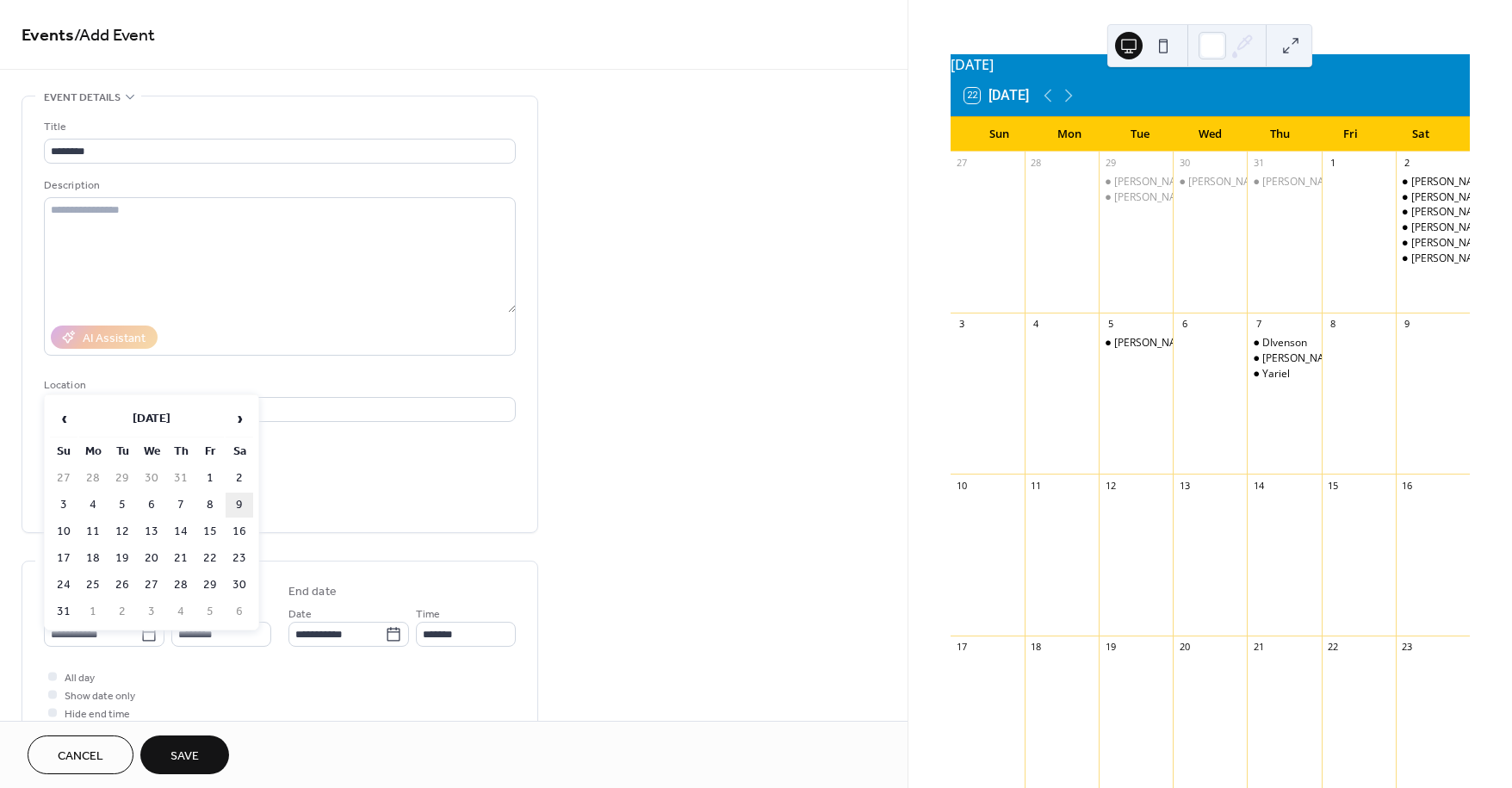 type on "**********" 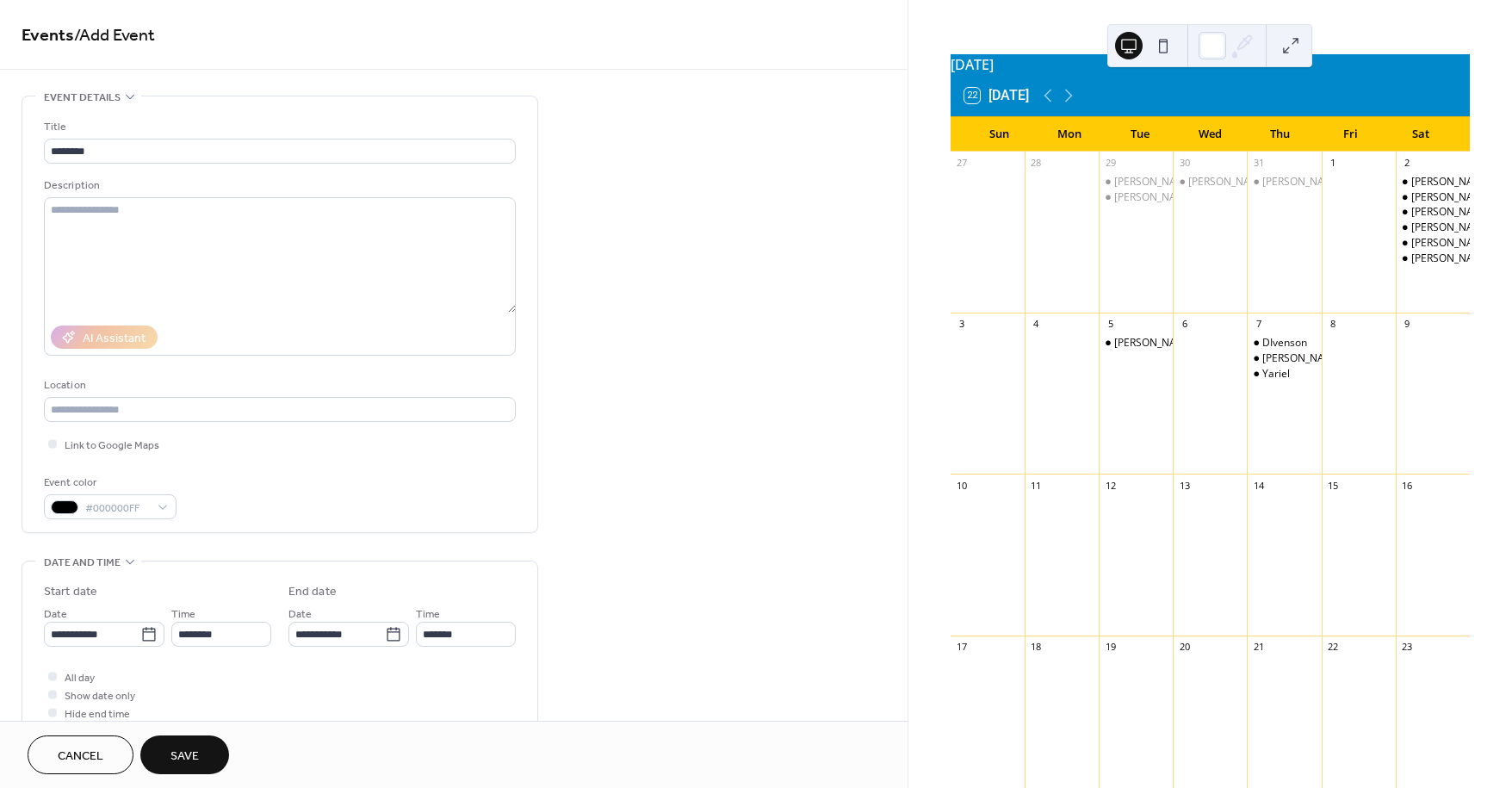 click on "Link to Google Maps" at bounding box center [280, 444] 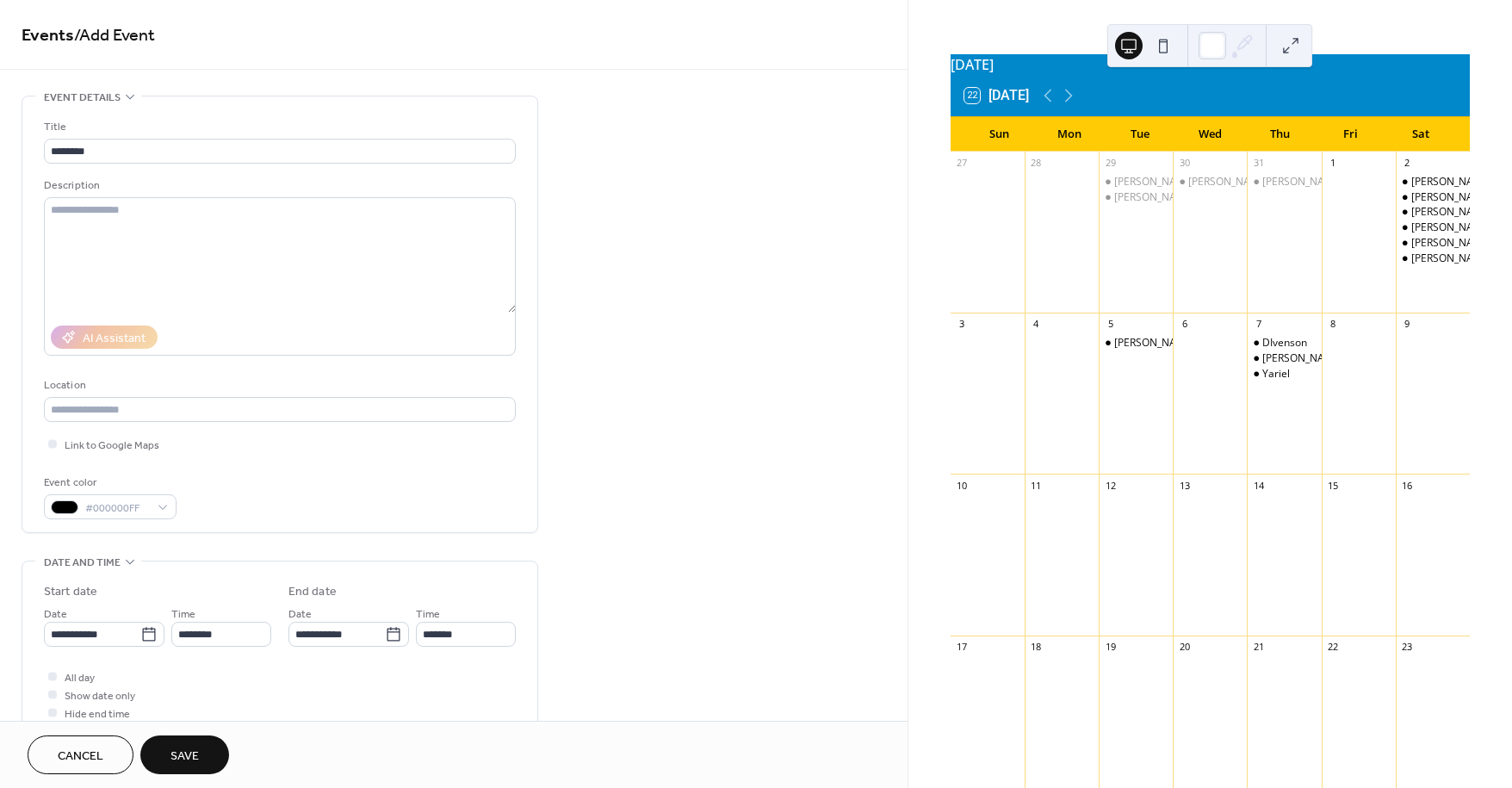 click on "Save" at bounding box center (184, 756) 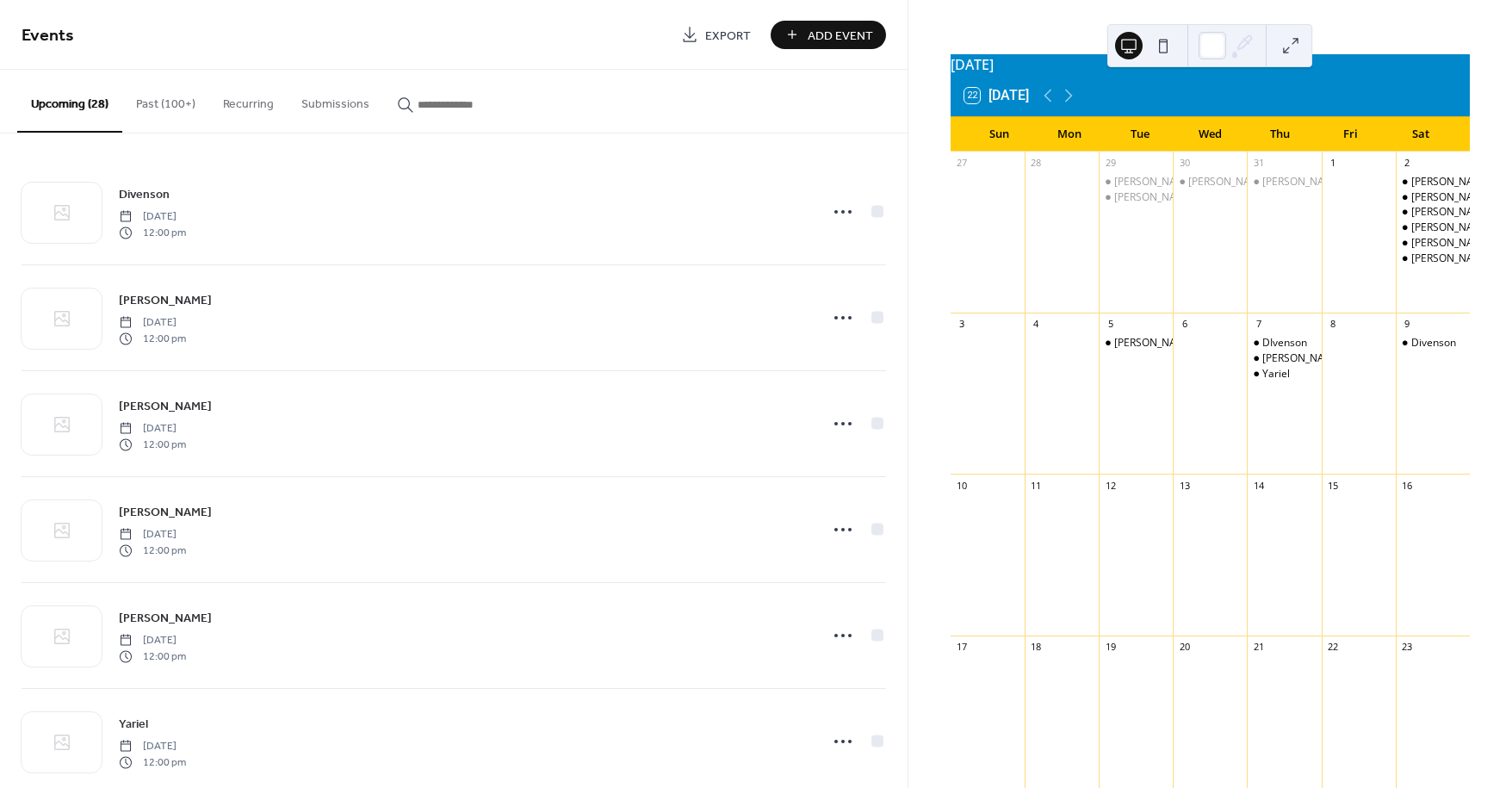 click on "Add Event" at bounding box center (840, 35) 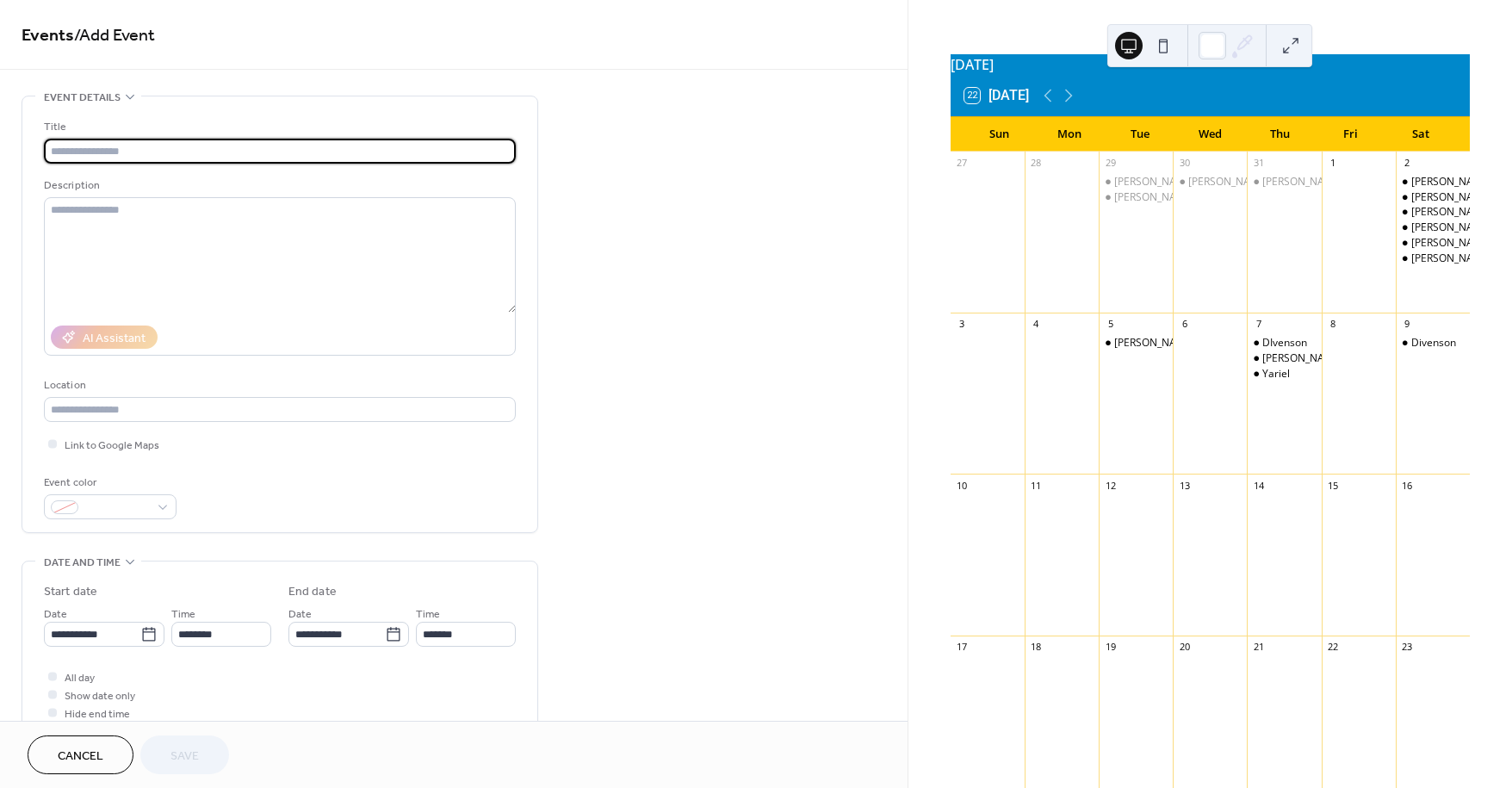 click at bounding box center (280, 151) 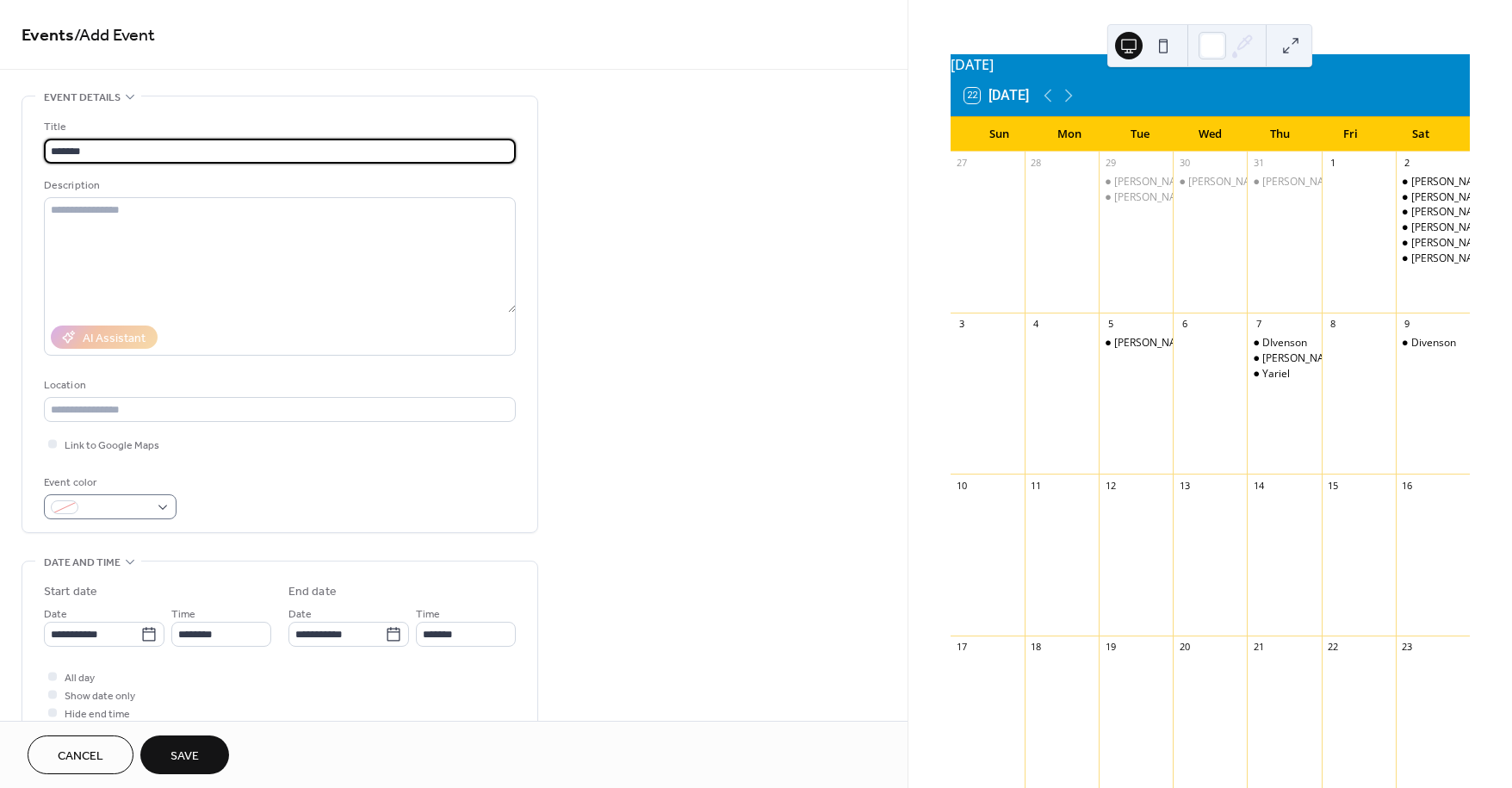 type on "******" 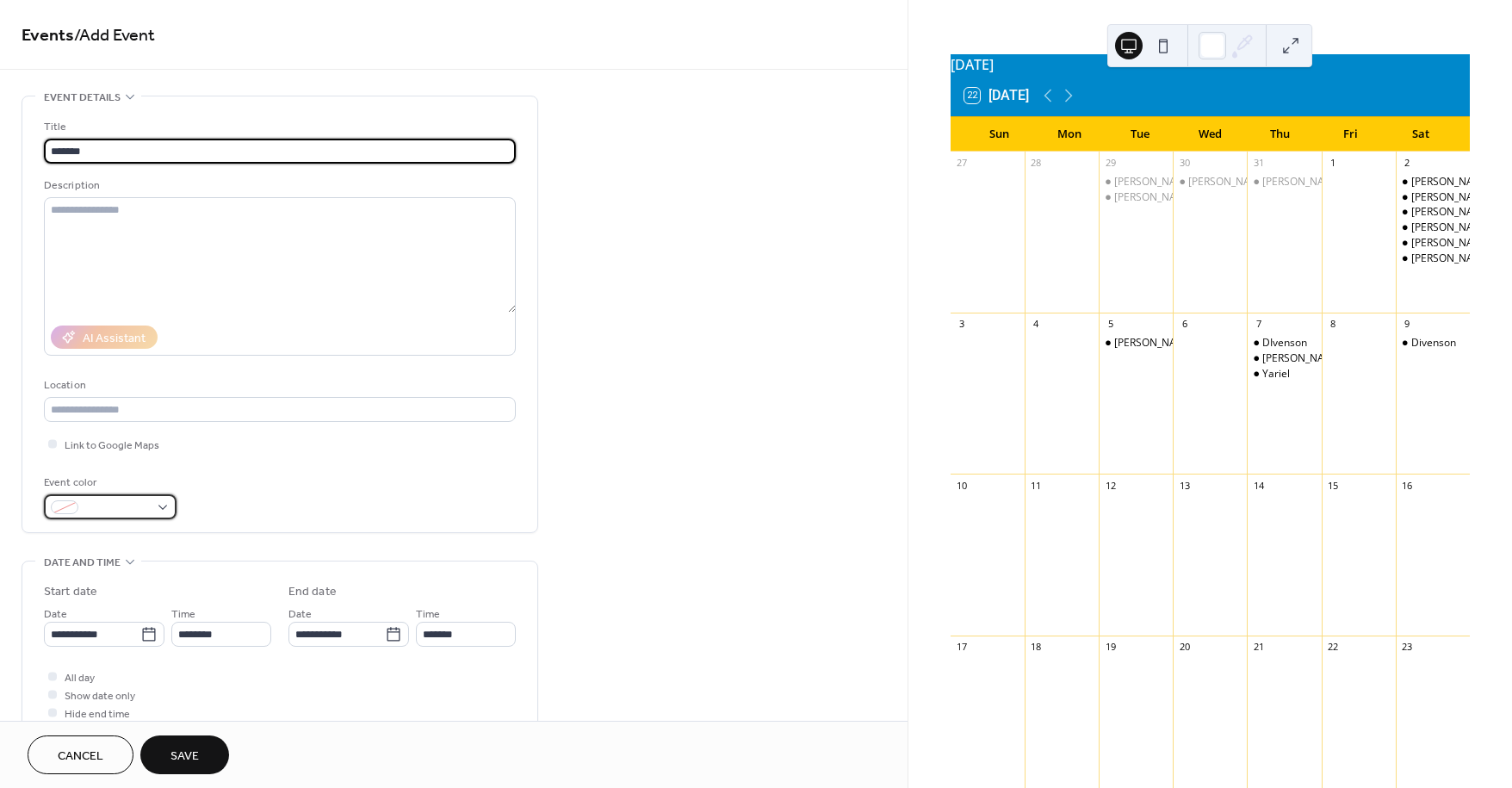 click at bounding box center [110, 506] 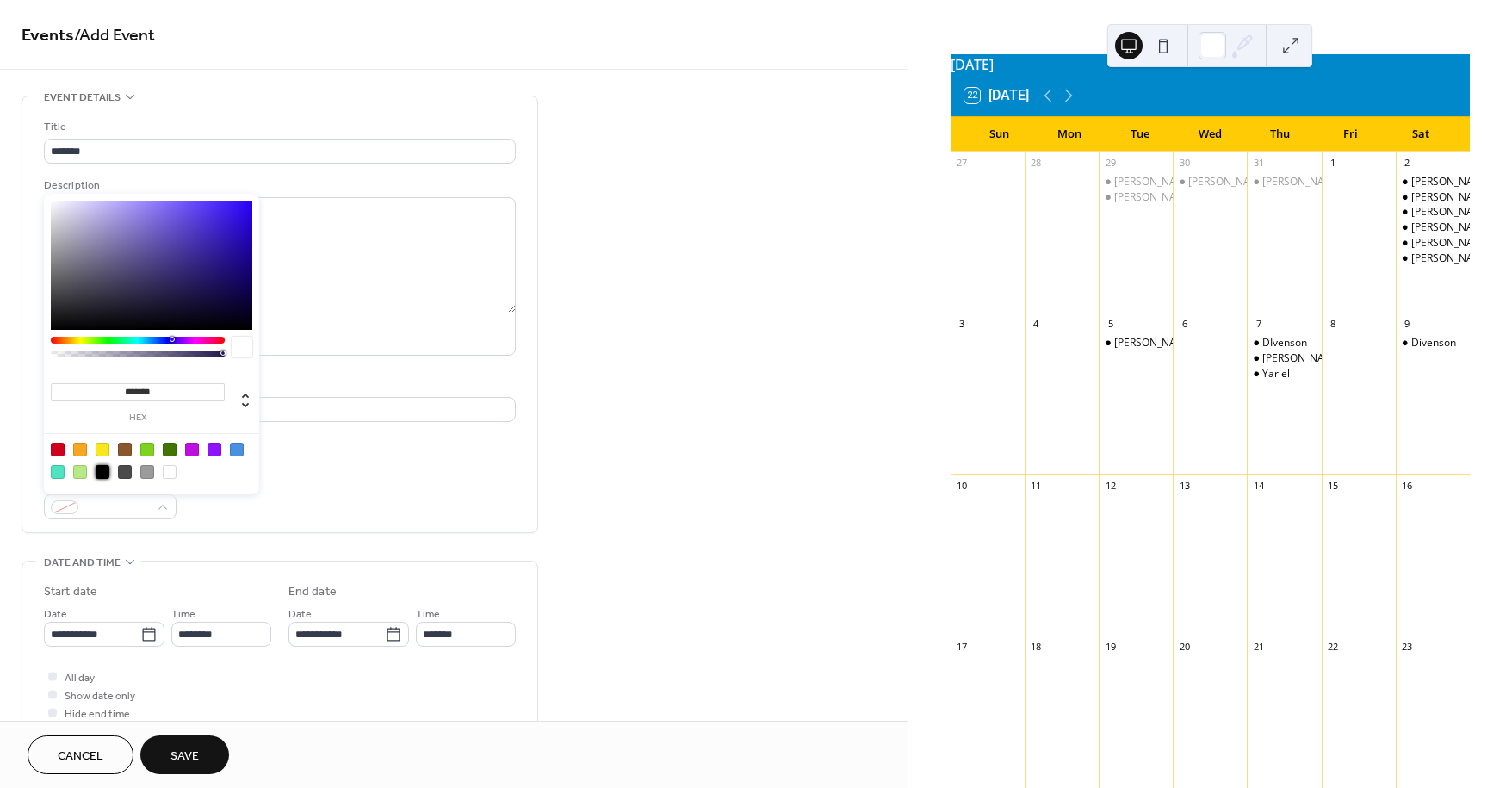 click at bounding box center [102, 472] 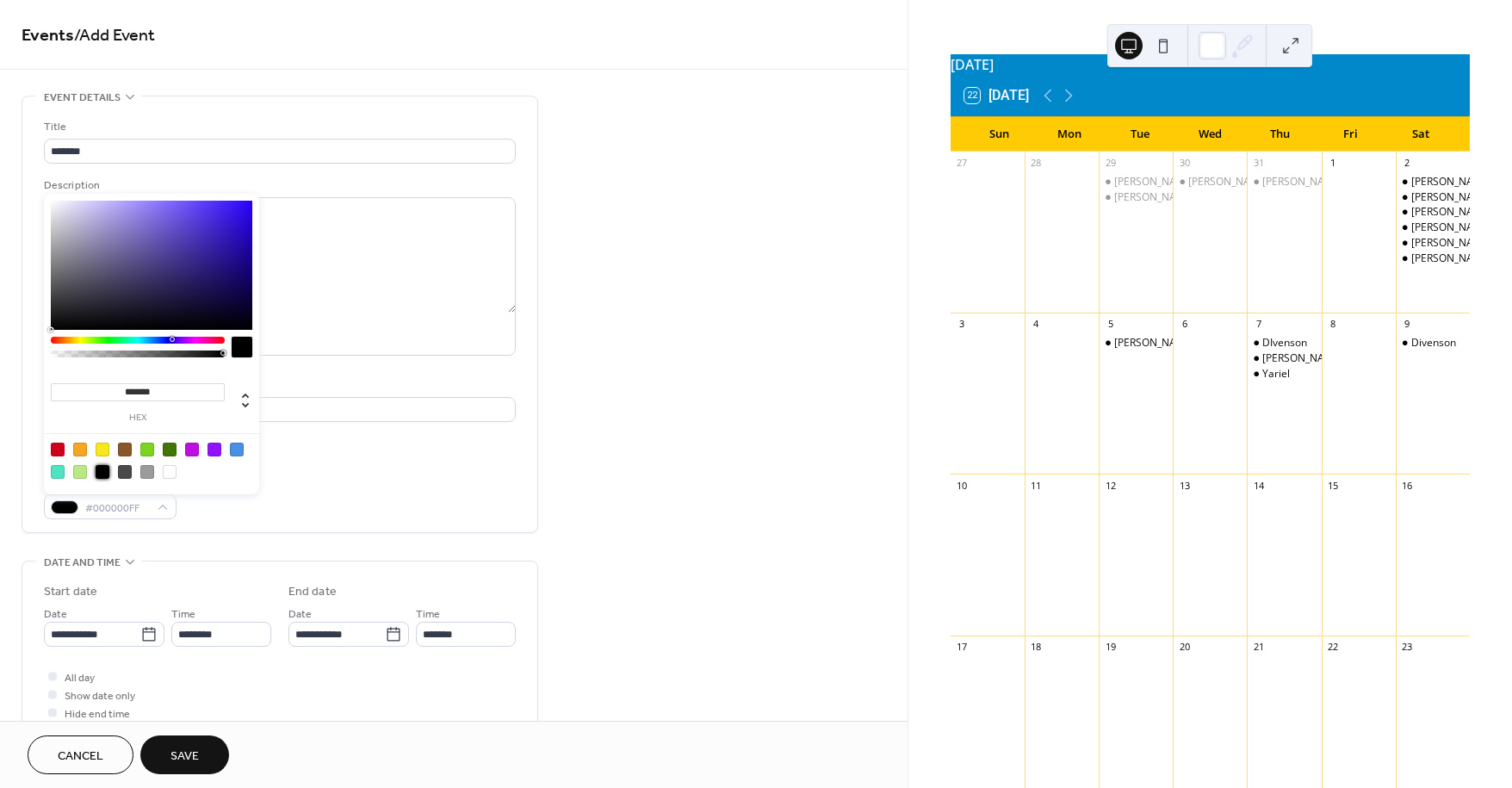 drag, startPoint x: 331, startPoint y: 509, endPoint x: 165, endPoint y: 606, distance: 192.26284 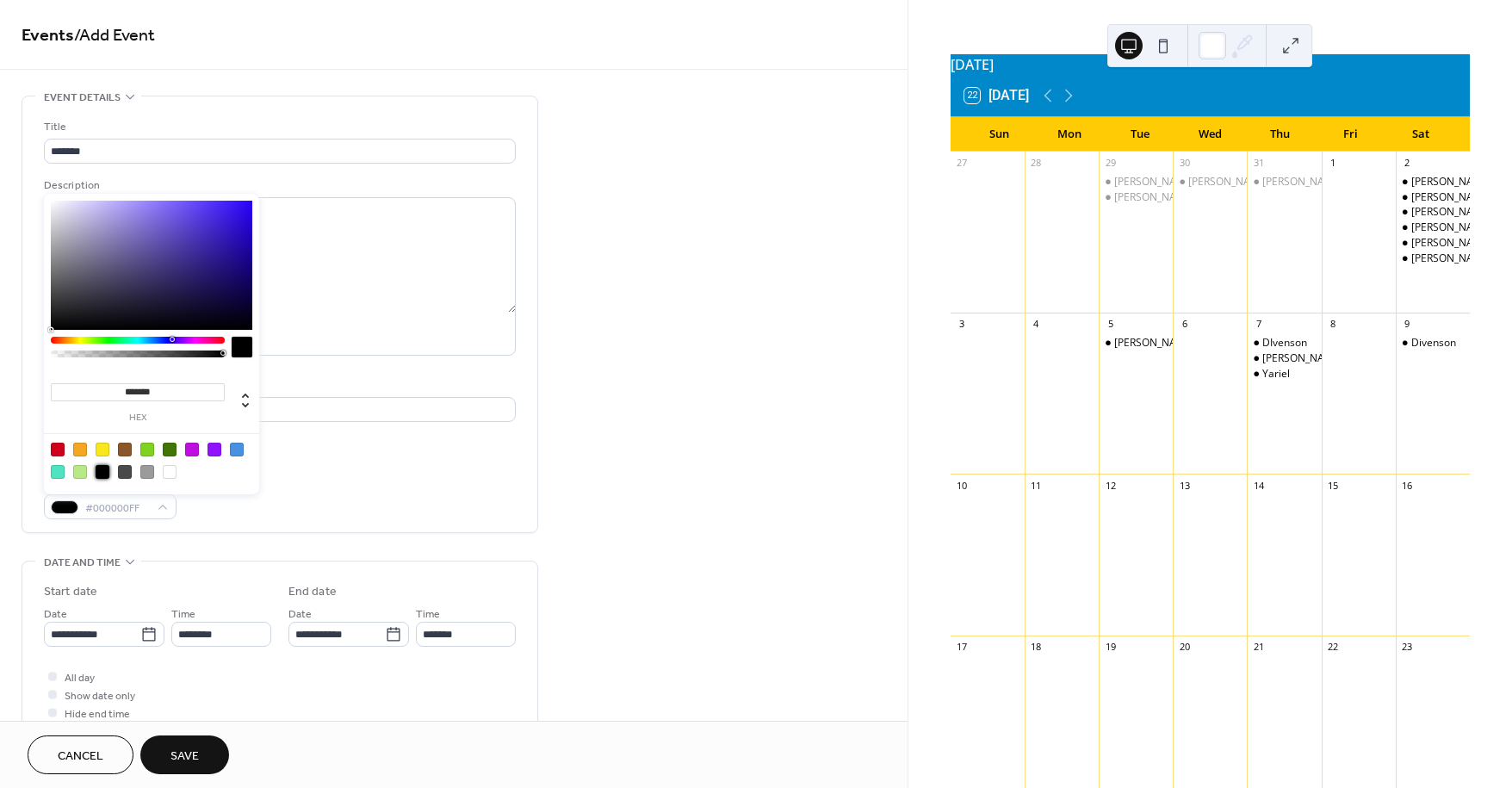 click on "Event color #000000FF" at bounding box center [280, 496] 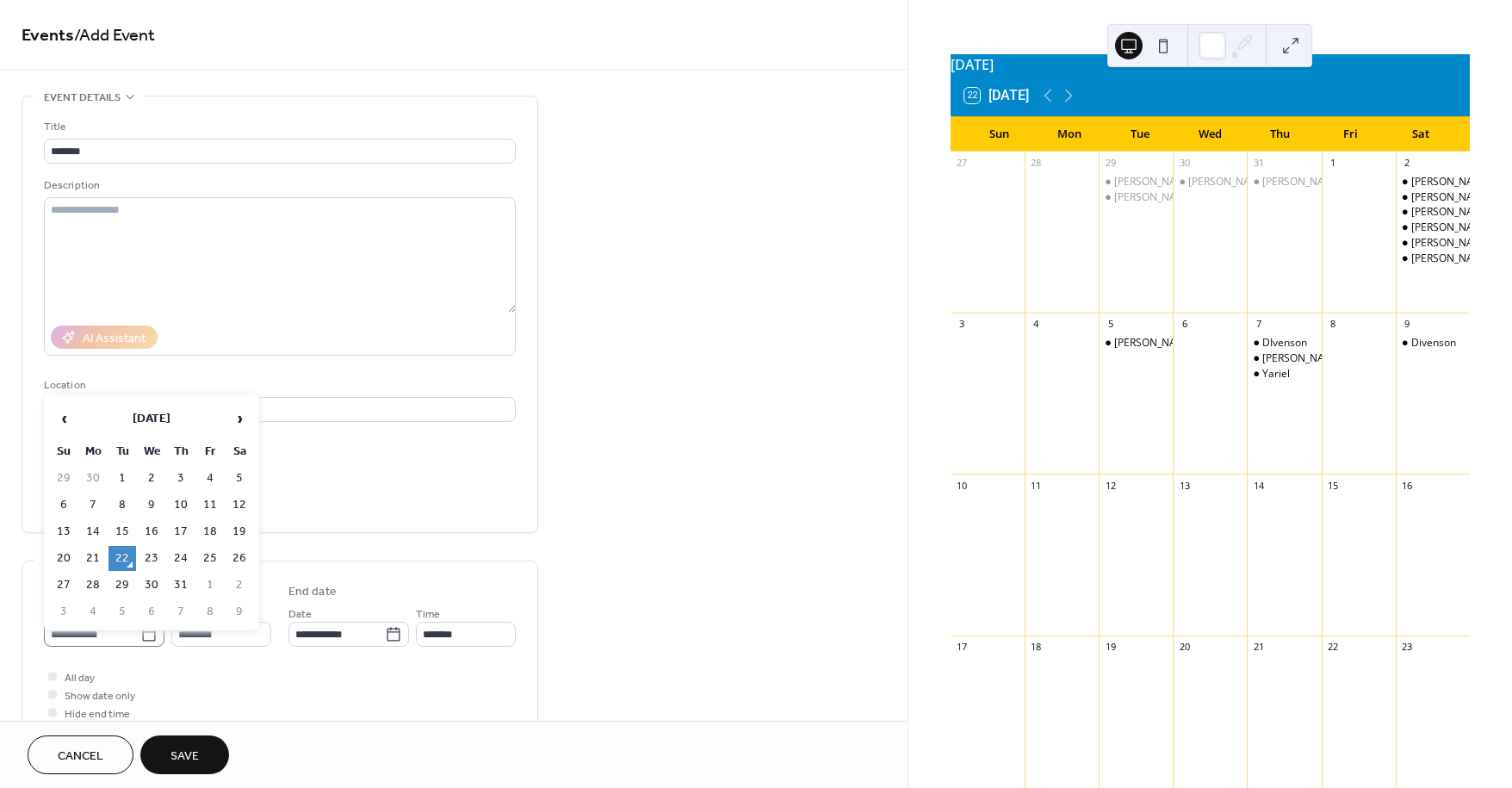 click 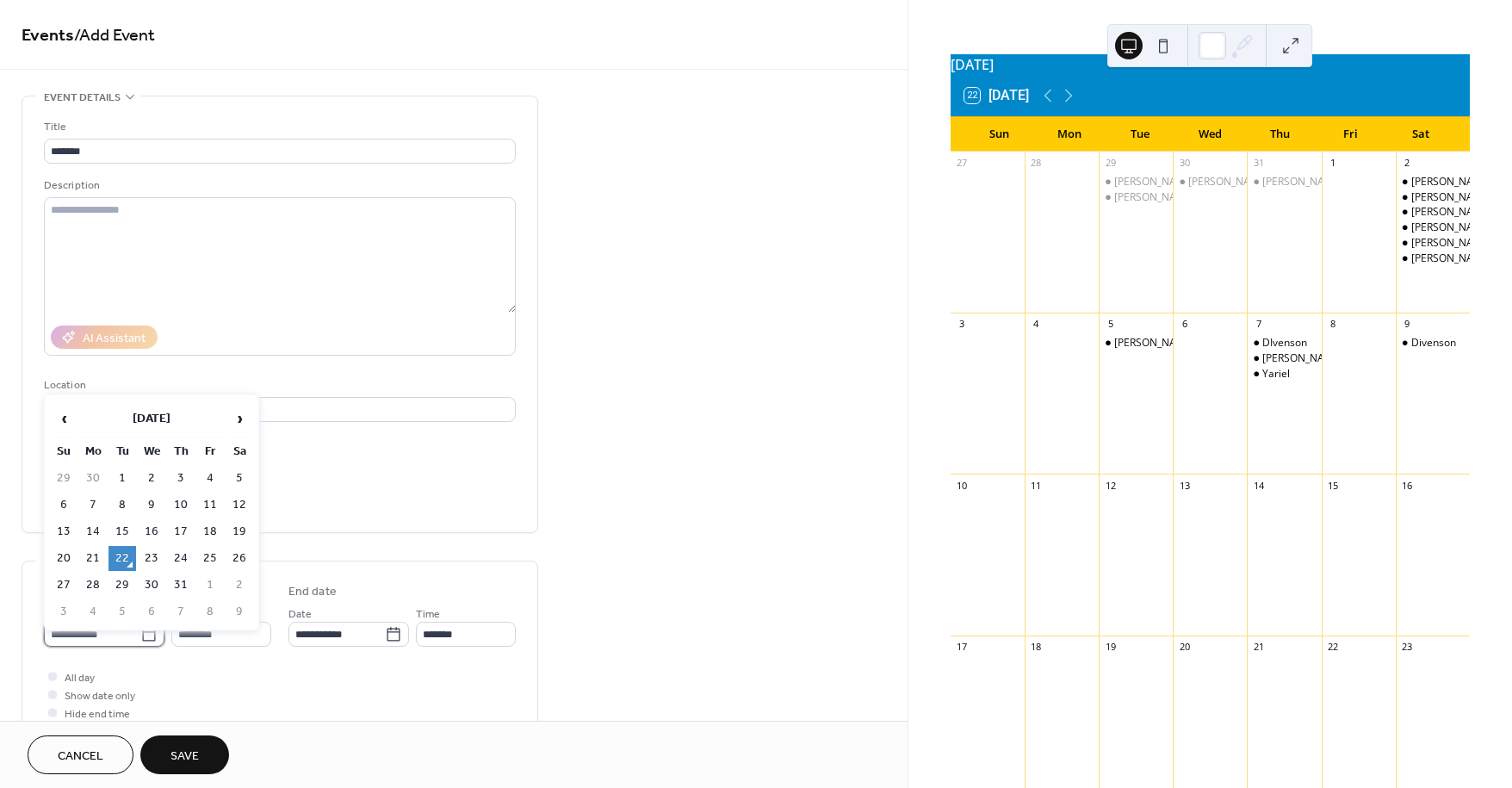 click on "**********" at bounding box center [92, 634] 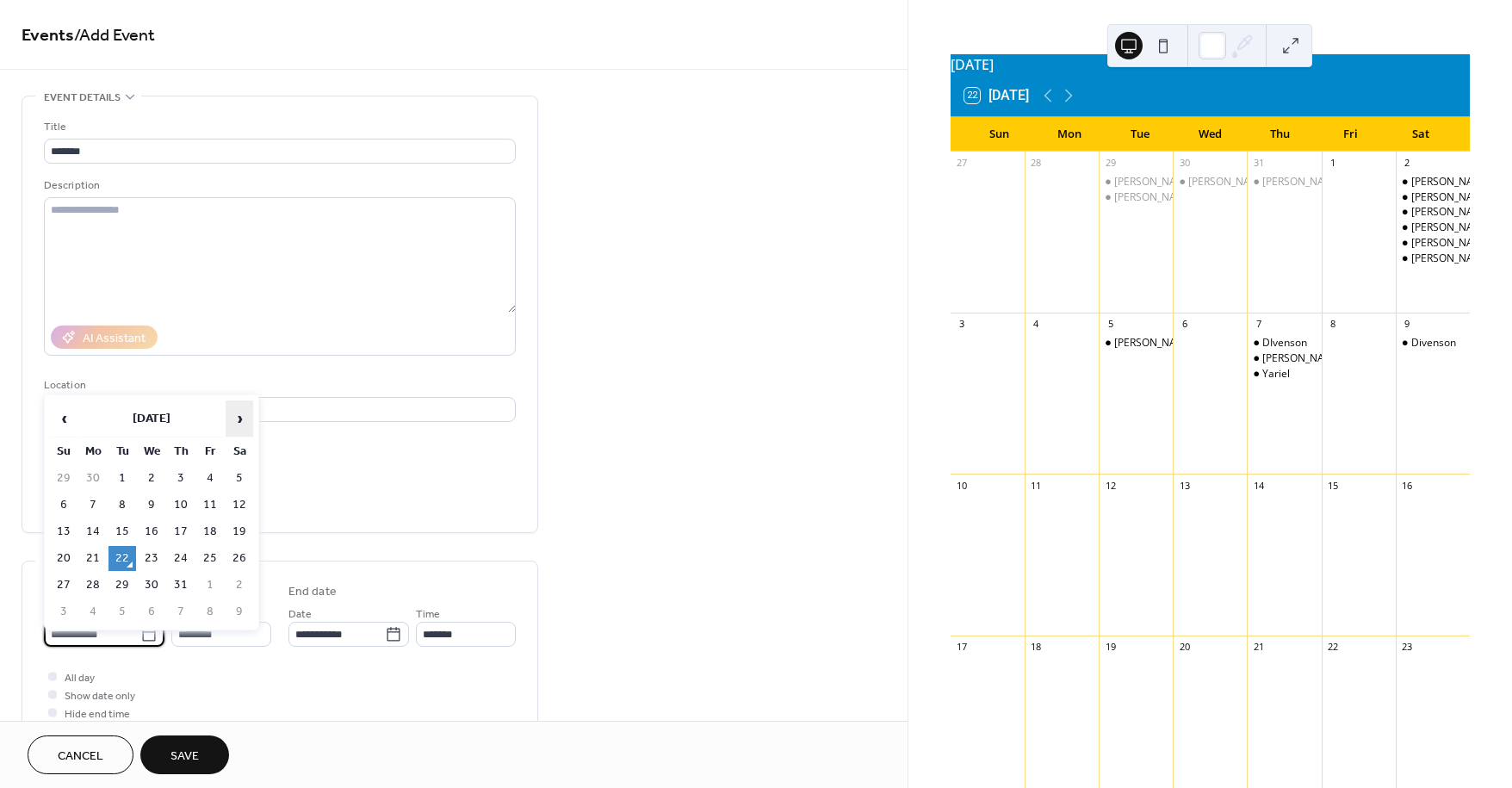 click on "›" at bounding box center [239, 419] 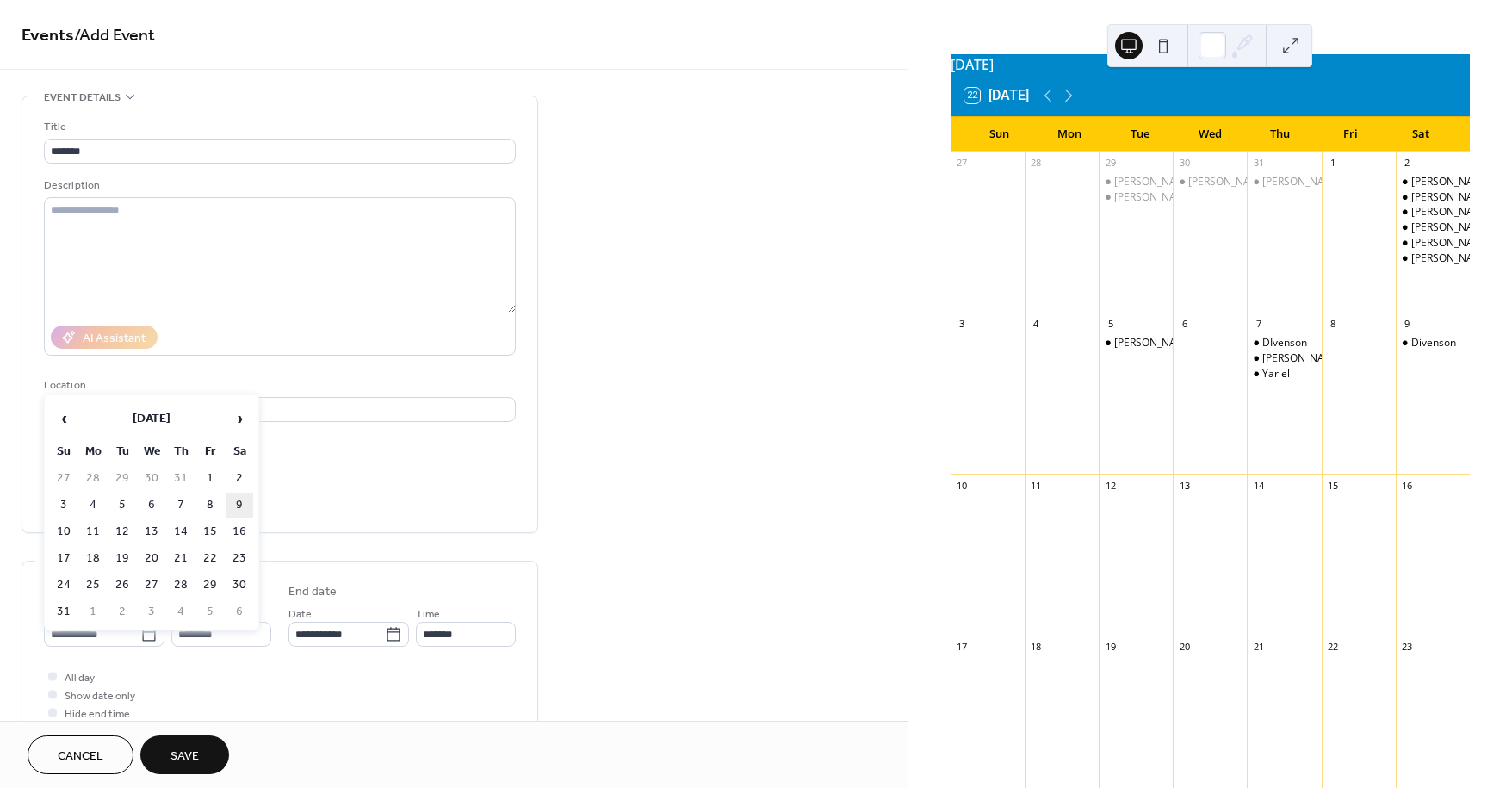 click on "9" at bounding box center [239, 505] 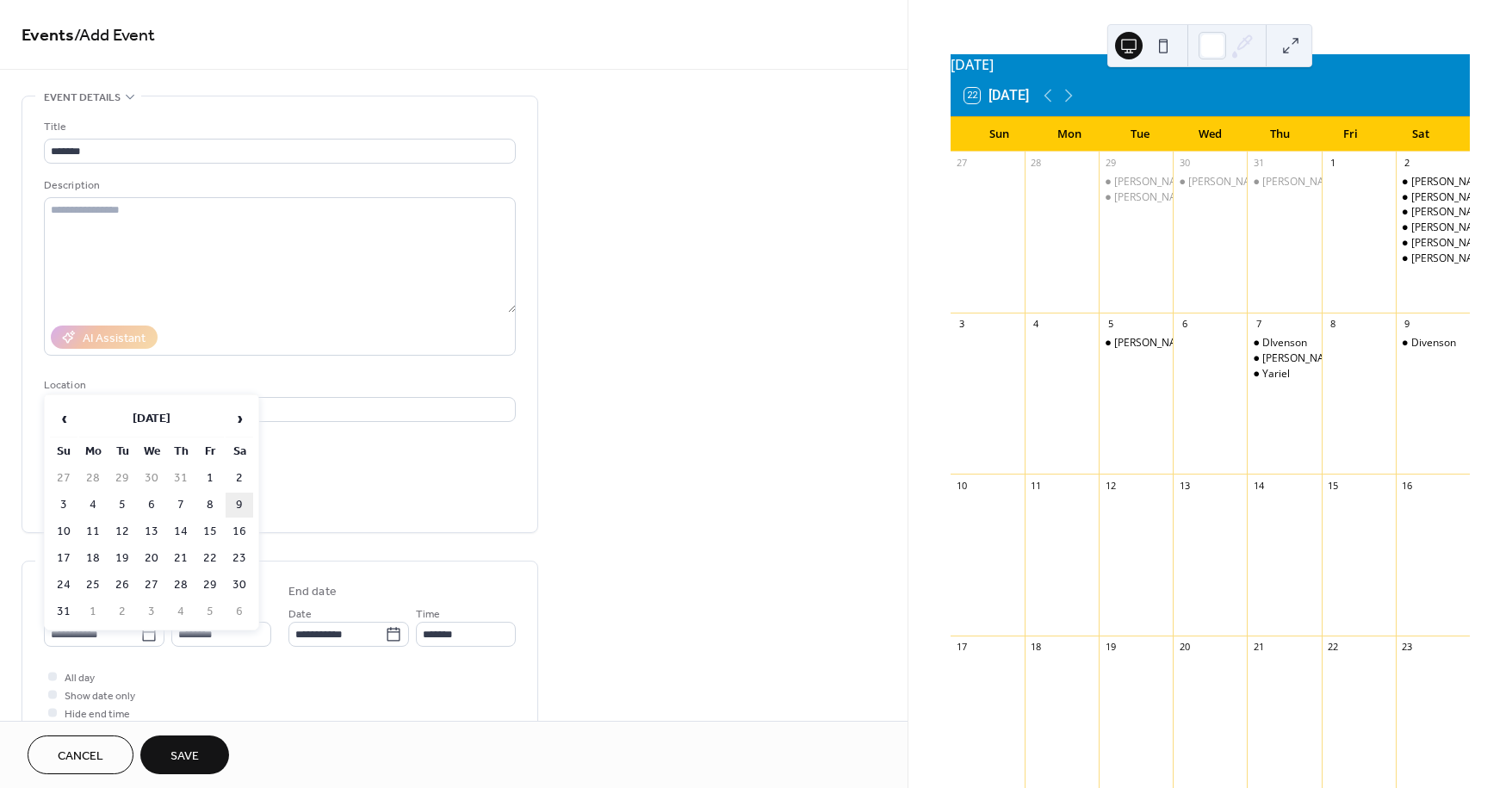type on "**********" 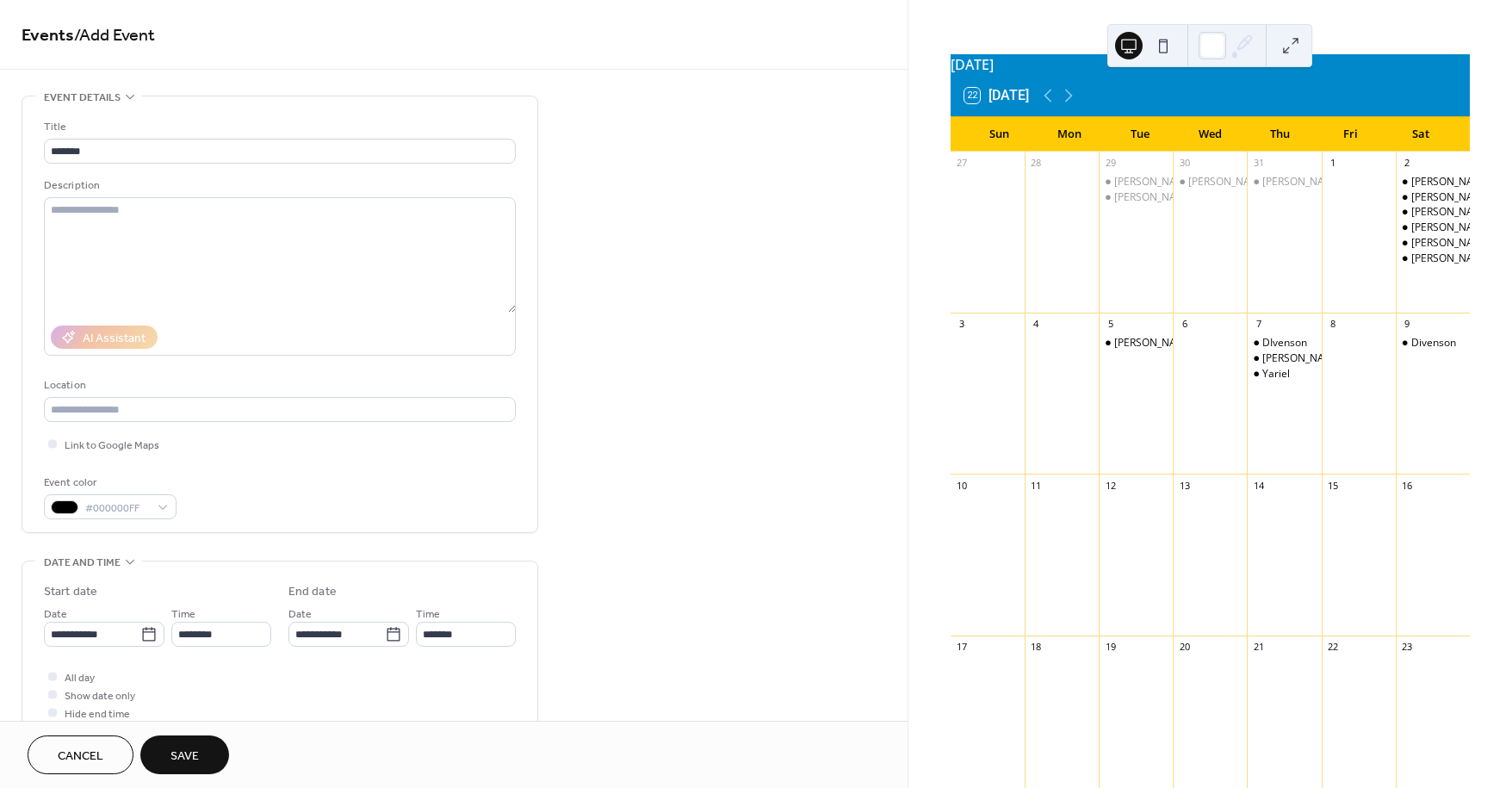 click on "Event color #000000FF" at bounding box center [280, 496] 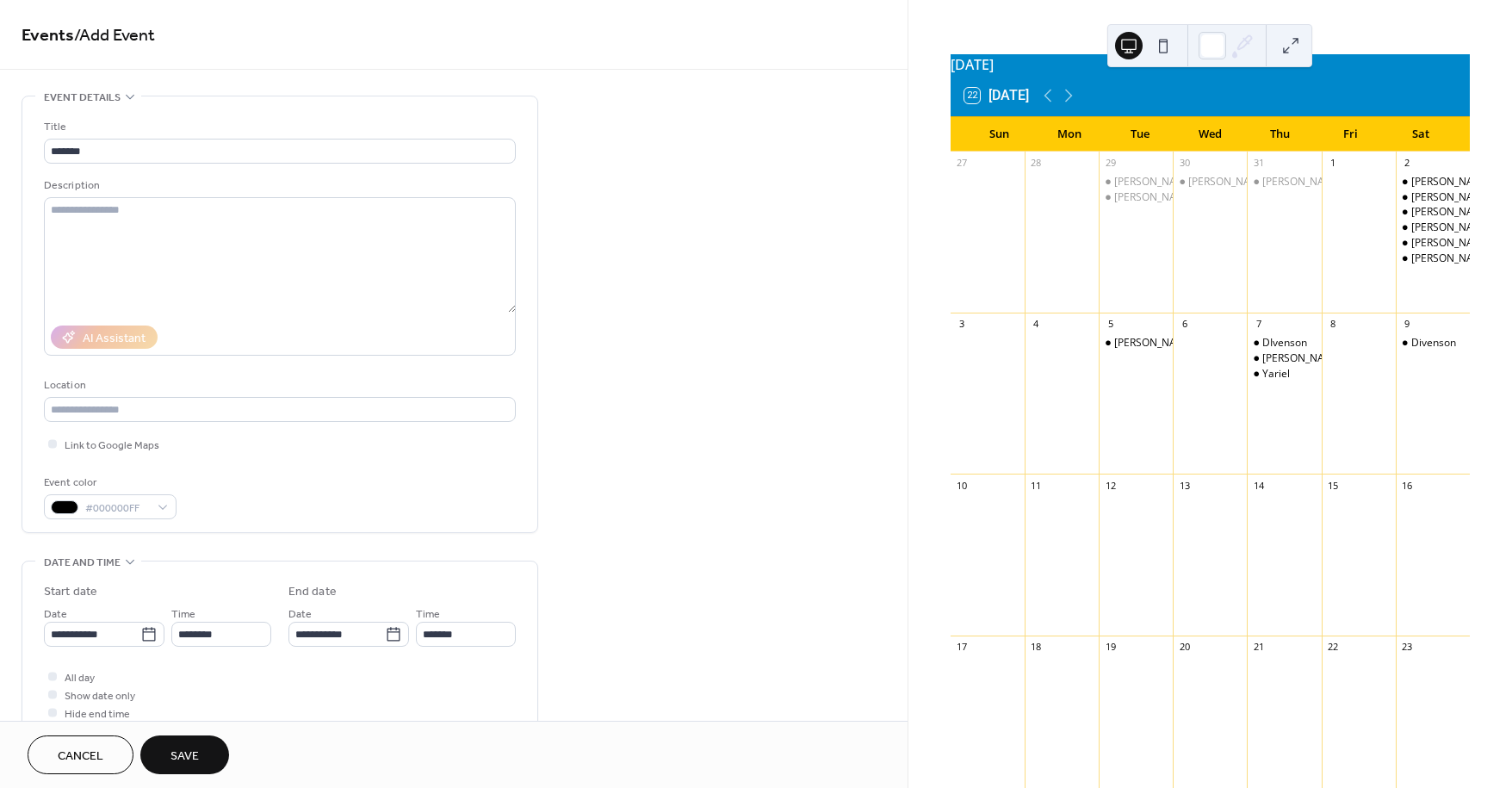 click on "Save" at bounding box center [184, 754] 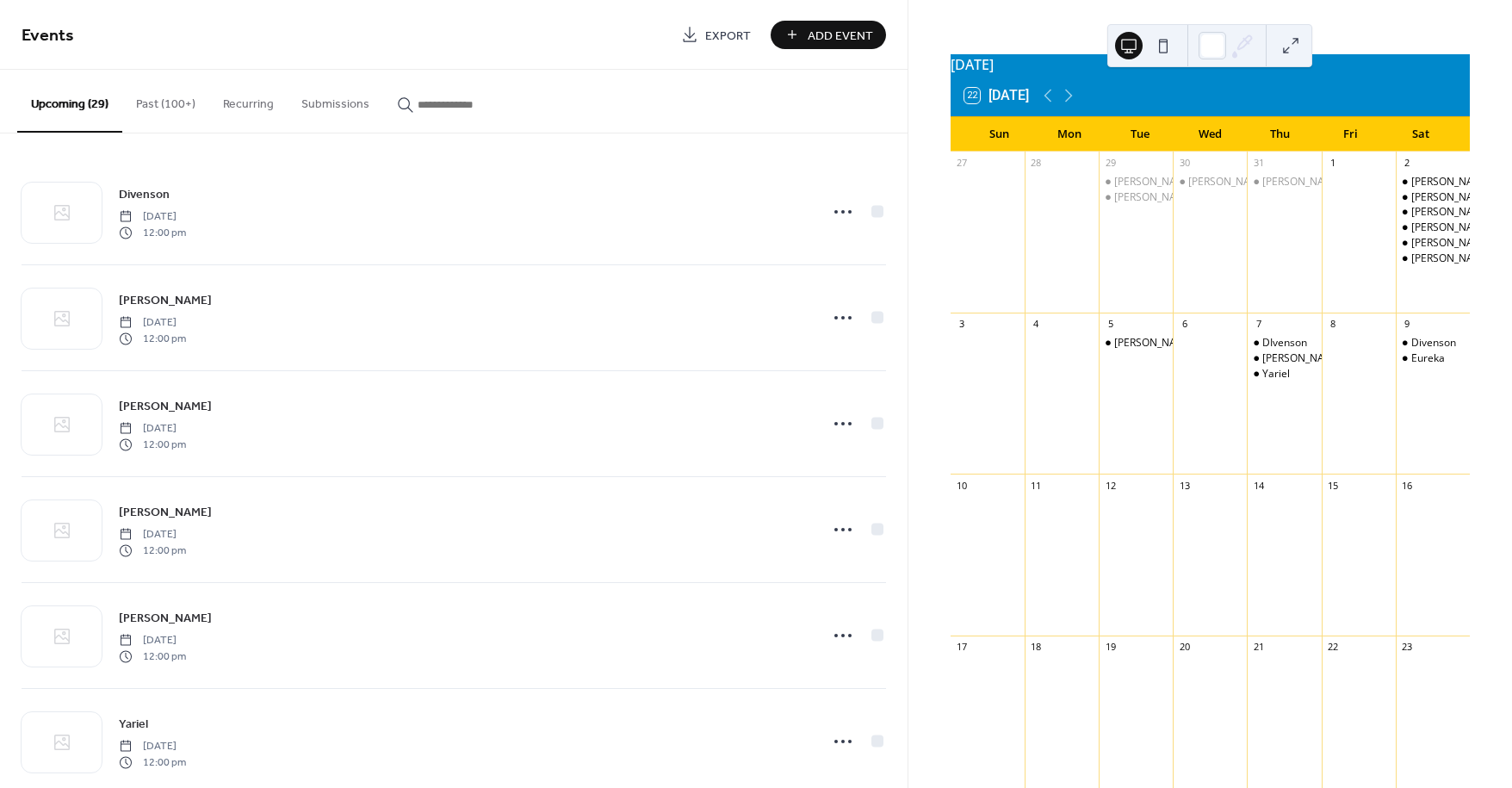 click on "Add Event" at bounding box center [840, 35] 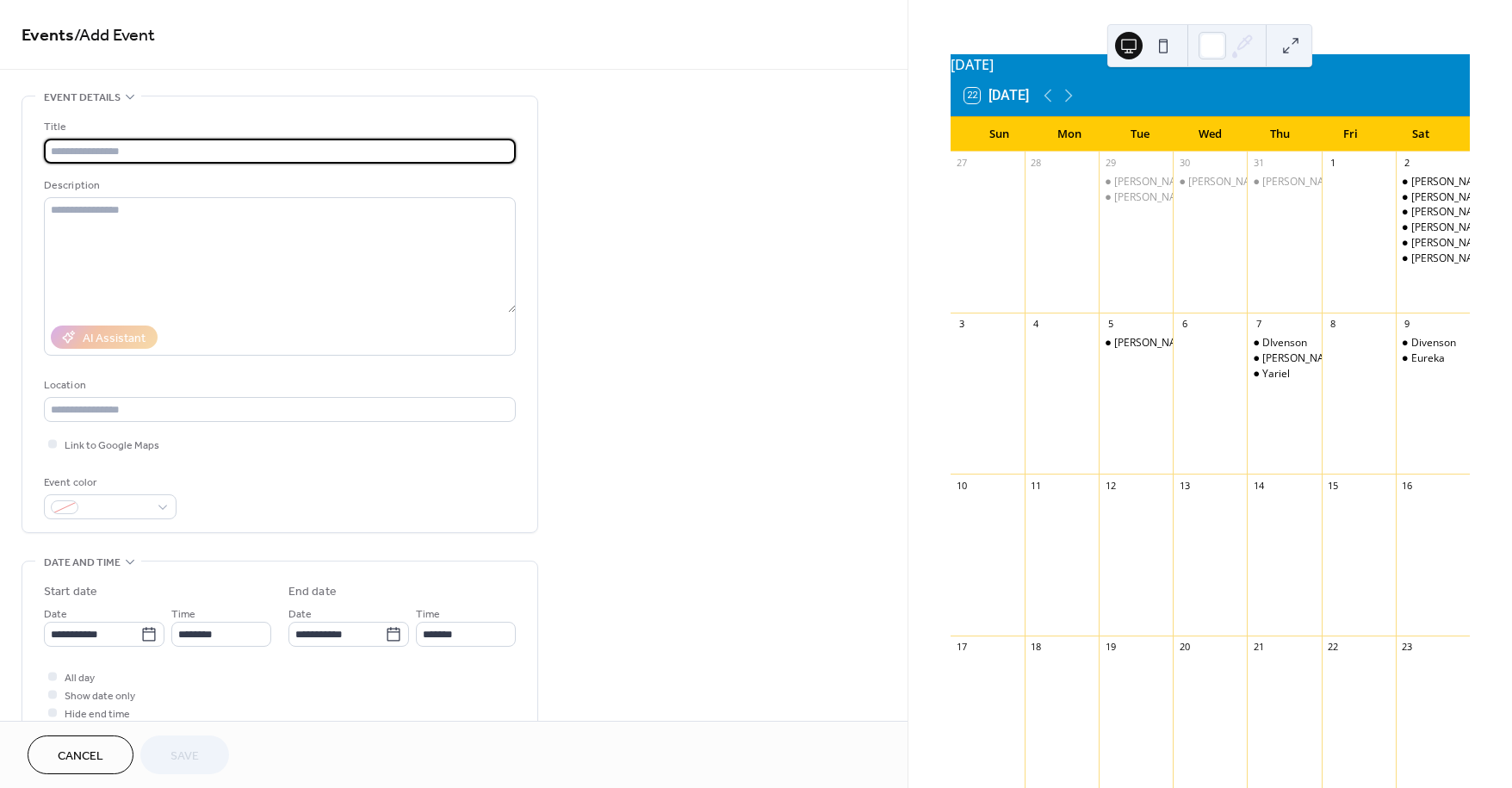 click at bounding box center [280, 151] 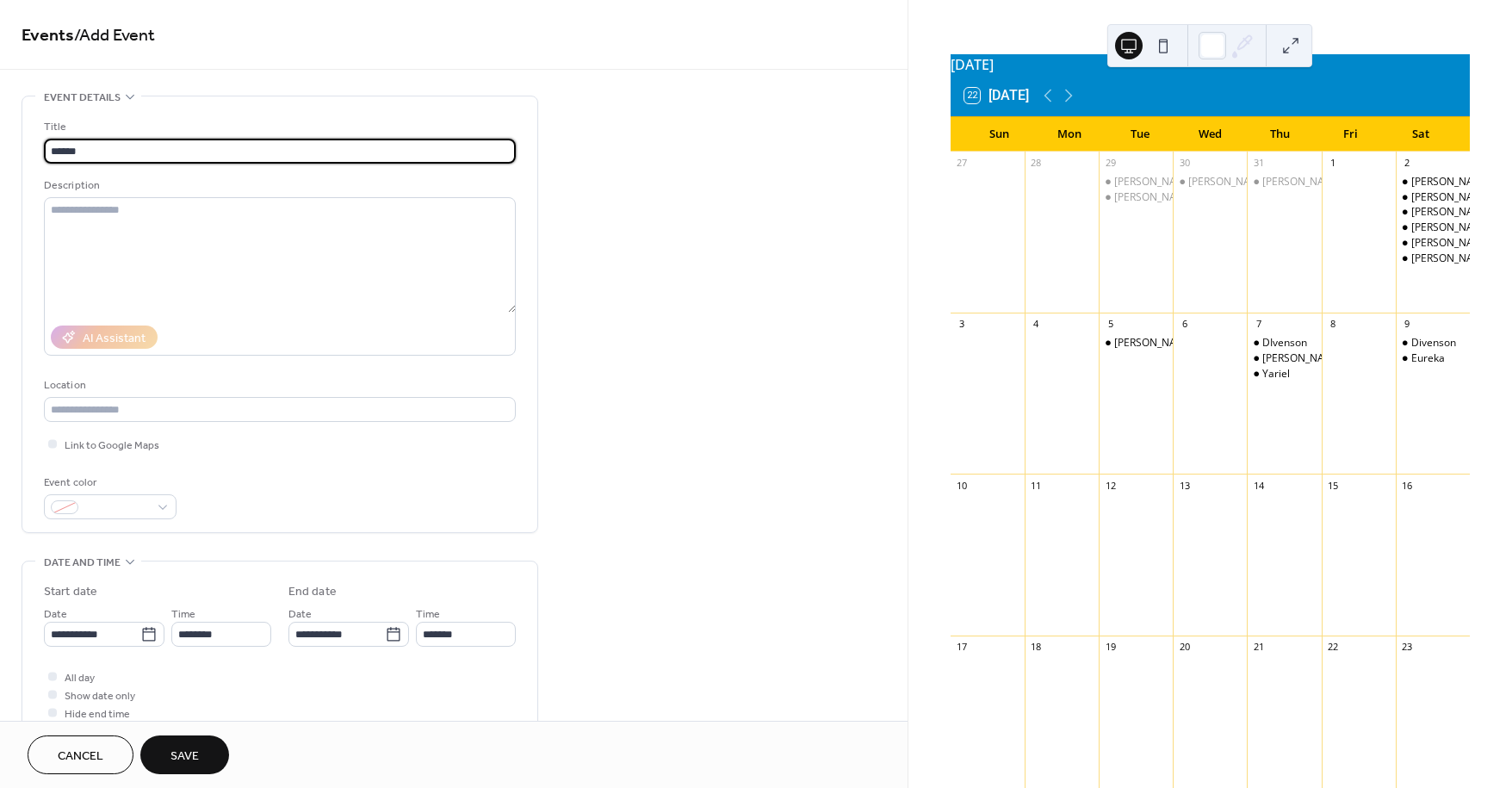 type on "*****" 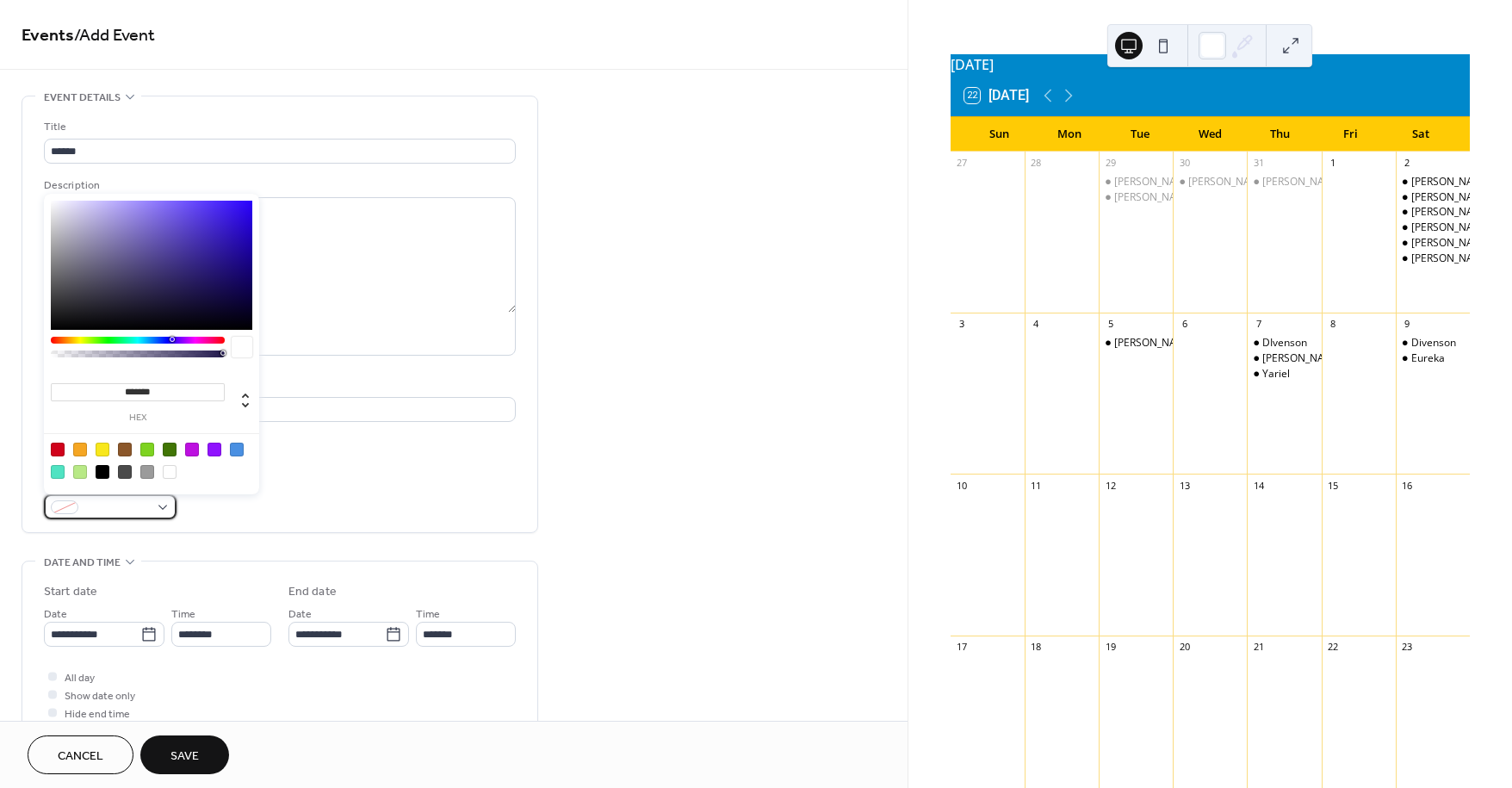 click at bounding box center (117, 508) 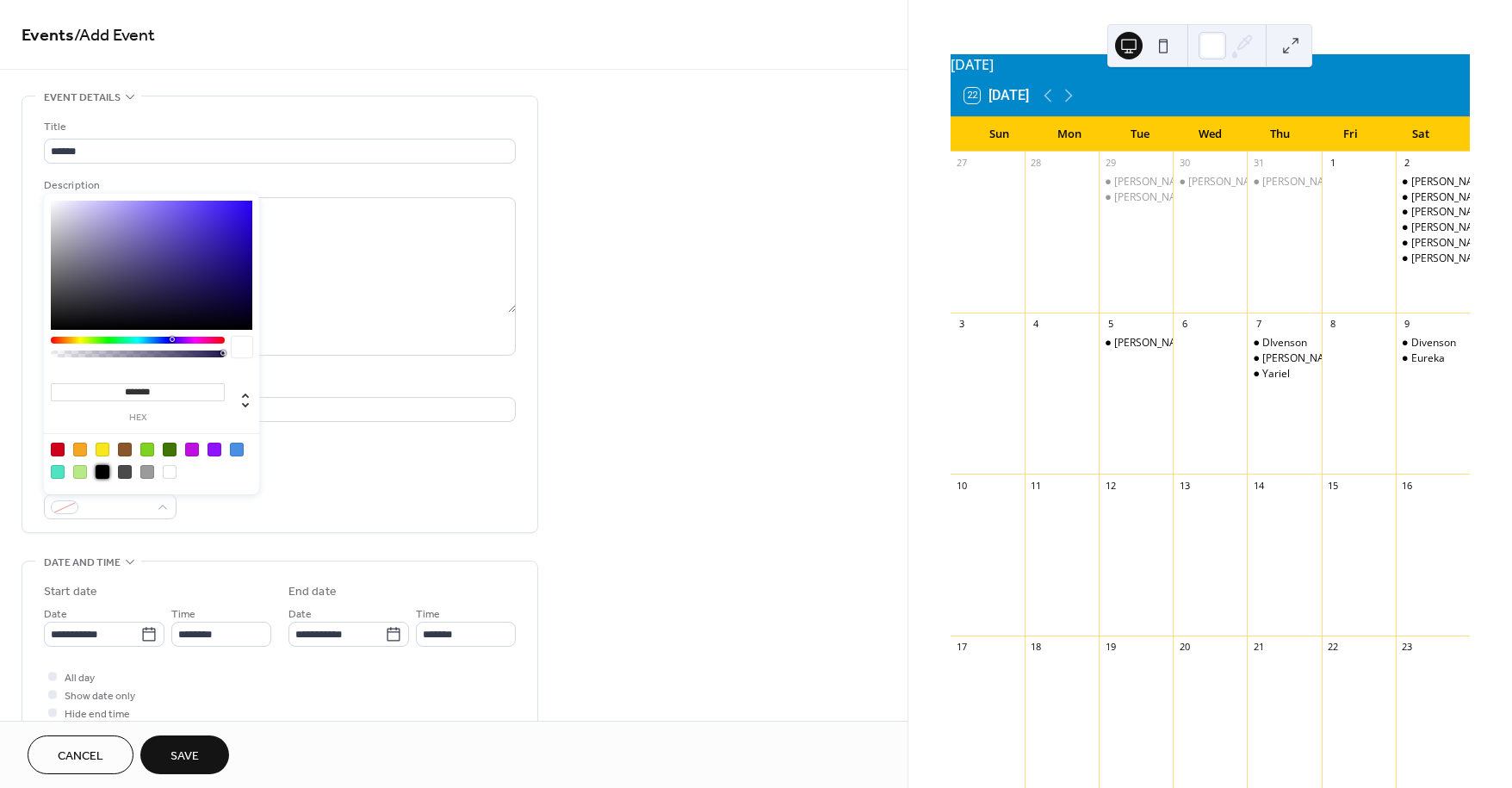 click at bounding box center (102, 472) 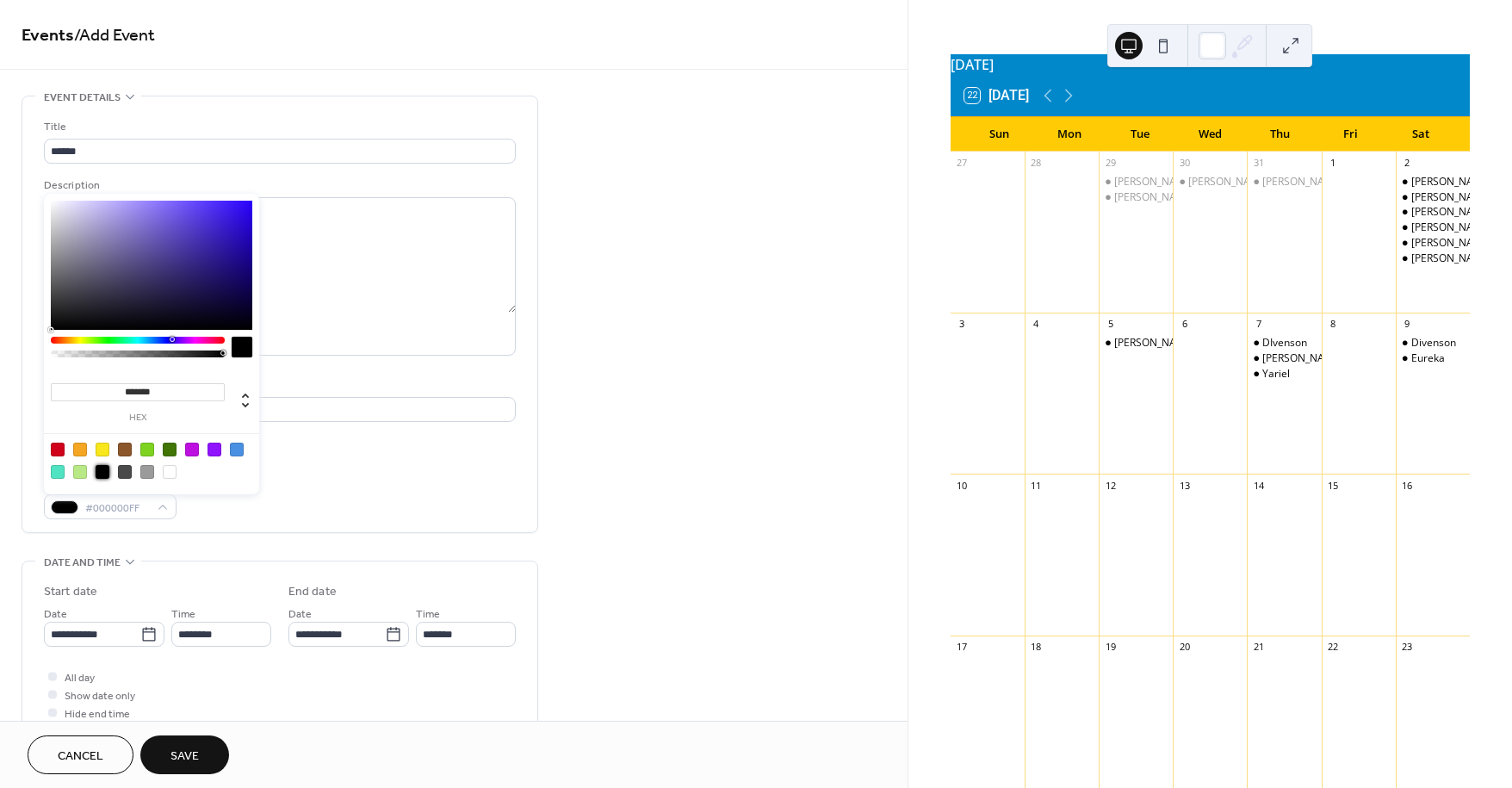 click on "Event color #000000FF" at bounding box center (280, 496) 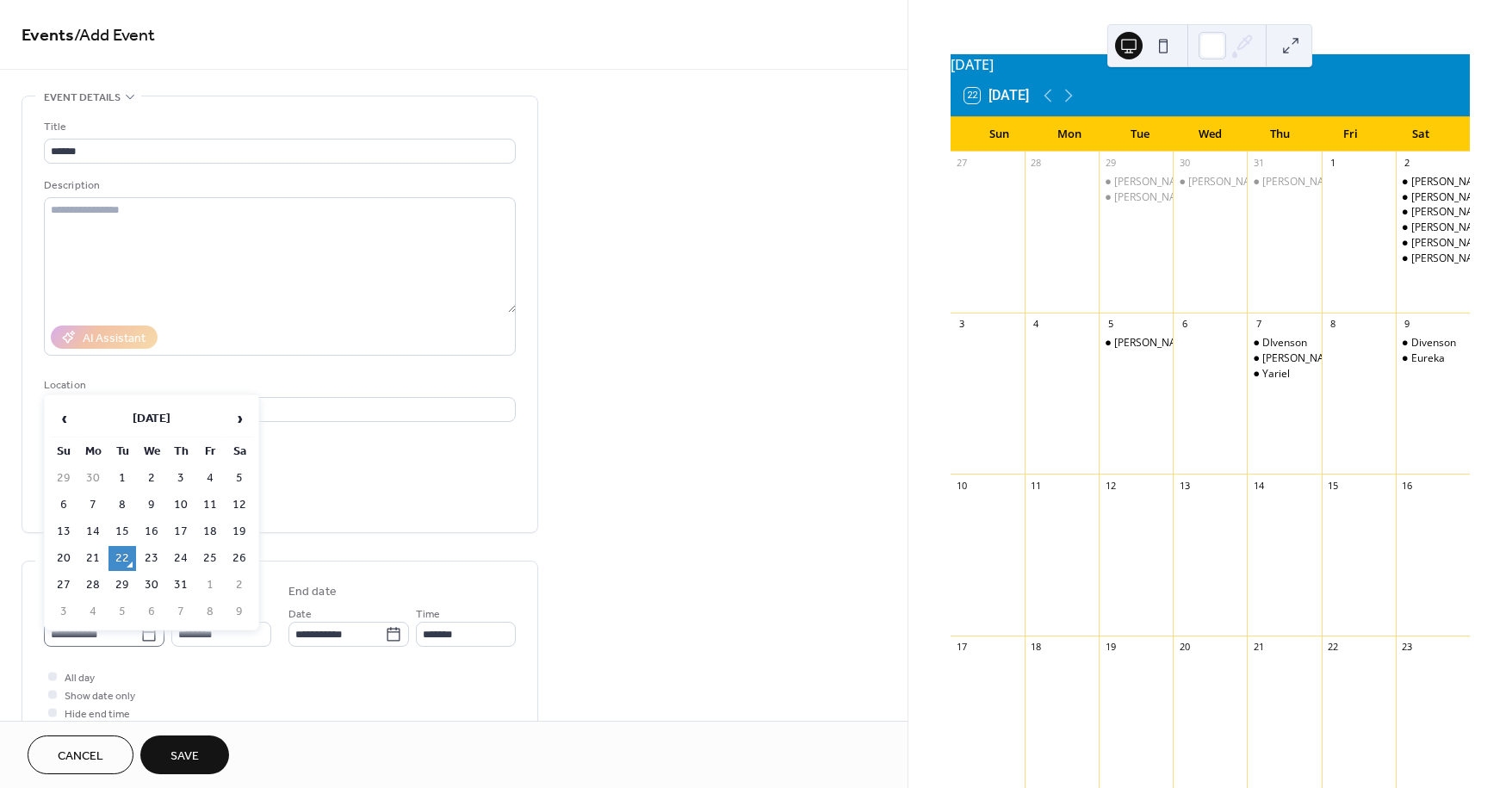 click 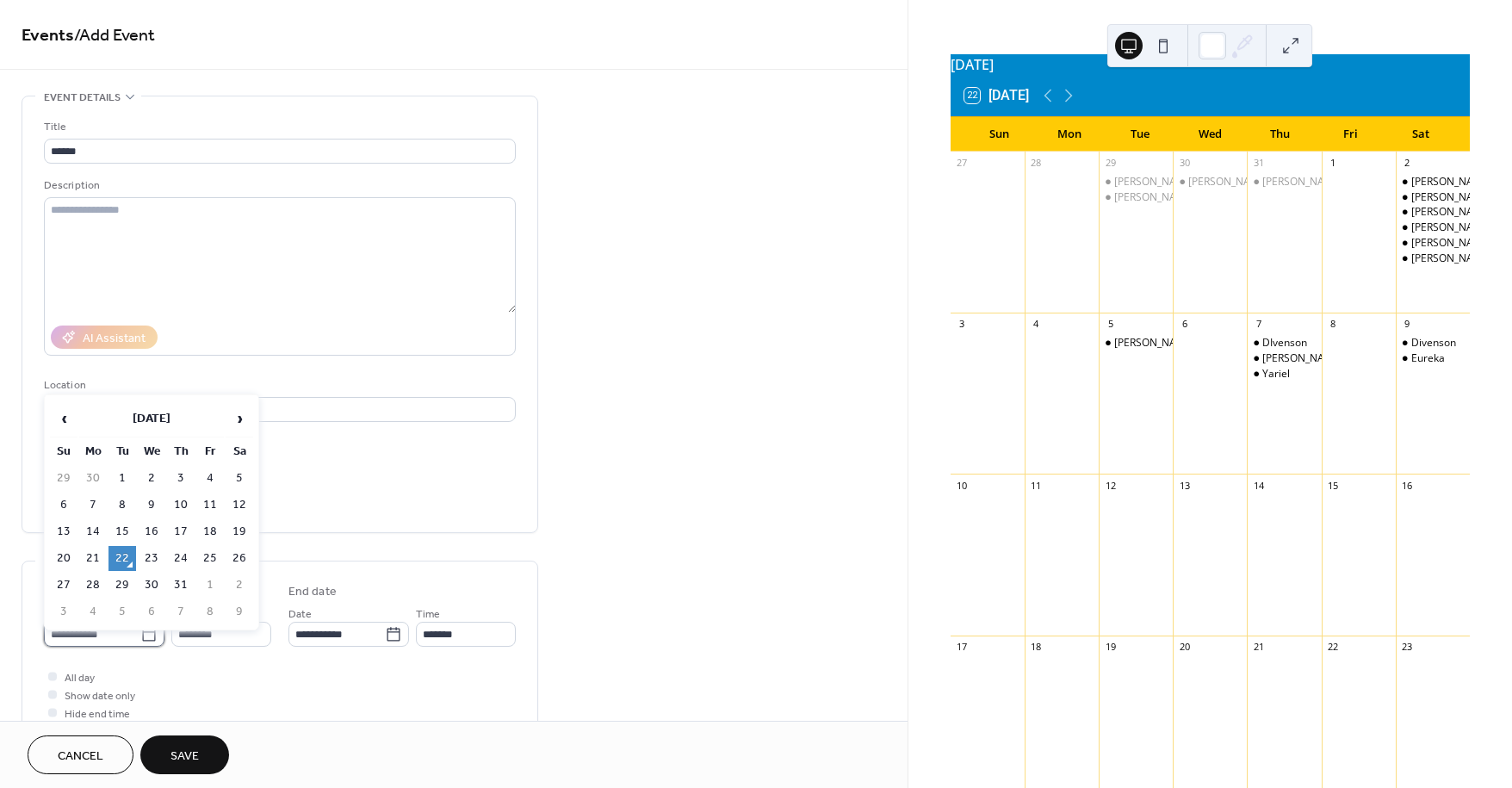 click on "**********" at bounding box center (92, 634) 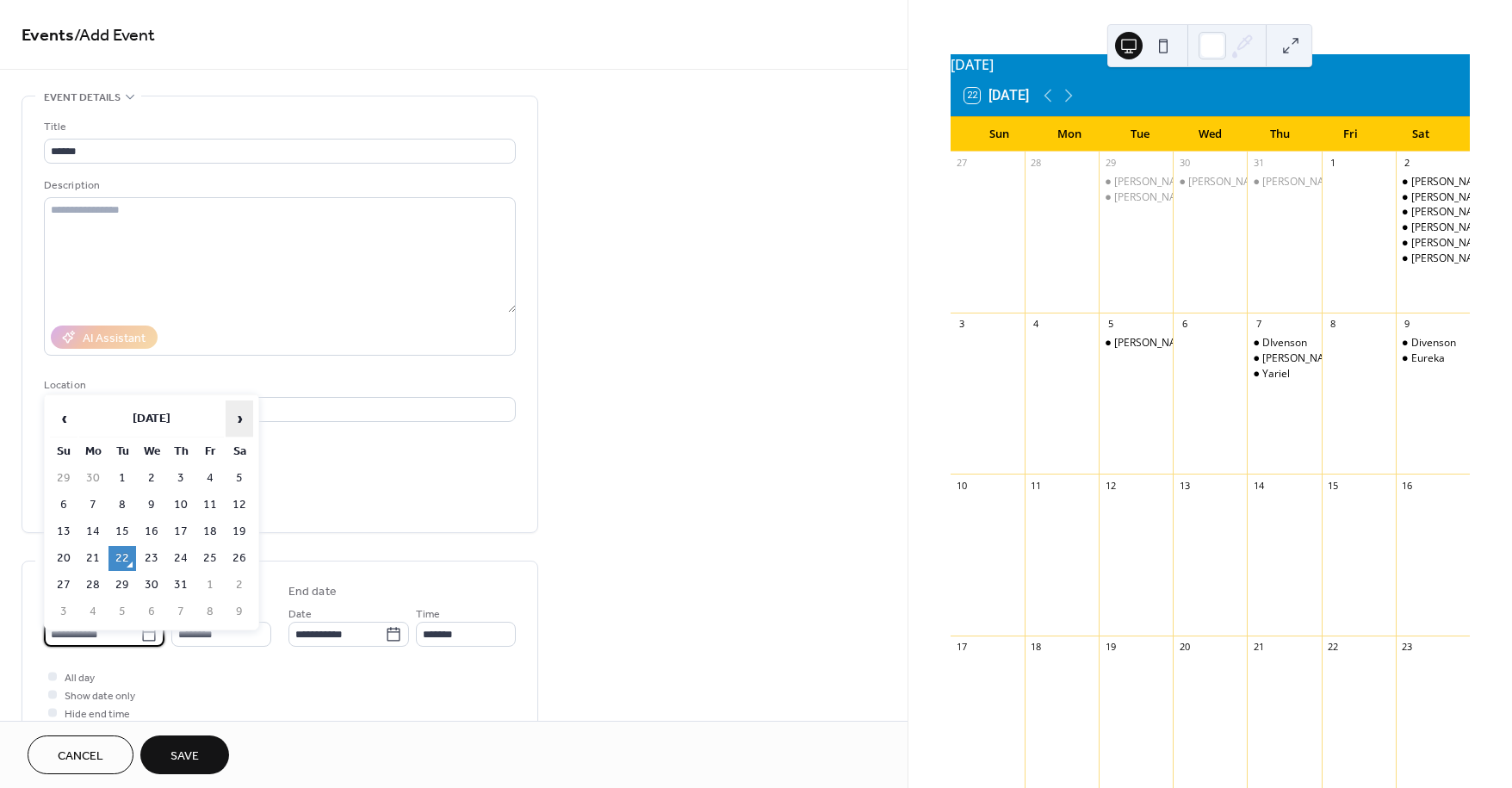 click on "›" at bounding box center [239, 419] 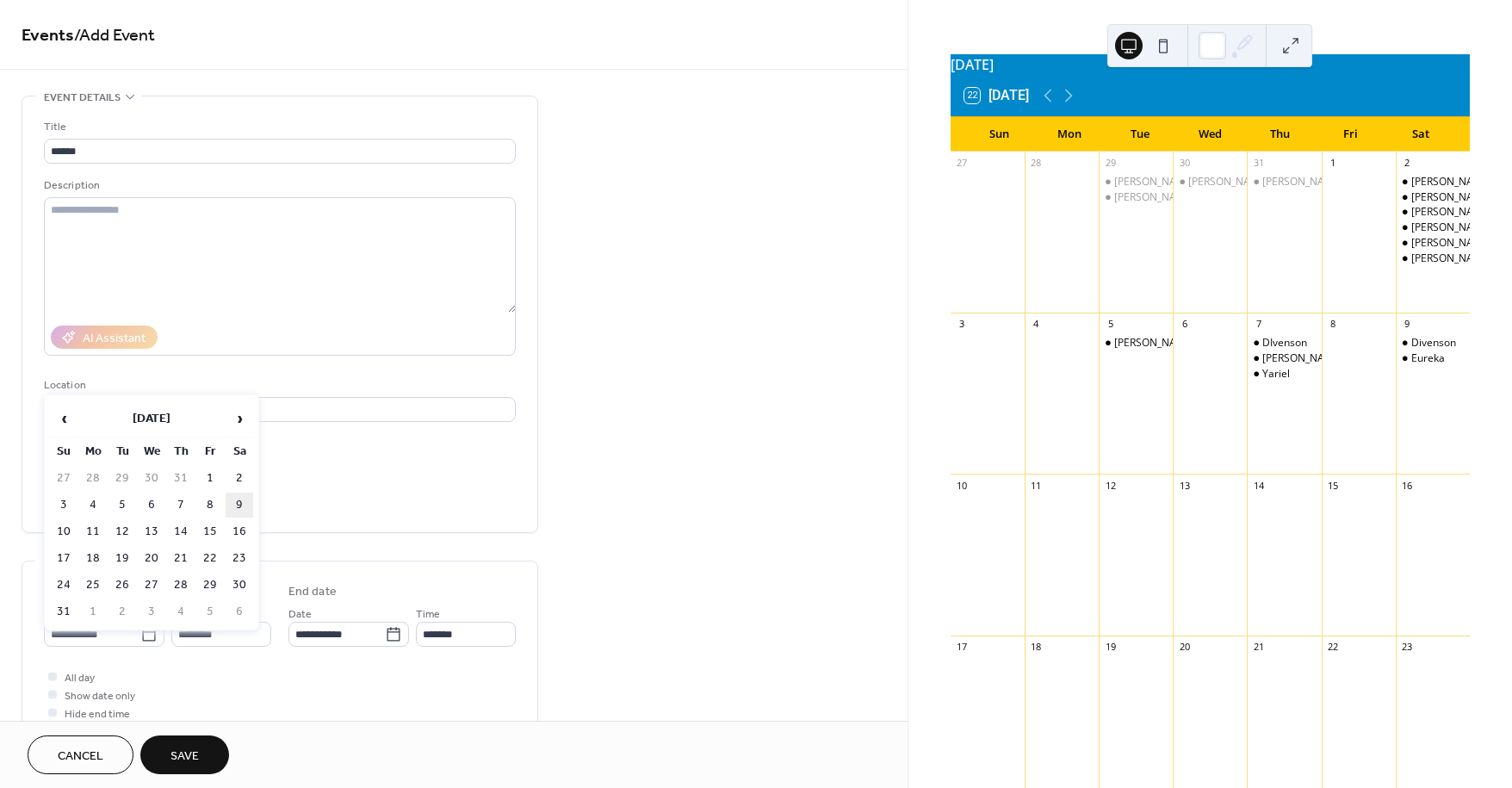 click on "9" at bounding box center [239, 505] 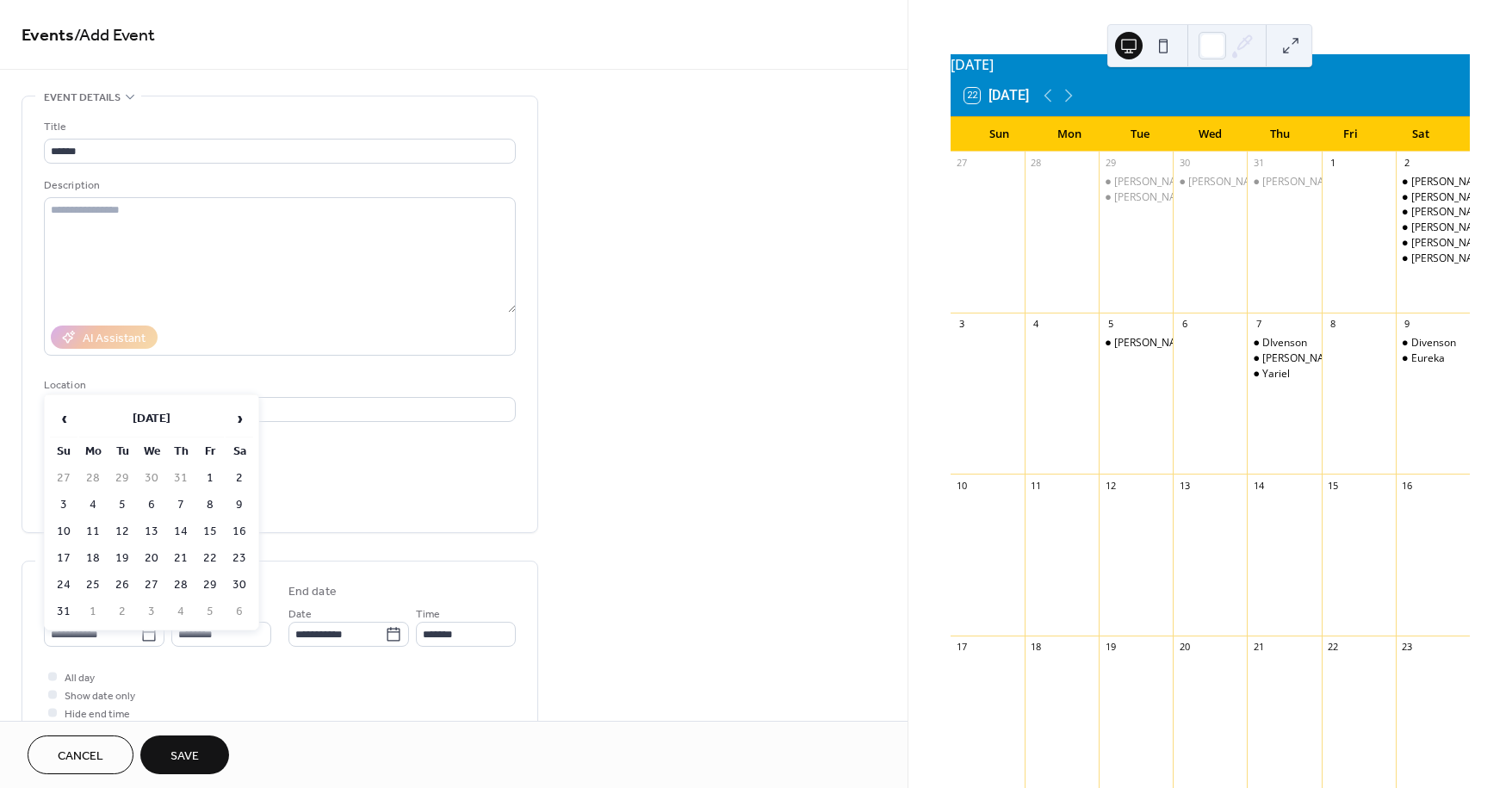 type on "**********" 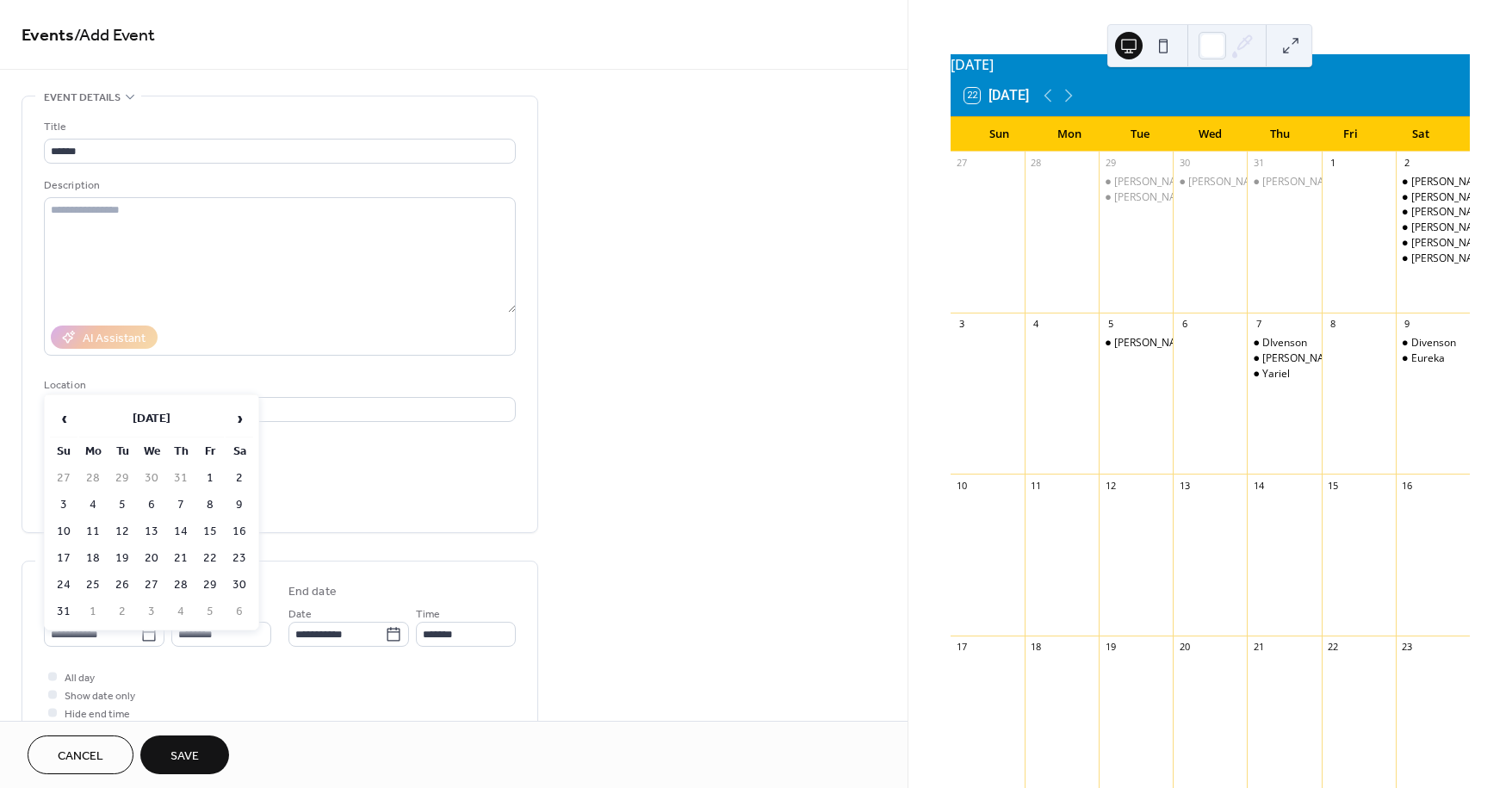 type on "**********" 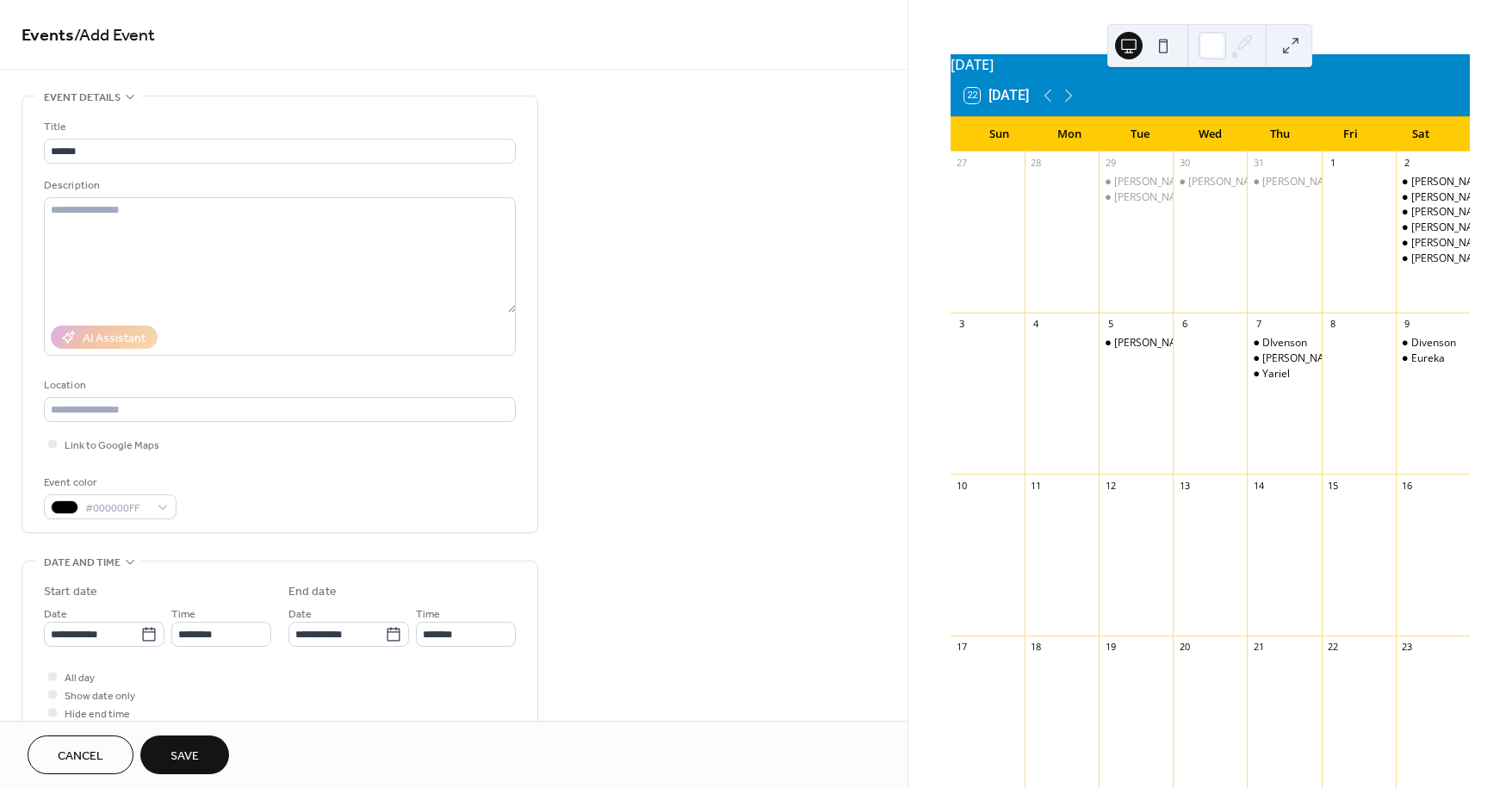 click on "Event color #000000FF" at bounding box center (280, 496) 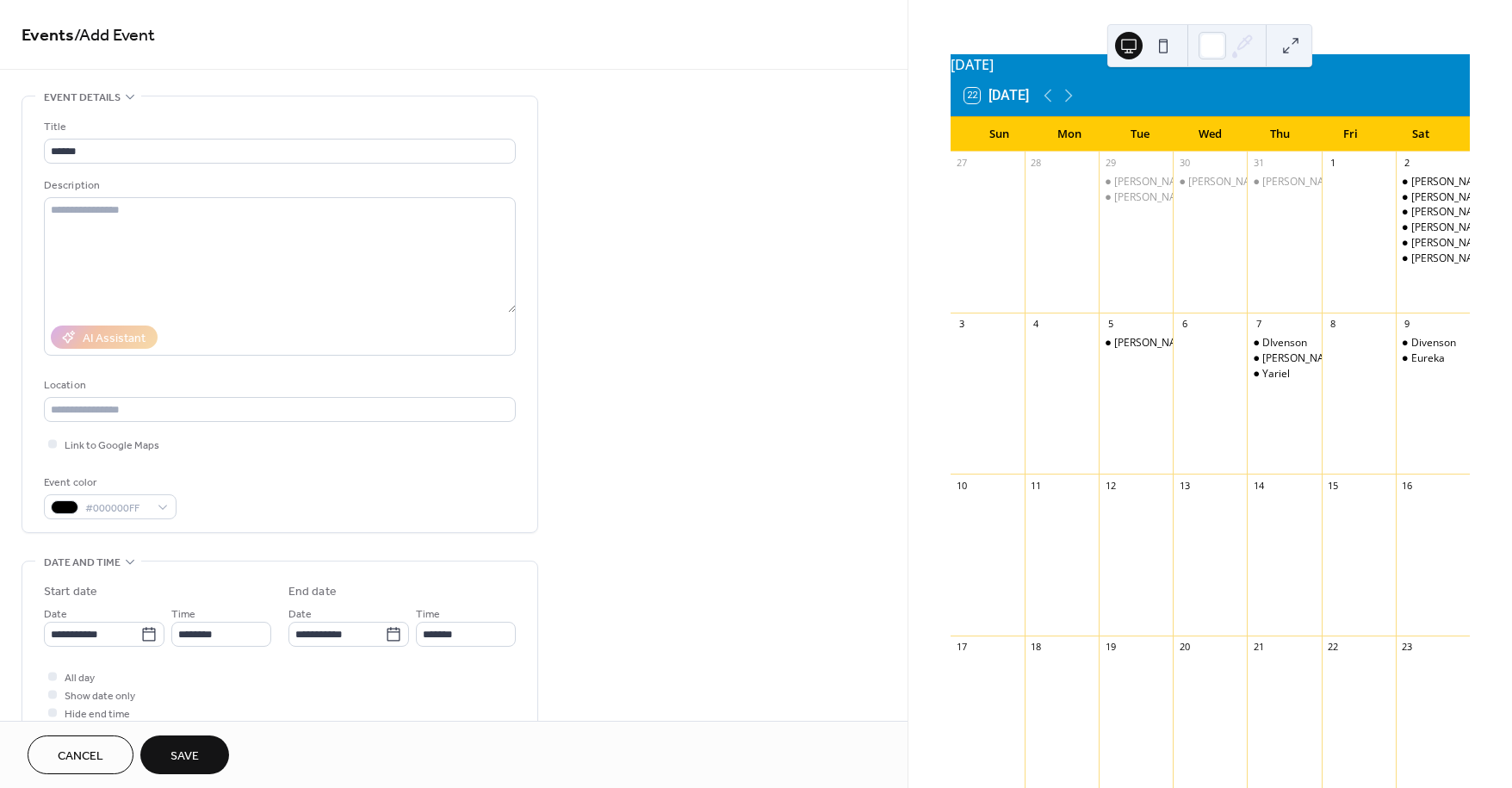 click on "Save" at bounding box center (184, 756) 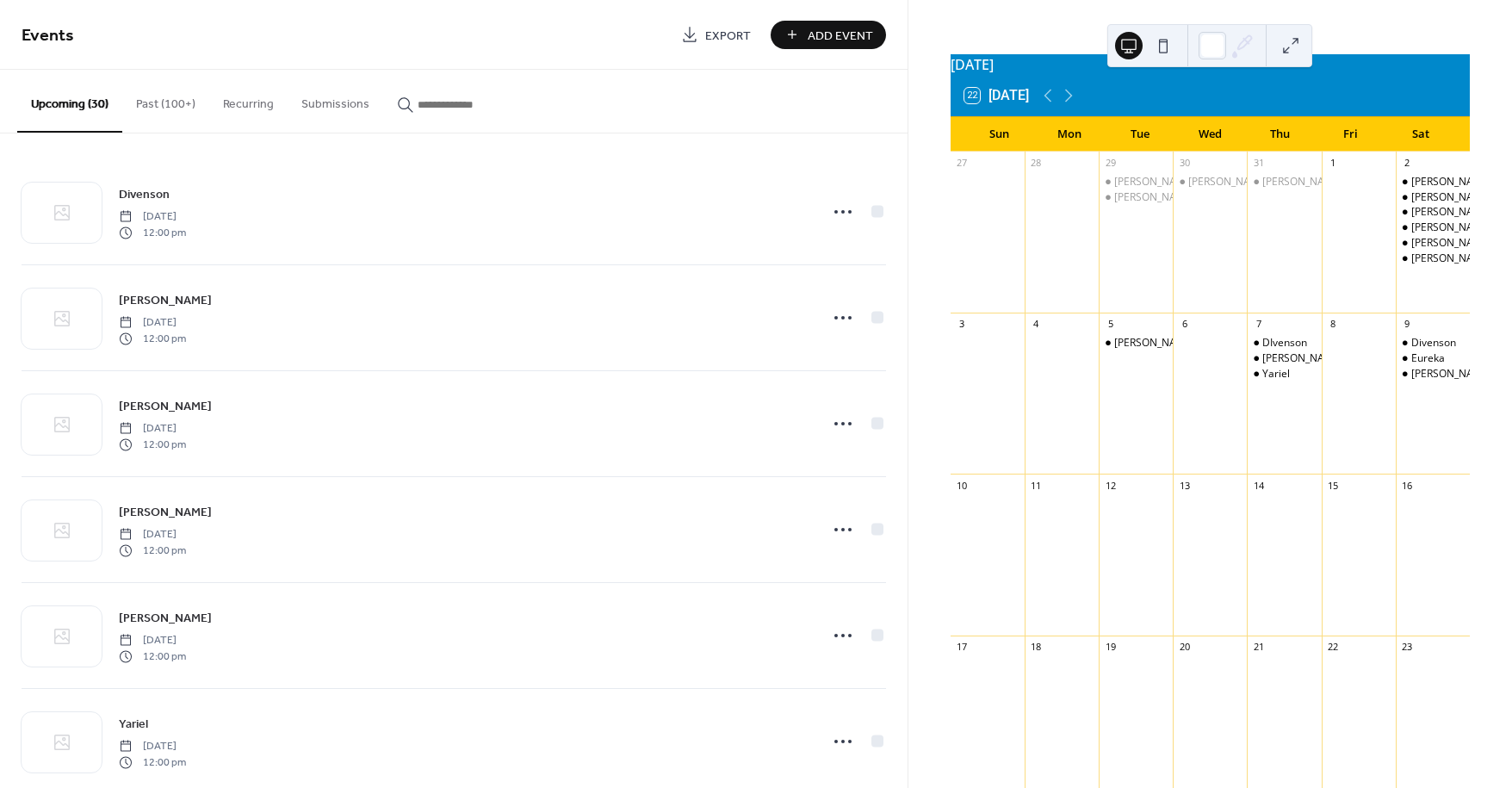 click on "Add Event" at bounding box center (840, 35) 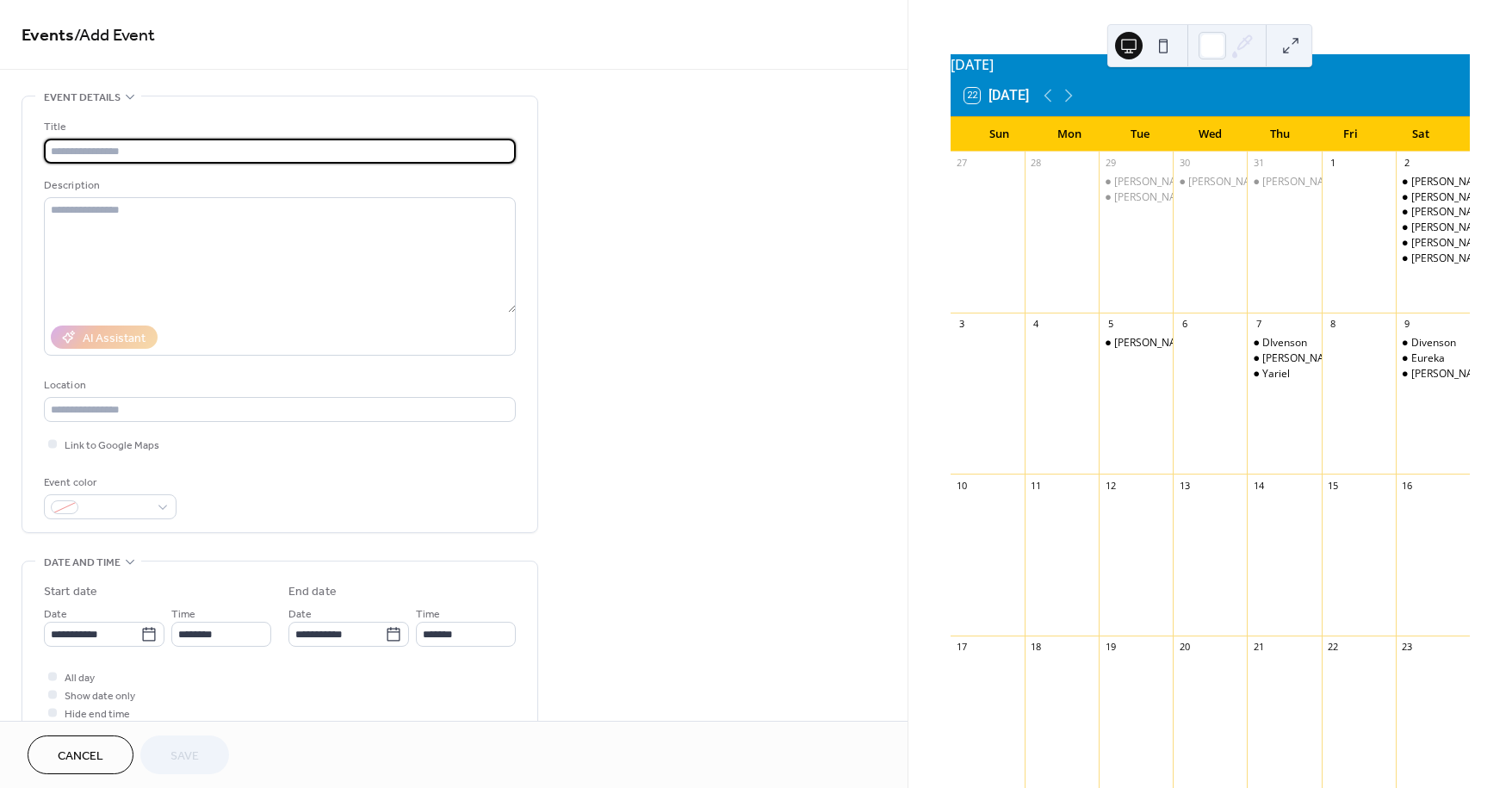 click on "Title" at bounding box center (280, 140) 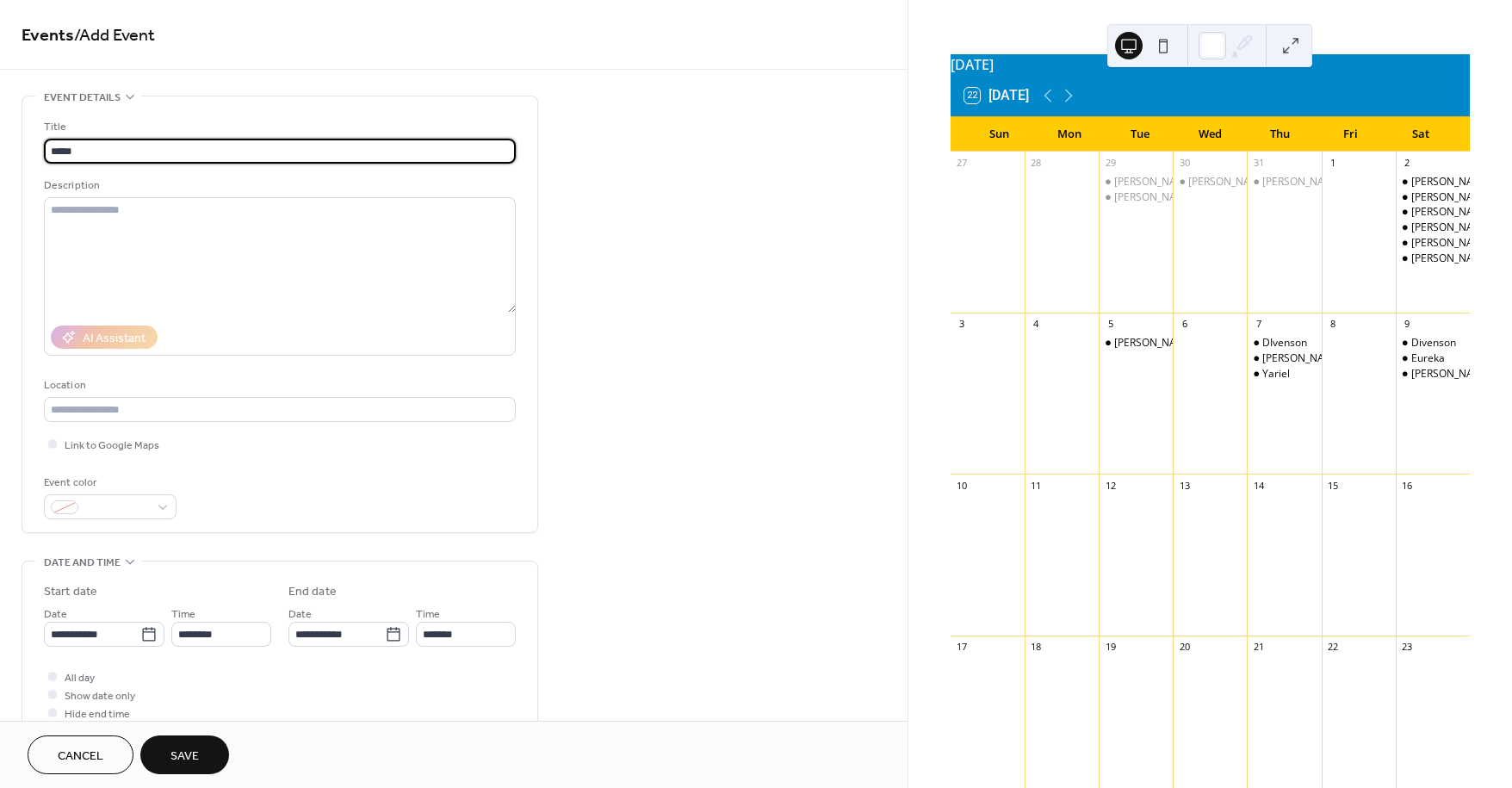type on "****" 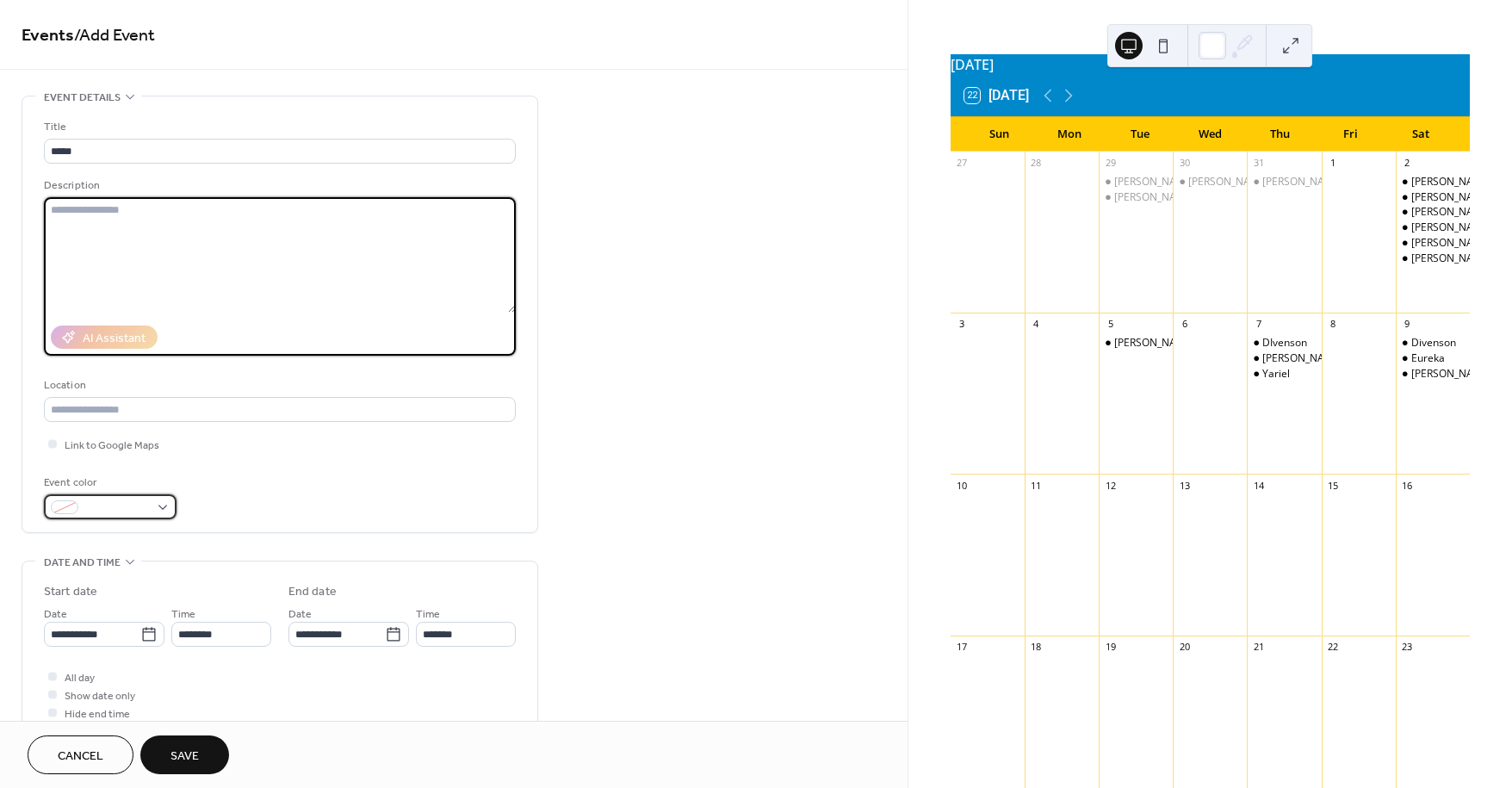 click at bounding box center (110, 506) 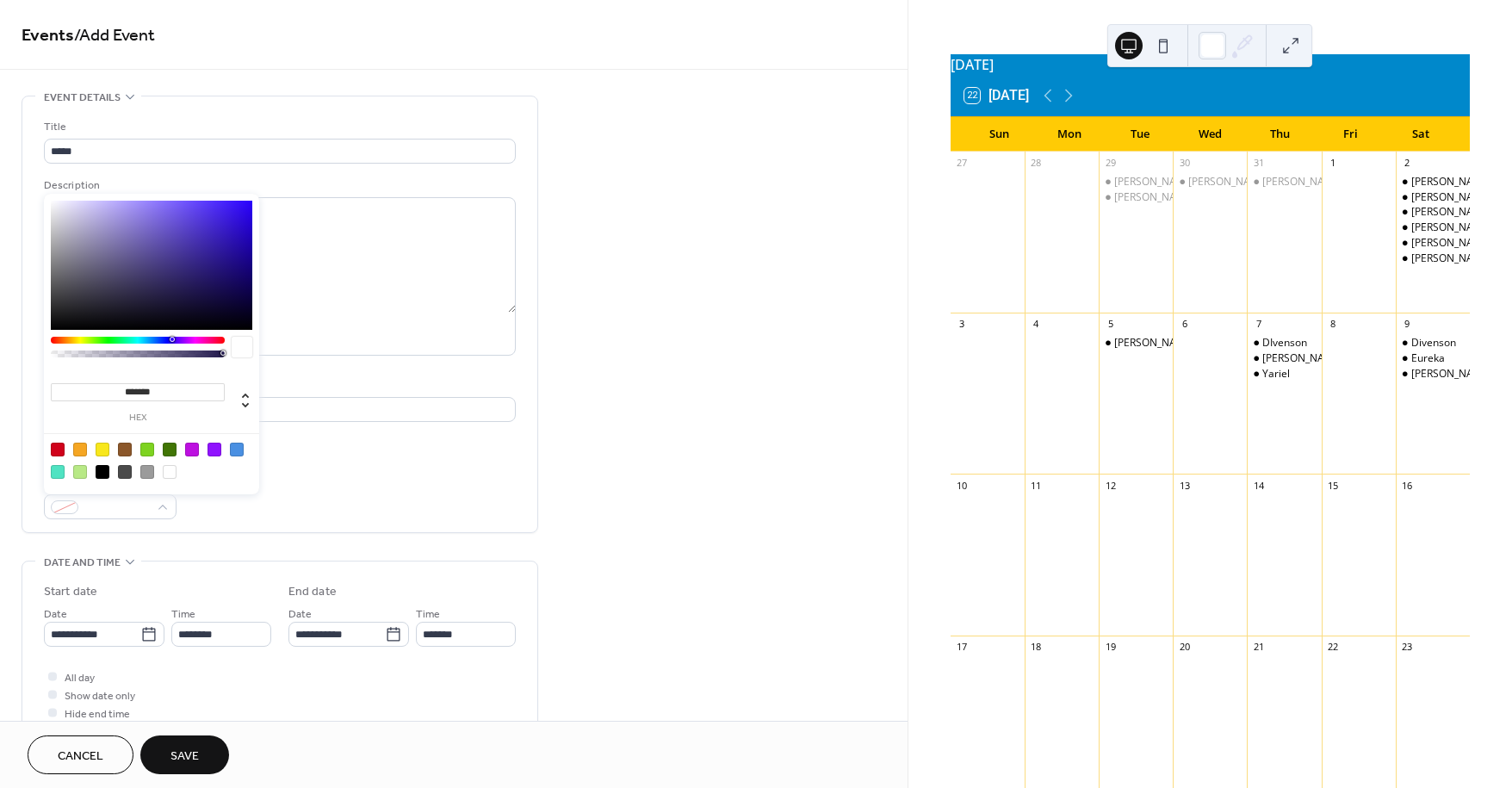 click at bounding box center (102, 472) 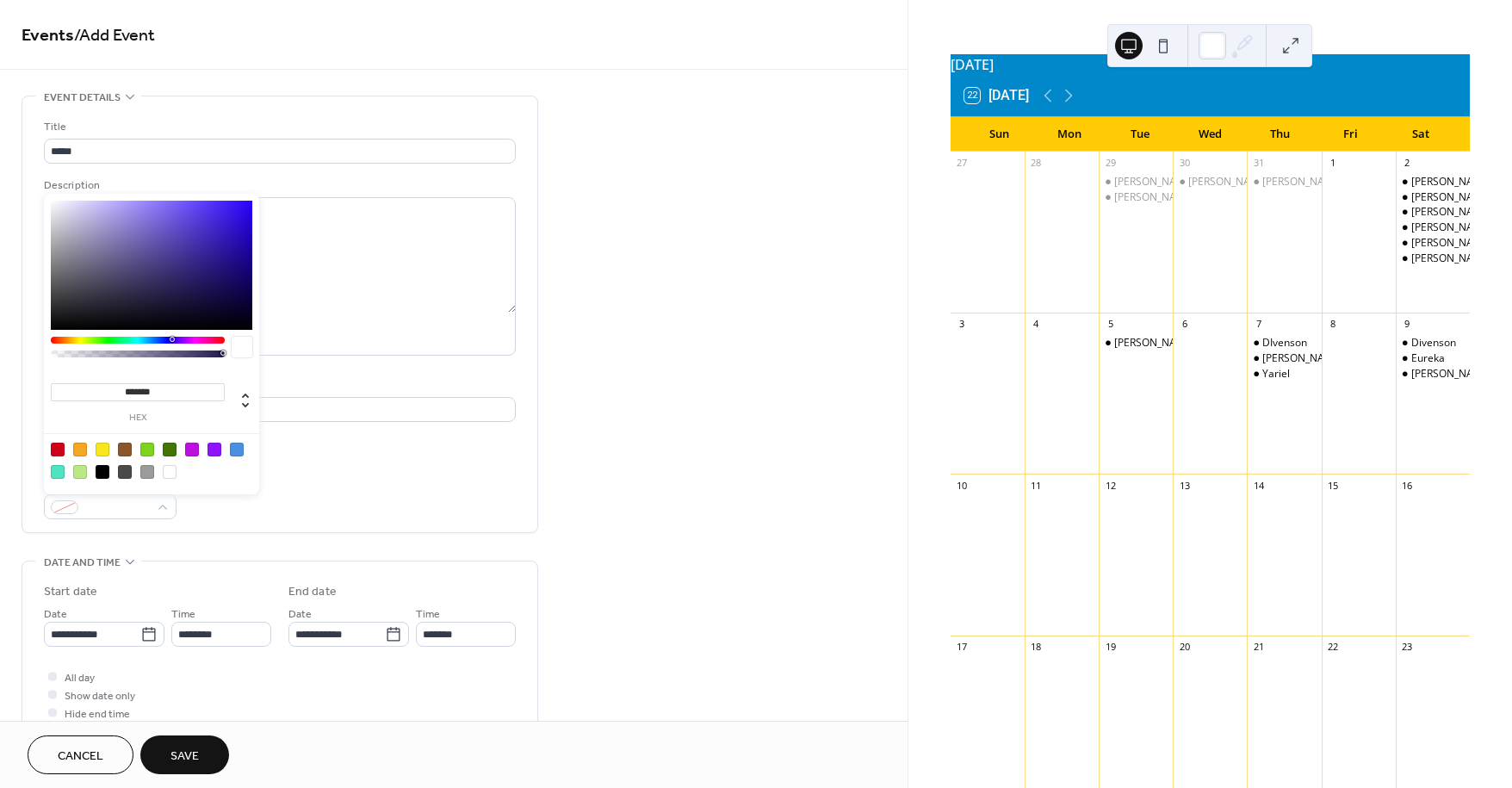 type on "*******" 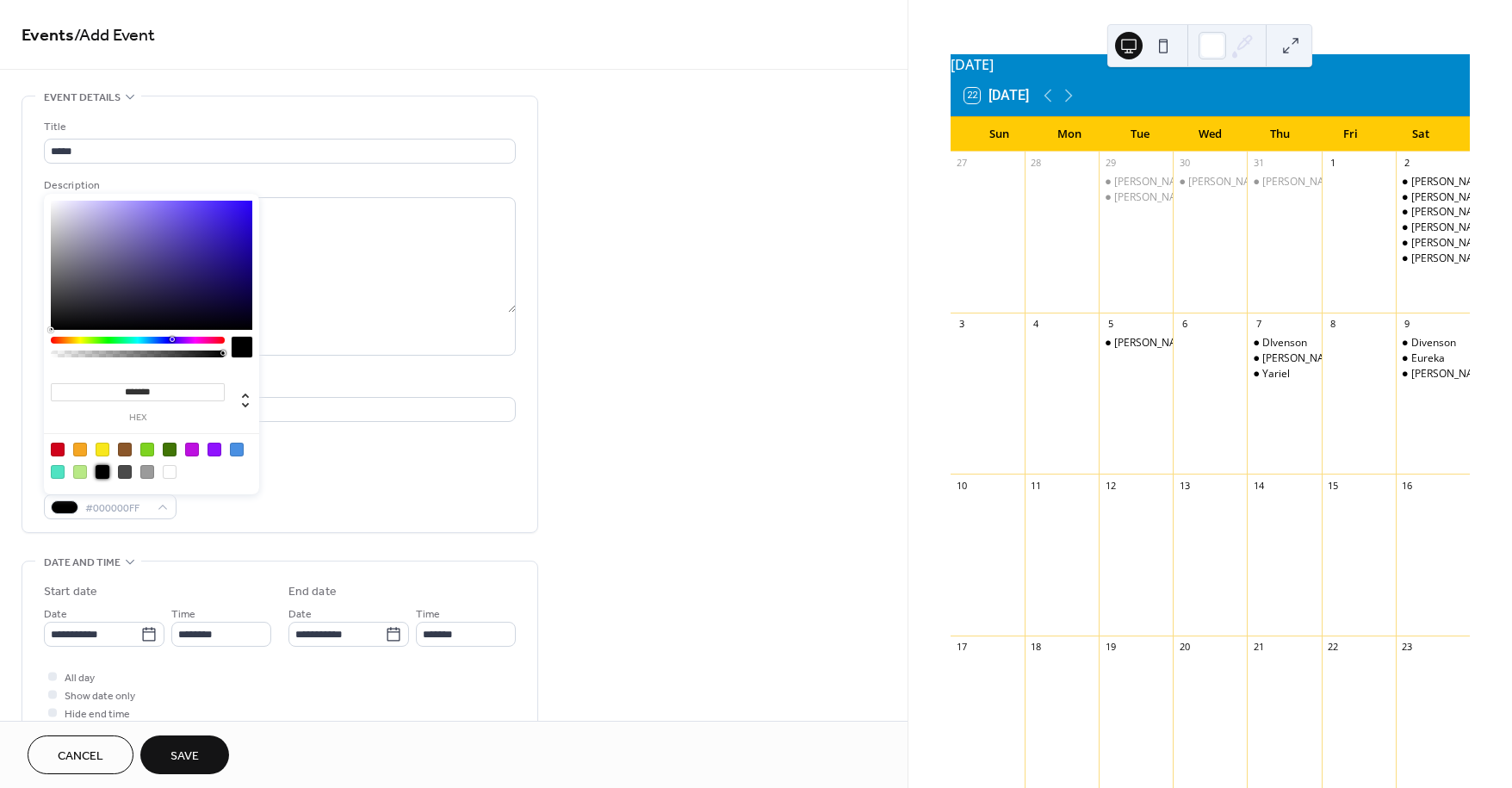 click on "Event color #000000FF" at bounding box center (280, 496) 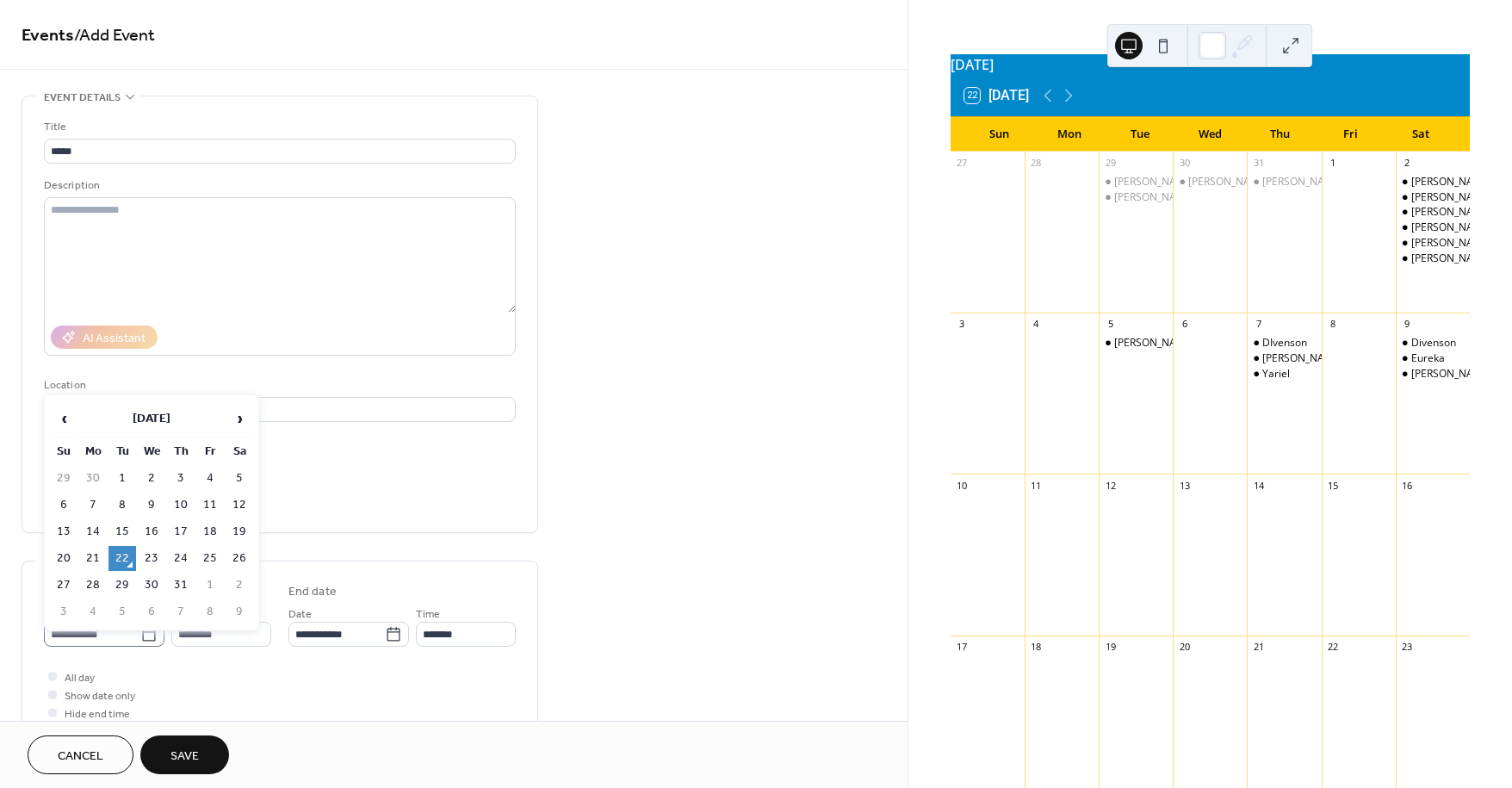 click 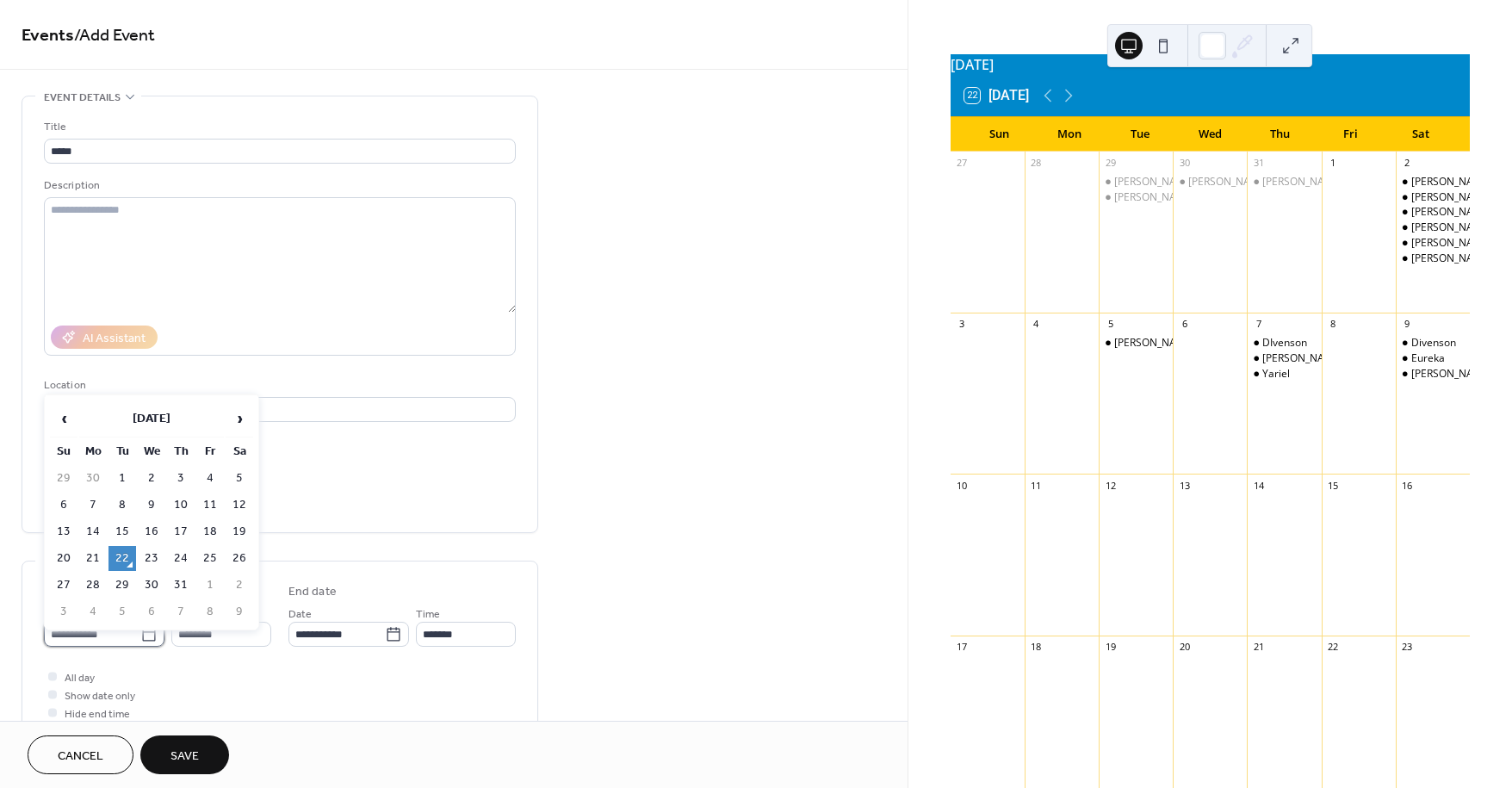 click on "**********" at bounding box center (92, 634) 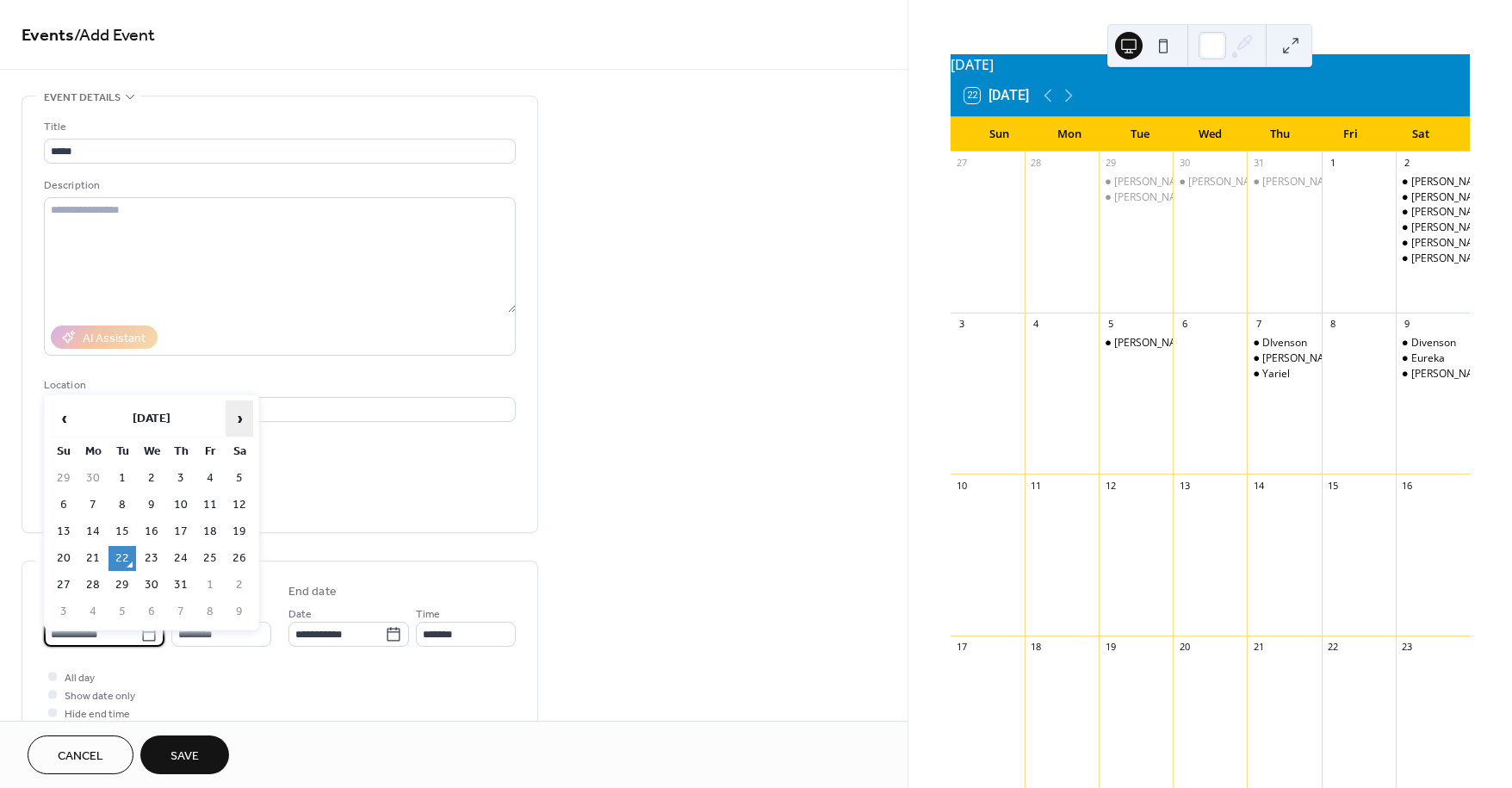 click on "›" at bounding box center (239, 419) 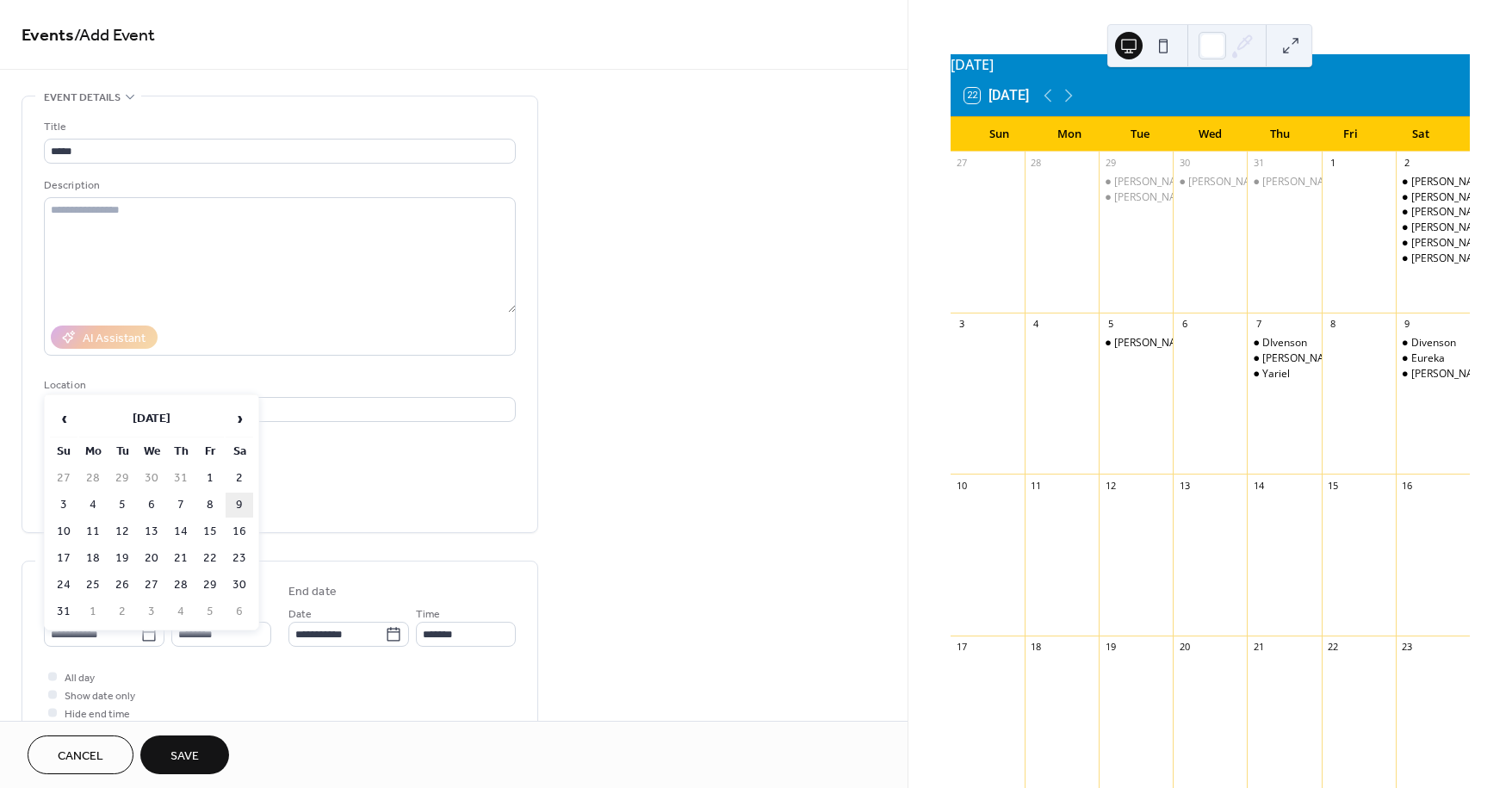 click on "9" at bounding box center (239, 505) 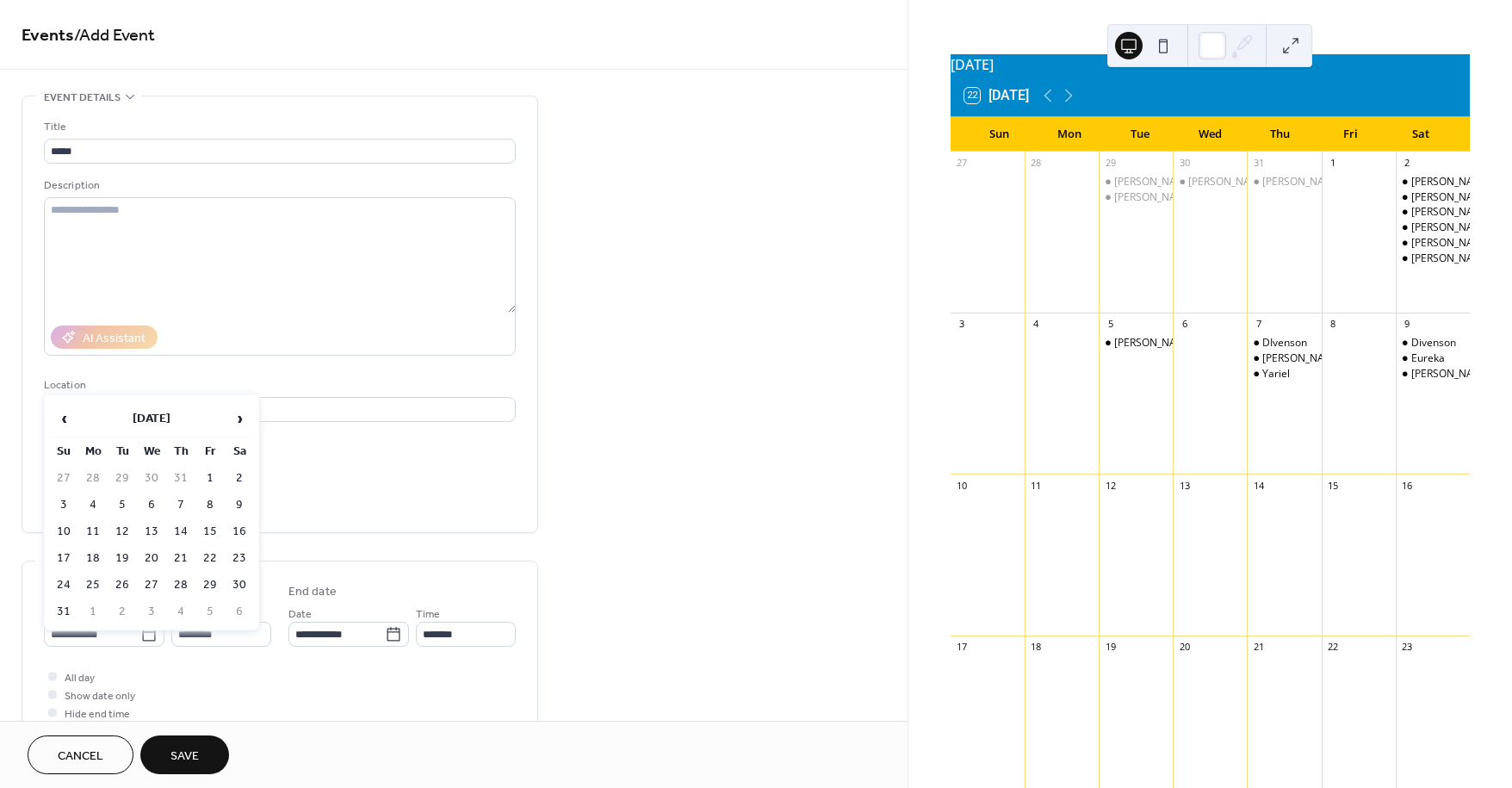 type on "**********" 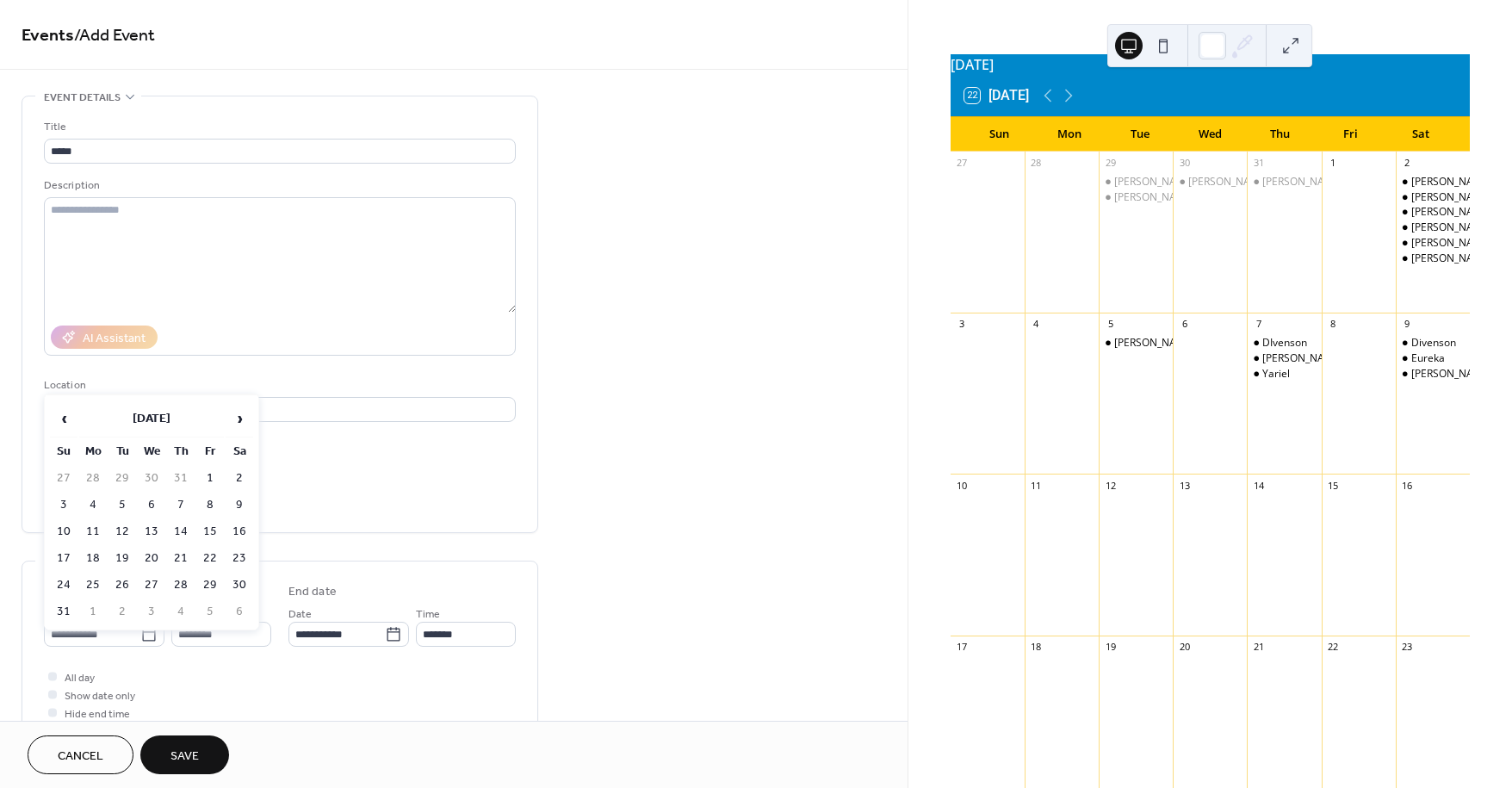 type on "**********" 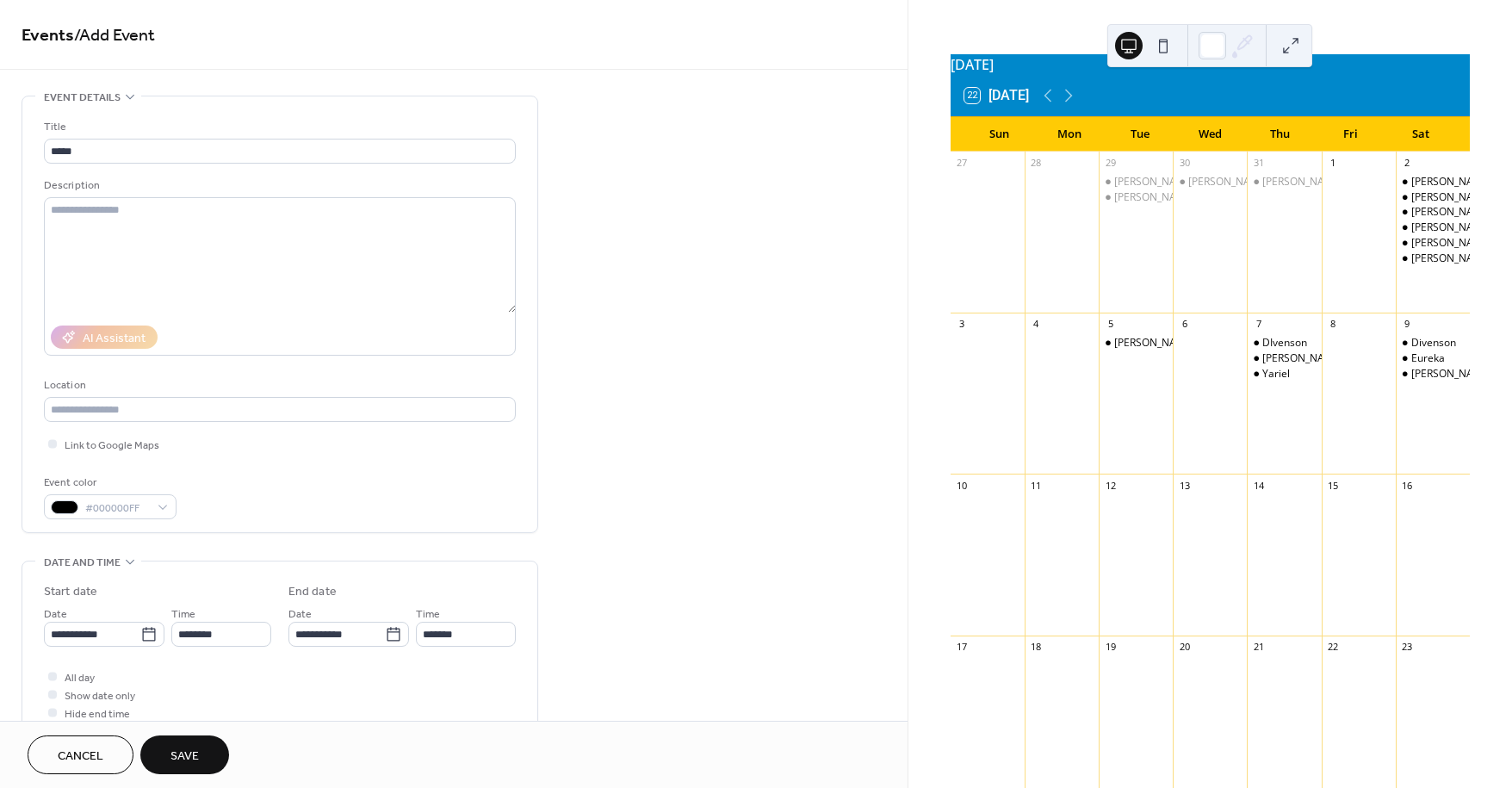 drag, startPoint x: 397, startPoint y: 427, endPoint x: 377, endPoint y: 458, distance: 36.89173 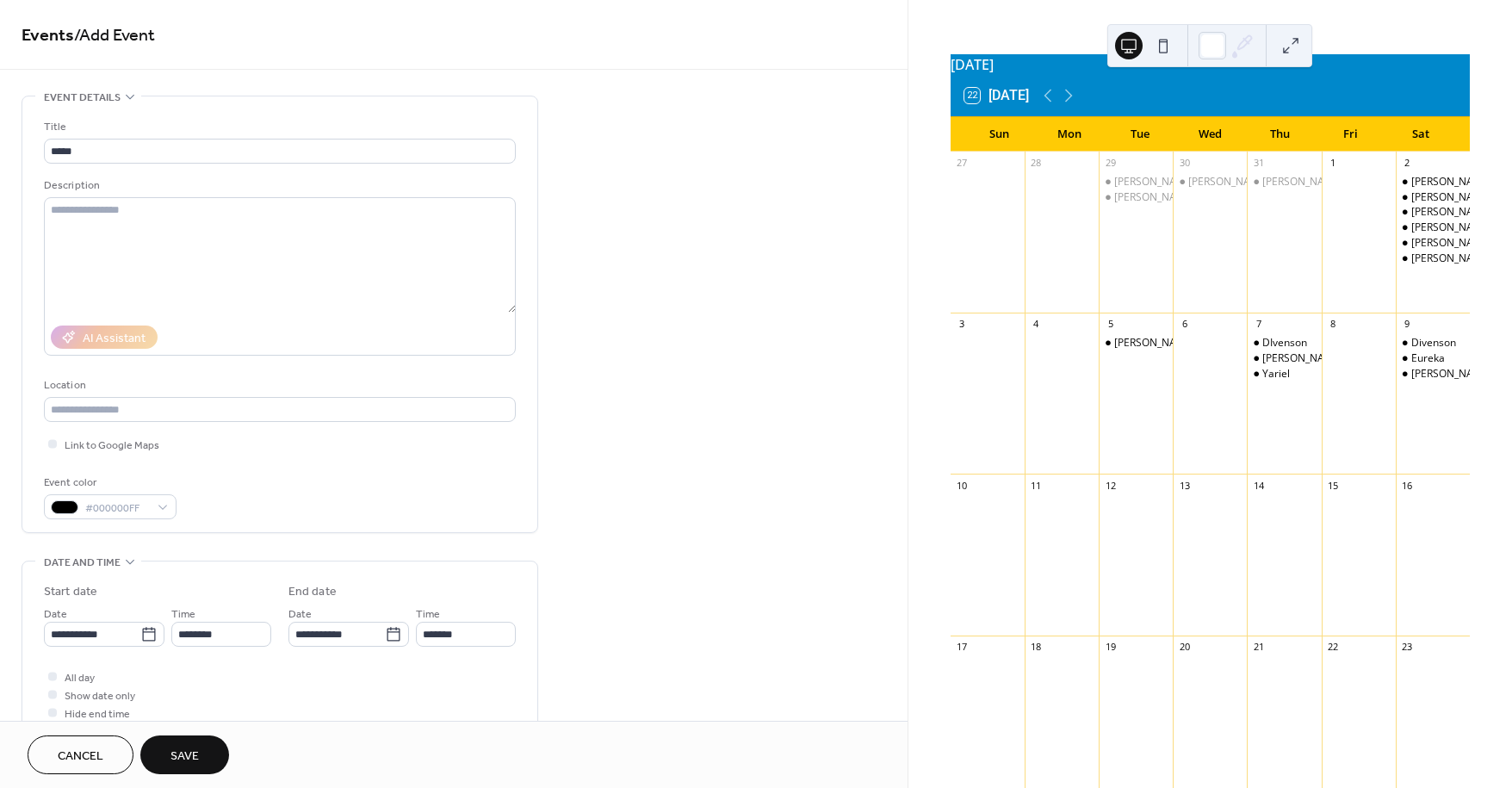 click on "Title **** Description AI Assistant Location Link to Google Maps Event color #000000FF" at bounding box center [280, 319] 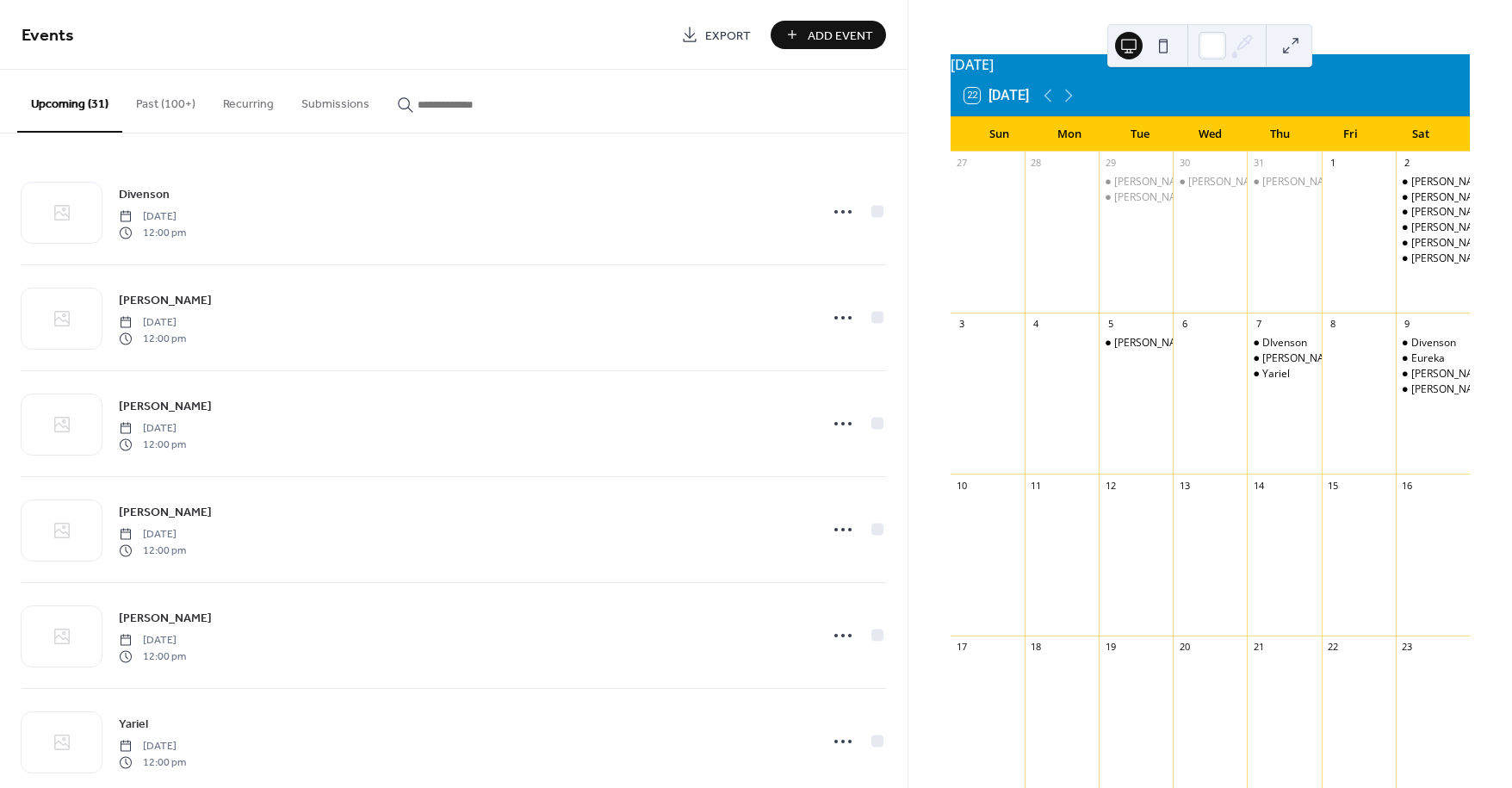 click on "Add Event" at bounding box center (840, 35) 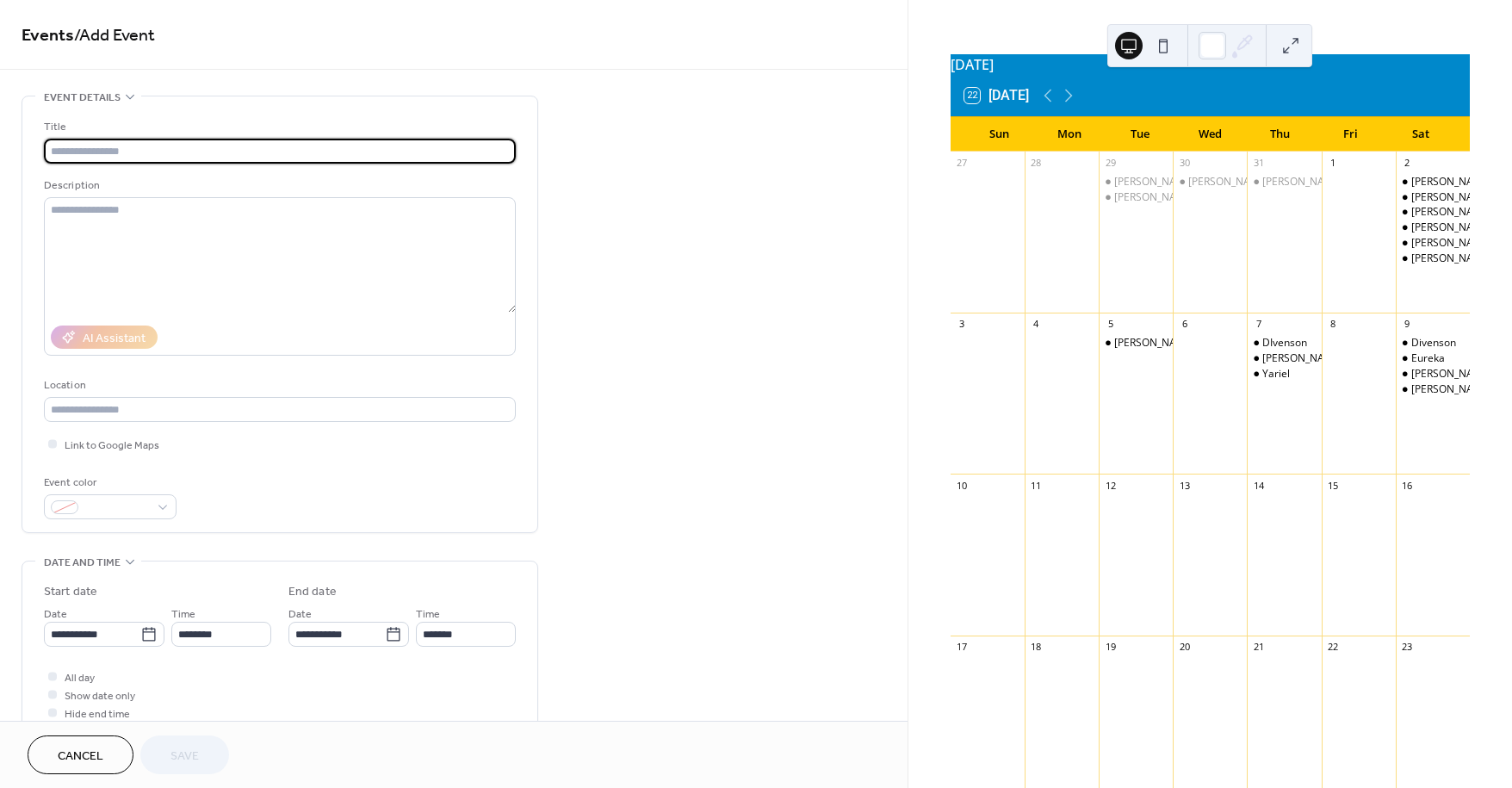 click at bounding box center (280, 151) 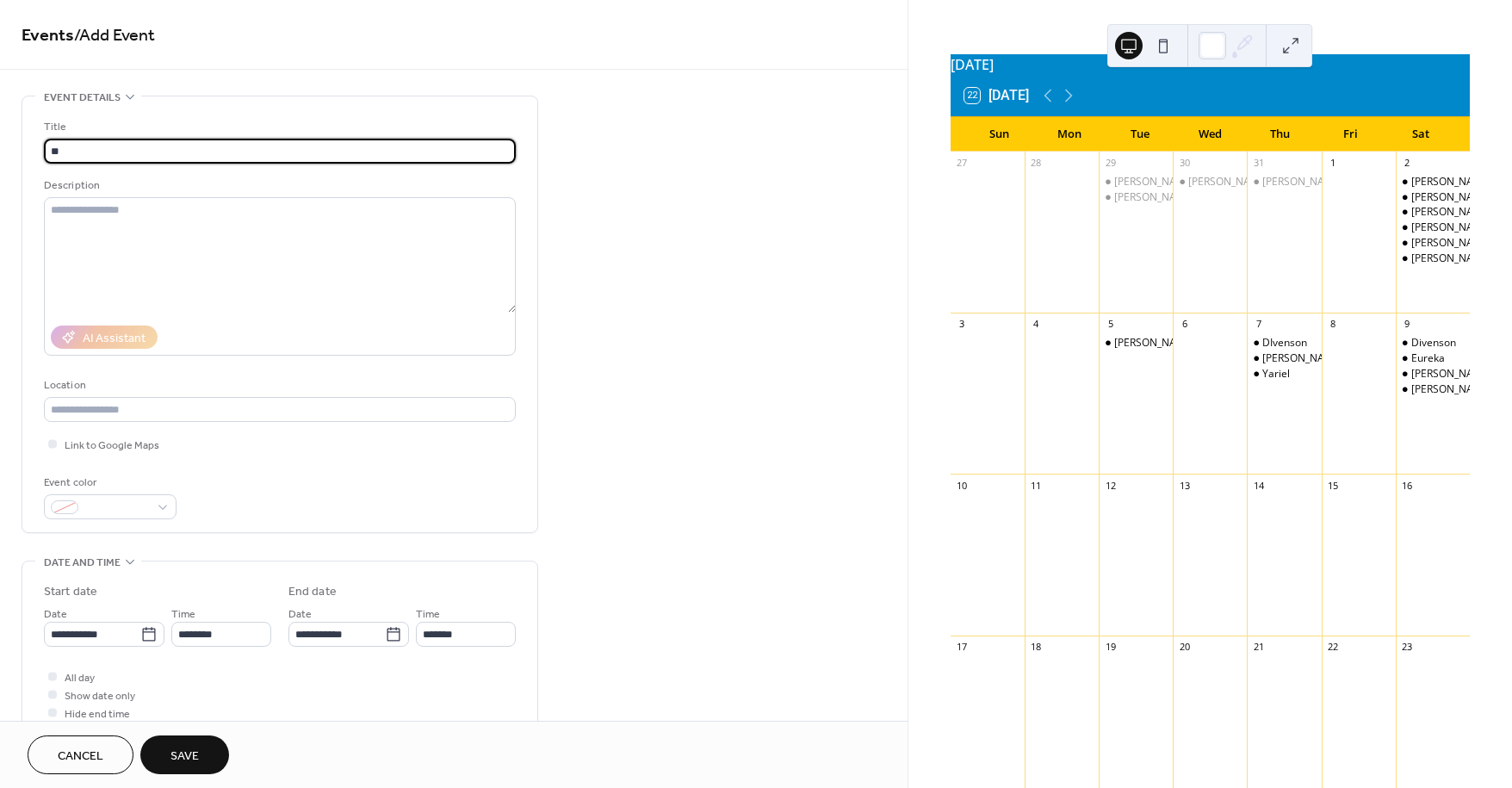 type on "*" 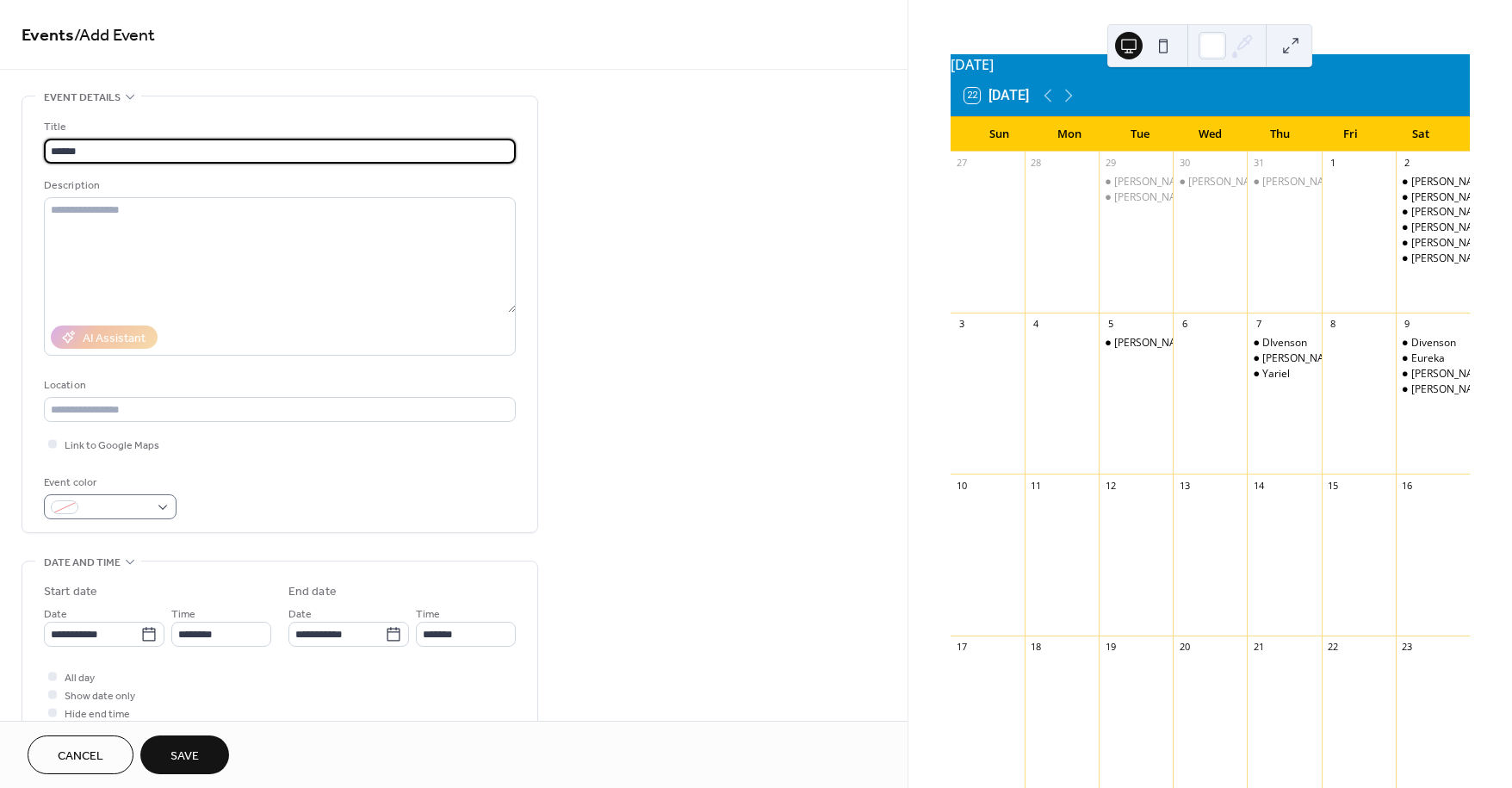 type on "******" 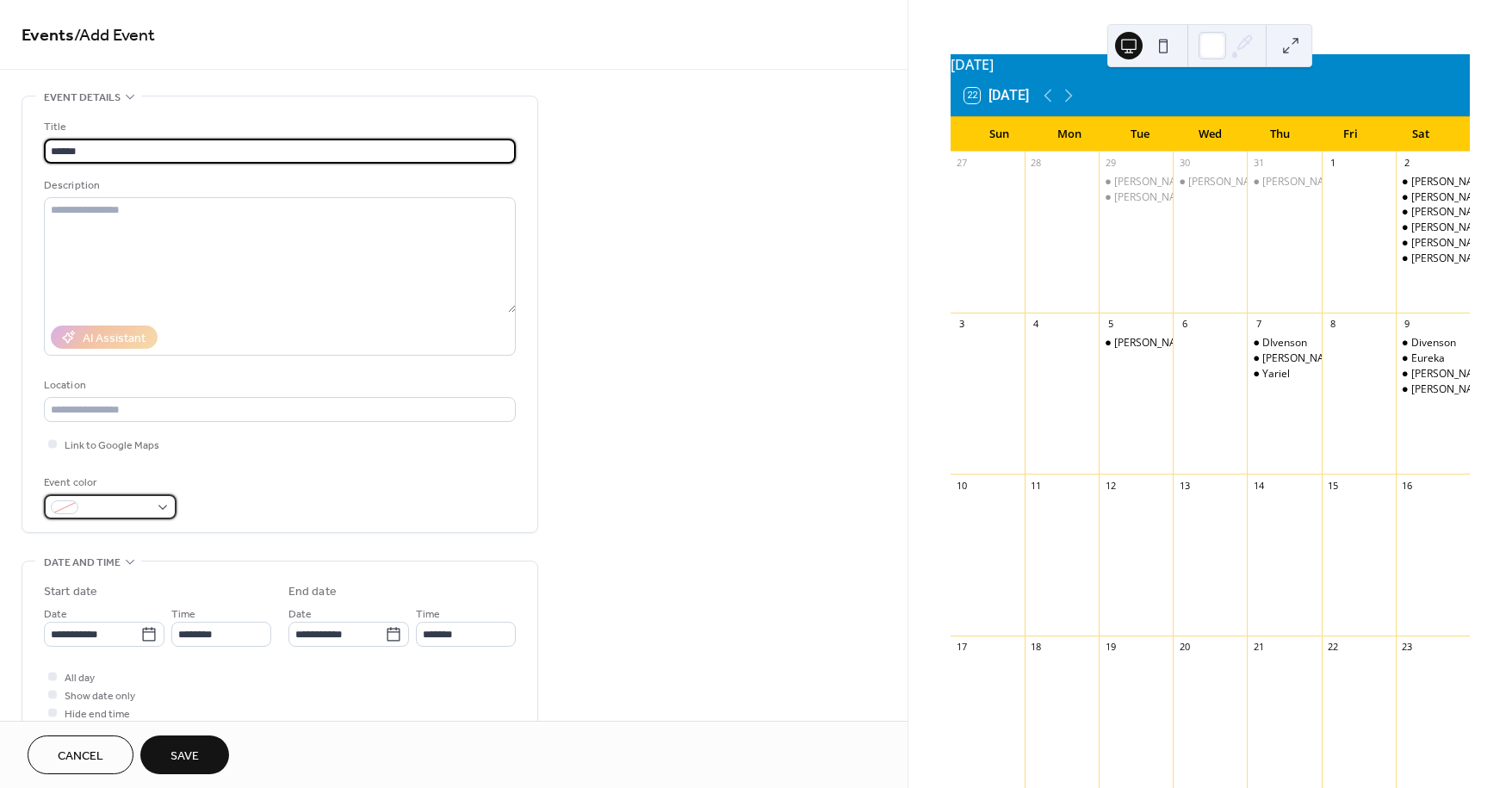 click at bounding box center (117, 508) 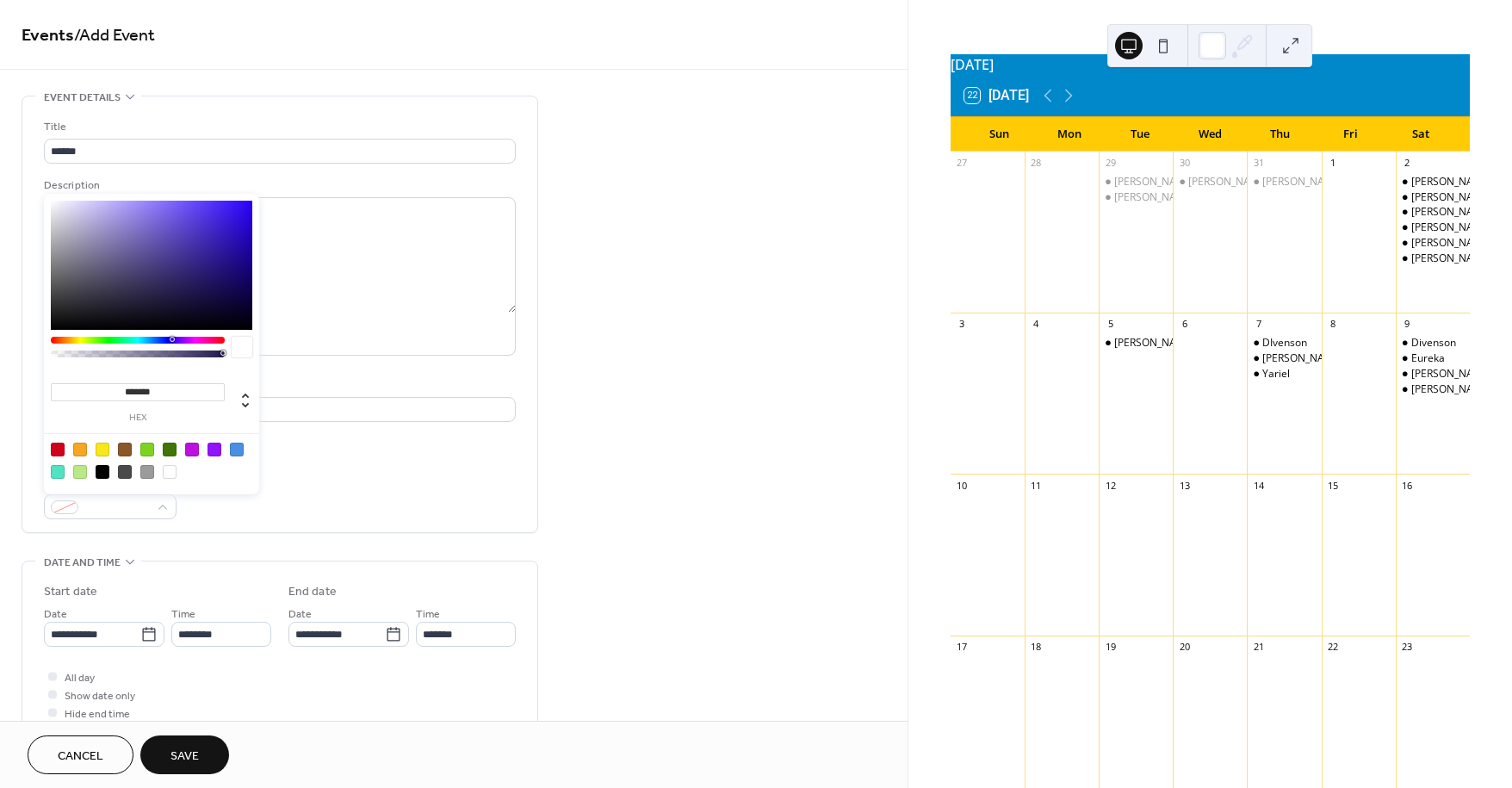 drag, startPoint x: 98, startPoint y: 475, endPoint x: 104, endPoint y: 490, distance: 16.155494 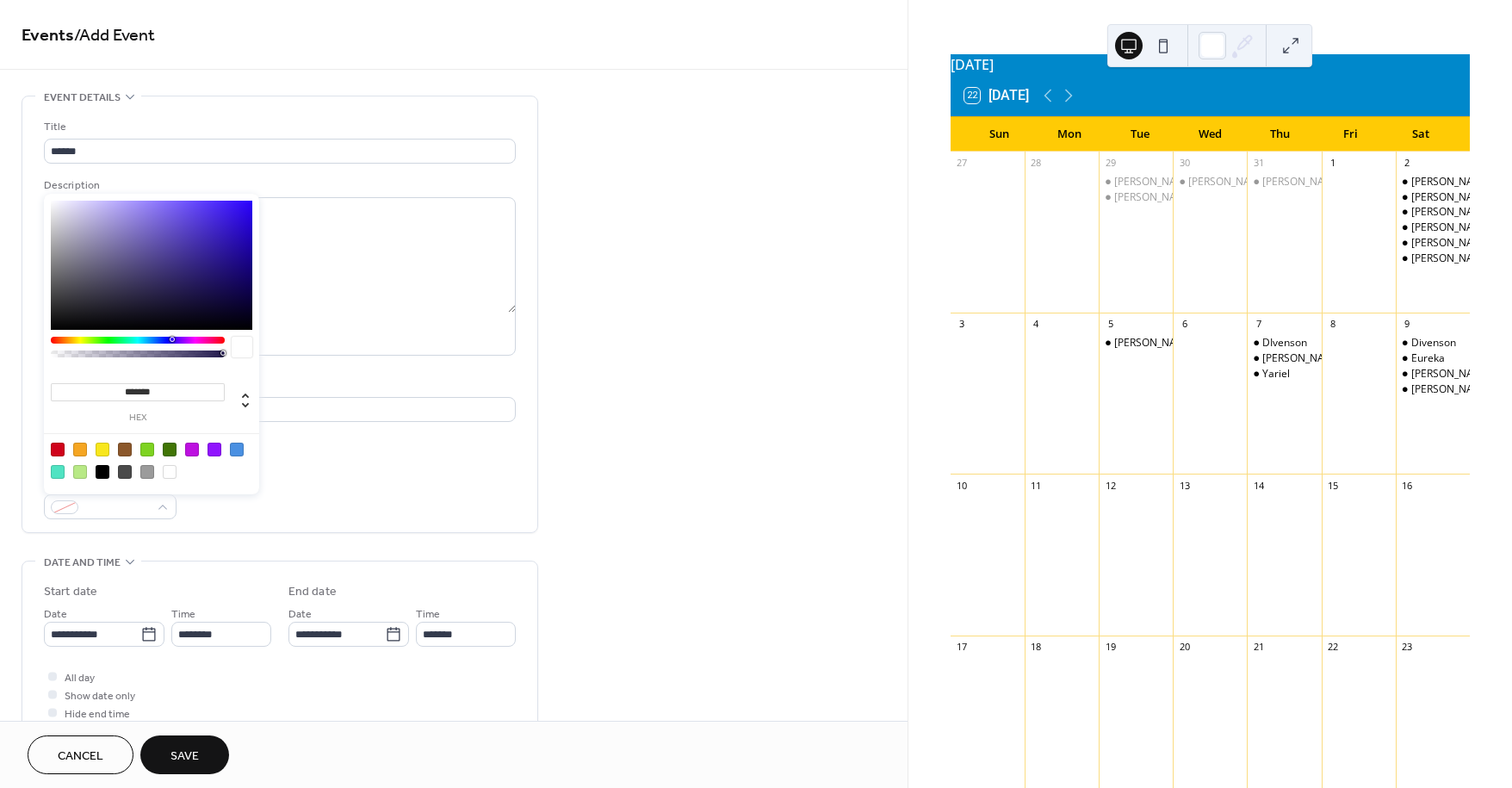 click at bounding box center [102, 472] 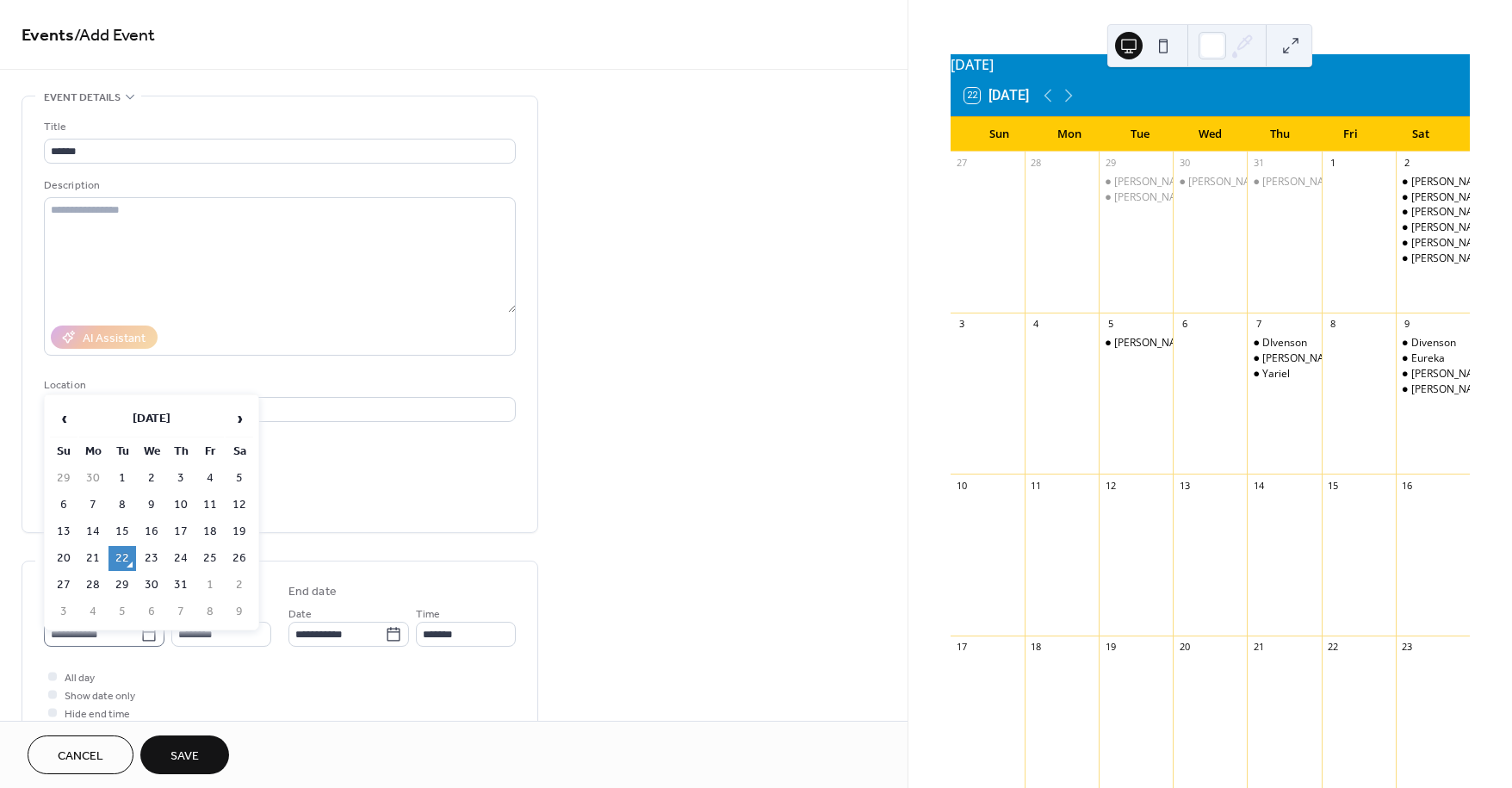 click 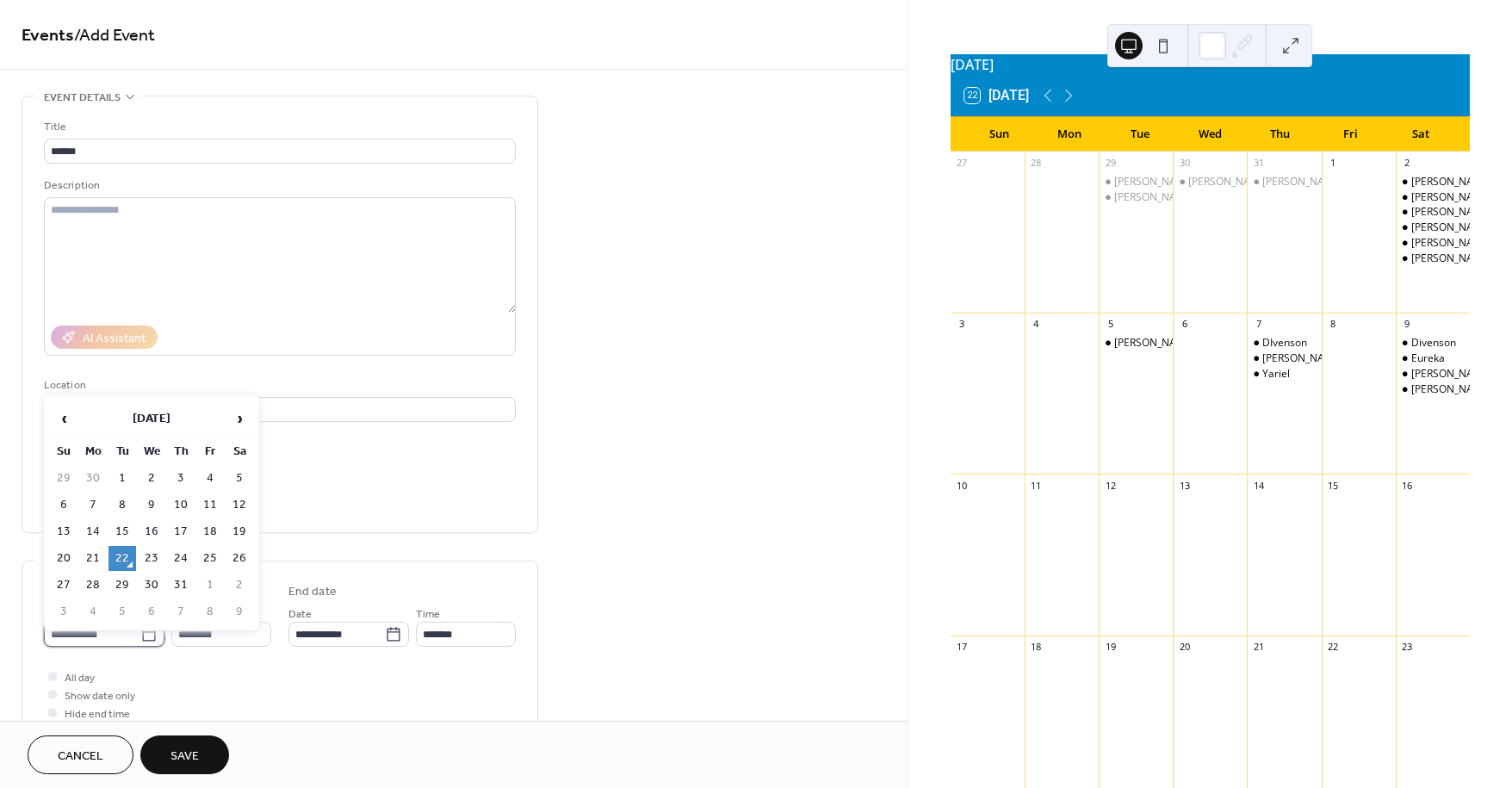 click on "**********" at bounding box center [92, 634] 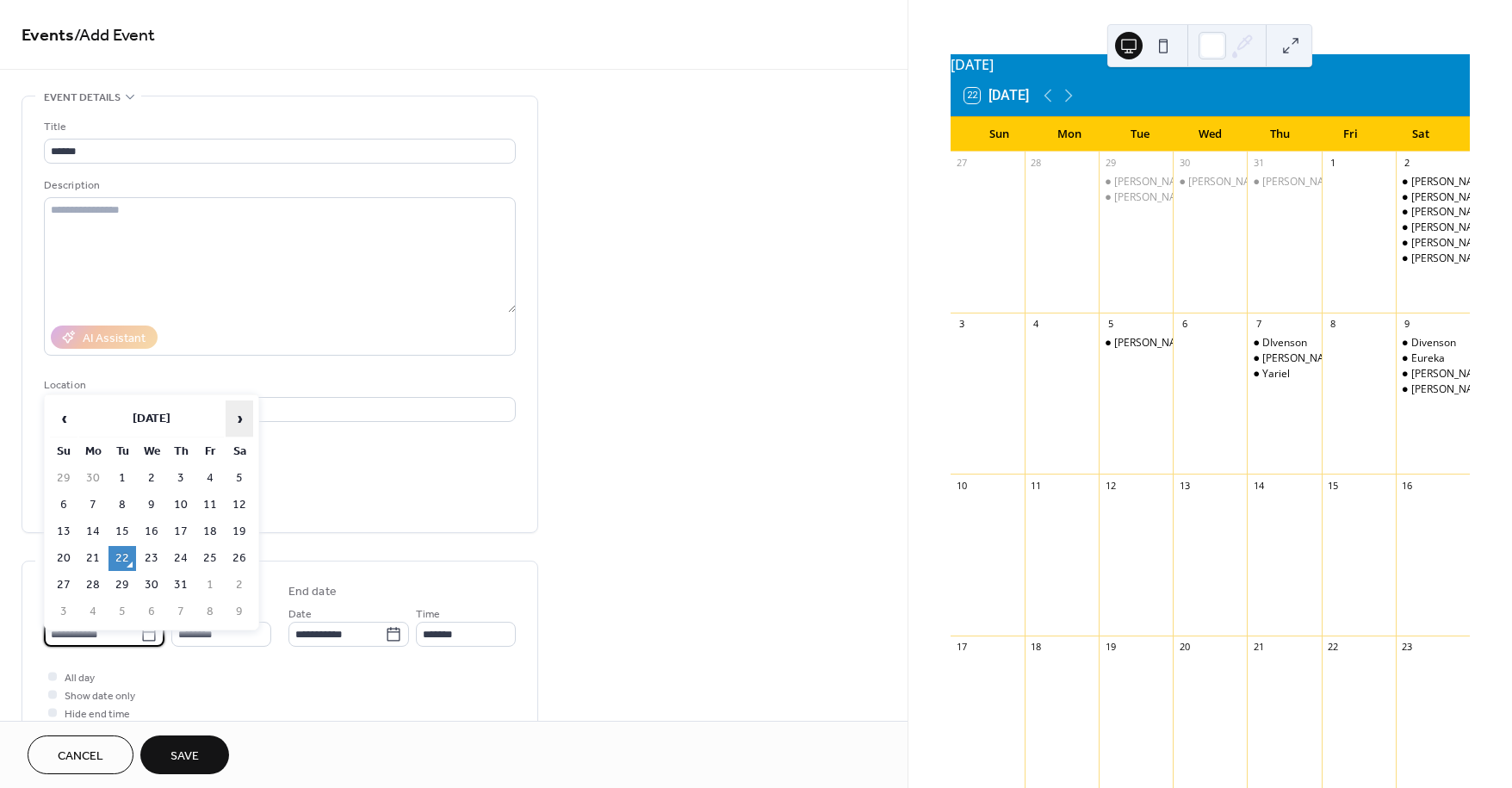 click on "›" at bounding box center [239, 419] 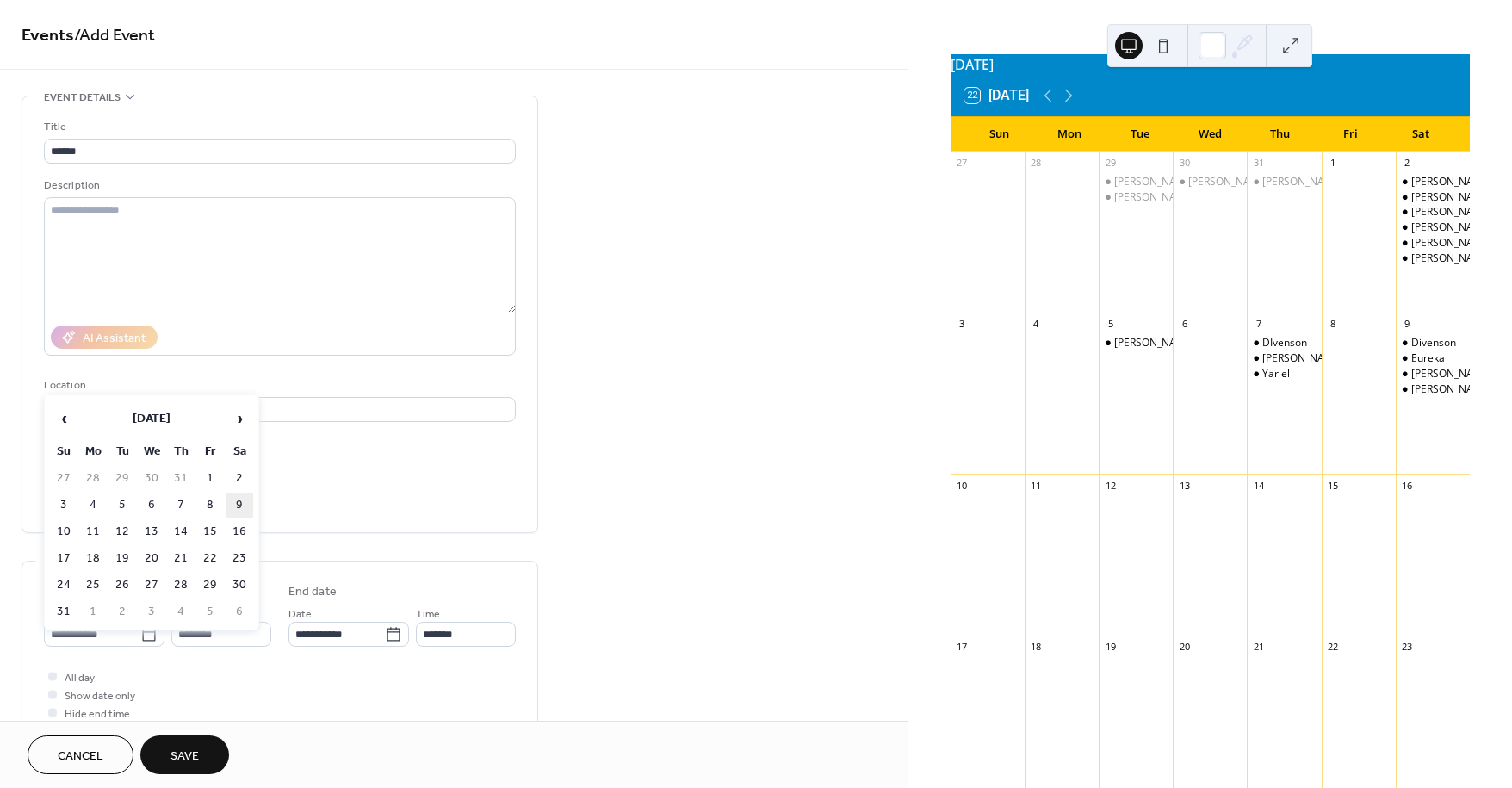 click on "9" at bounding box center [239, 505] 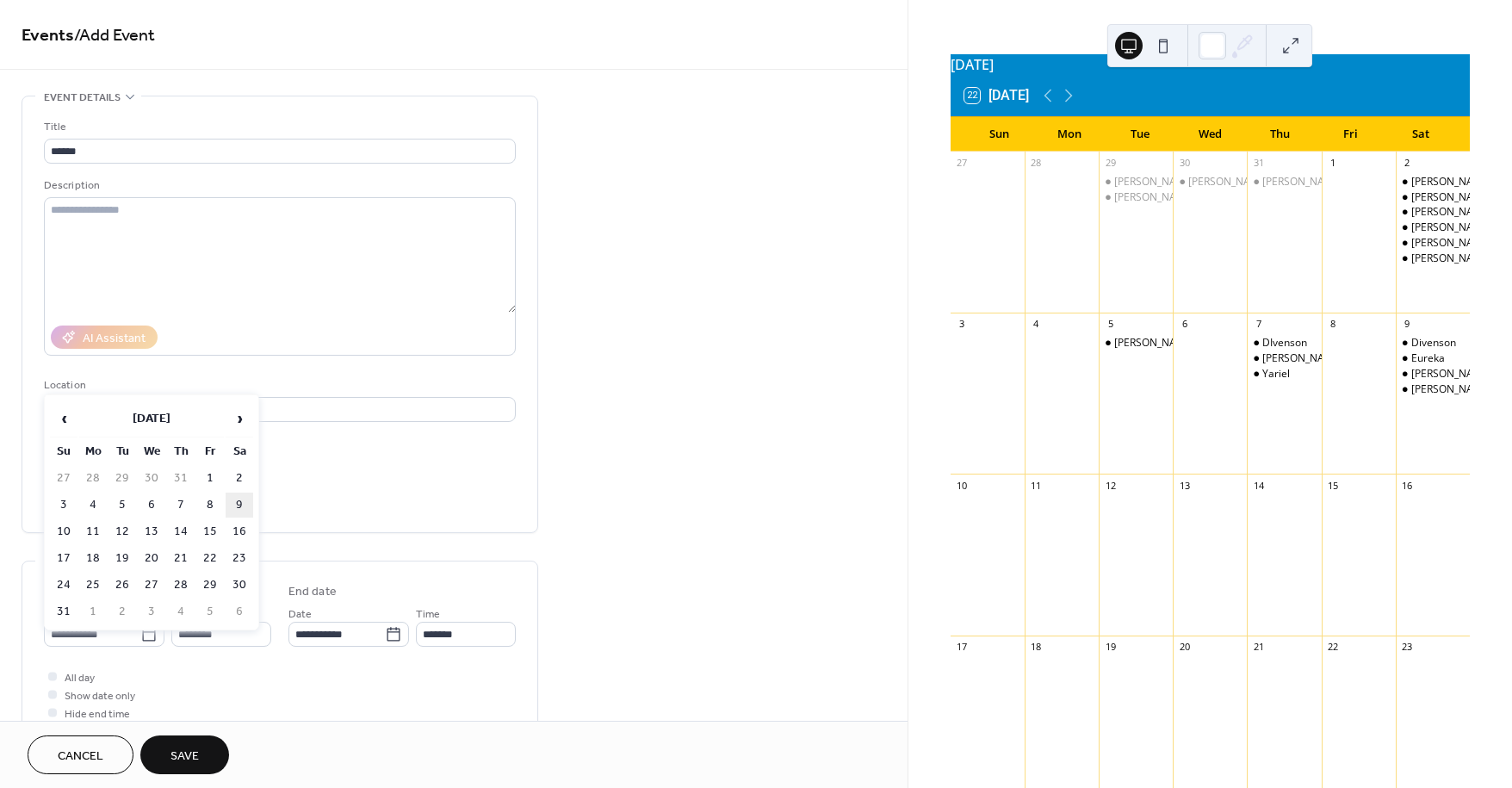 type on "**********" 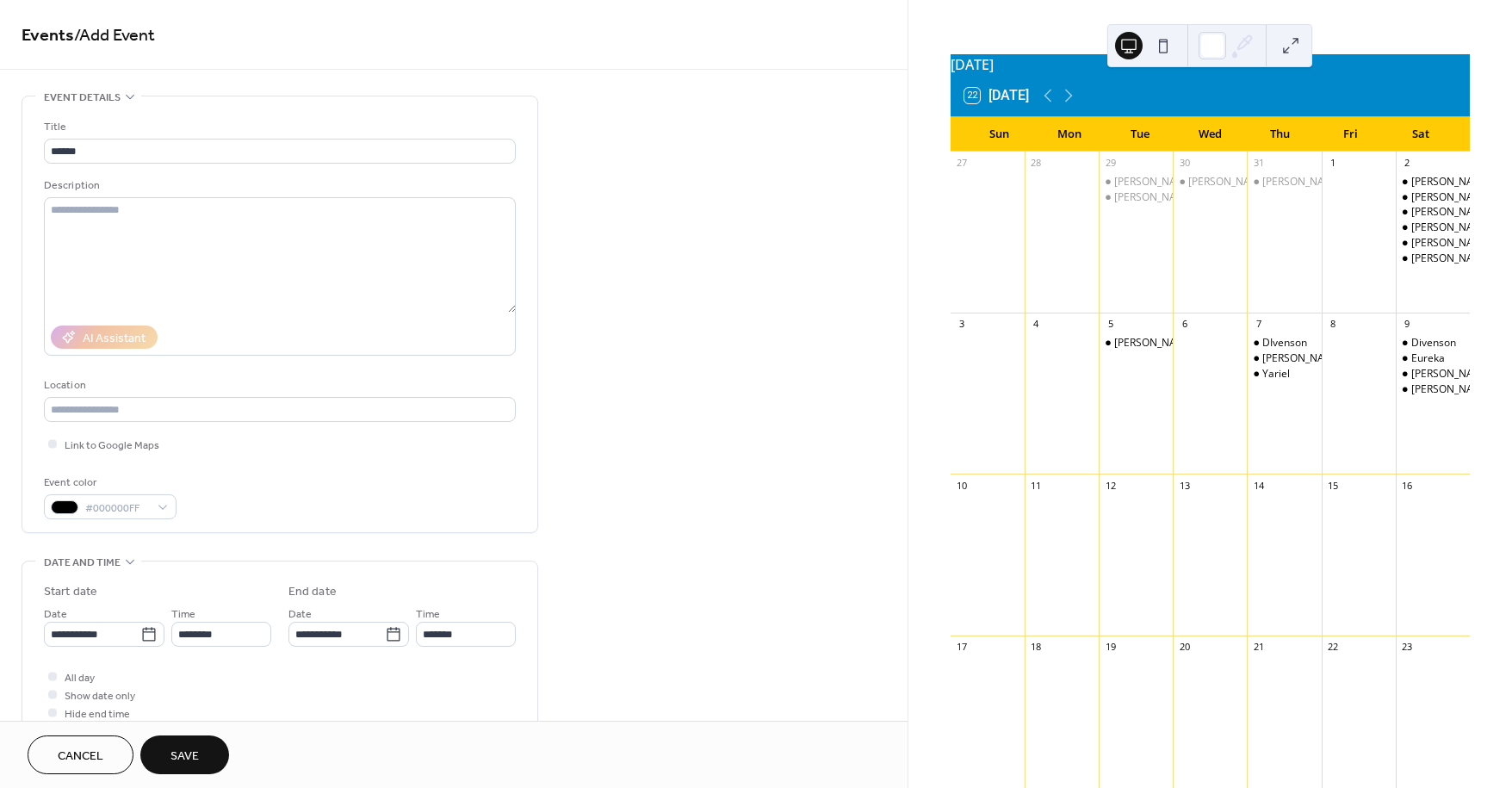 click on "Event color #000000FF" at bounding box center (280, 496) 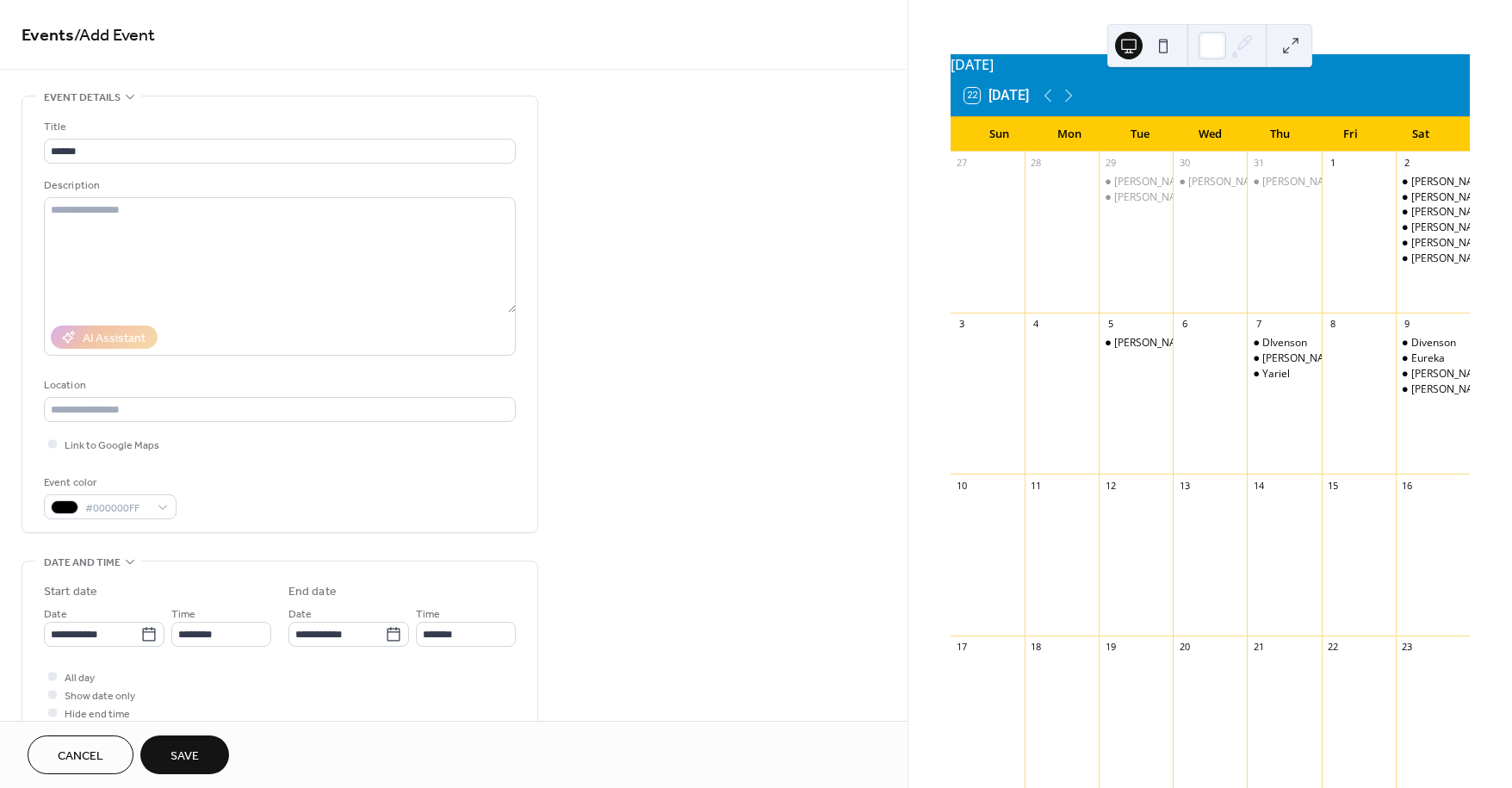 click on "Save" at bounding box center (184, 756) 